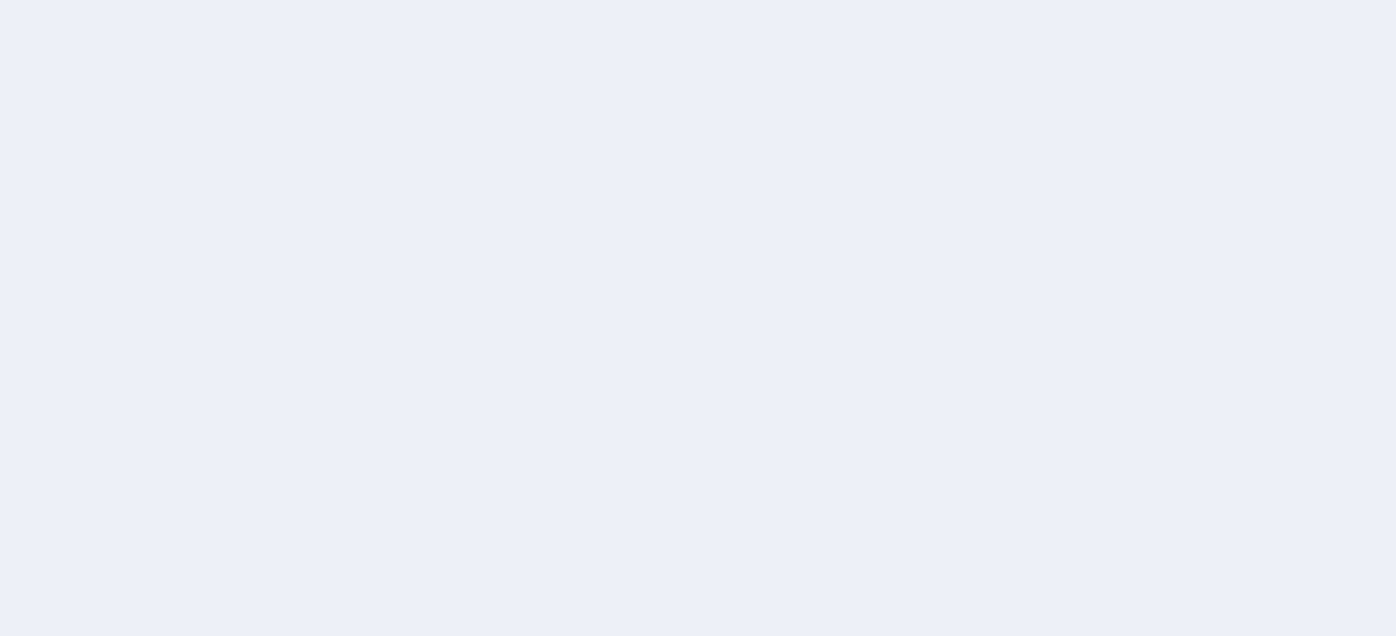scroll, scrollTop: 0, scrollLeft: 0, axis: both 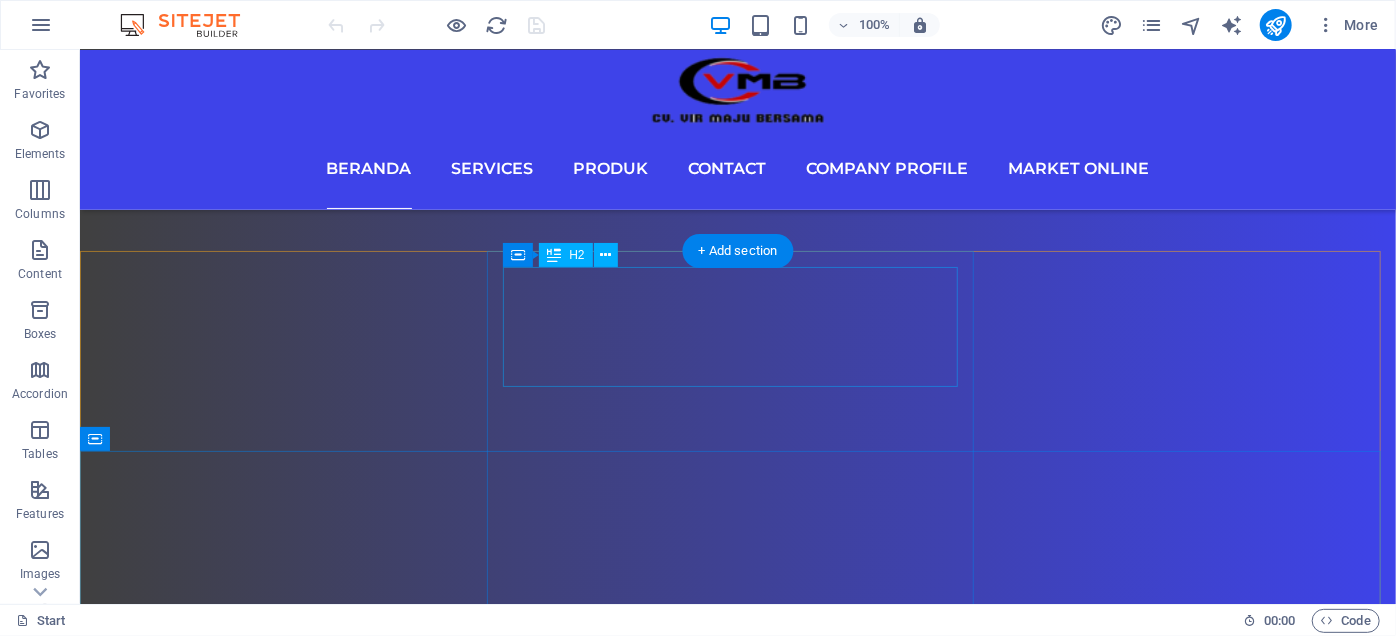 click on "Contact" at bounding box center (737, 29373) 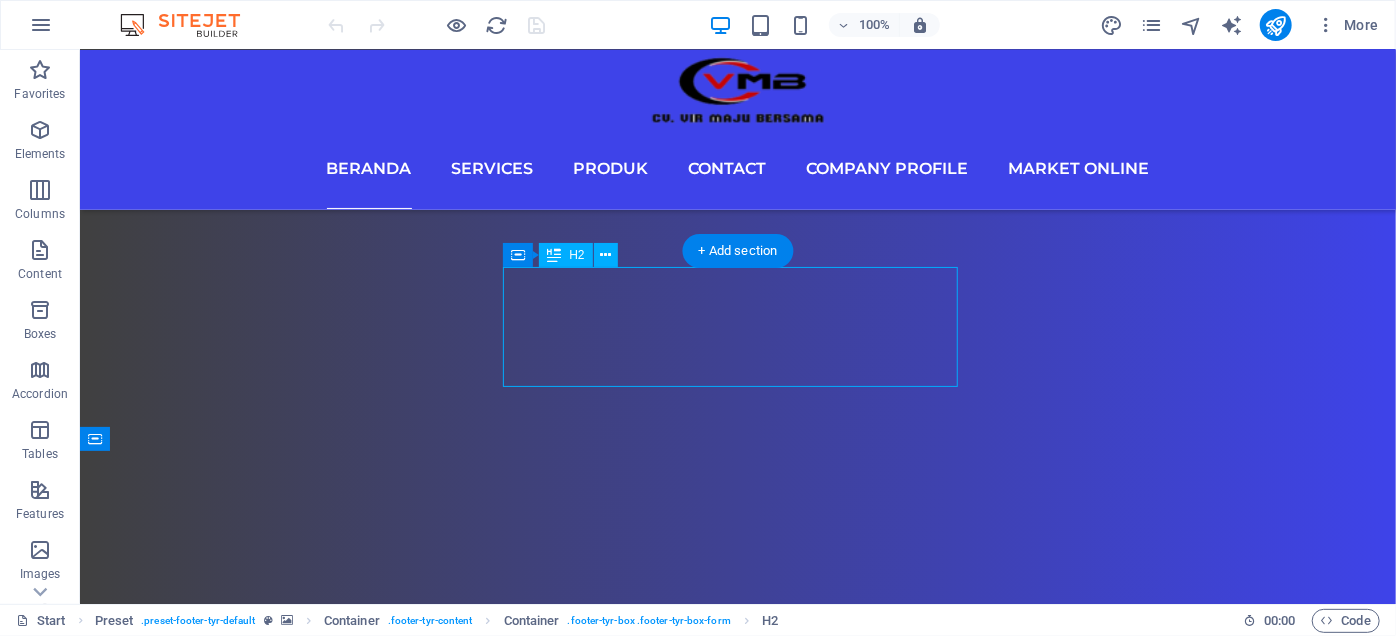 click on "Contact" at bounding box center (737, 29373) 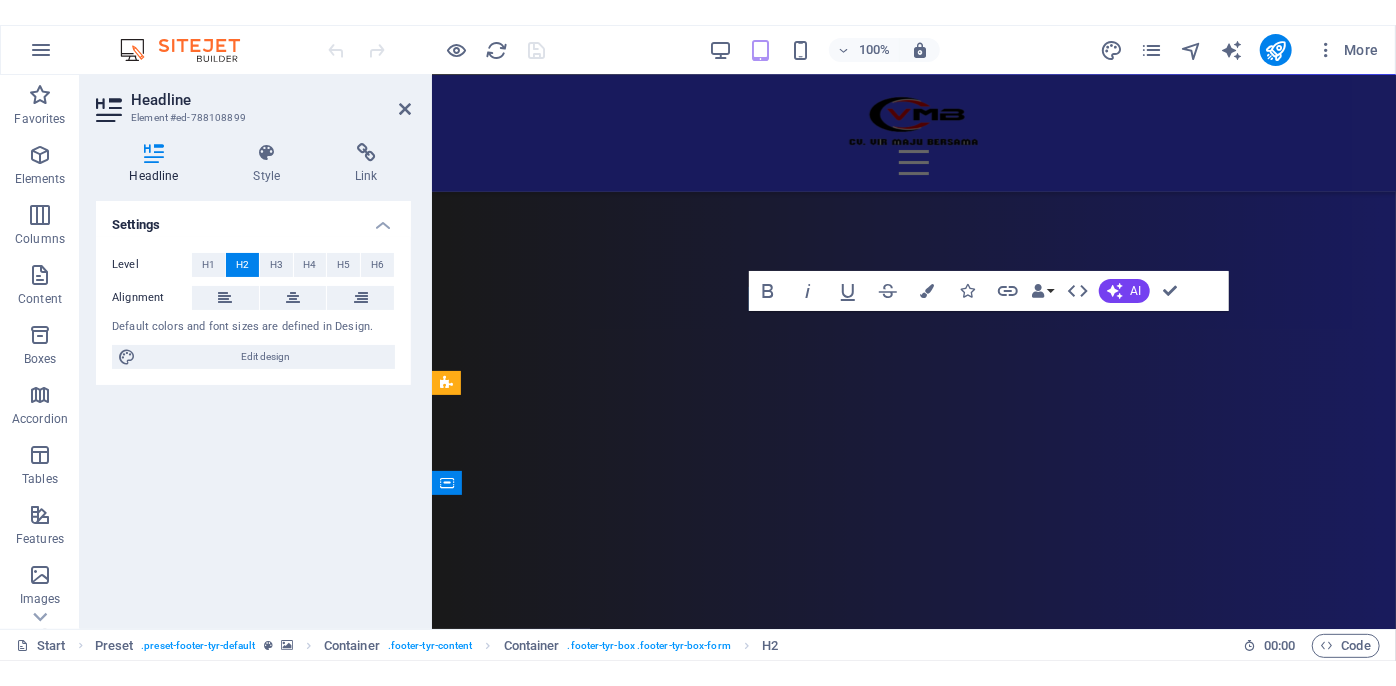 scroll, scrollTop: 11194, scrollLeft: 0, axis: vertical 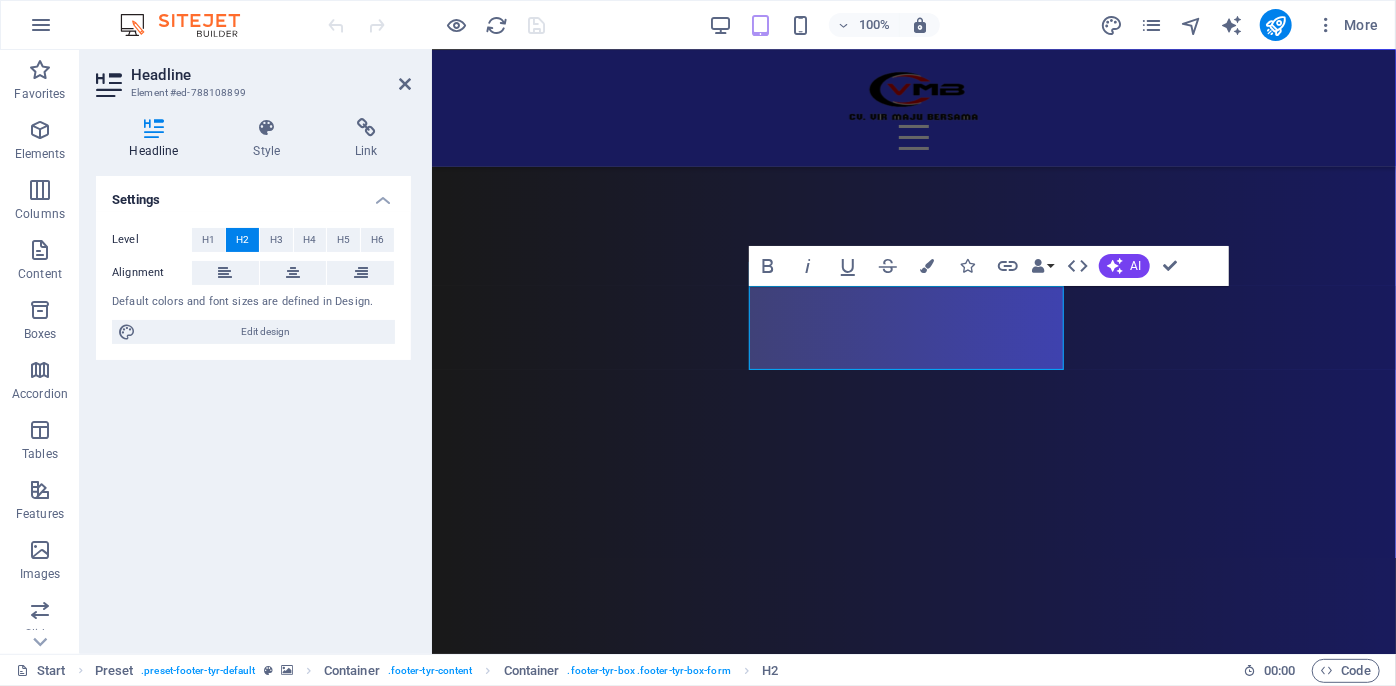 type 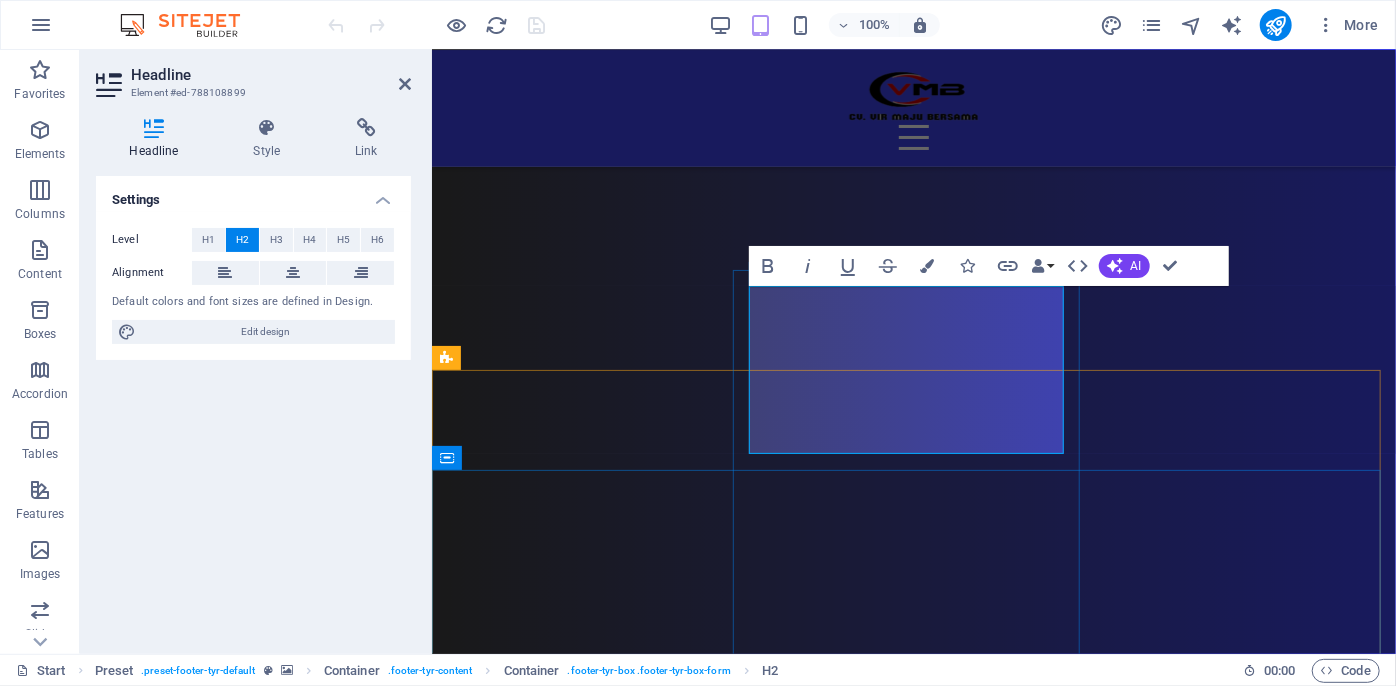 drag, startPoint x: 952, startPoint y: 411, endPoint x: 766, endPoint y: 320, distance: 207.06763 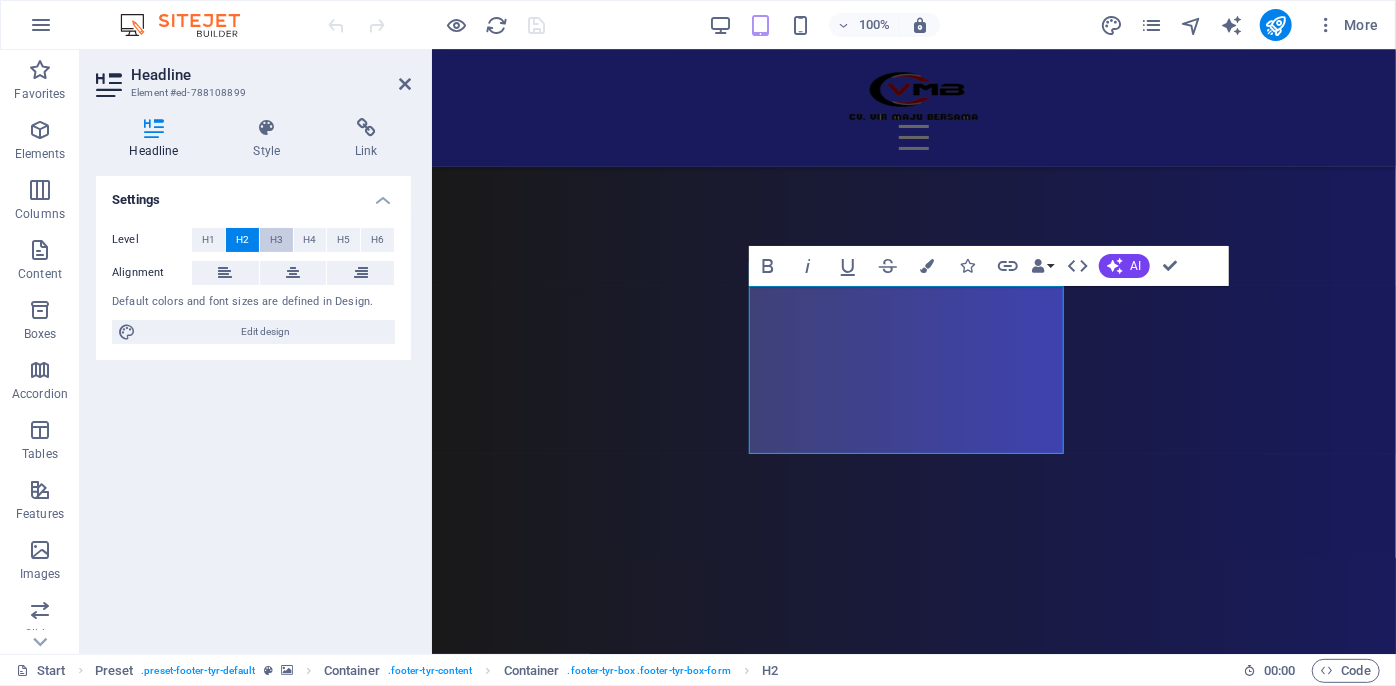 click on "H3" at bounding box center (276, 240) 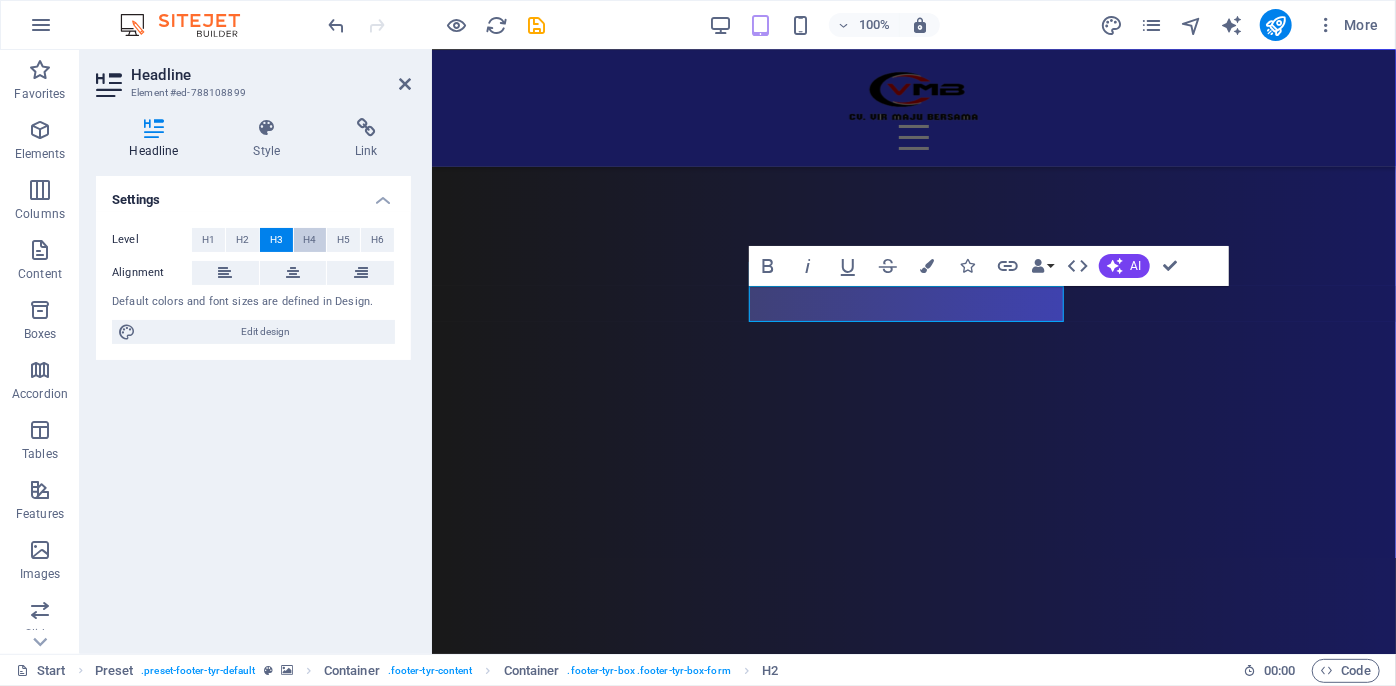 click on "H4" at bounding box center [309, 240] 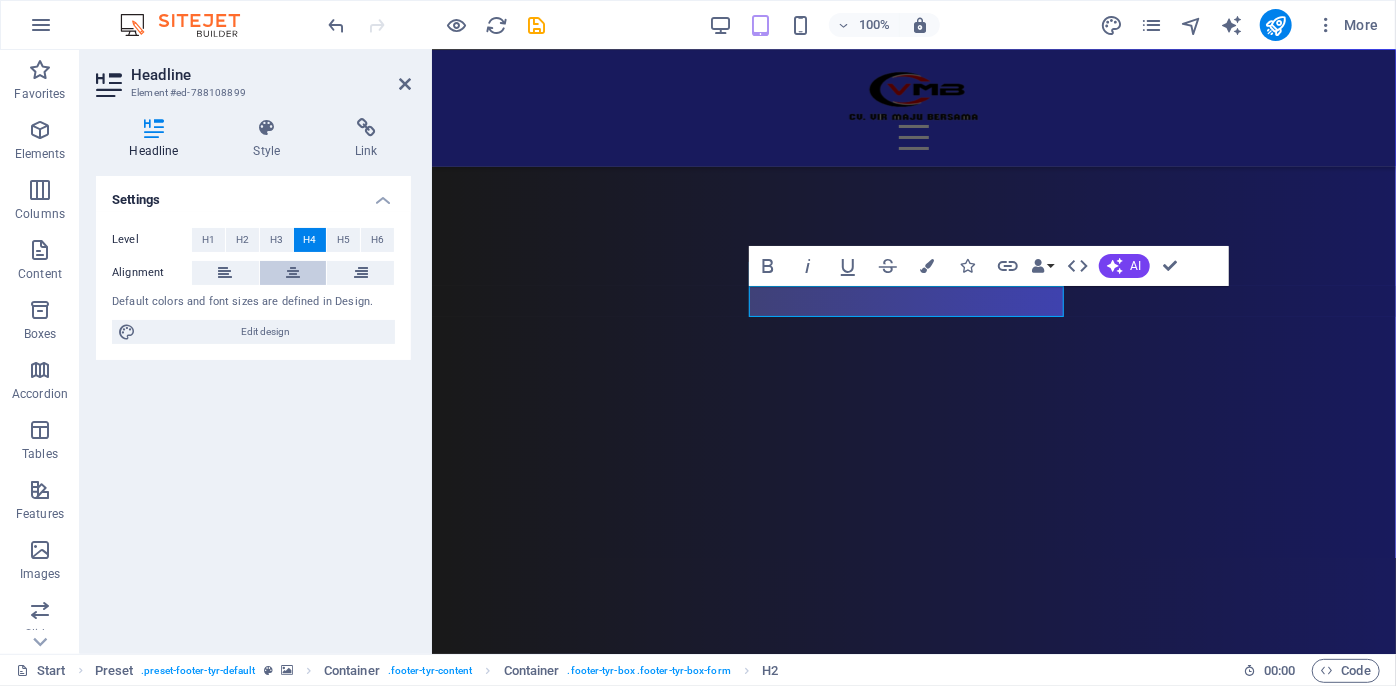 click at bounding box center (293, 273) 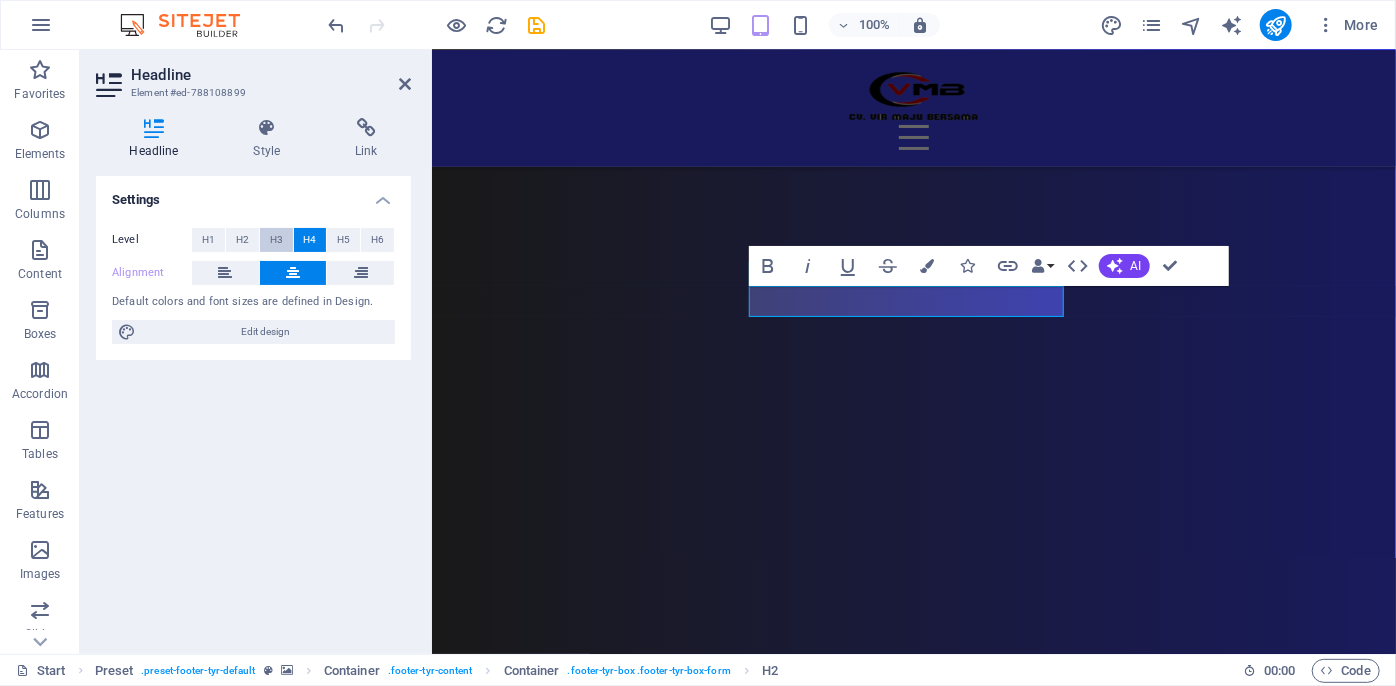click on "H3" at bounding box center (276, 240) 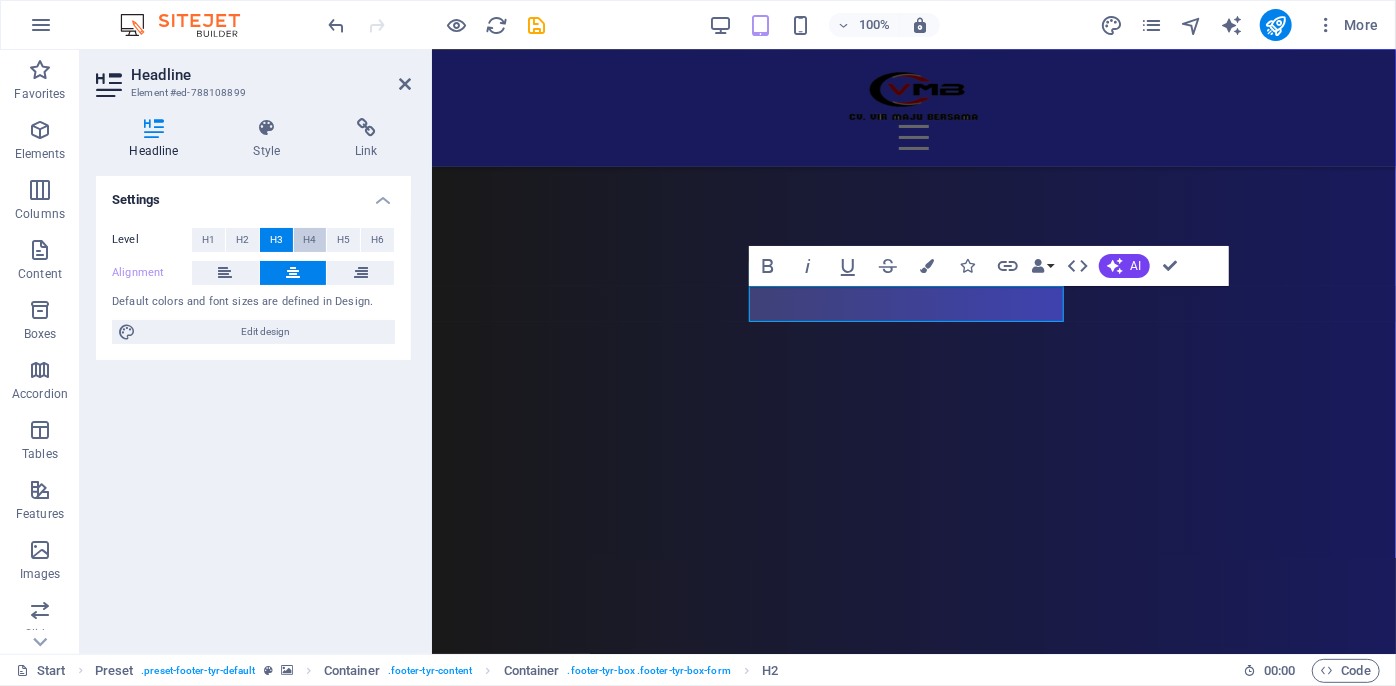 click on "H4" at bounding box center (309, 240) 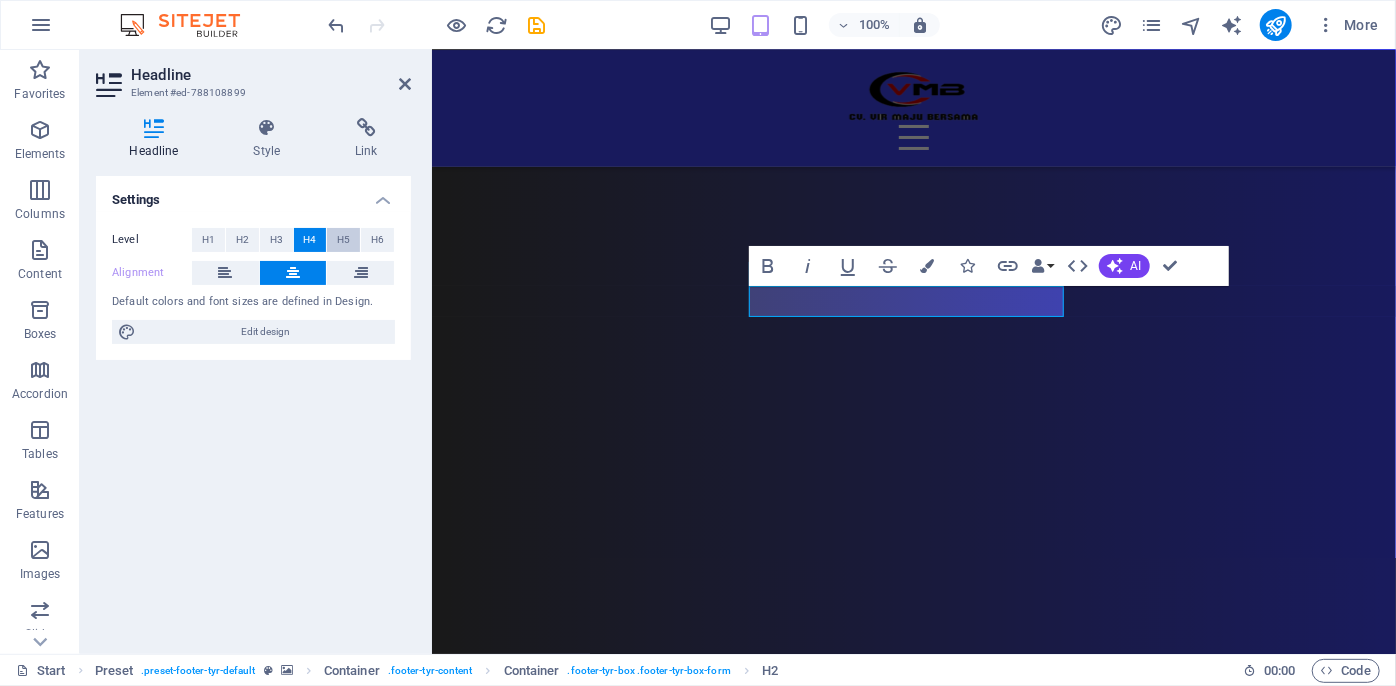 click on "H5" at bounding box center (343, 240) 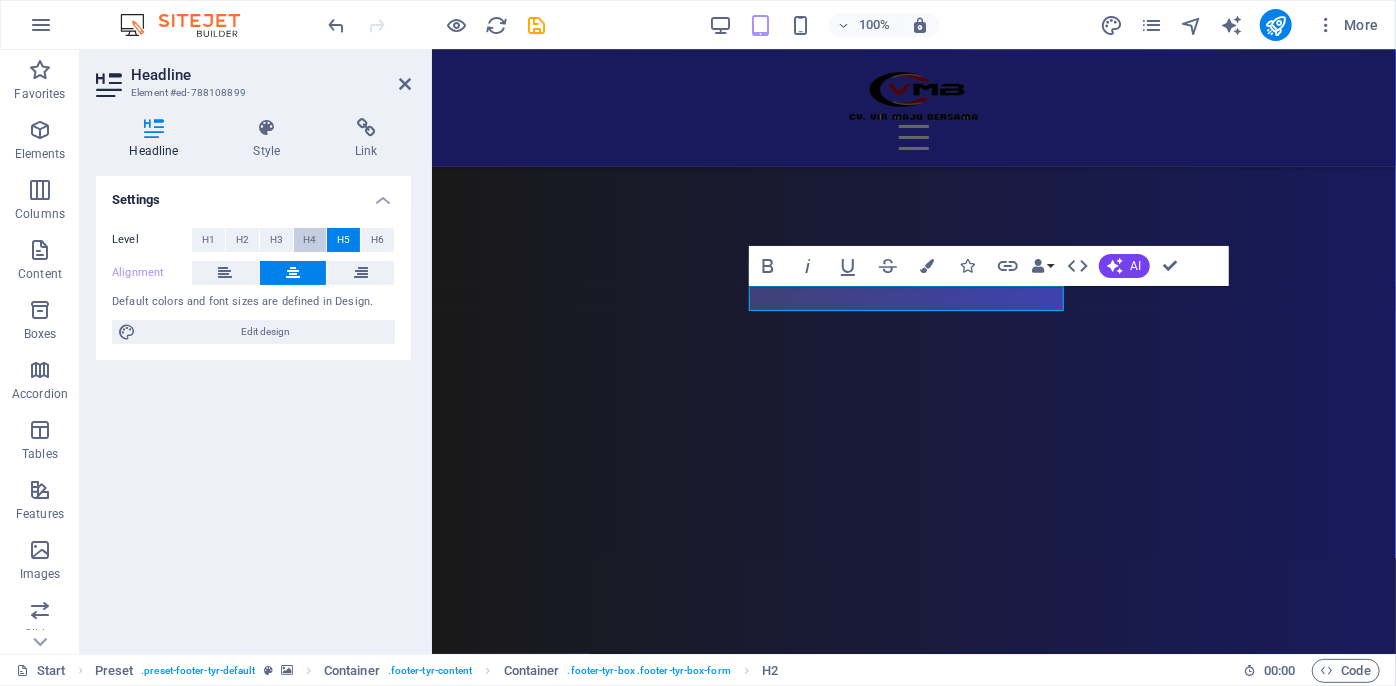 click on "H4" at bounding box center (310, 240) 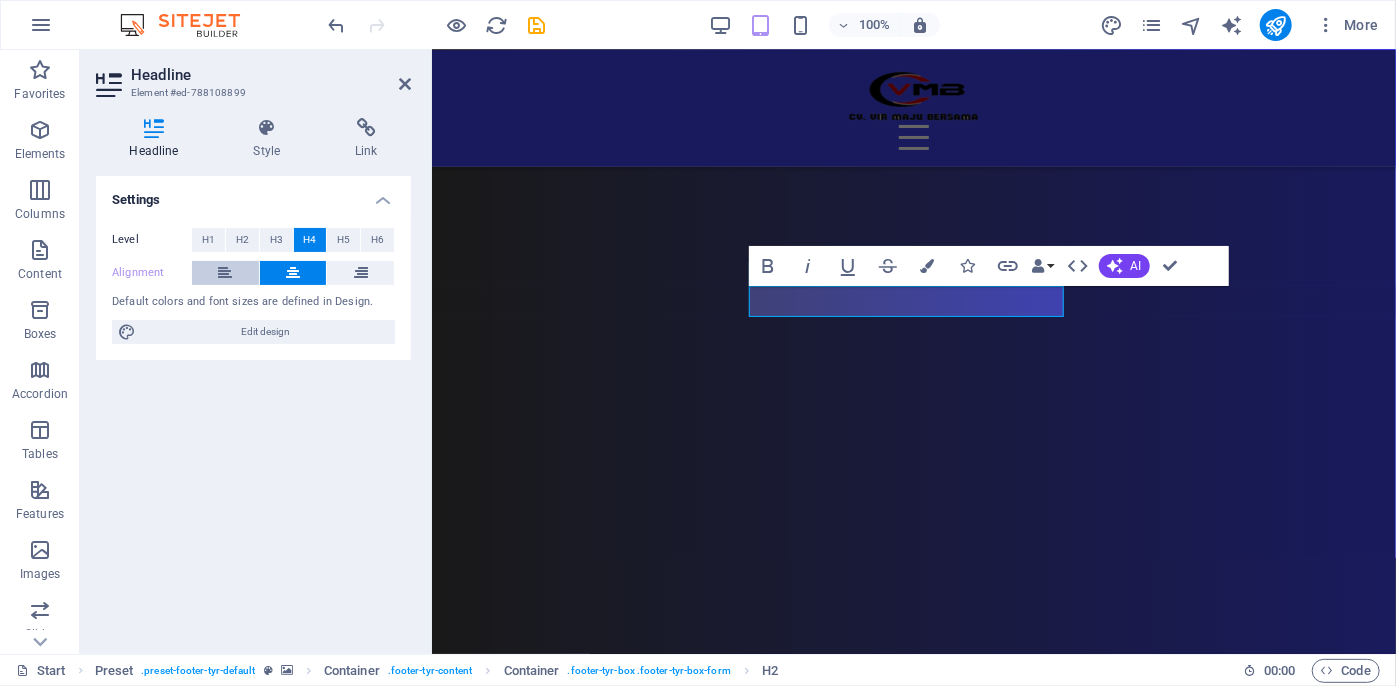 click at bounding box center [225, 273] 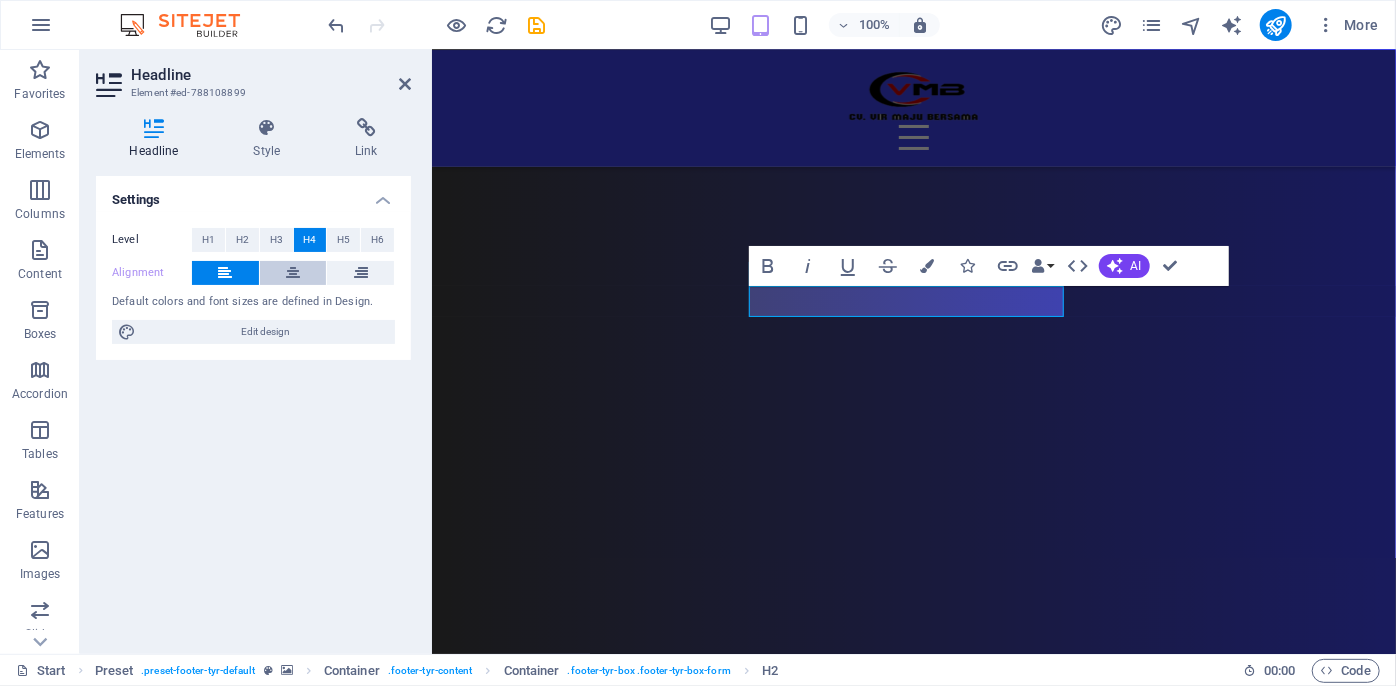 click at bounding box center (293, 273) 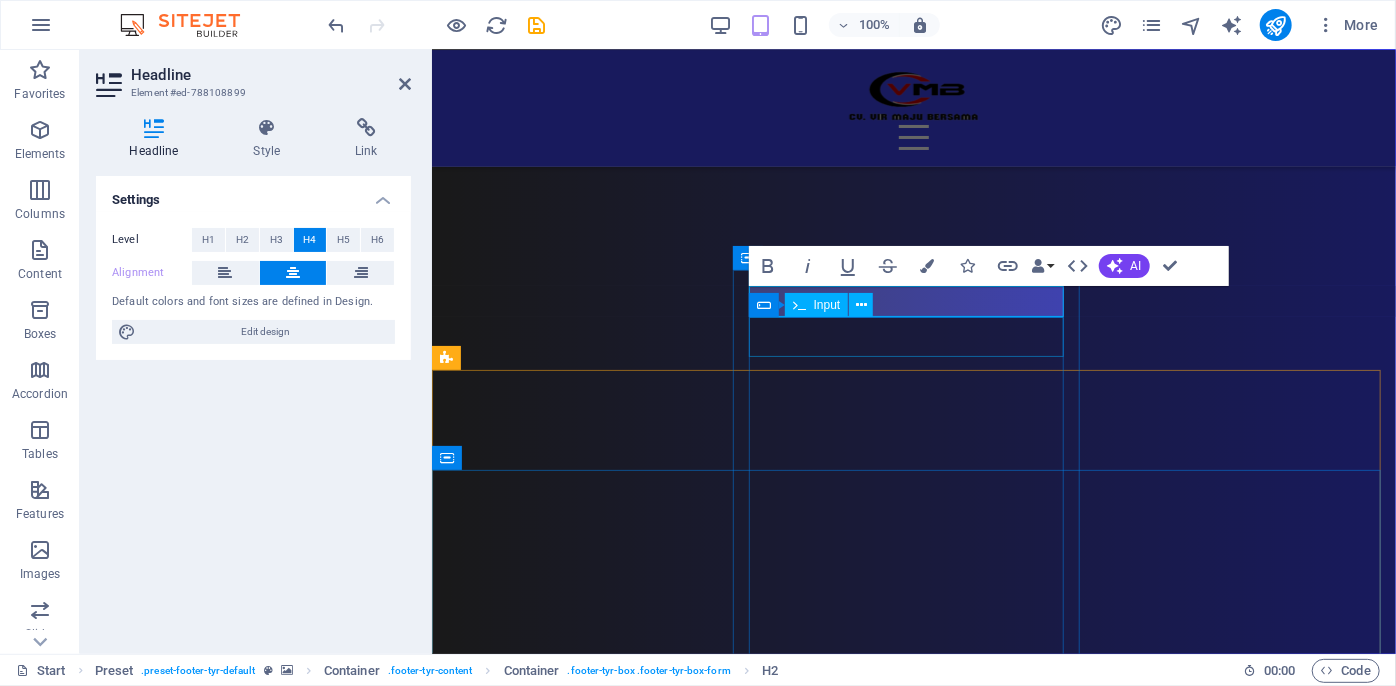 click 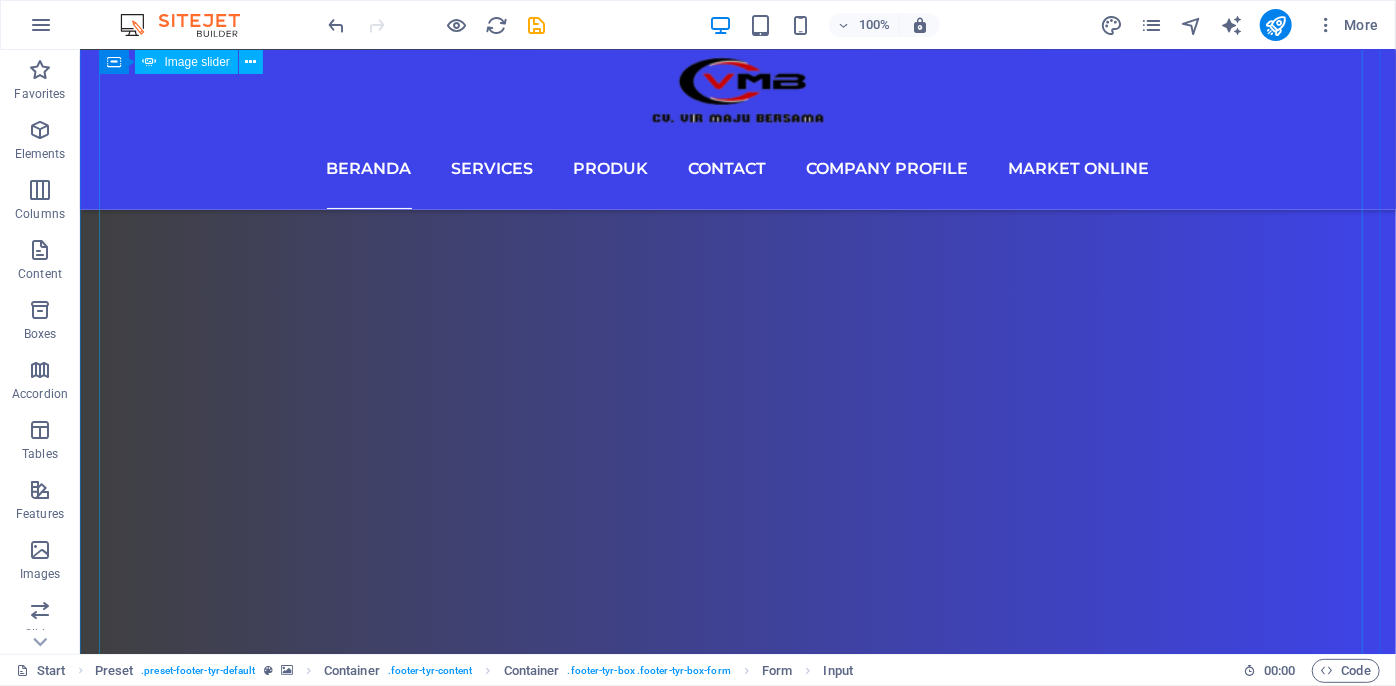scroll, scrollTop: 14517, scrollLeft: 0, axis: vertical 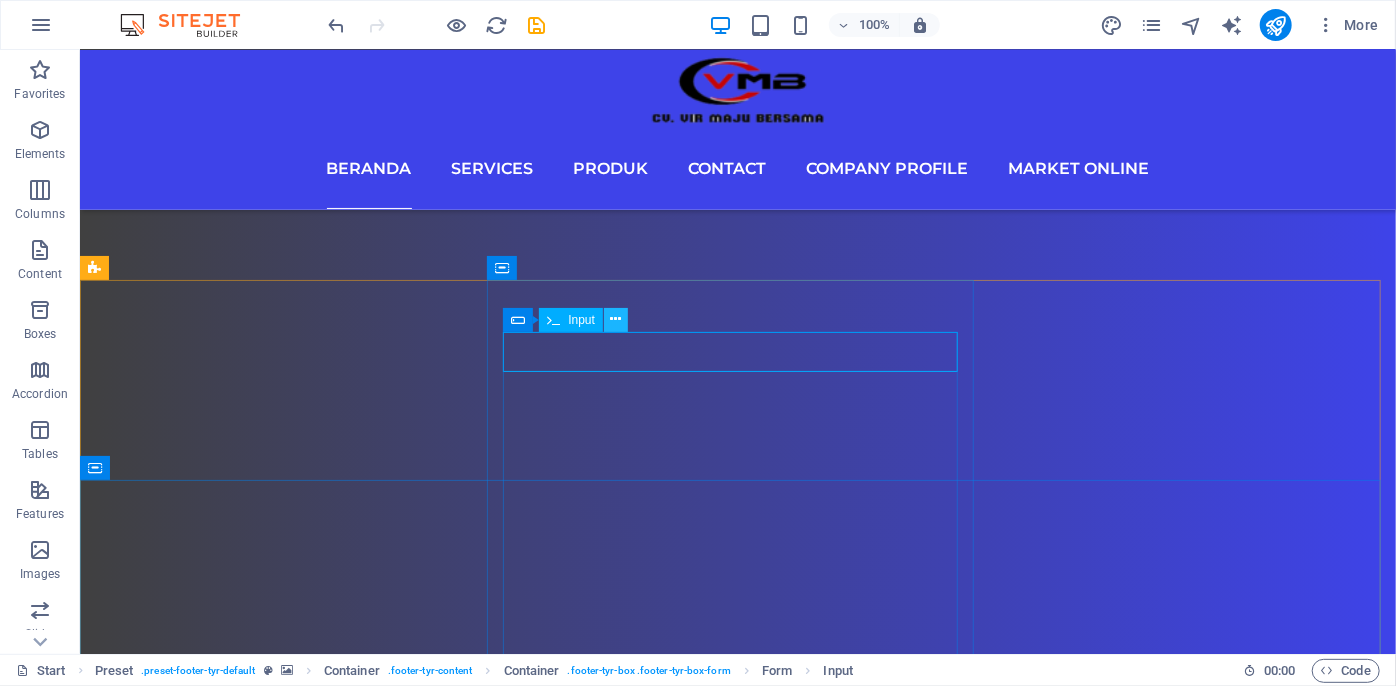 click at bounding box center (616, 319) 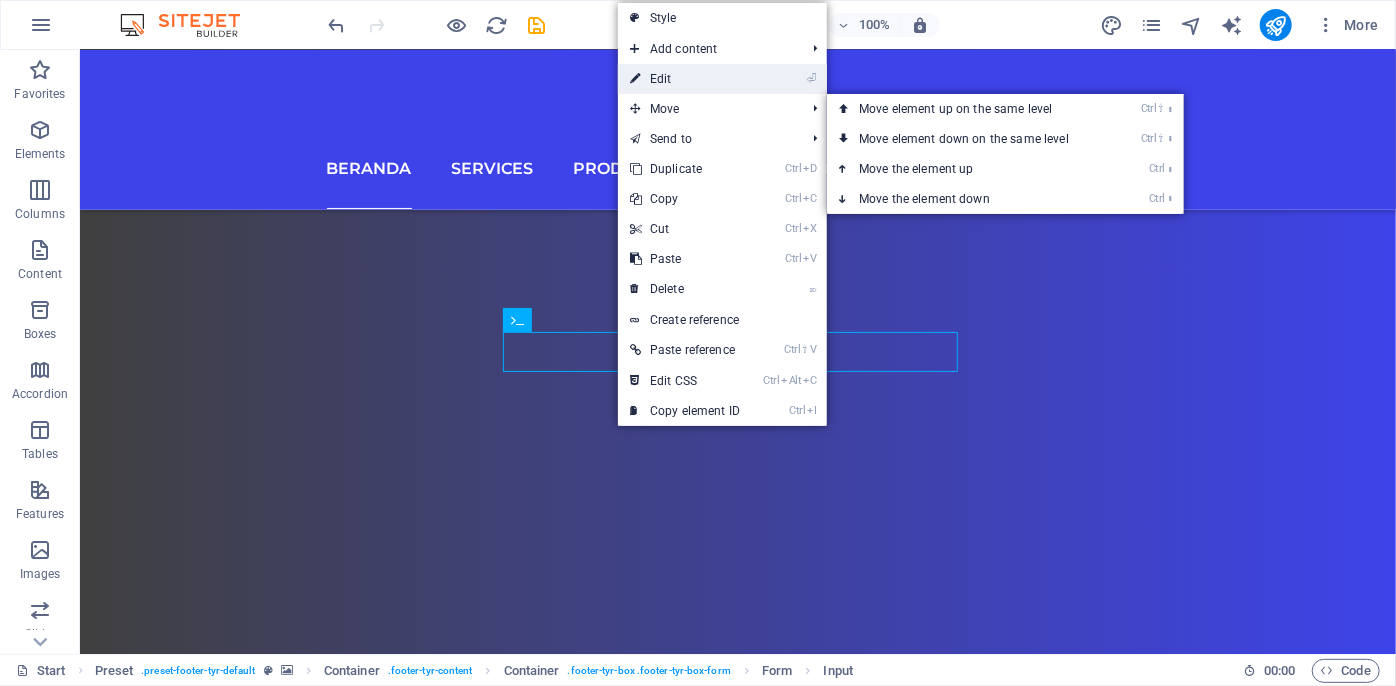 click on "⏎  Edit" at bounding box center (685, 79) 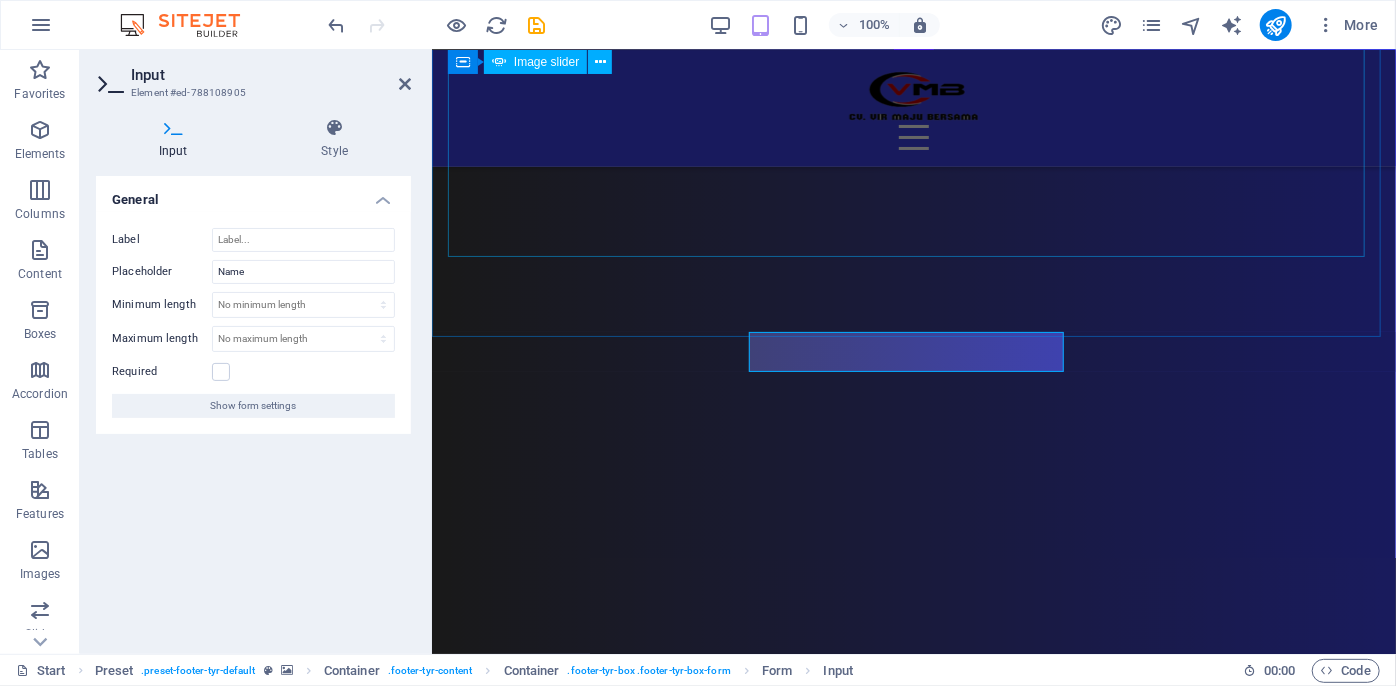 scroll, scrollTop: 11178, scrollLeft: 0, axis: vertical 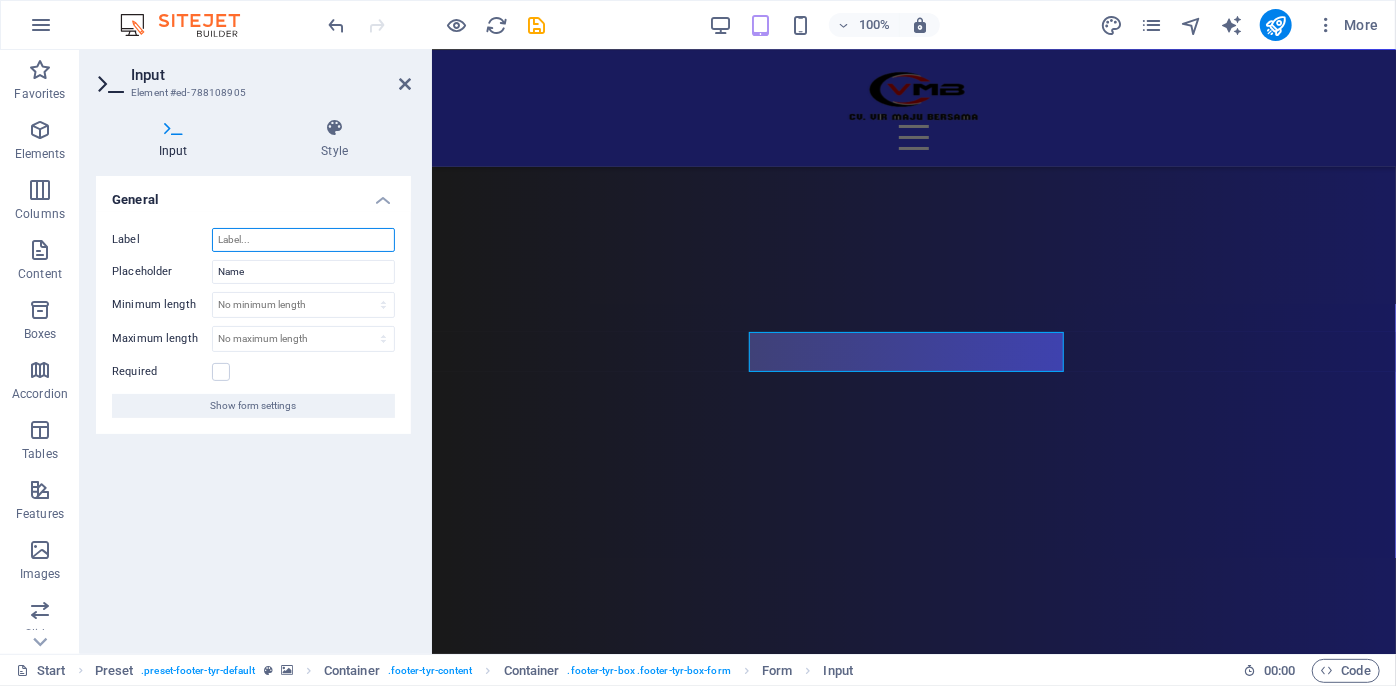 click on "Label" at bounding box center [303, 240] 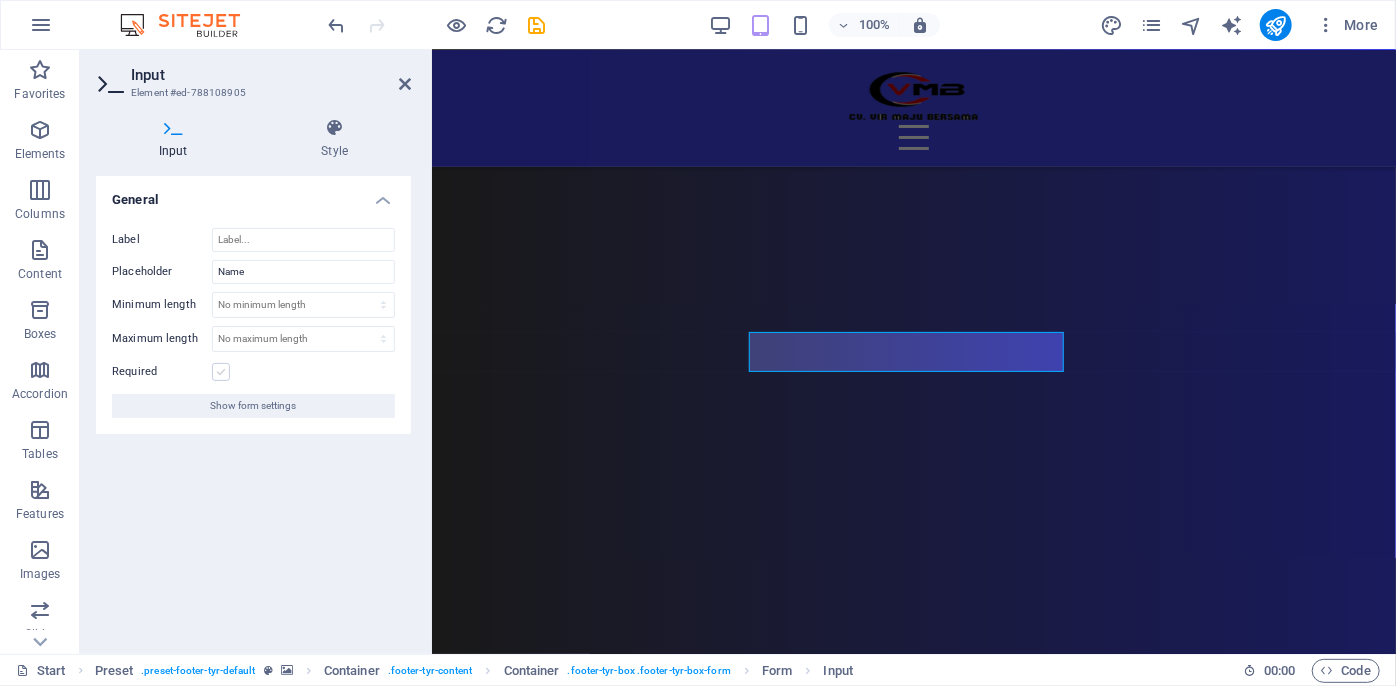 click at bounding box center [221, 372] 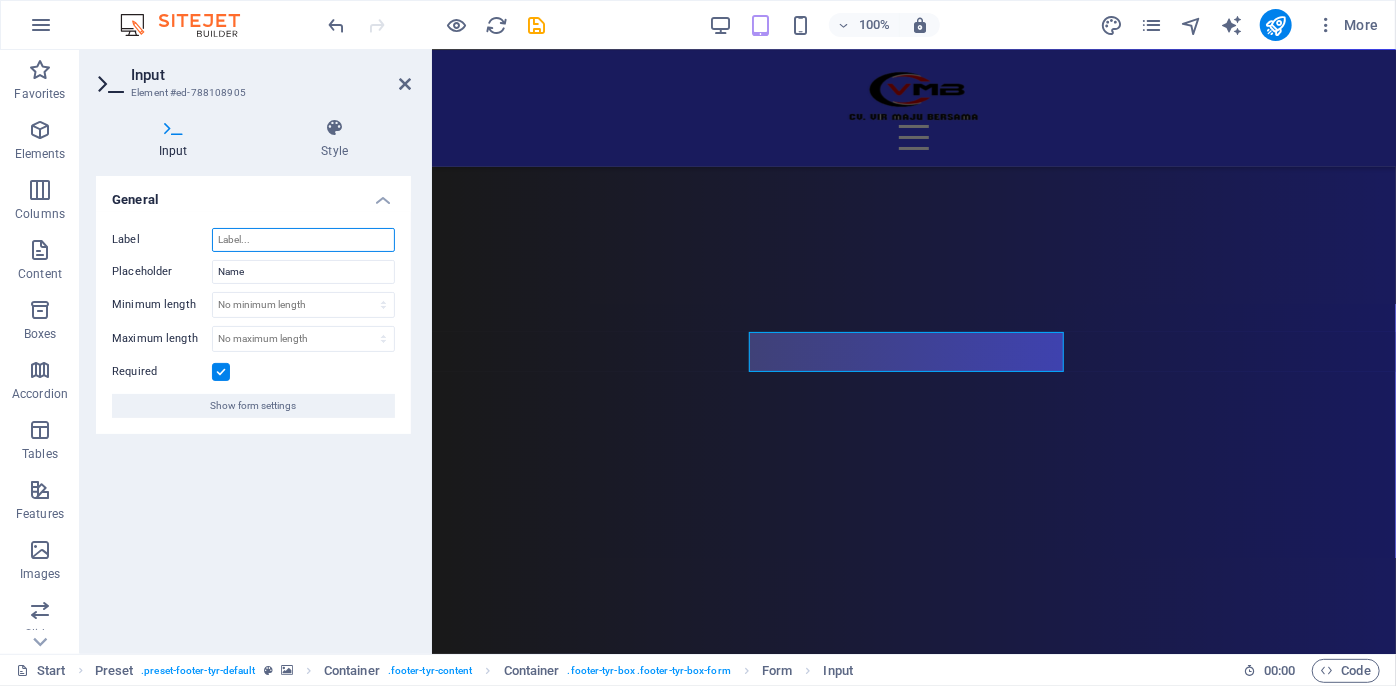 click on "Label" at bounding box center (303, 240) 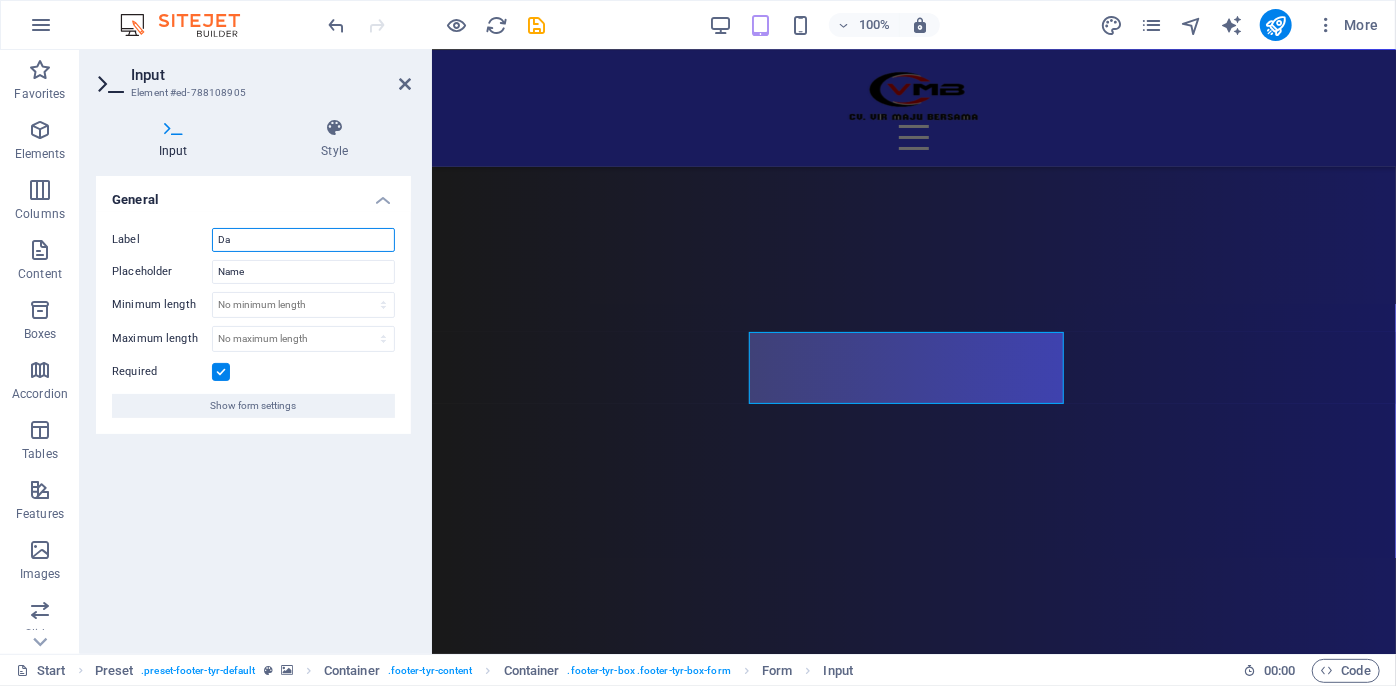 type on "D" 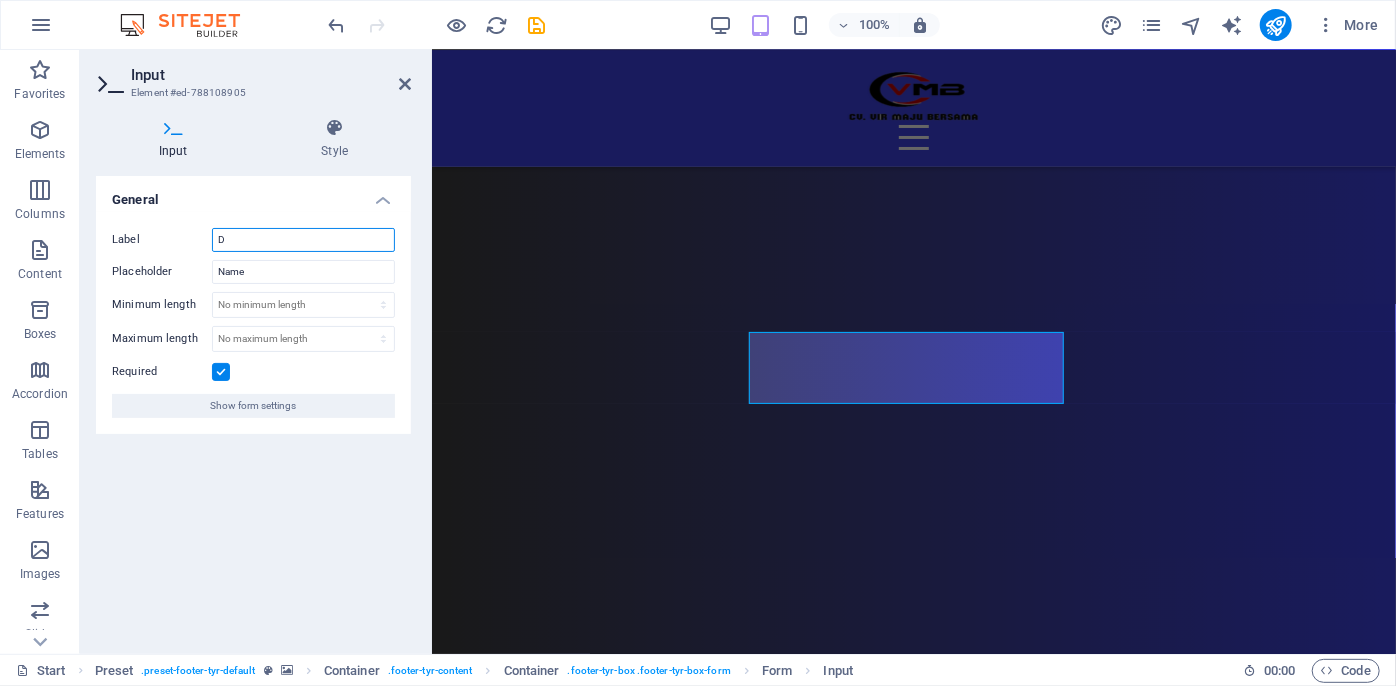 type 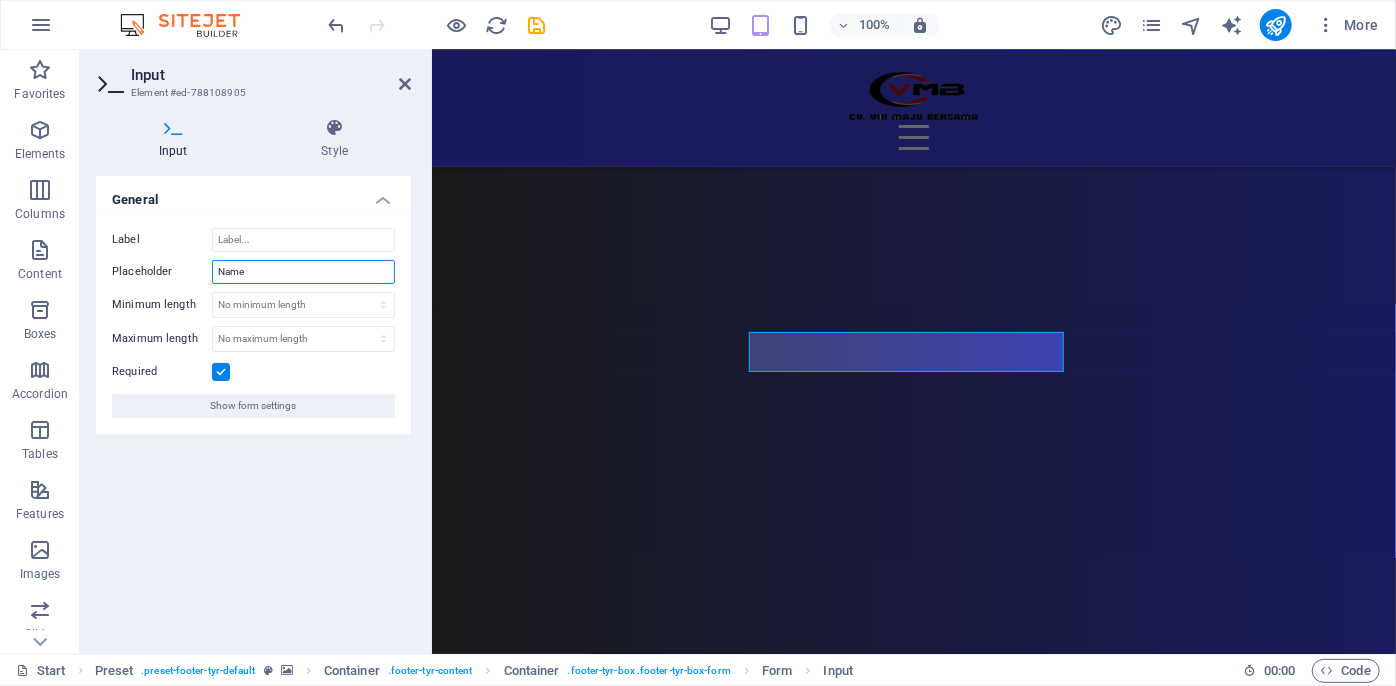 click on "Name" at bounding box center [303, 272] 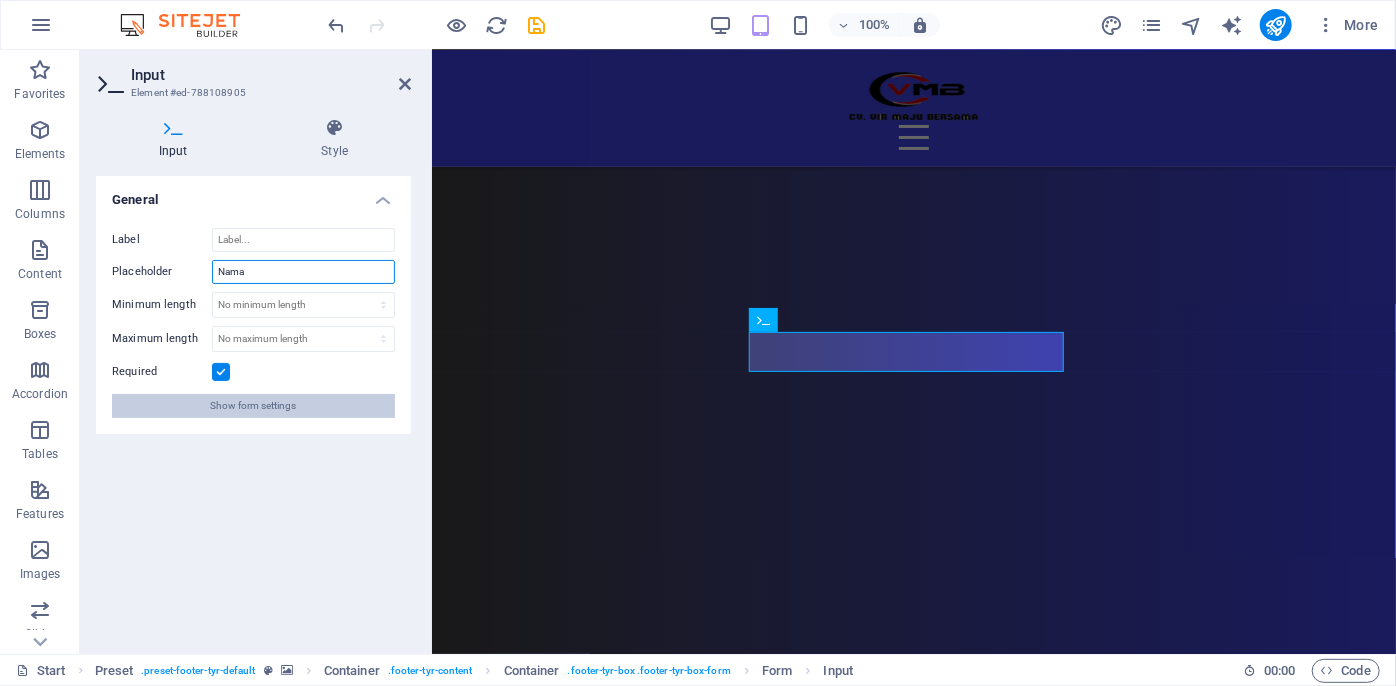 type on "Nama" 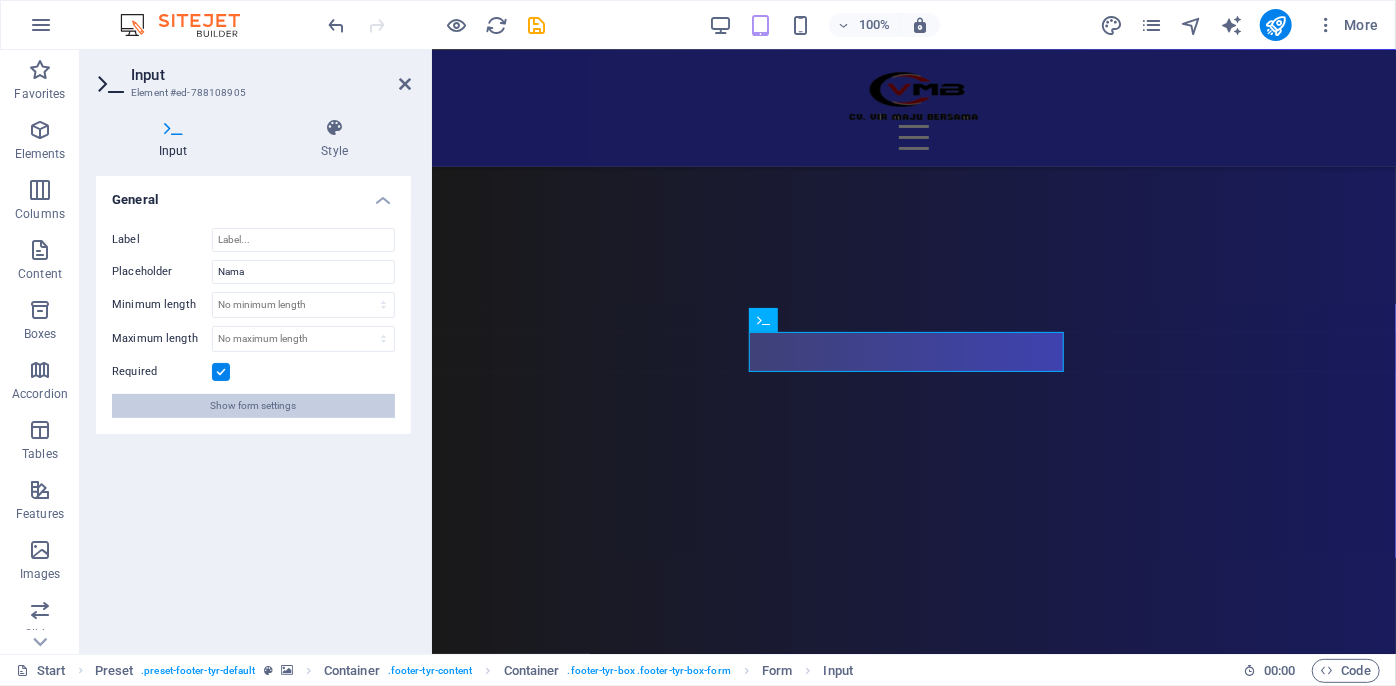 click on "Show form settings" at bounding box center (254, 406) 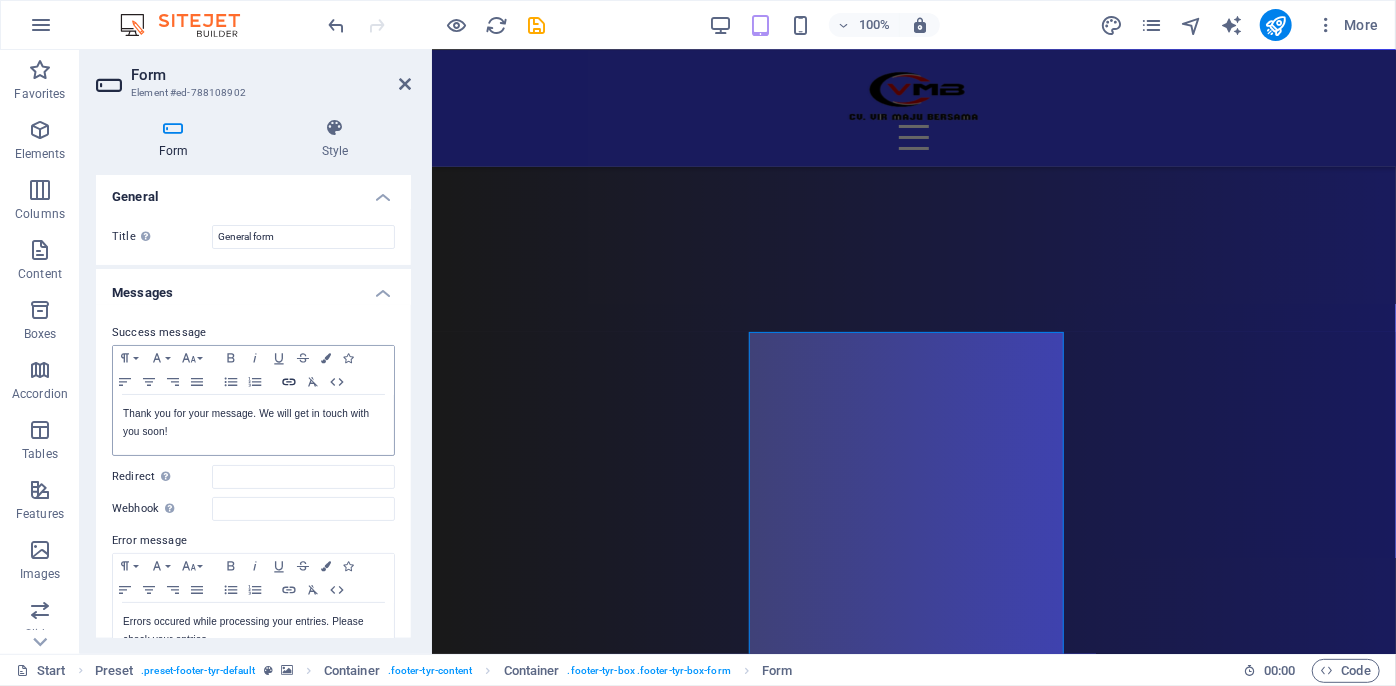 scroll, scrollTop: 0, scrollLeft: 0, axis: both 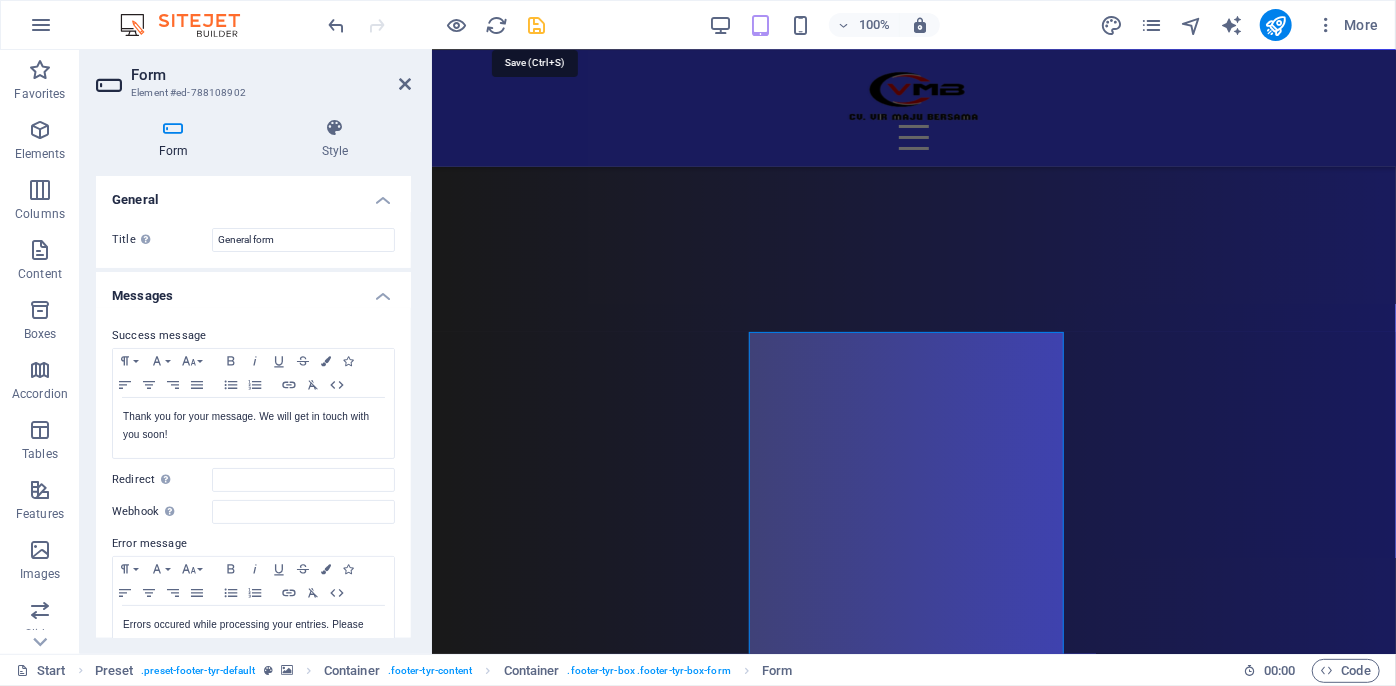 click at bounding box center [537, 25] 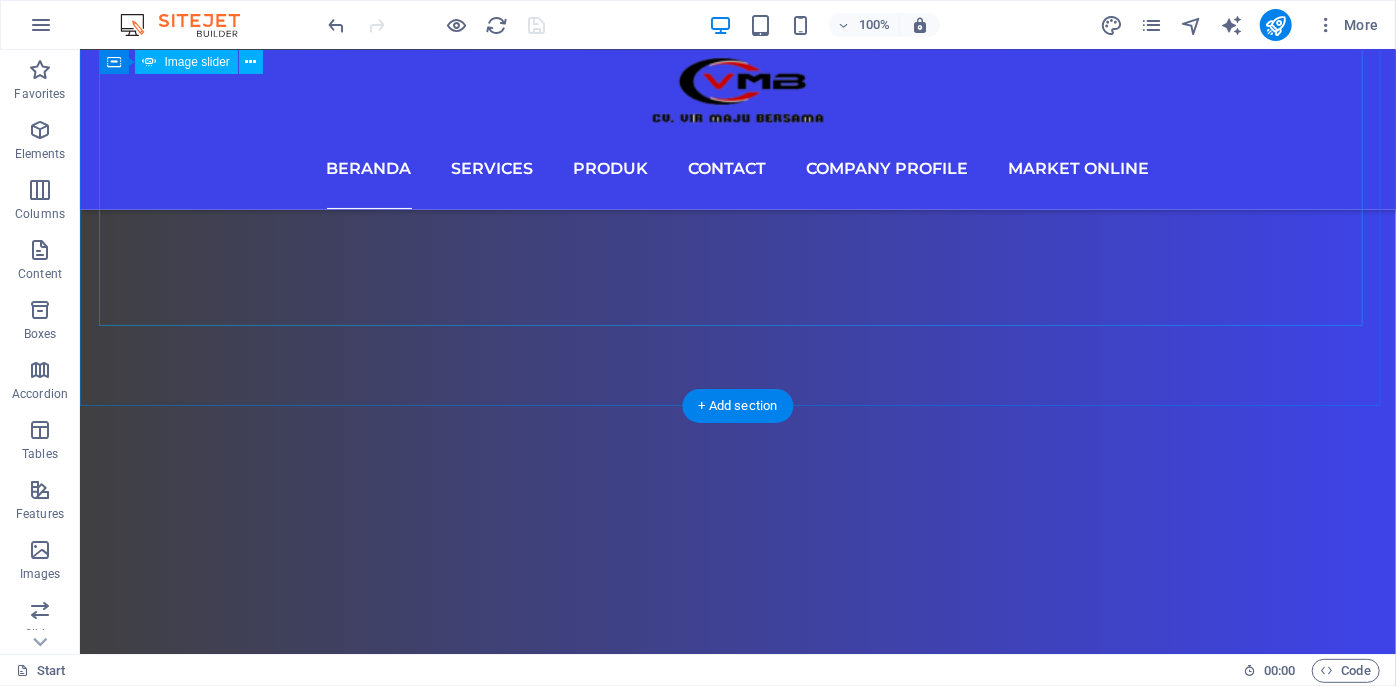 scroll, scrollTop: 14481, scrollLeft: 0, axis: vertical 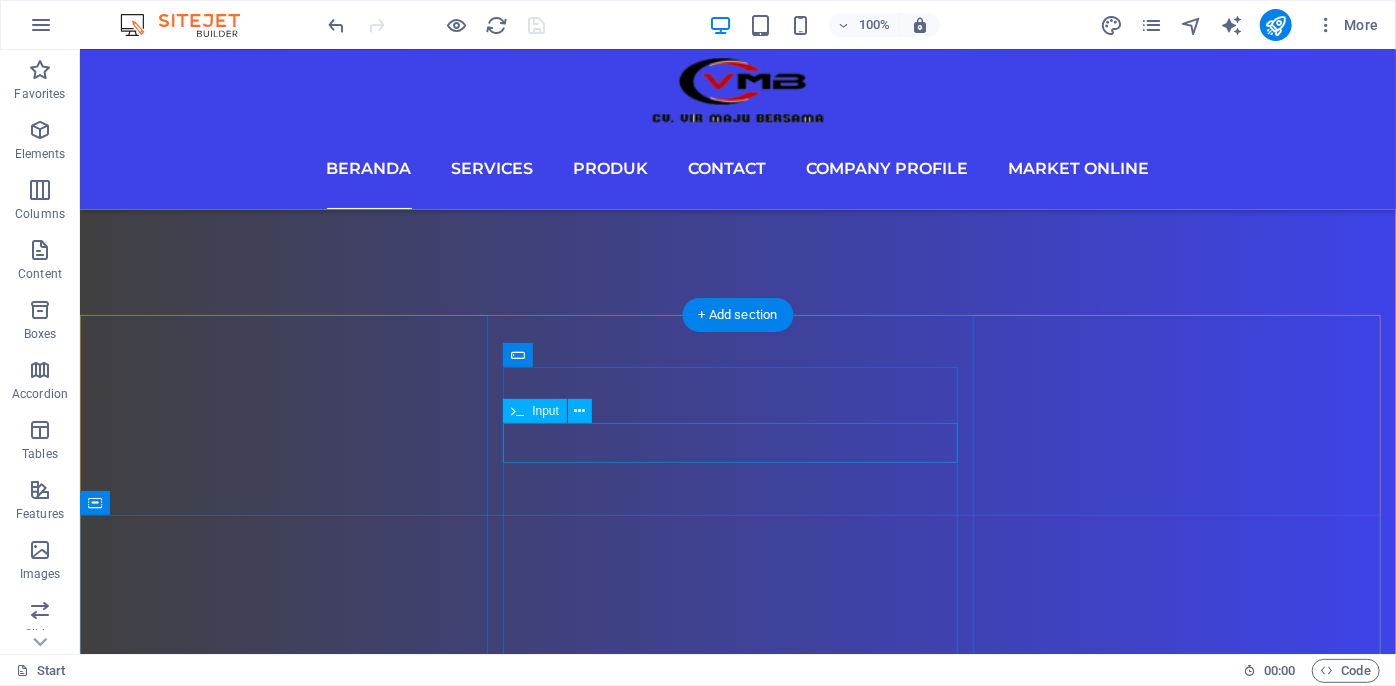 click 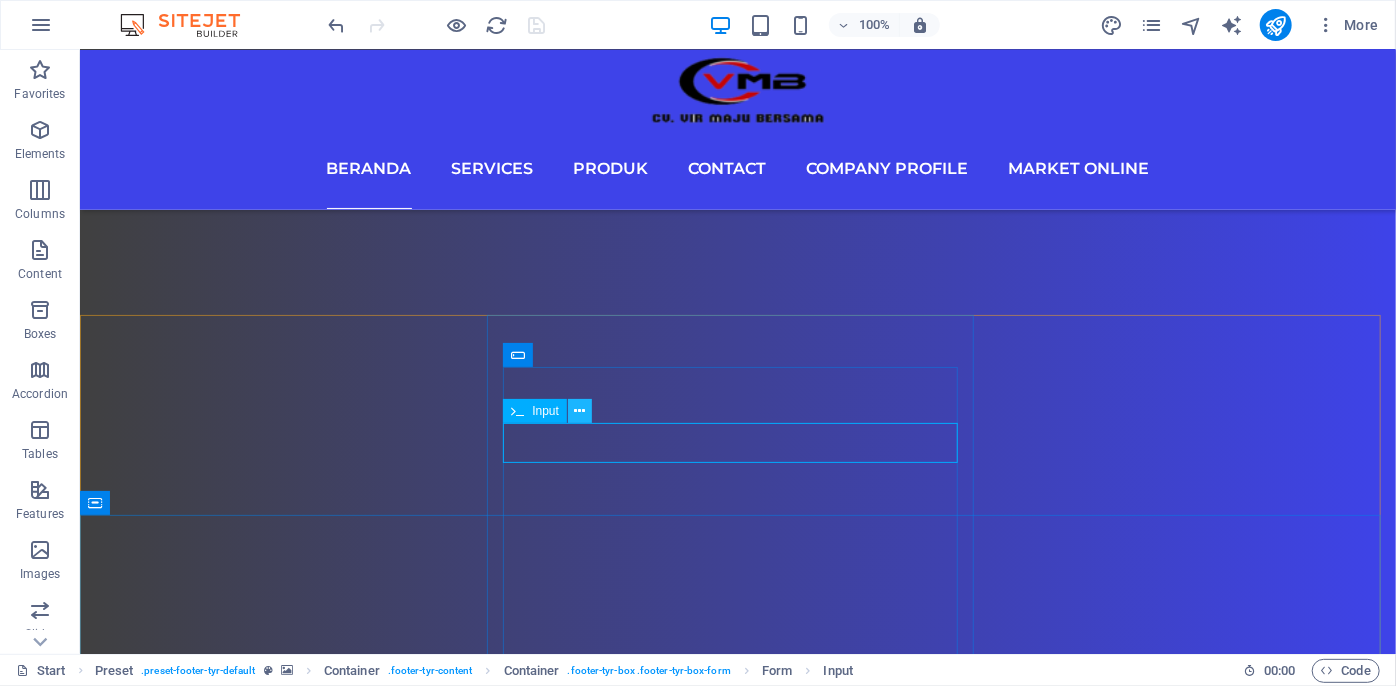 click at bounding box center (580, 411) 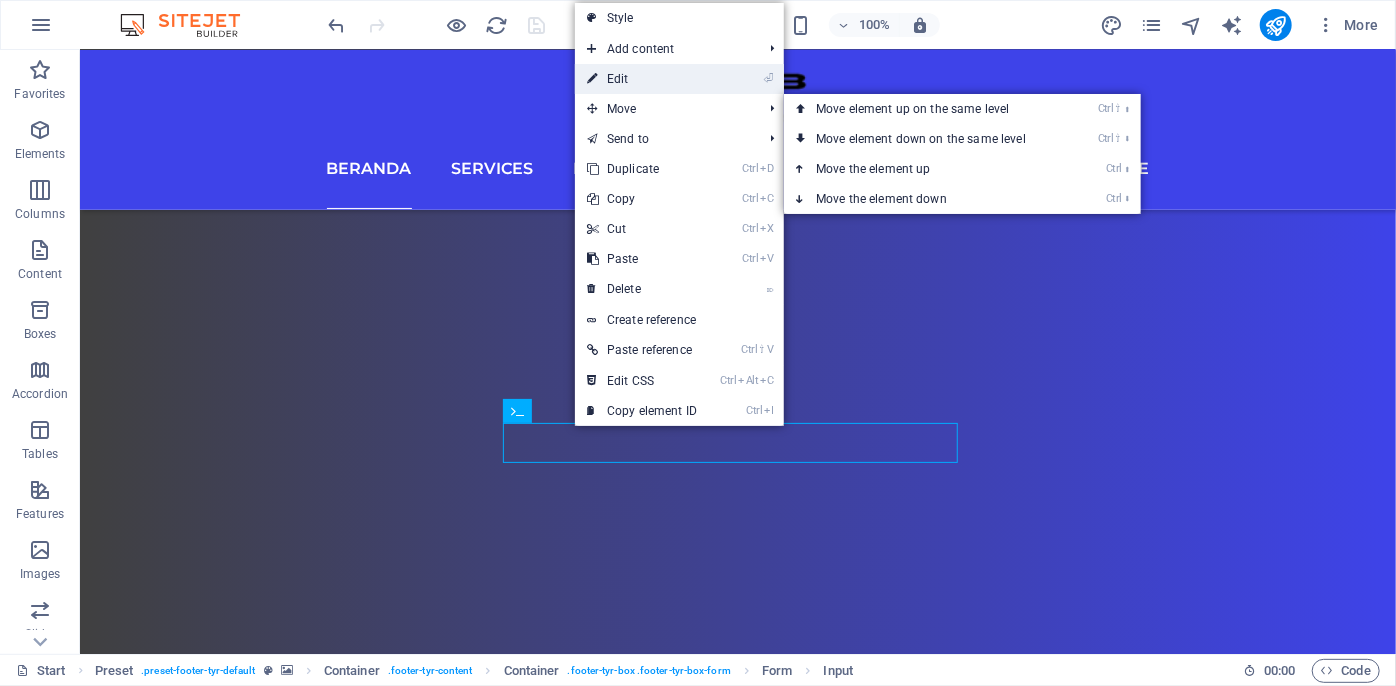 click on "⏎  Edit" at bounding box center (642, 79) 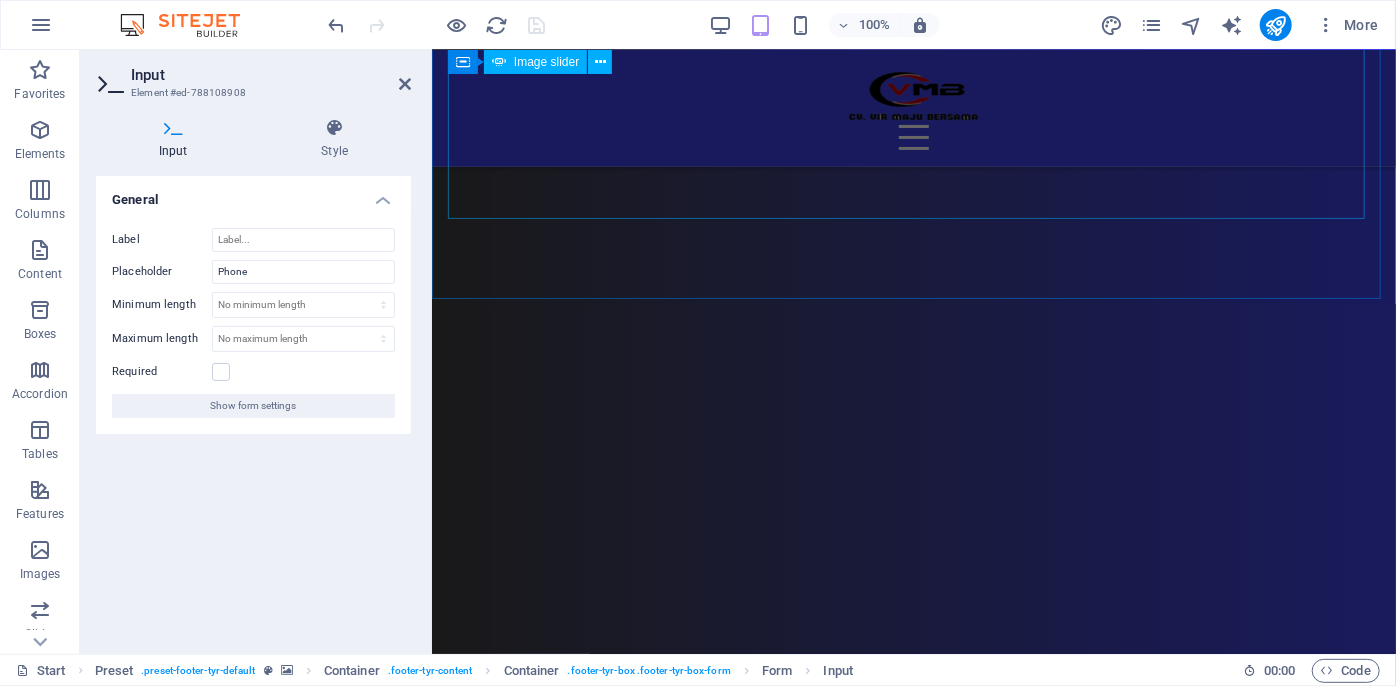 scroll, scrollTop: 11234, scrollLeft: 0, axis: vertical 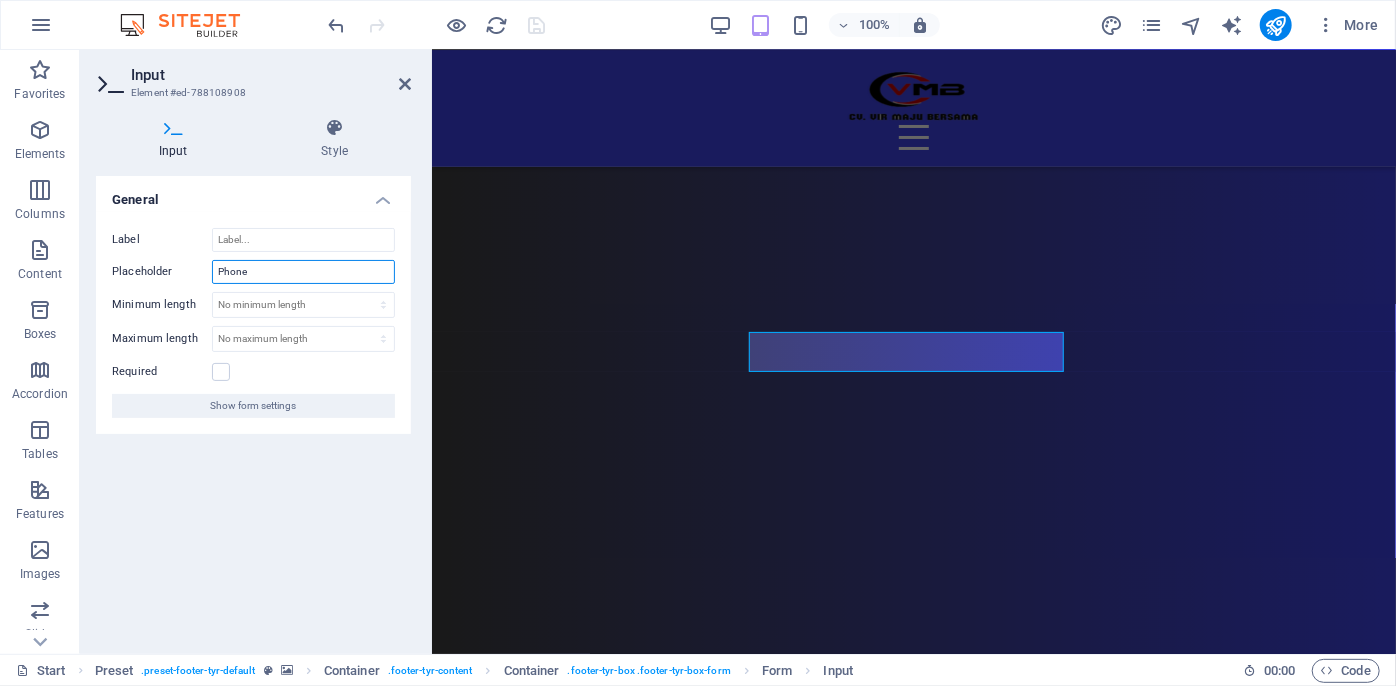 click on "Phone" at bounding box center (303, 272) 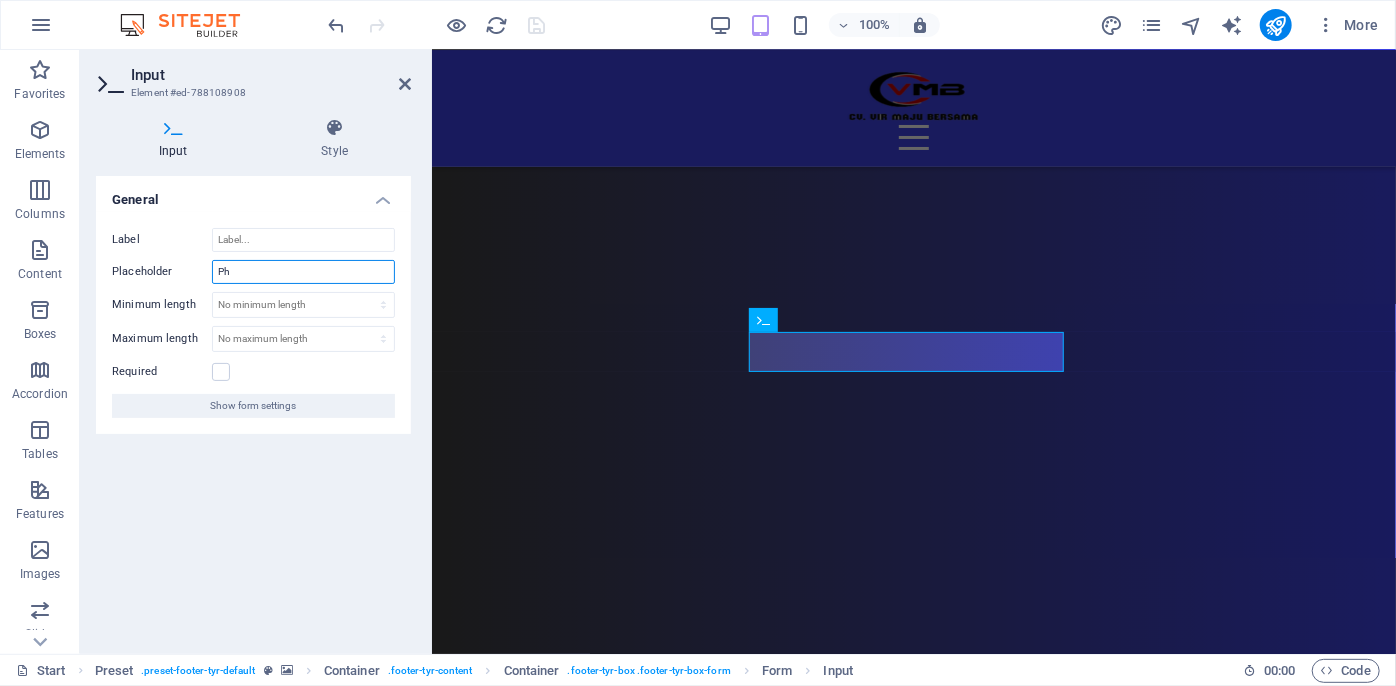 type on "P" 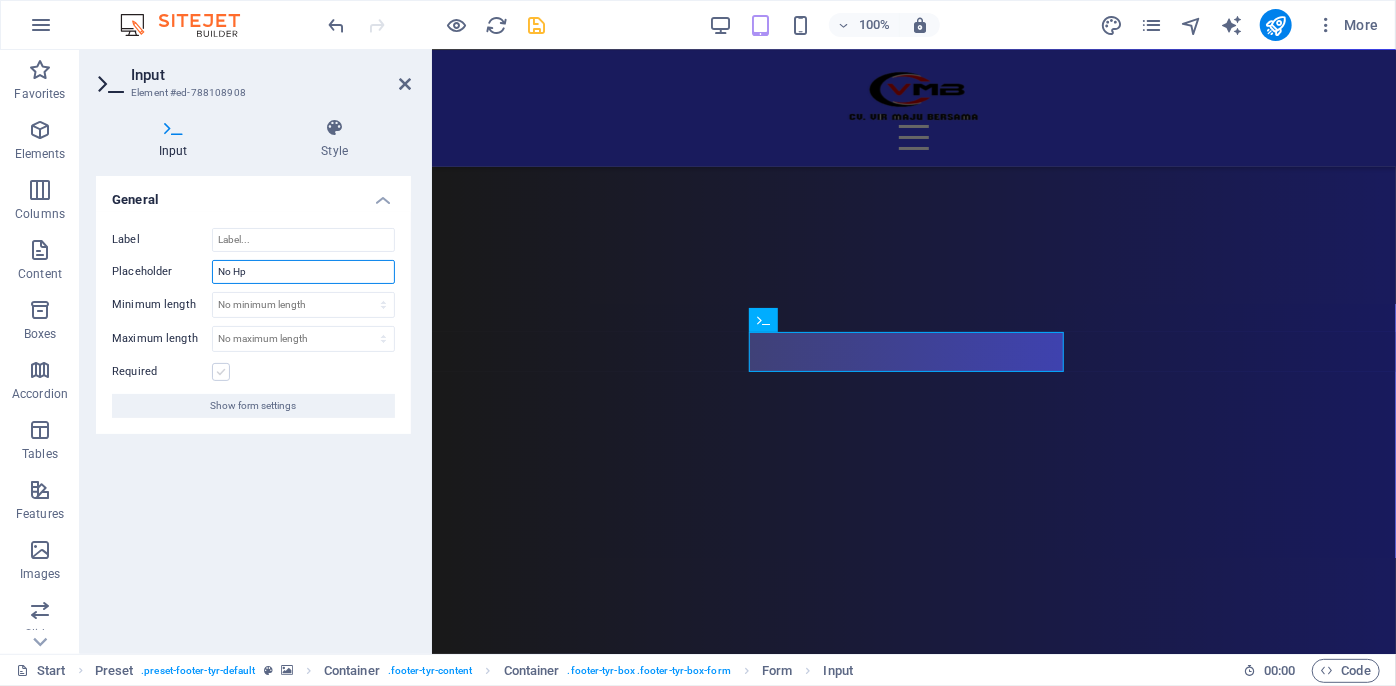type on "No Hp" 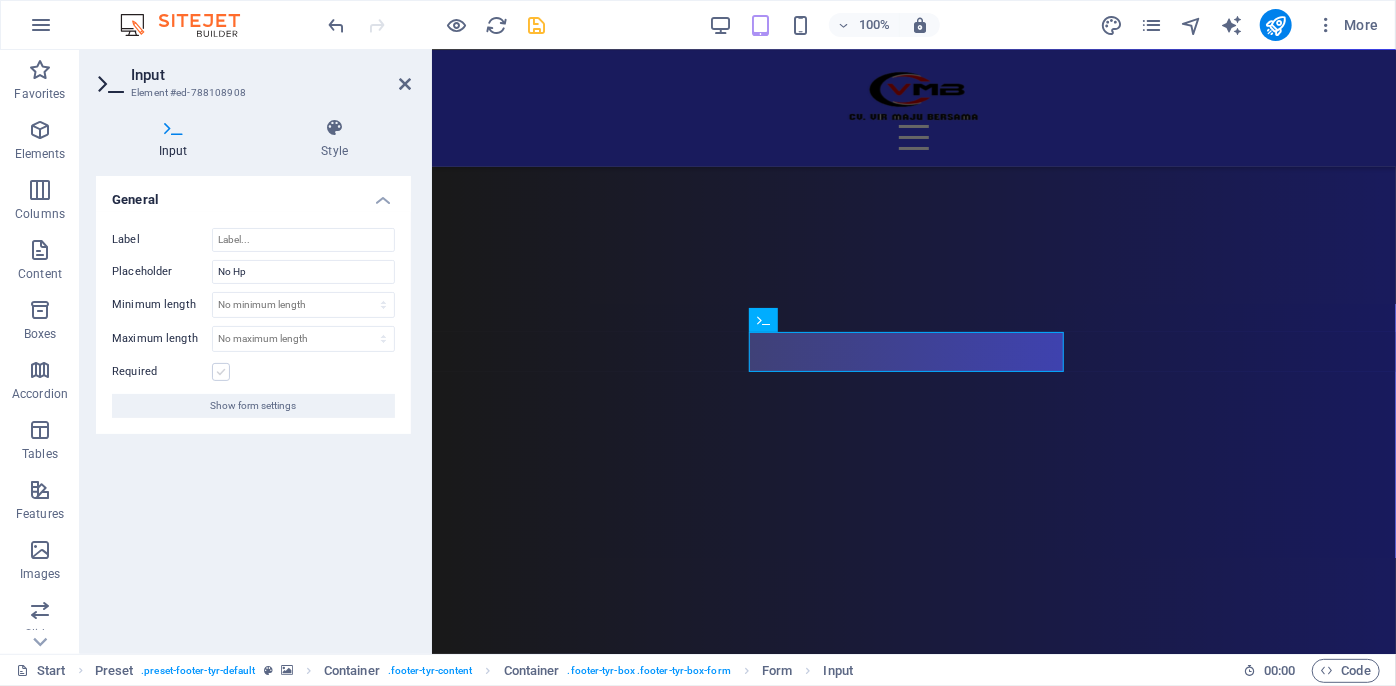click at bounding box center [221, 372] 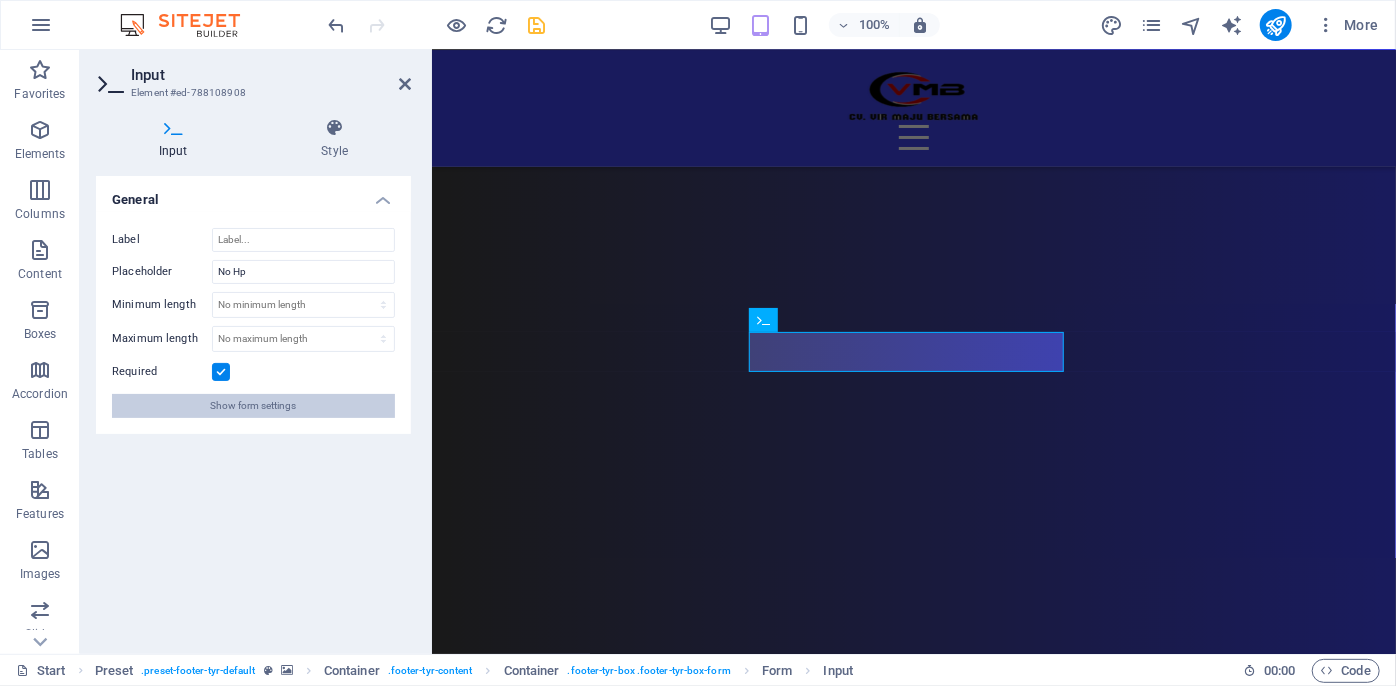 click on "Show form settings" at bounding box center (254, 406) 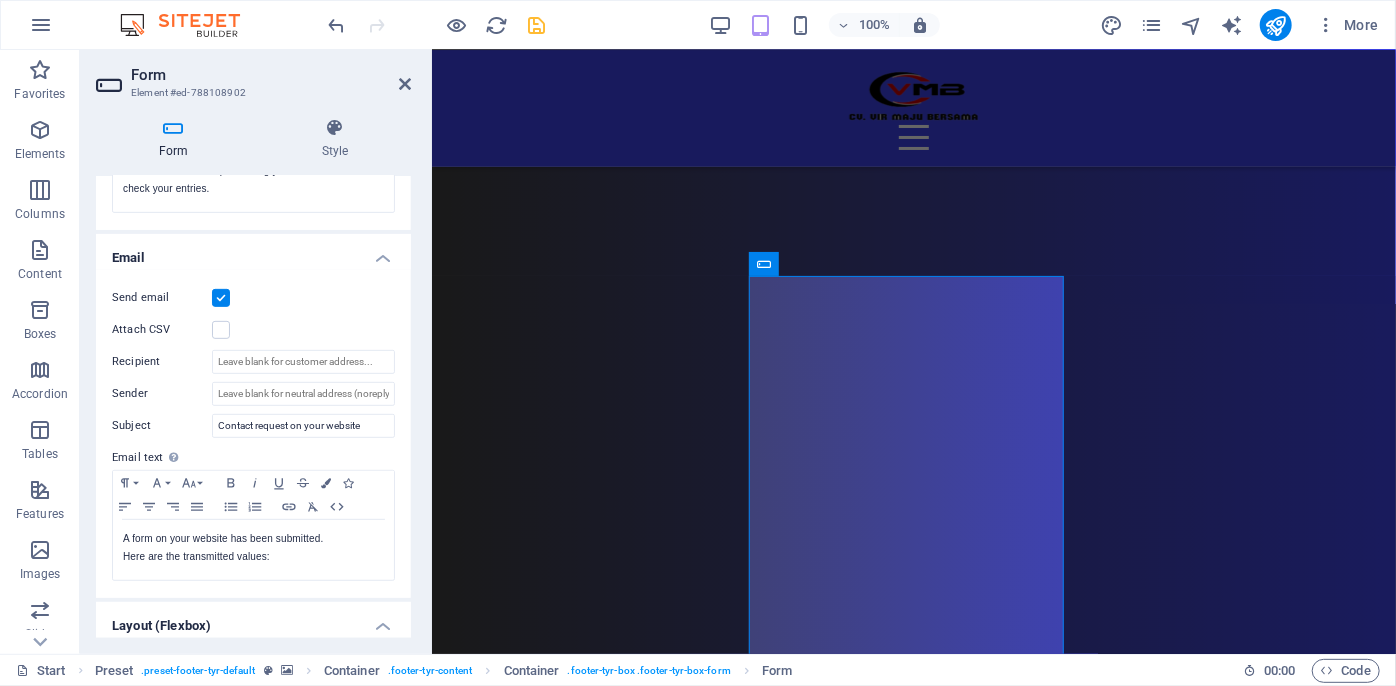 scroll, scrollTop: 640, scrollLeft: 0, axis: vertical 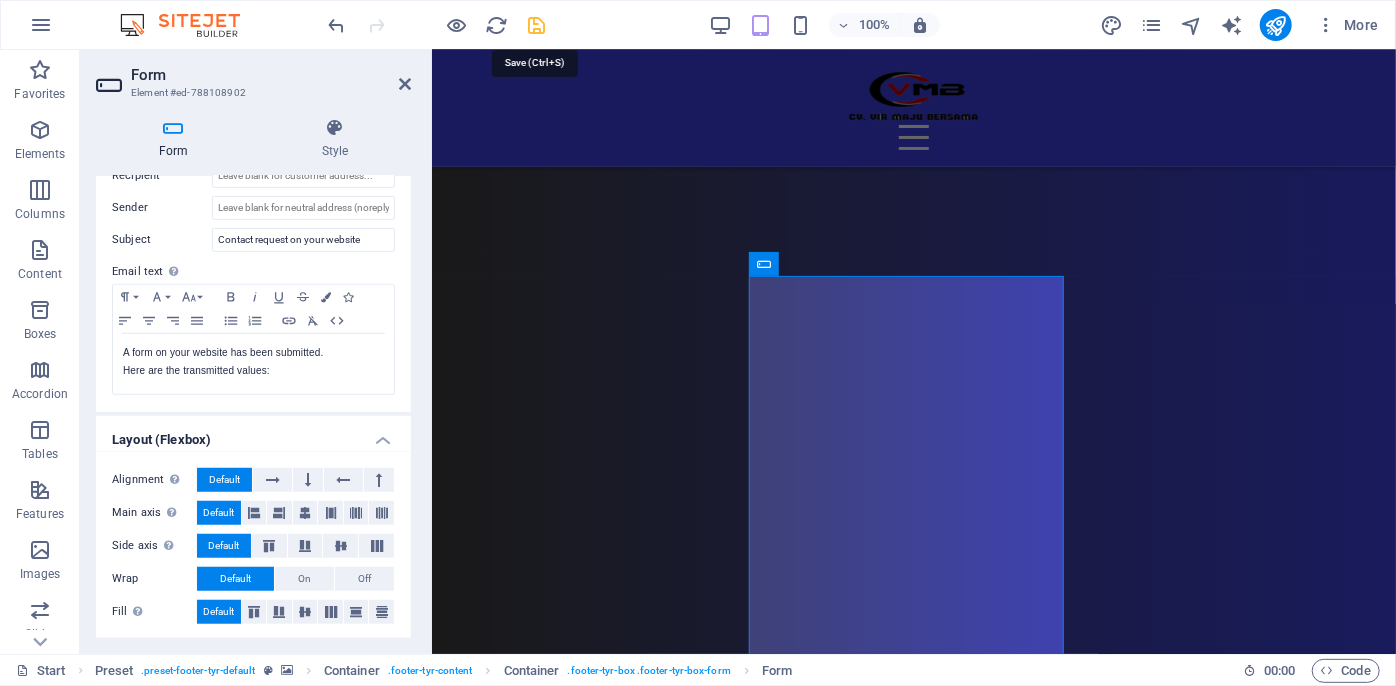 click at bounding box center (537, 25) 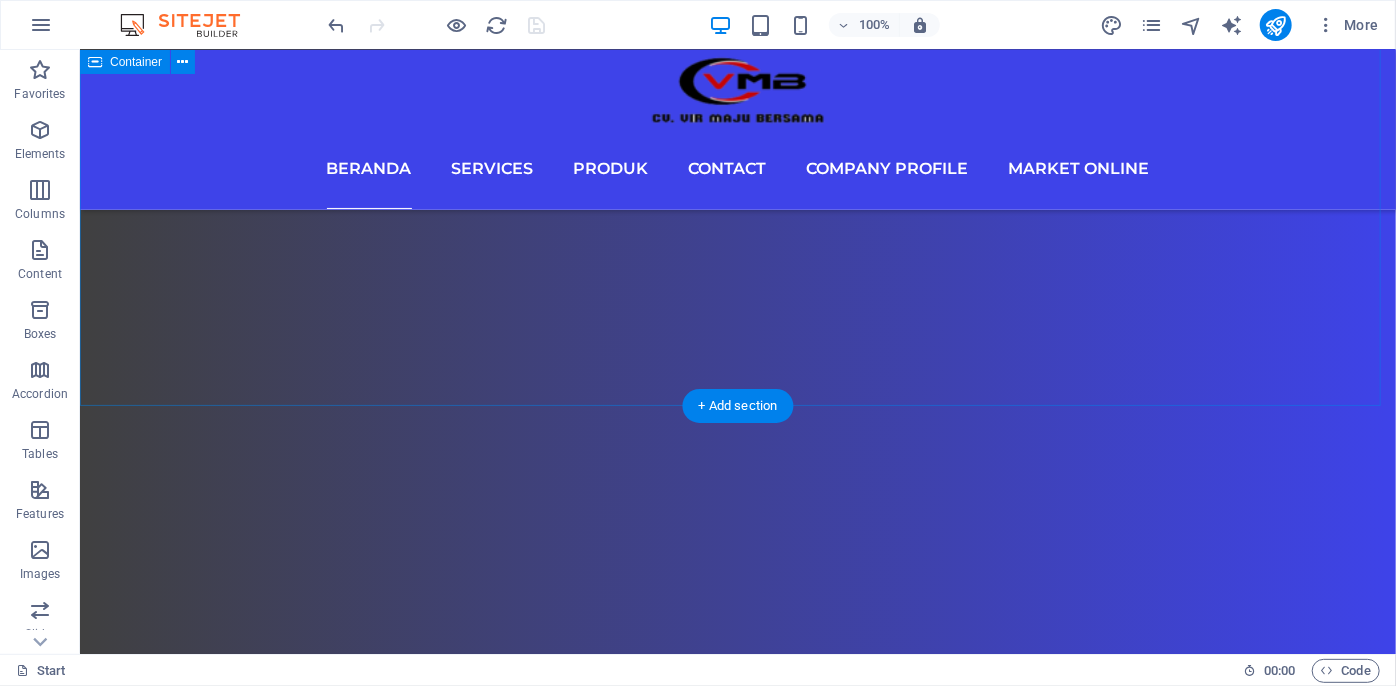 scroll, scrollTop: 14663, scrollLeft: 0, axis: vertical 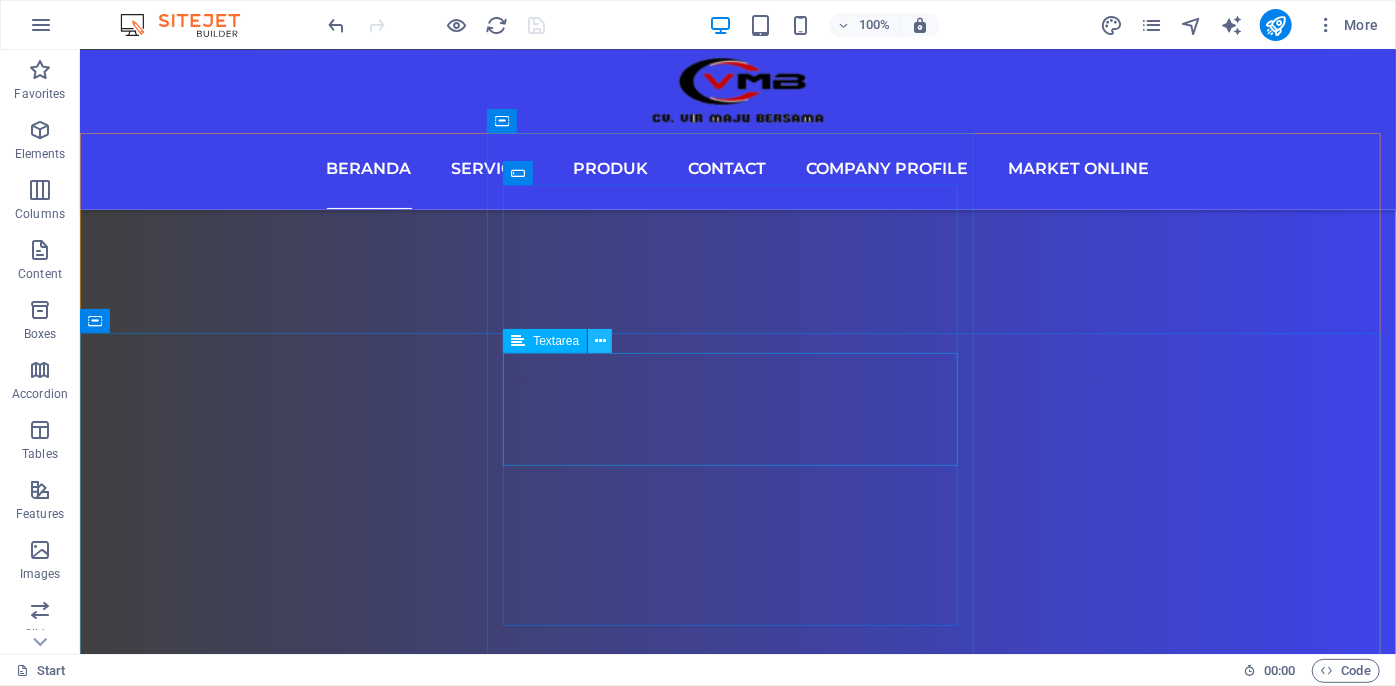 click at bounding box center (600, 341) 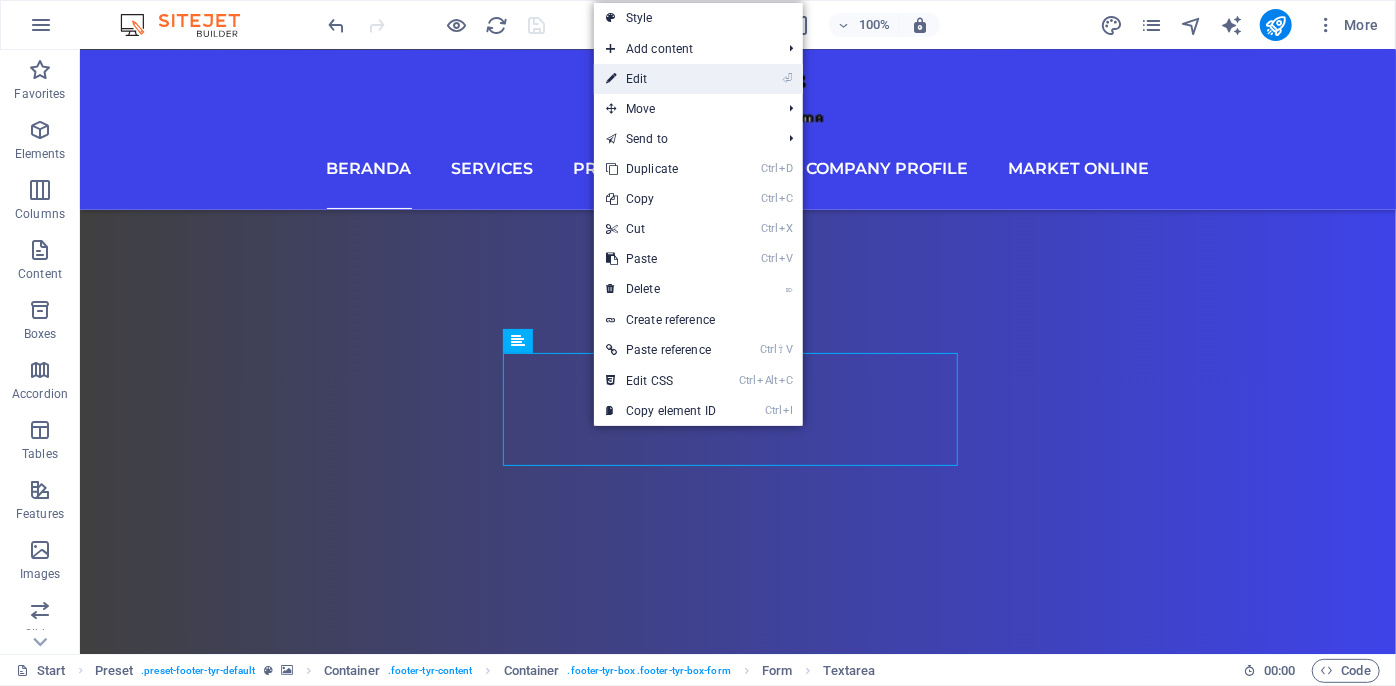 drag, startPoint x: 650, startPoint y: 71, endPoint x: 235, endPoint y: 288, distance: 468.30972 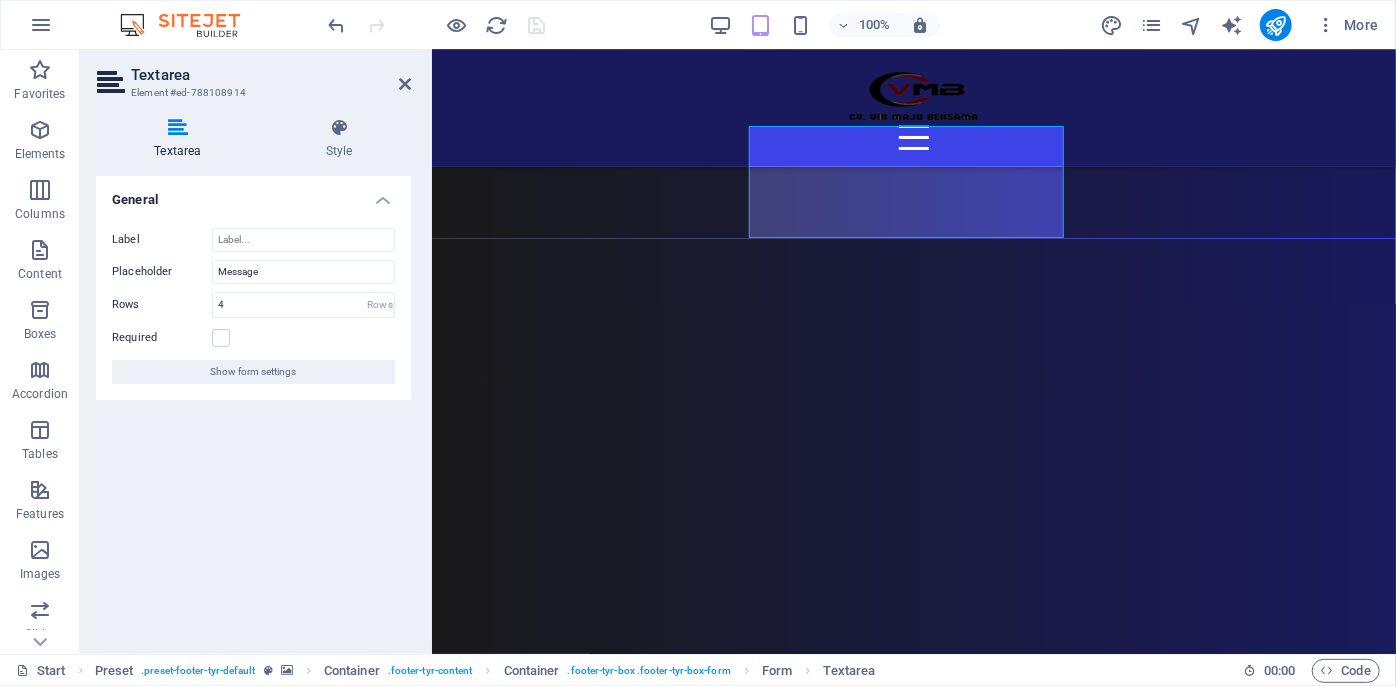 scroll, scrollTop: 11553, scrollLeft: 0, axis: vertical 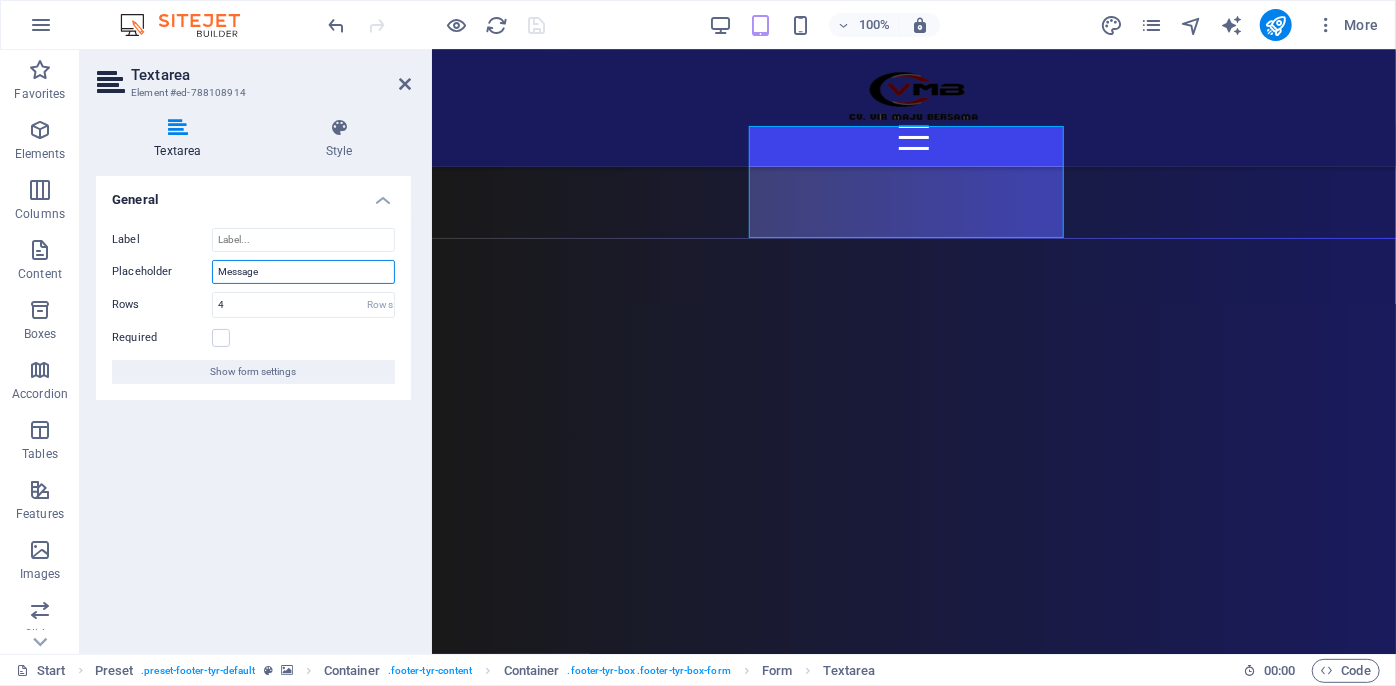 click on "Message" at bounding box center (303, 272) 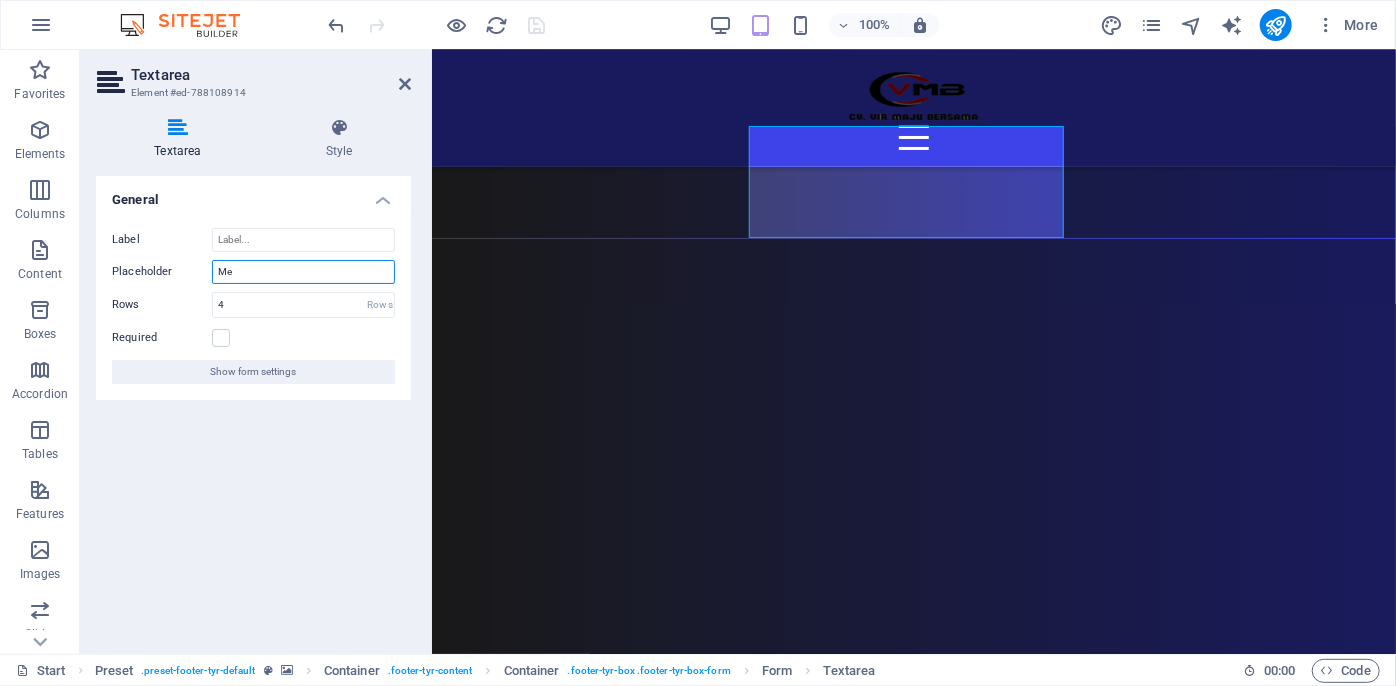 type on "M" 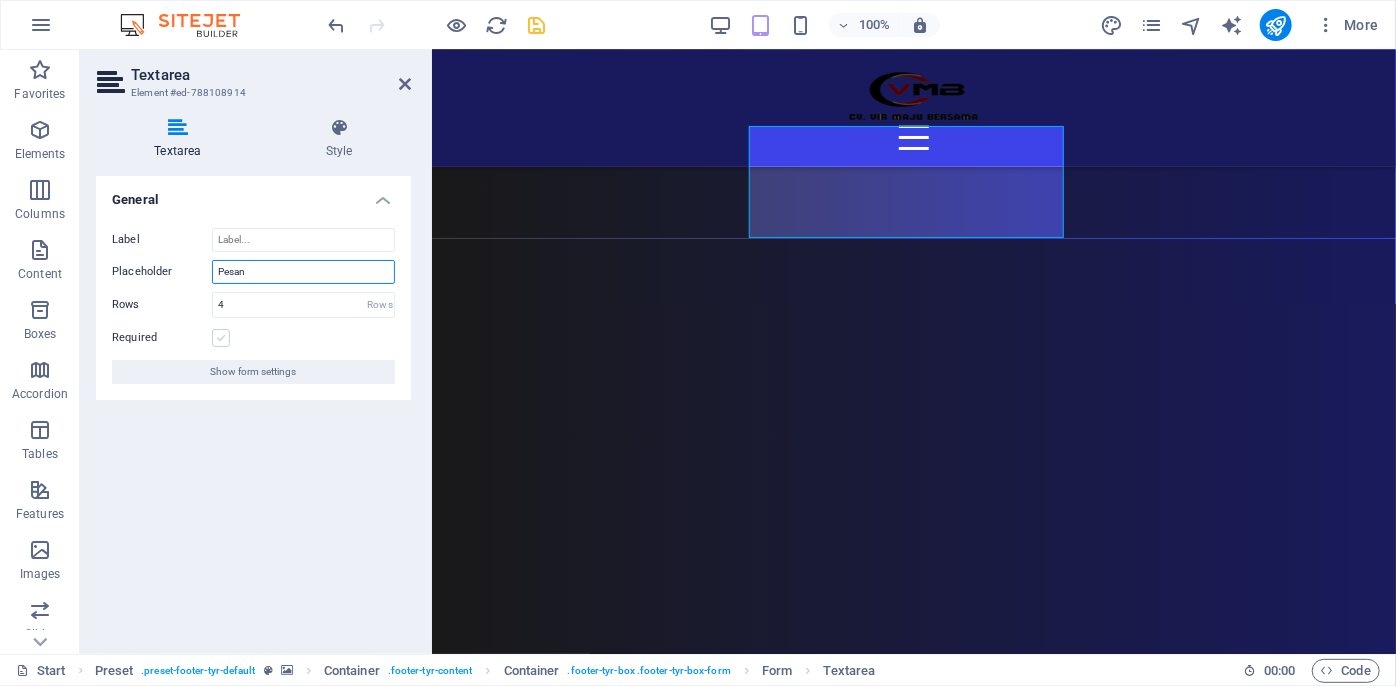 type on "Pesan" 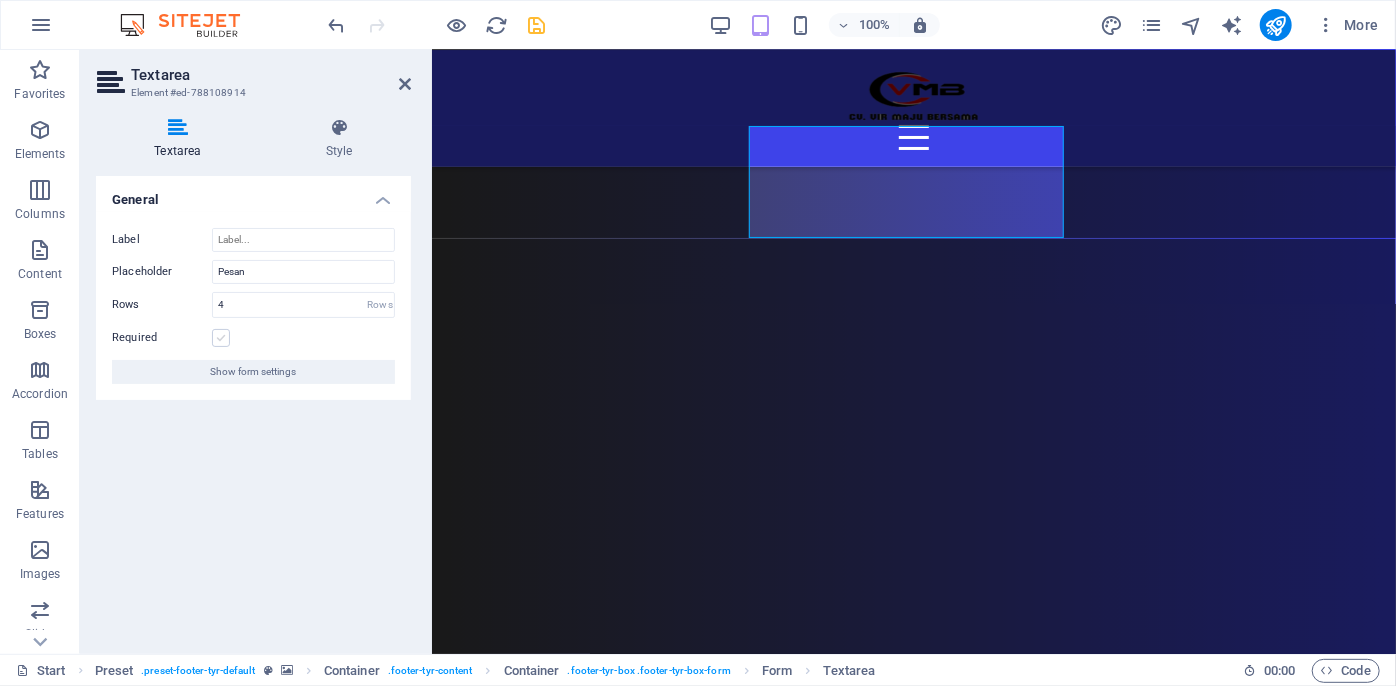click at bounding box center (221, 338) 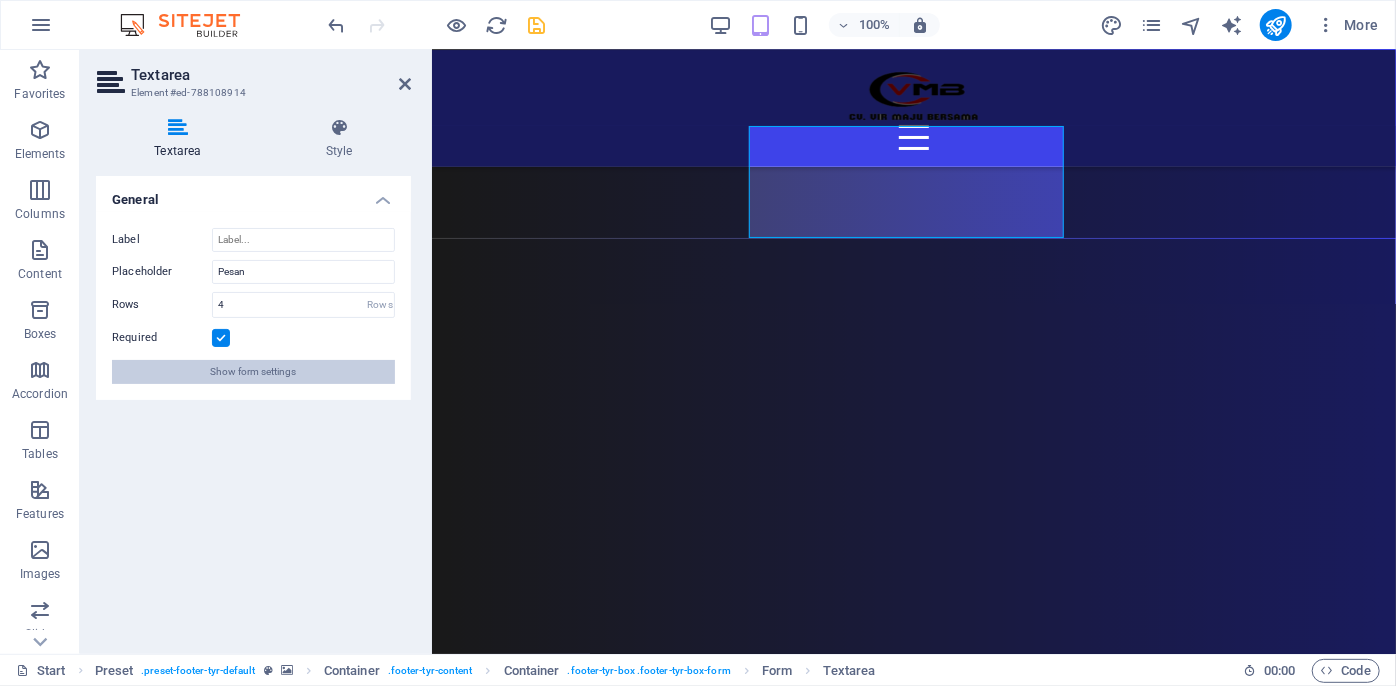 click on "Show form settings" at bounding box center [254, 372] 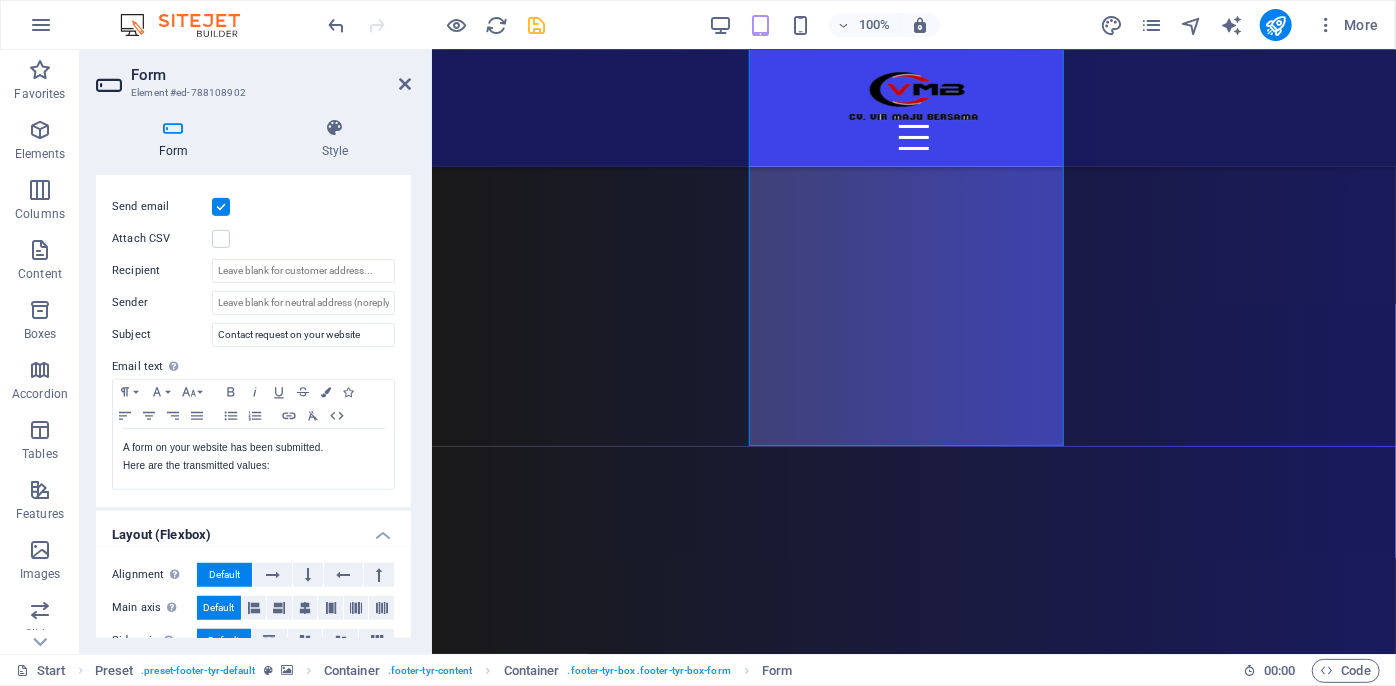 scroll, scrollTop: 640, scrollLeft: 0, axis: vertical 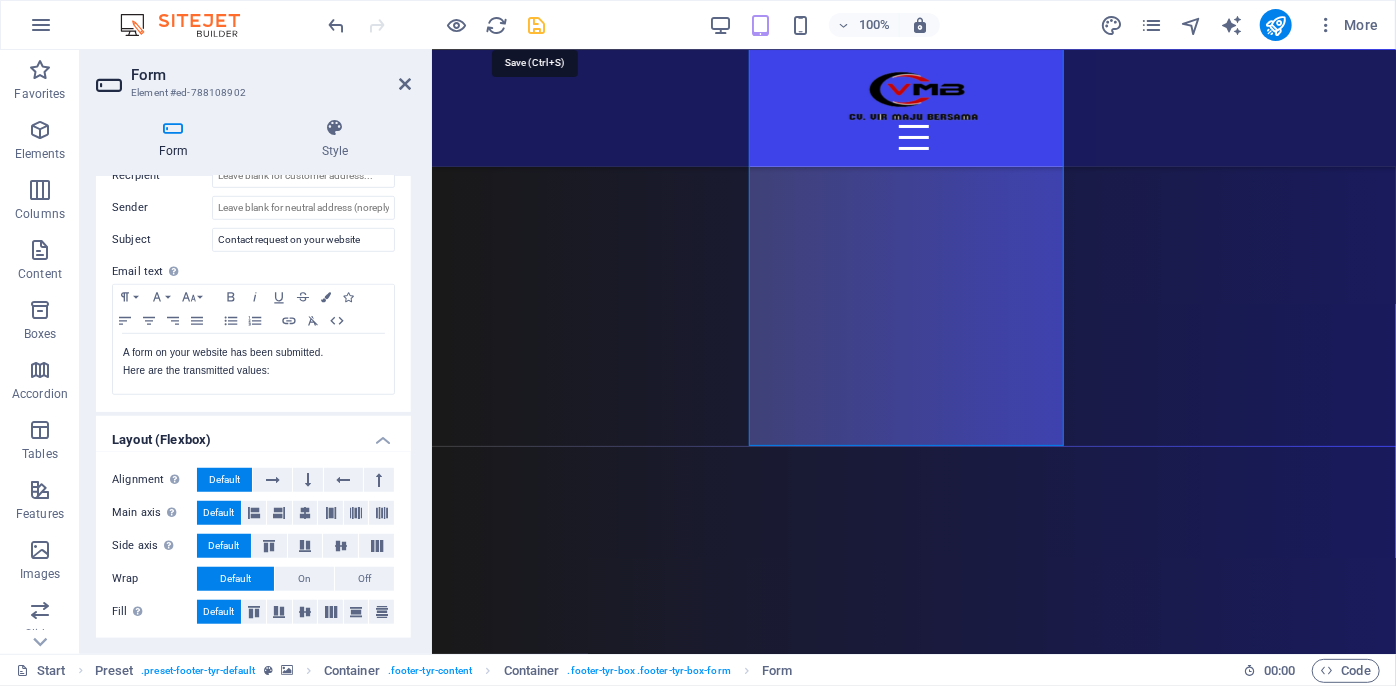 click at bounding box center (537, 25) 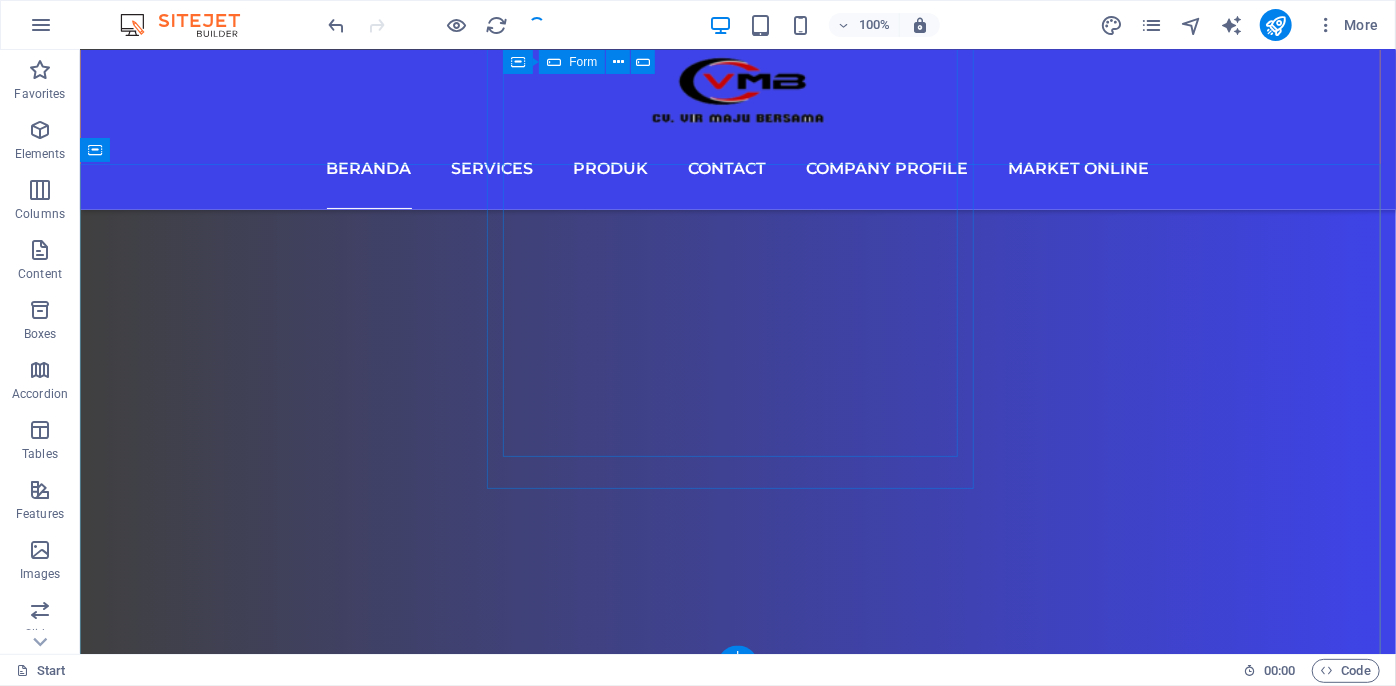 scroll, scrollTop: 14834, scrollLeft: 0, axis: vertical 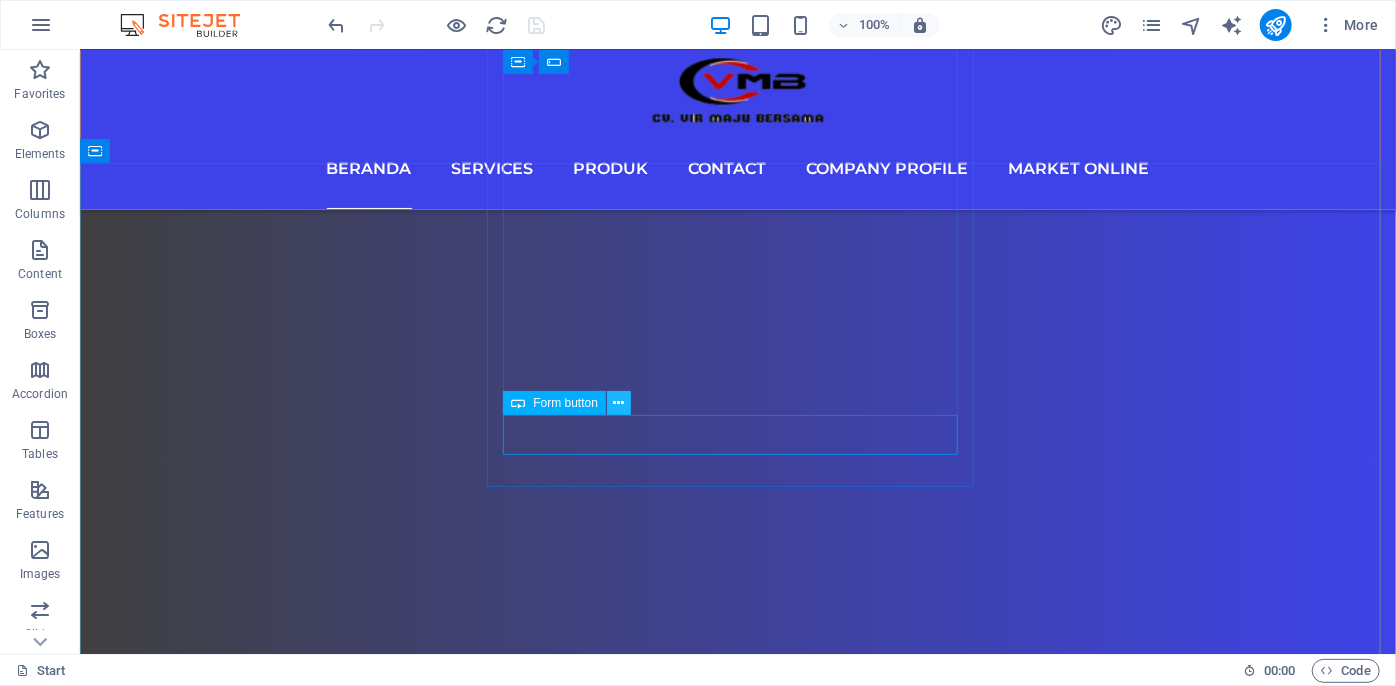 click at bounding box center (619, 403) 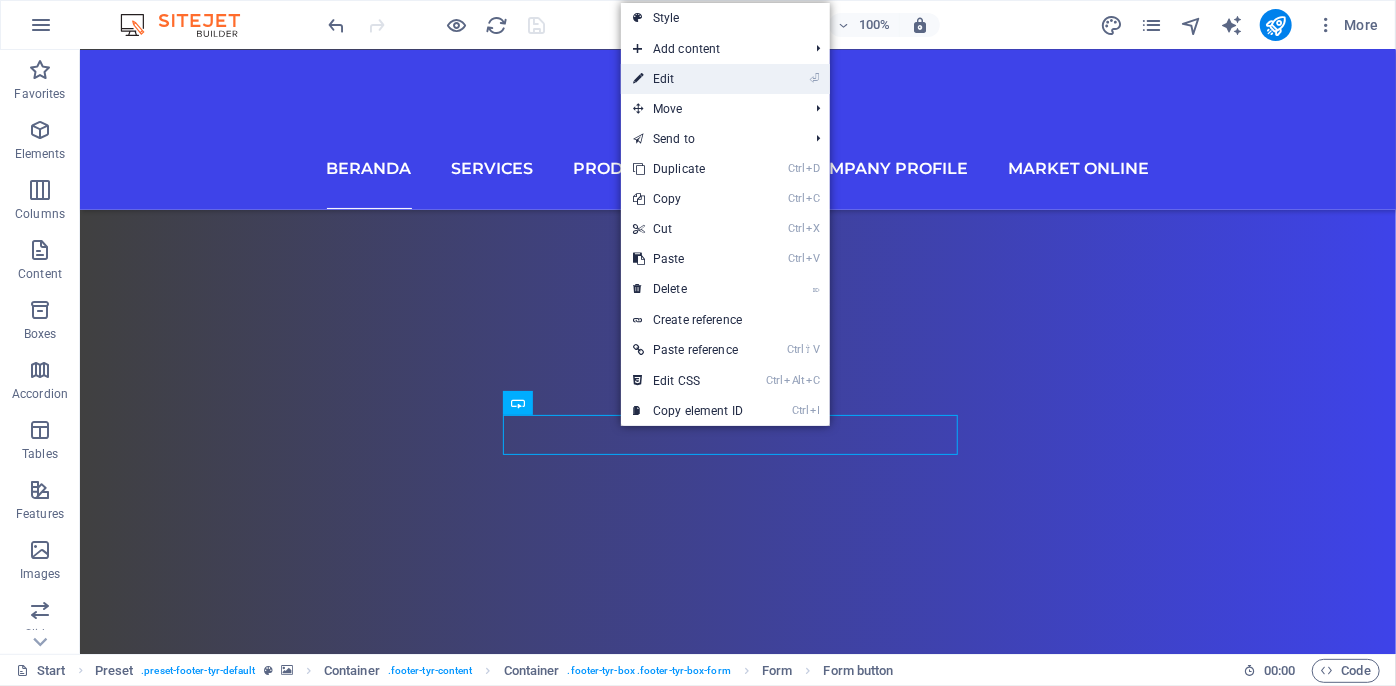drag, startPoint x: 684, startPoint y: 83, endPoint x: 256, endPoint y: 118, distance: 429.42868 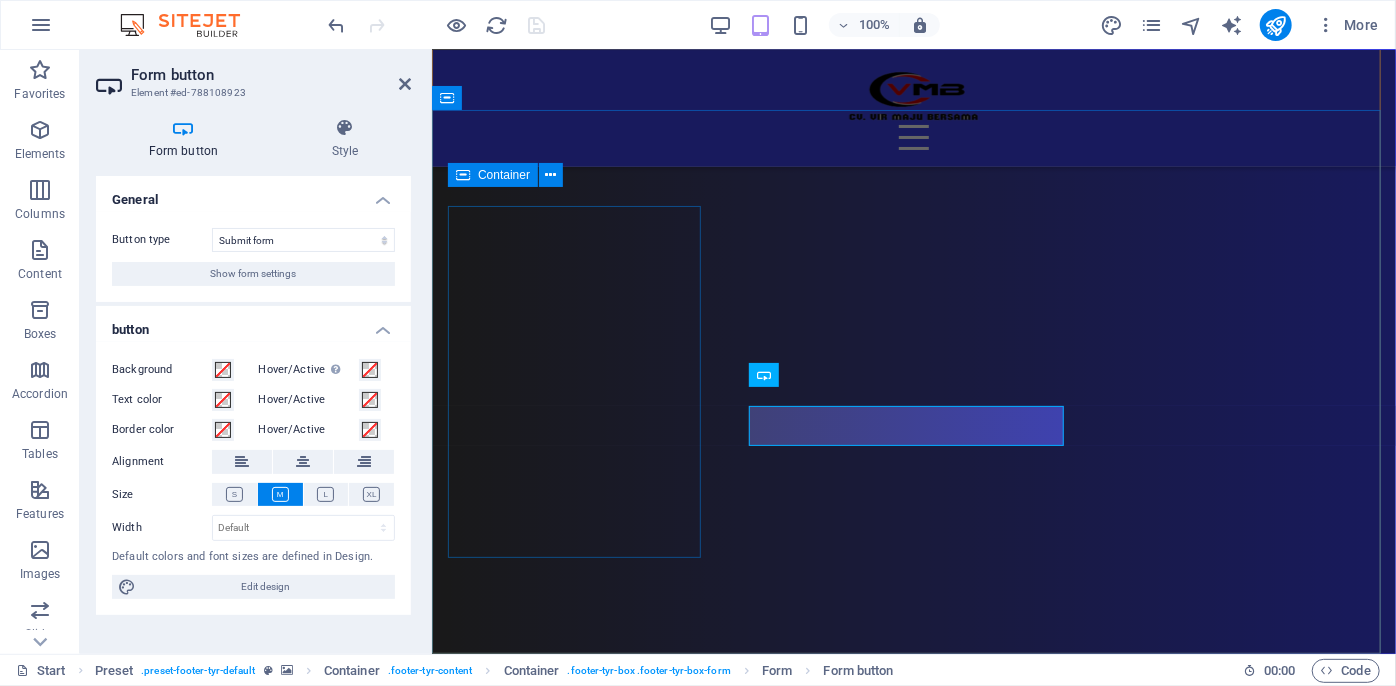 scroll, scrollTop: 11553, scrollLeft: 0, axis: vertical 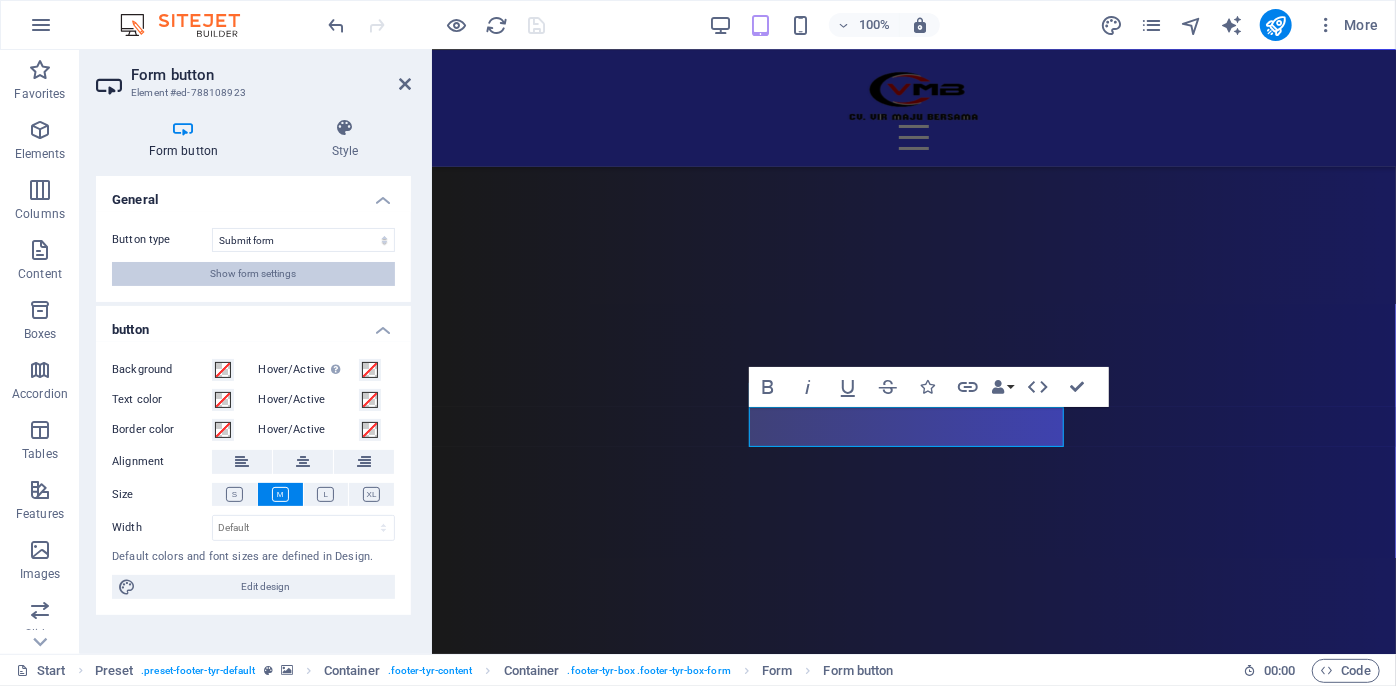 click on "Show form settings" at bounding box center [253, 274] 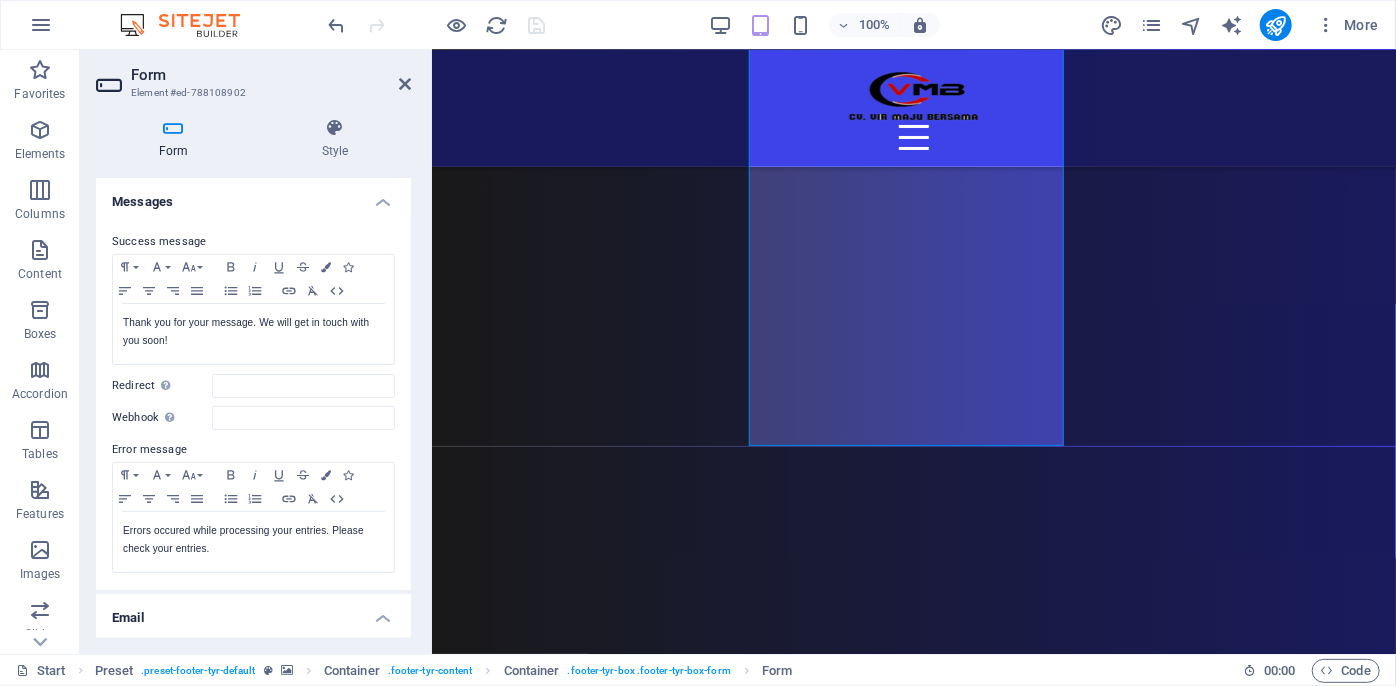 scroll, scrollTop: 0, scrollLeft: 0, axis: both 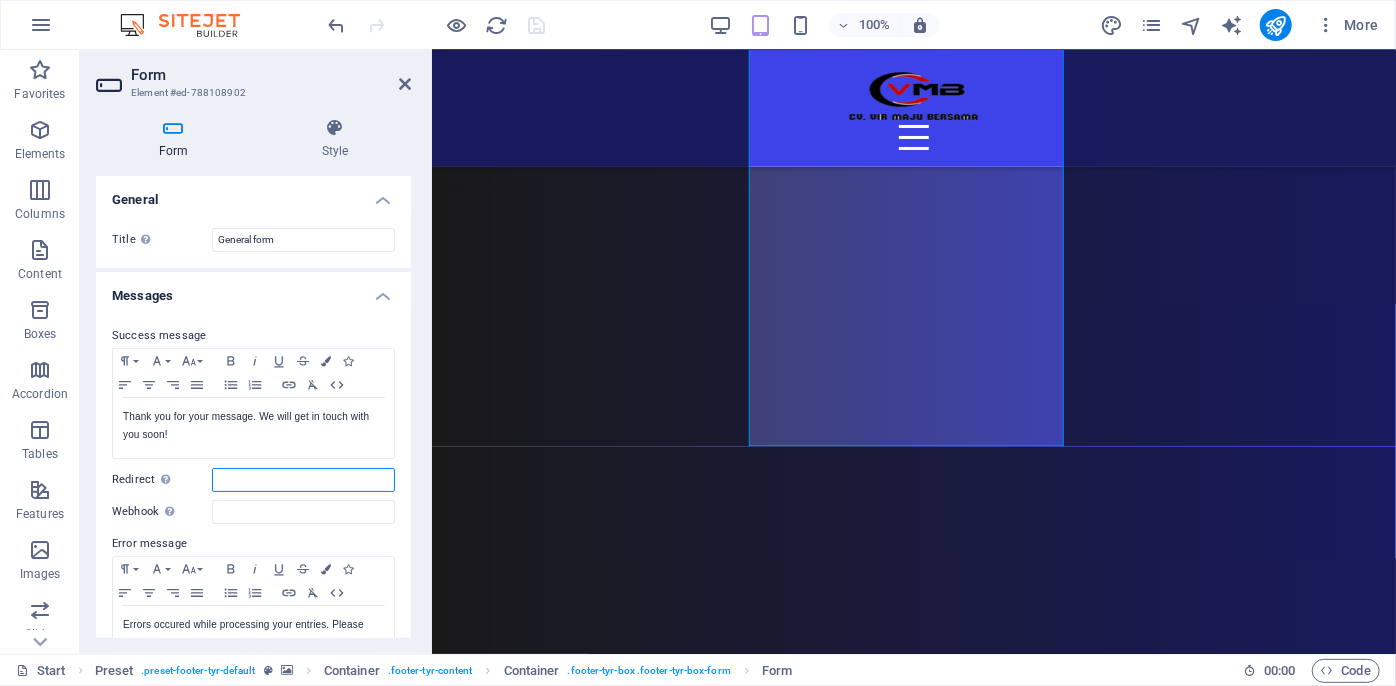 click on "Redirect Define a redirect target upon successful form submission; for example, a success page." at bounding box center [303, 480] 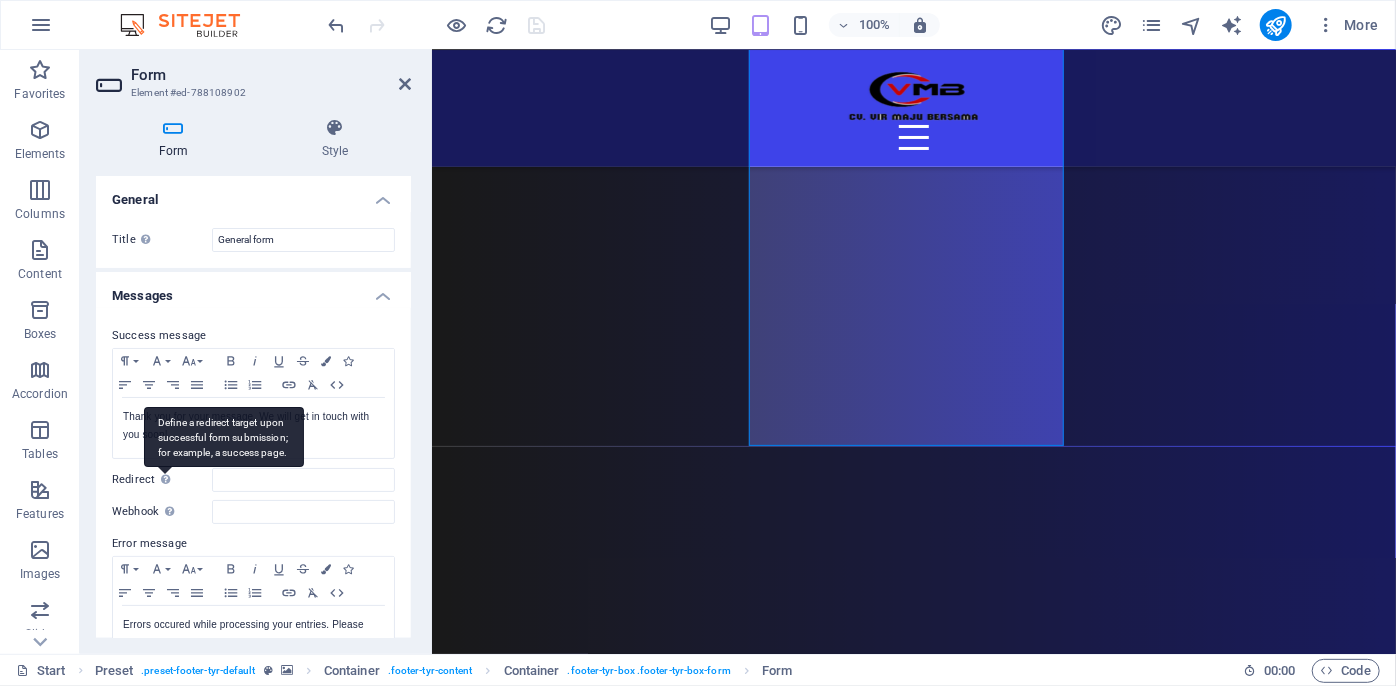 click on "Define a redirect target upon successful form submission; for example, a success page." at bounding box center [224, 437] 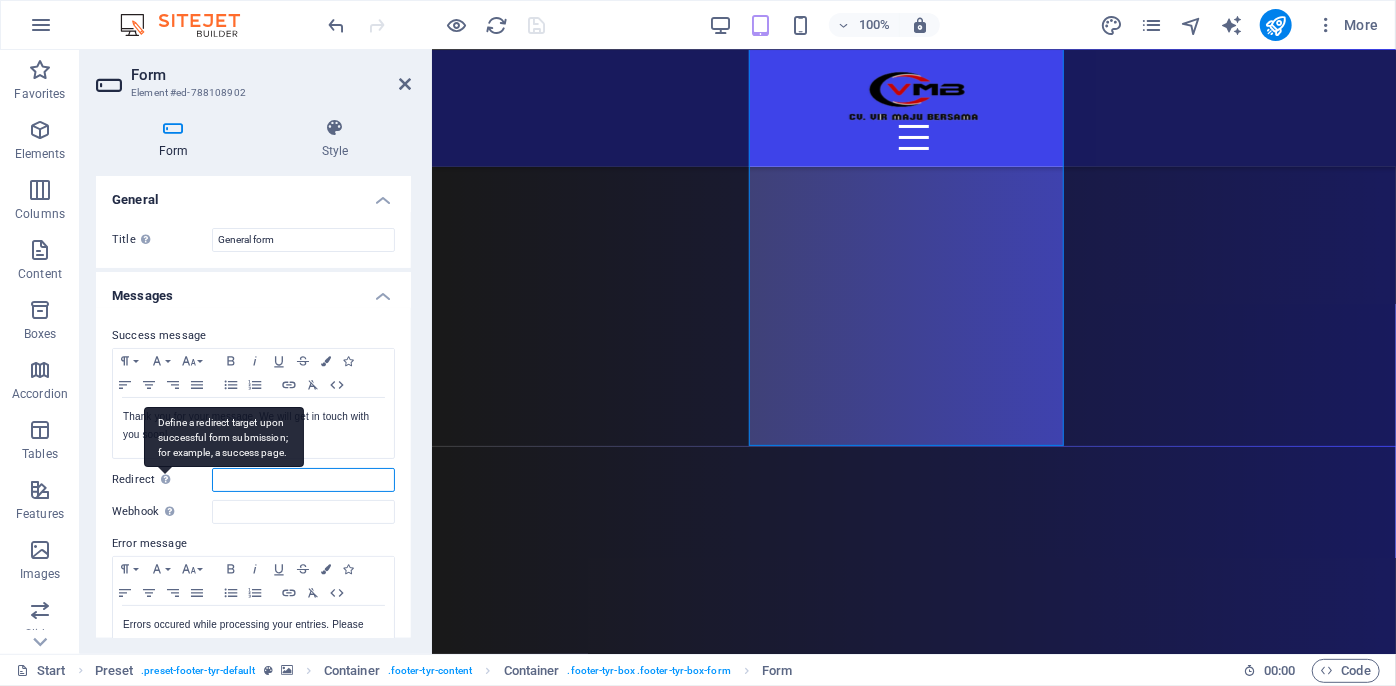 click on "Redirect Define a redirect target upon successful form submission; for example, a success page." at bounding box center [303, 480] 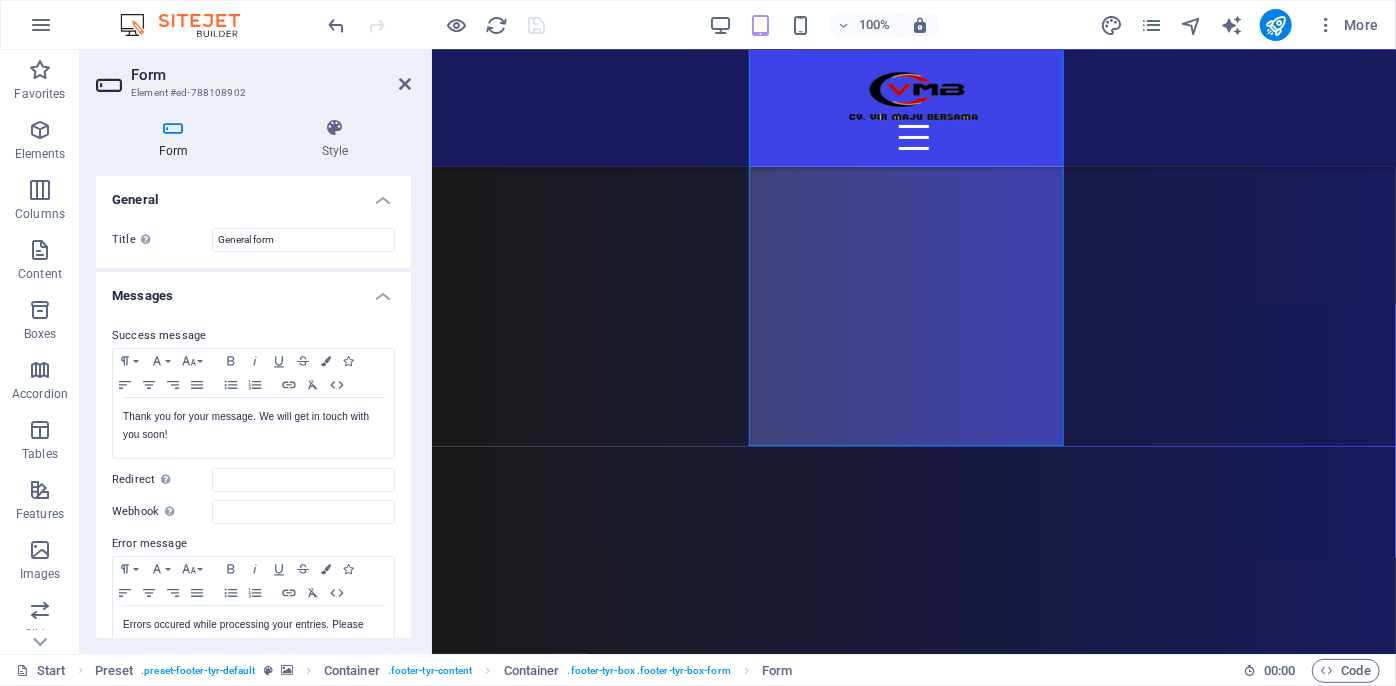 click on "Form" at bounding box center [177, 139] 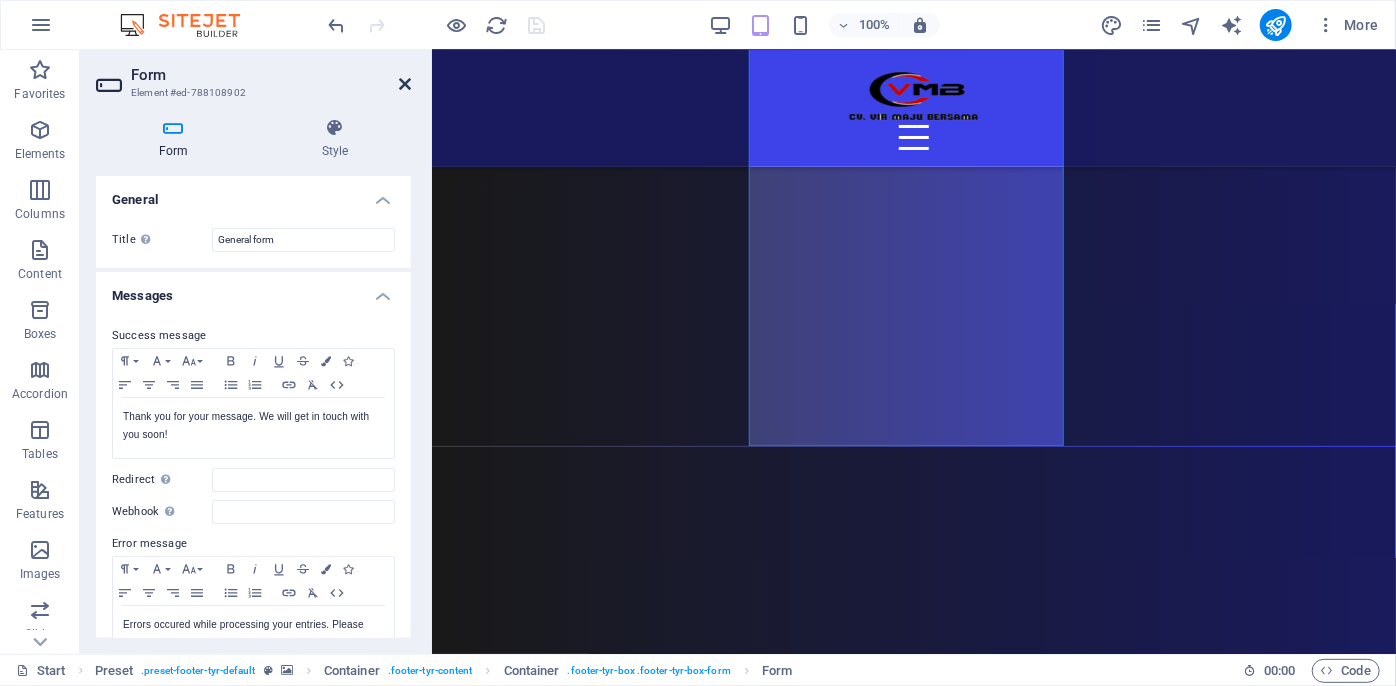 drag, startPoint x: 398, startPoint y: 88, endPoint x: 370, endPoint y: 32, distance: 62.609905 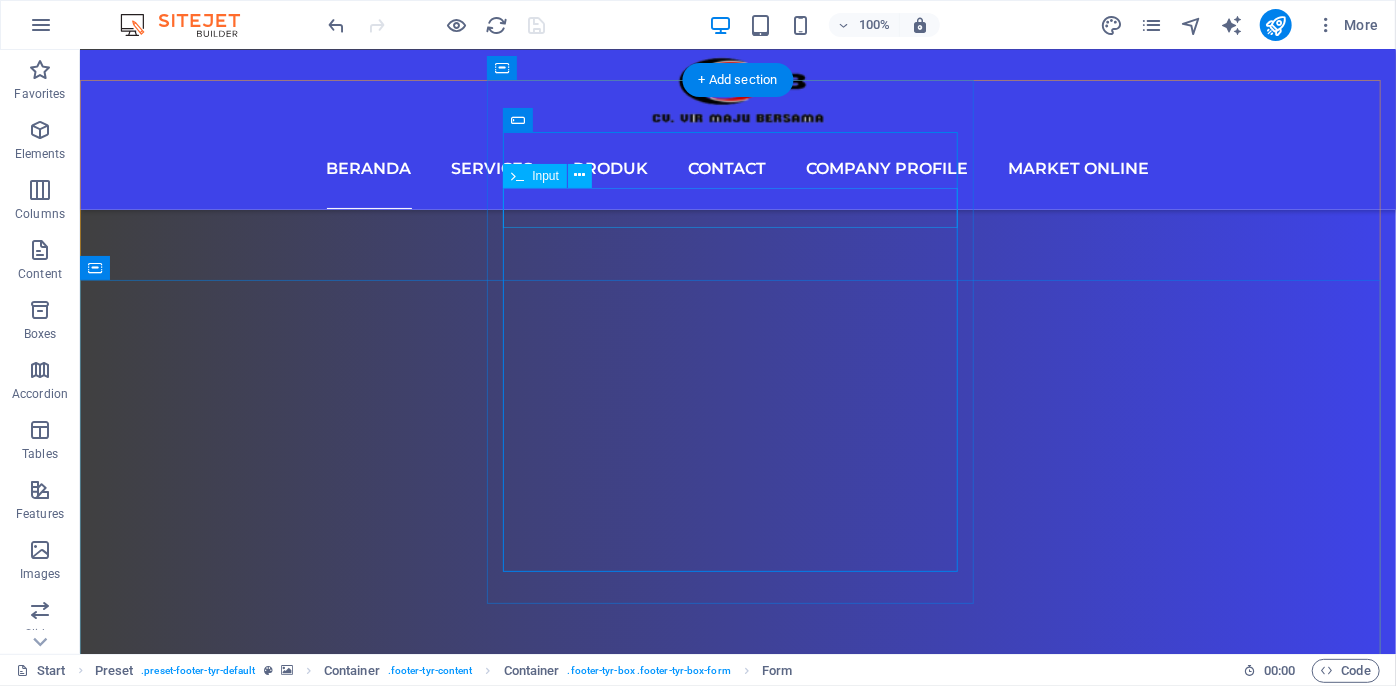 scroll, scrollTop: 14353, scrollLeft: 0, axis: vertical 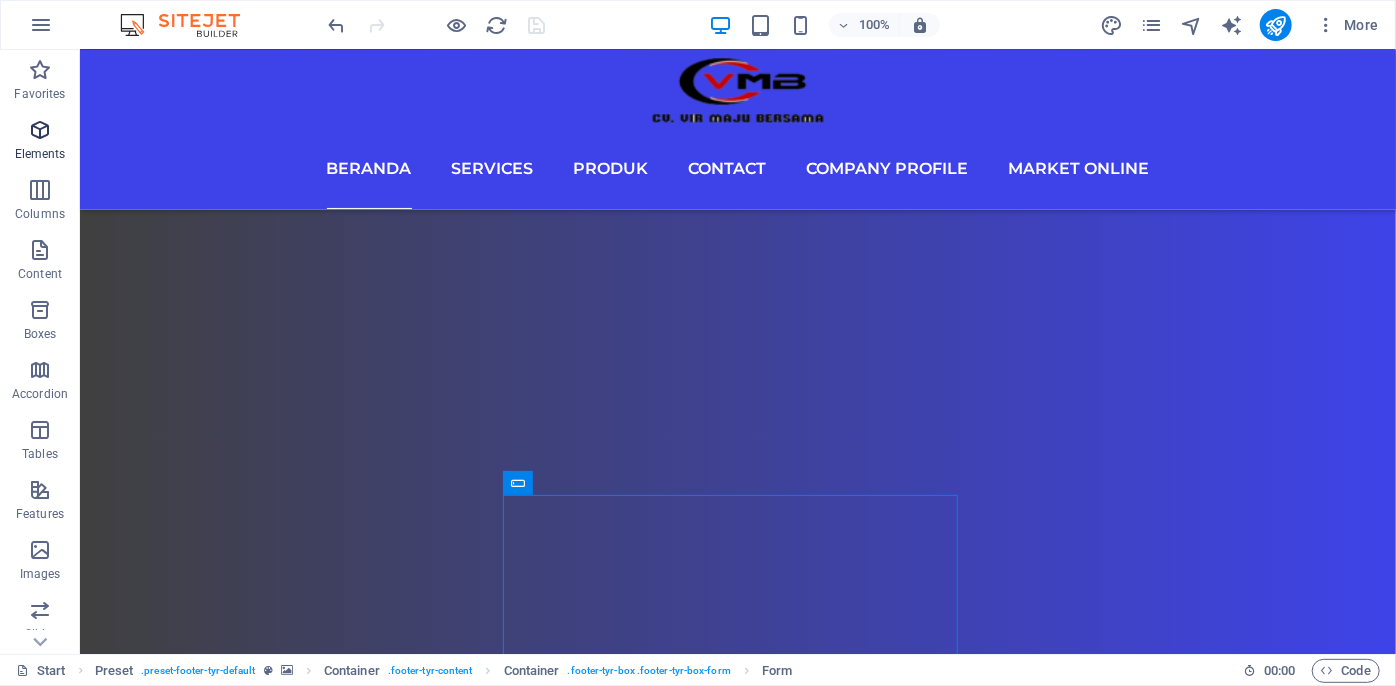 click at bounding box center (40, 130) 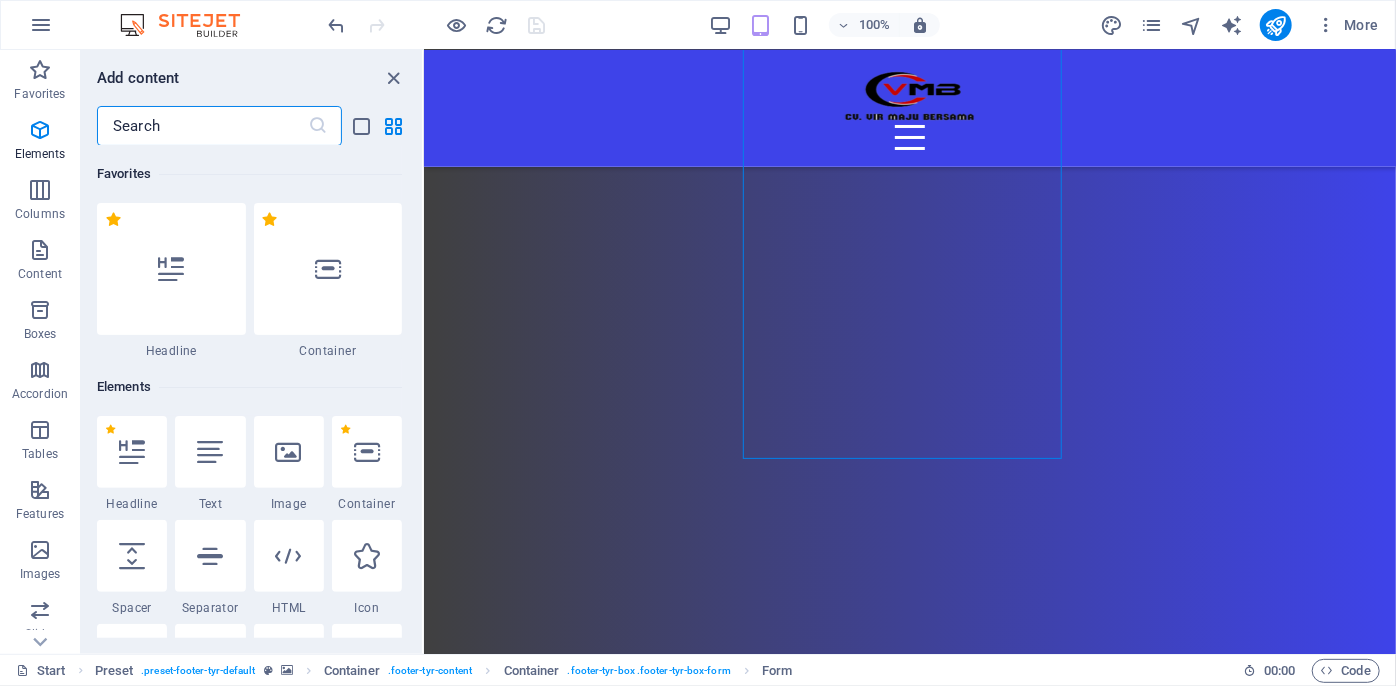 scroll, scrollTop: 212, scrollLeft: 0, axis: vertical 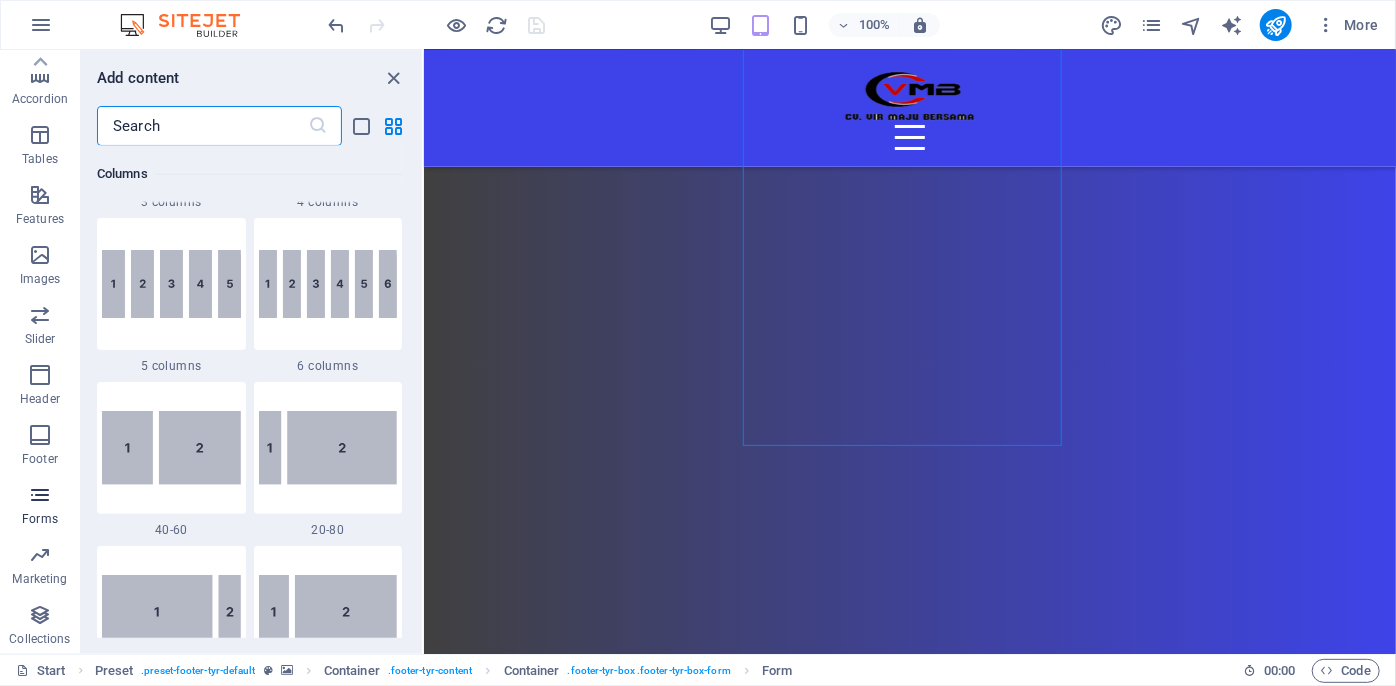 click at bounding box center [40, 495] 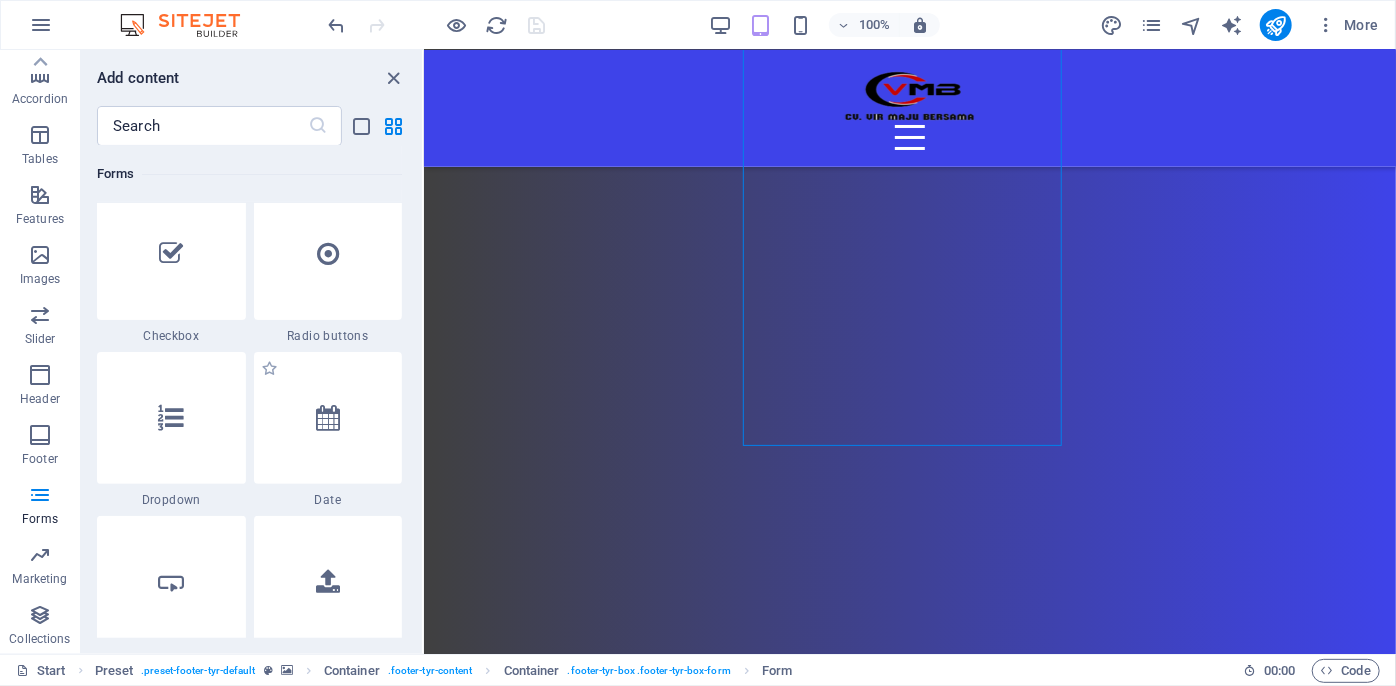 scroll, scrollTop: 15617, scrollLeft: 0, axis: vertical 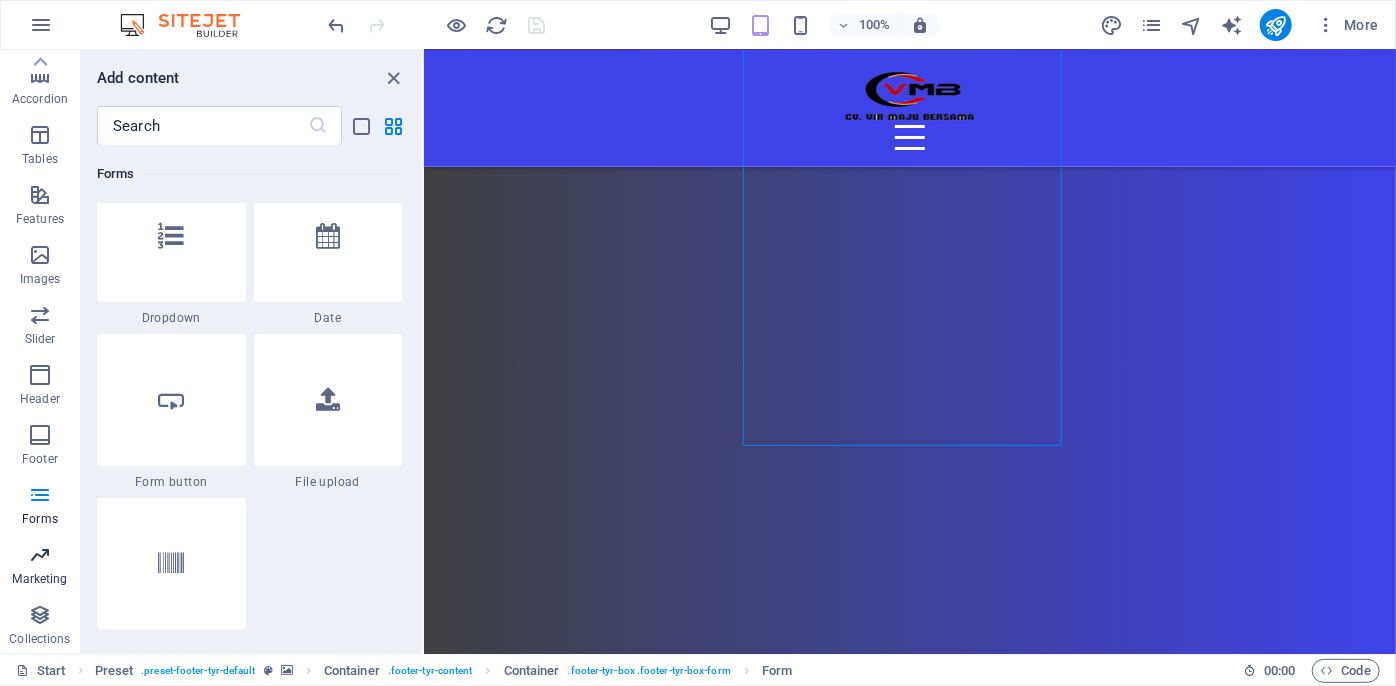 click on "Marketing" at bounding box center [39, 579] 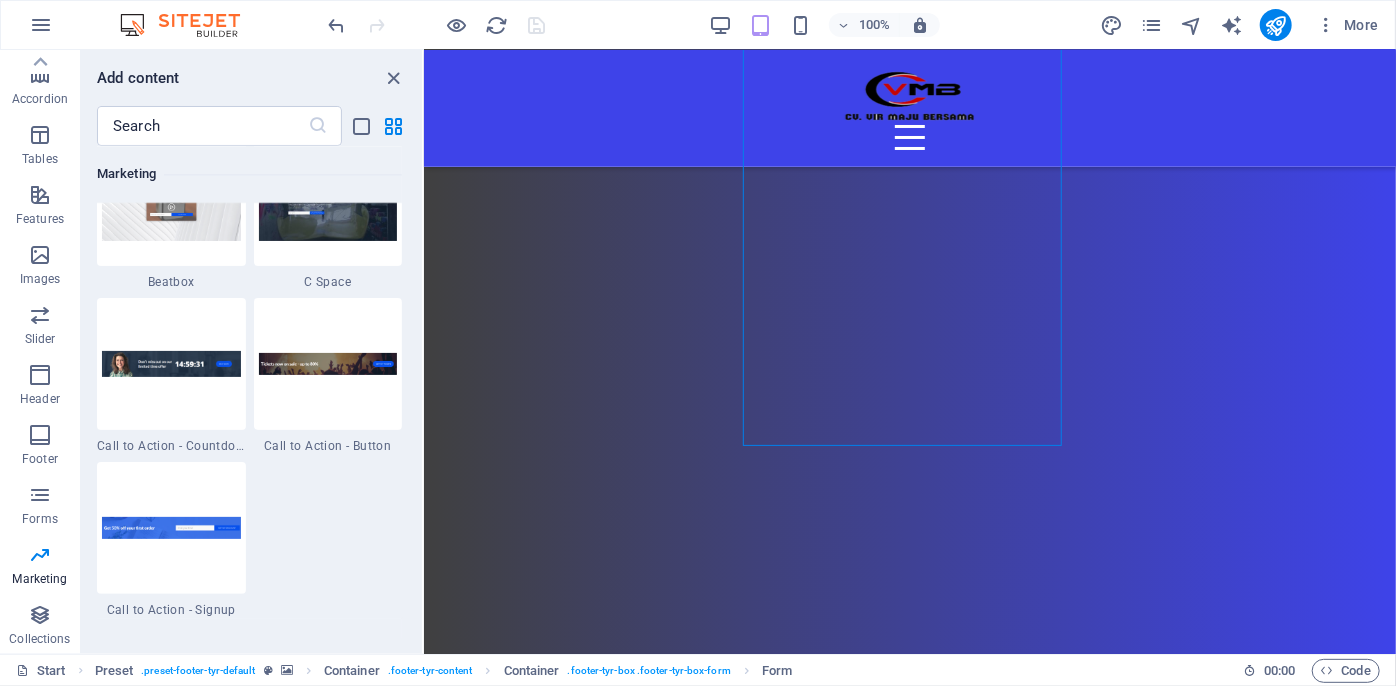 scroll, scrollTop: 17761, scrollLeft: 0, axis: vertical 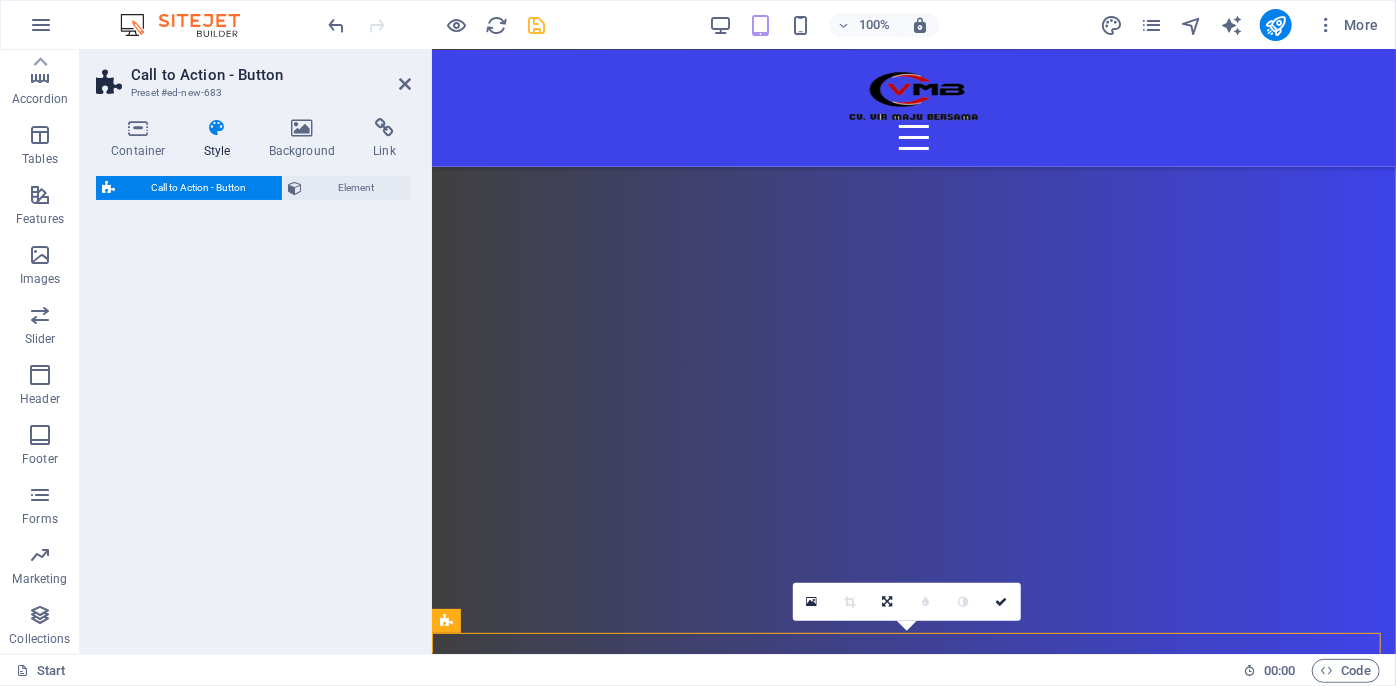 select on "rem" 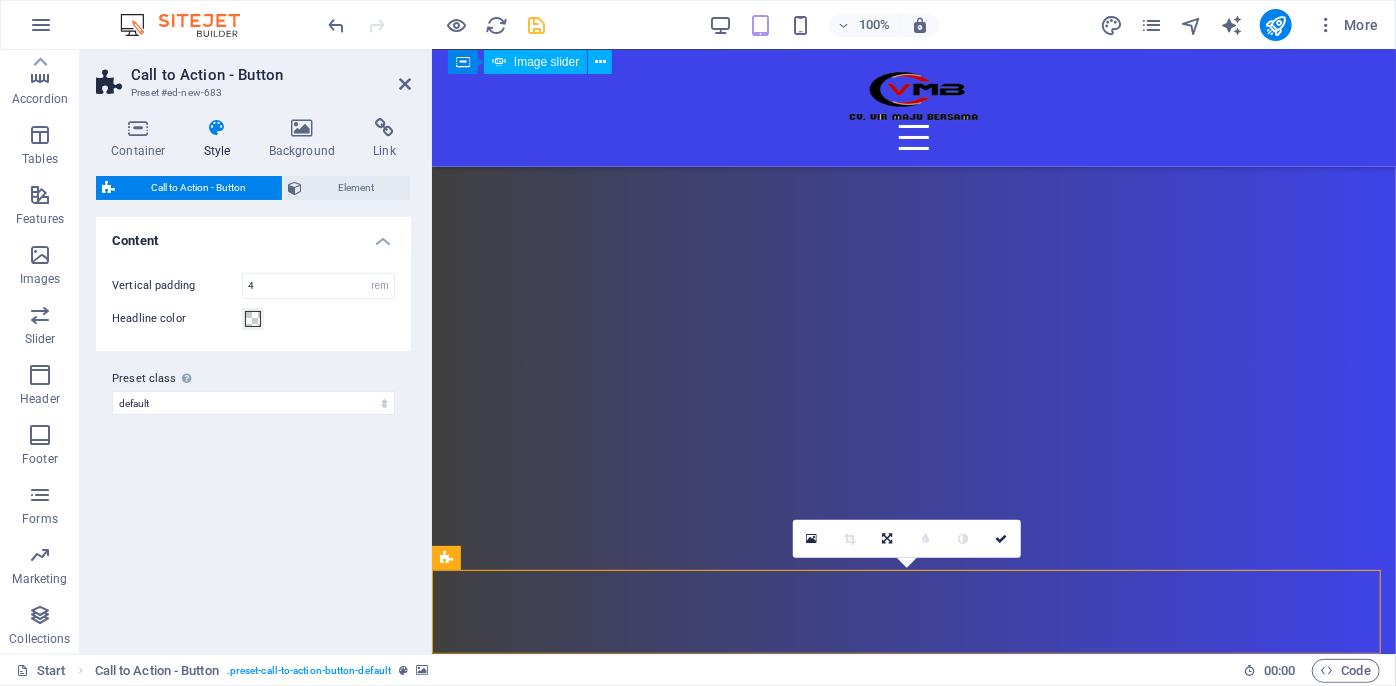 scroll, scrollTop: 11637, scrollLeft: 0, axis: vertical 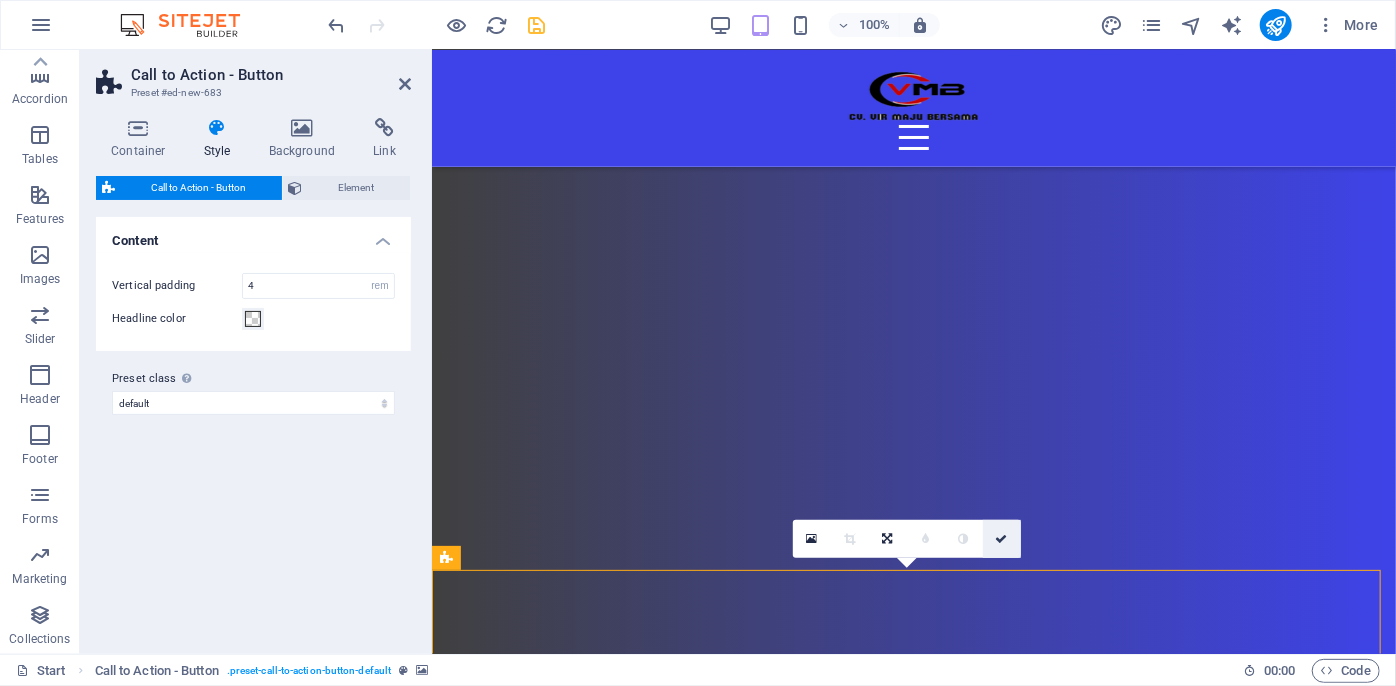 click at bounding box center (1001, 539) 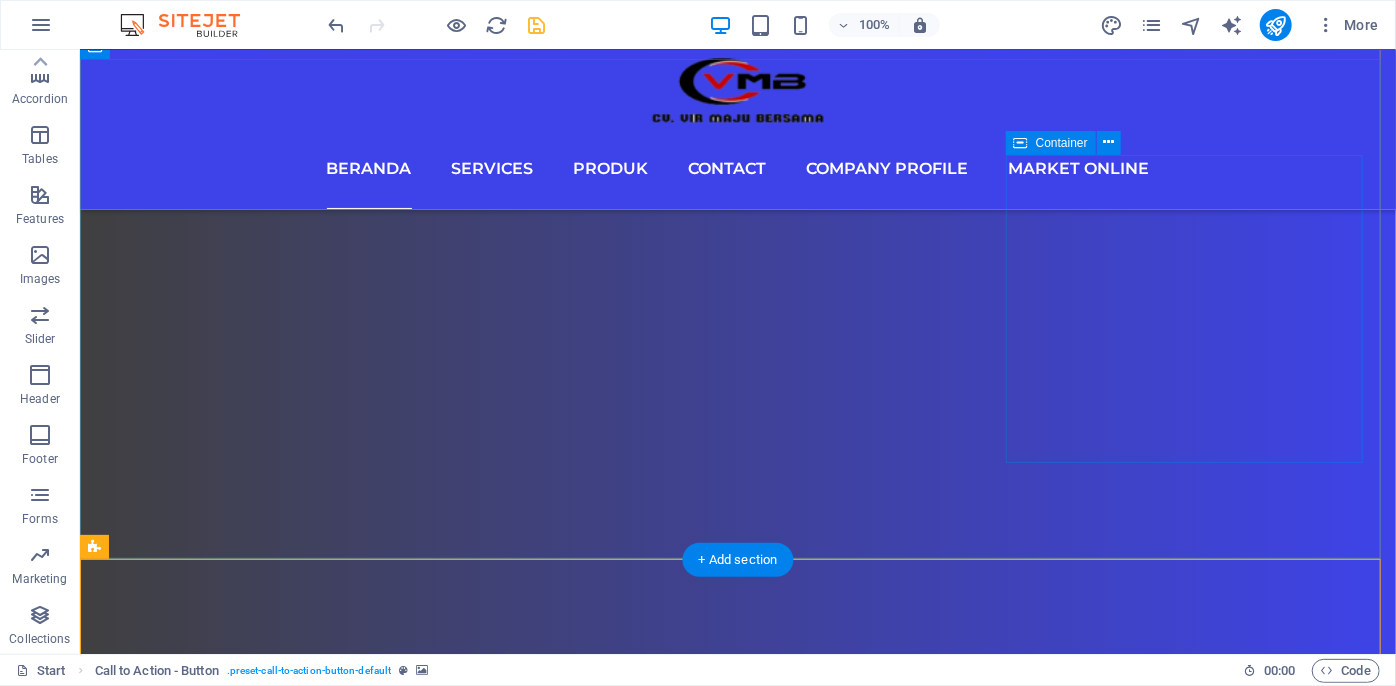 scroll, scrollTop: 15120, scrollLeft: 0, axis: vertical 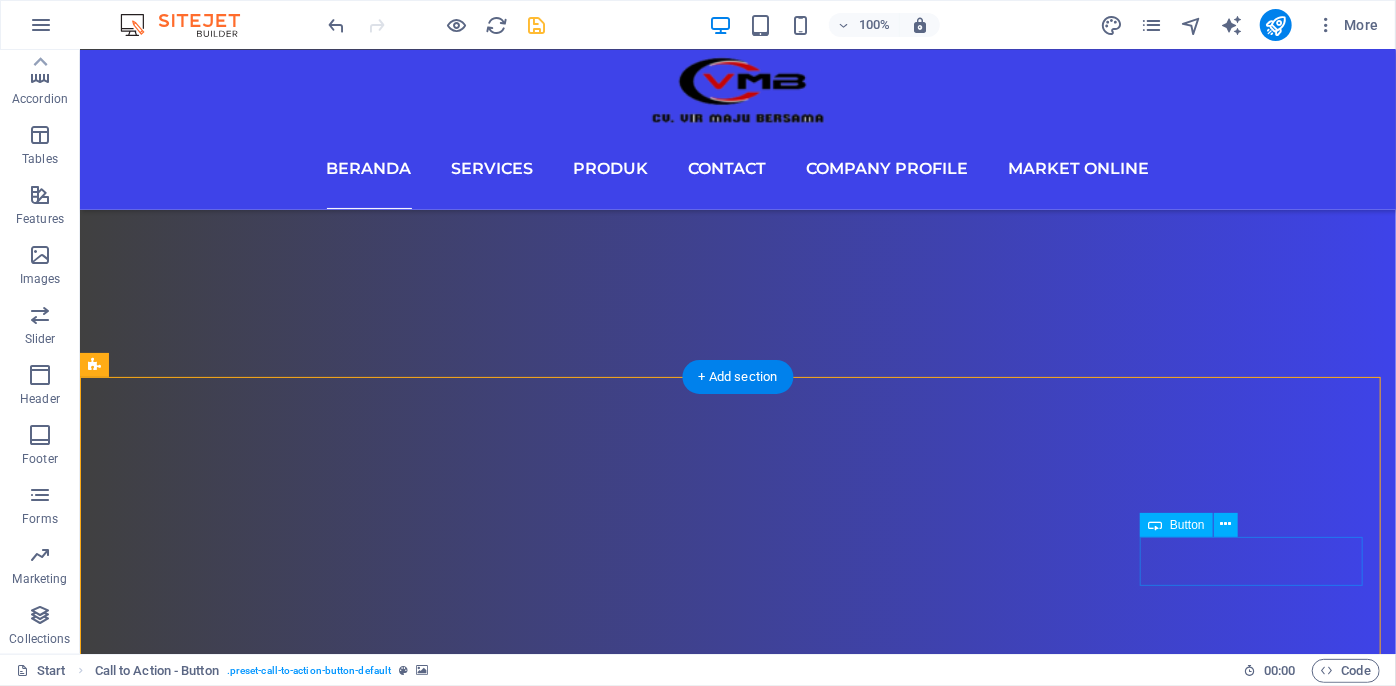 click on "Get my tickets" at bounding box center [737, 30097] 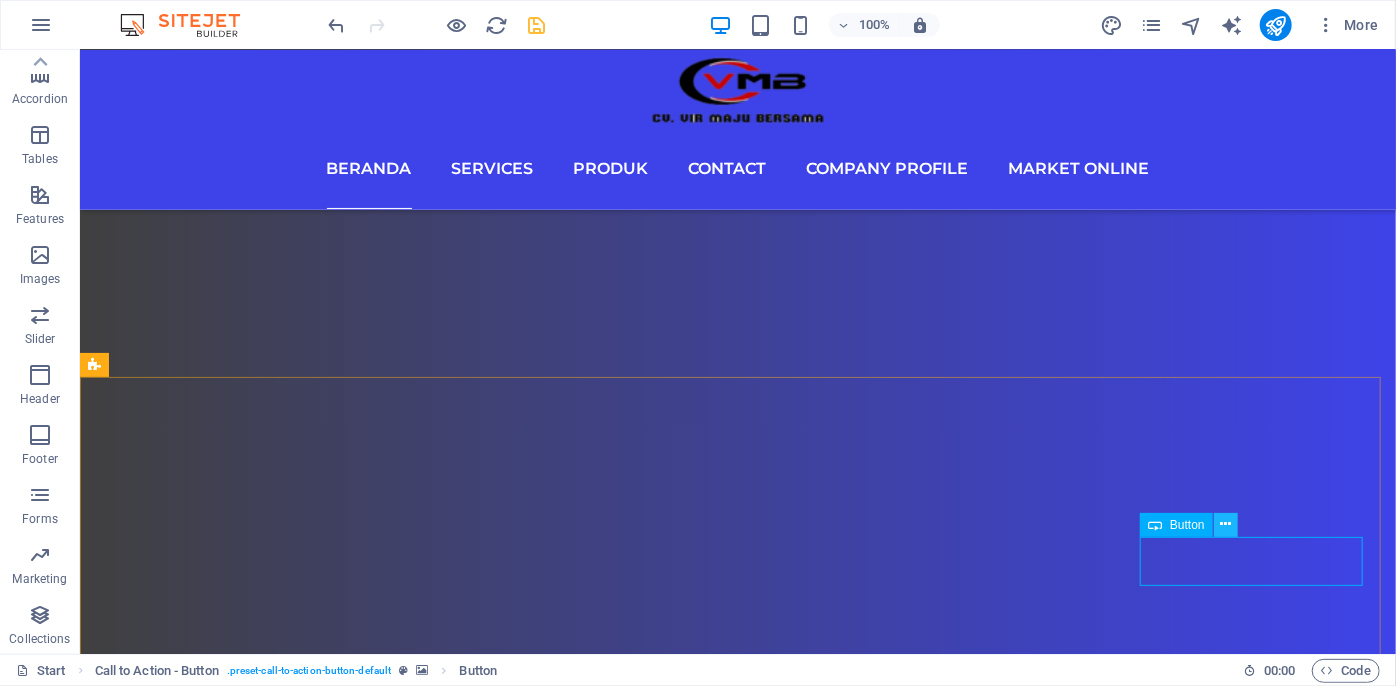 click at bounding box center [1226, 525] 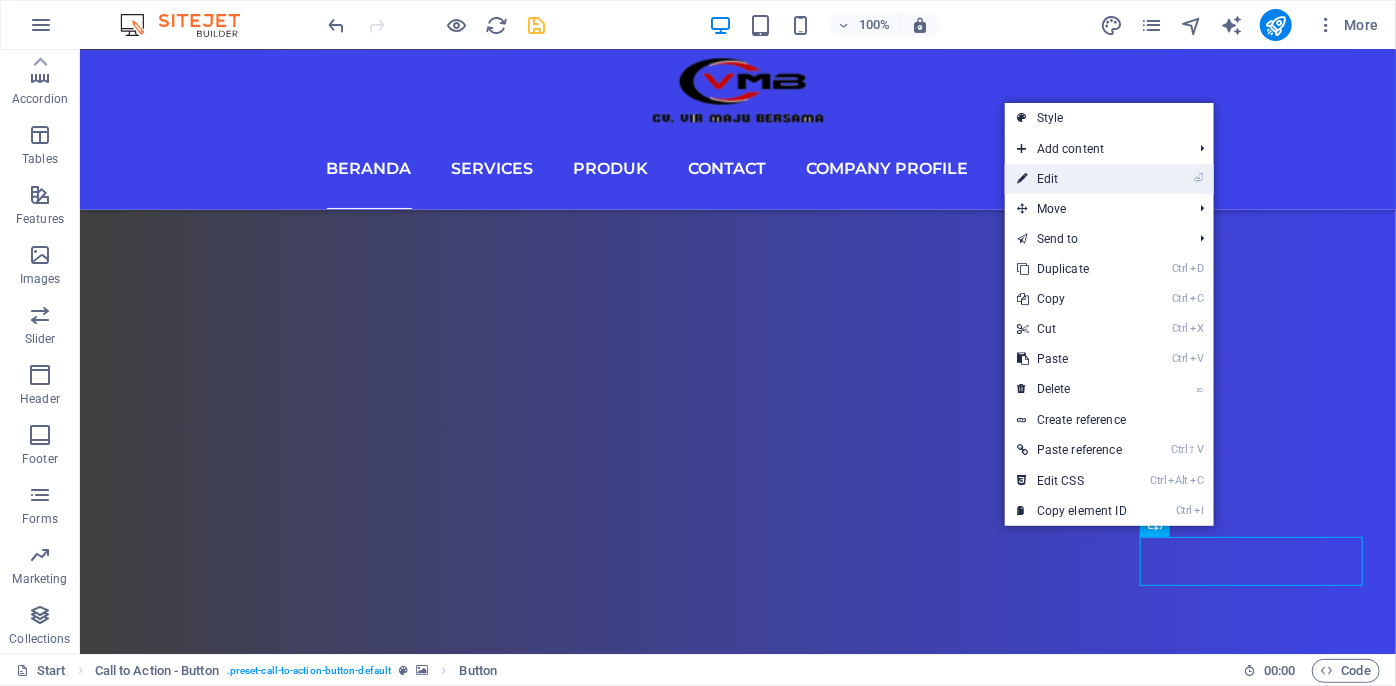 drag, startPoint x: 1045, startPoint y: 189, endPoint x: 415, endPoint y: 242, distance: 632.22546 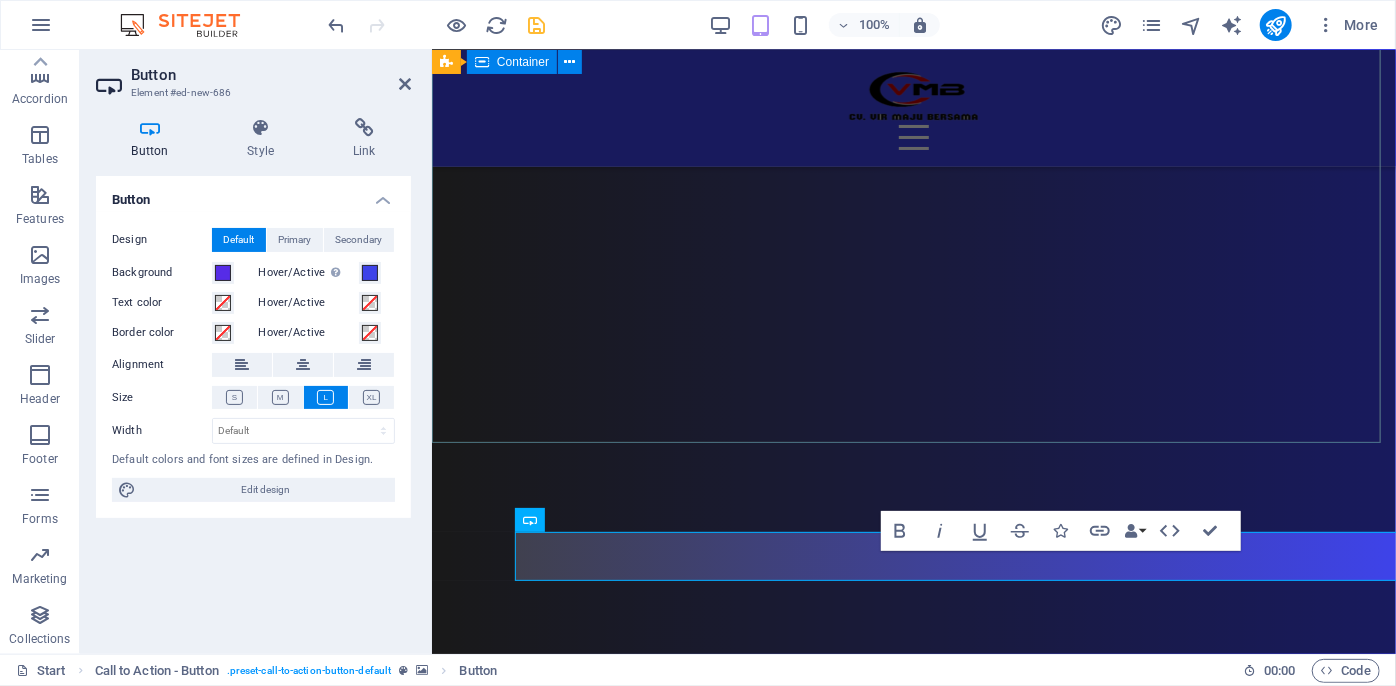 scroll, scrollTop: 11765, scrollLeft: 0, axis: vertical 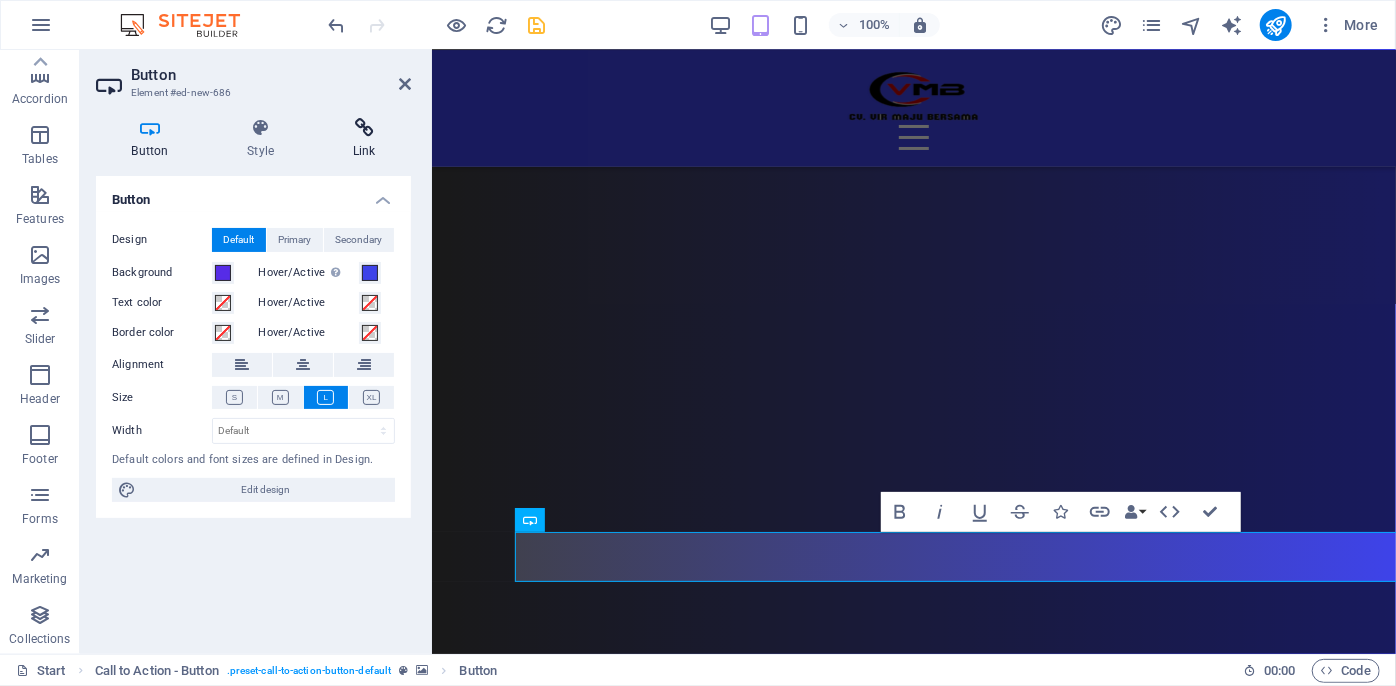 click at bounding box center (364, 128) 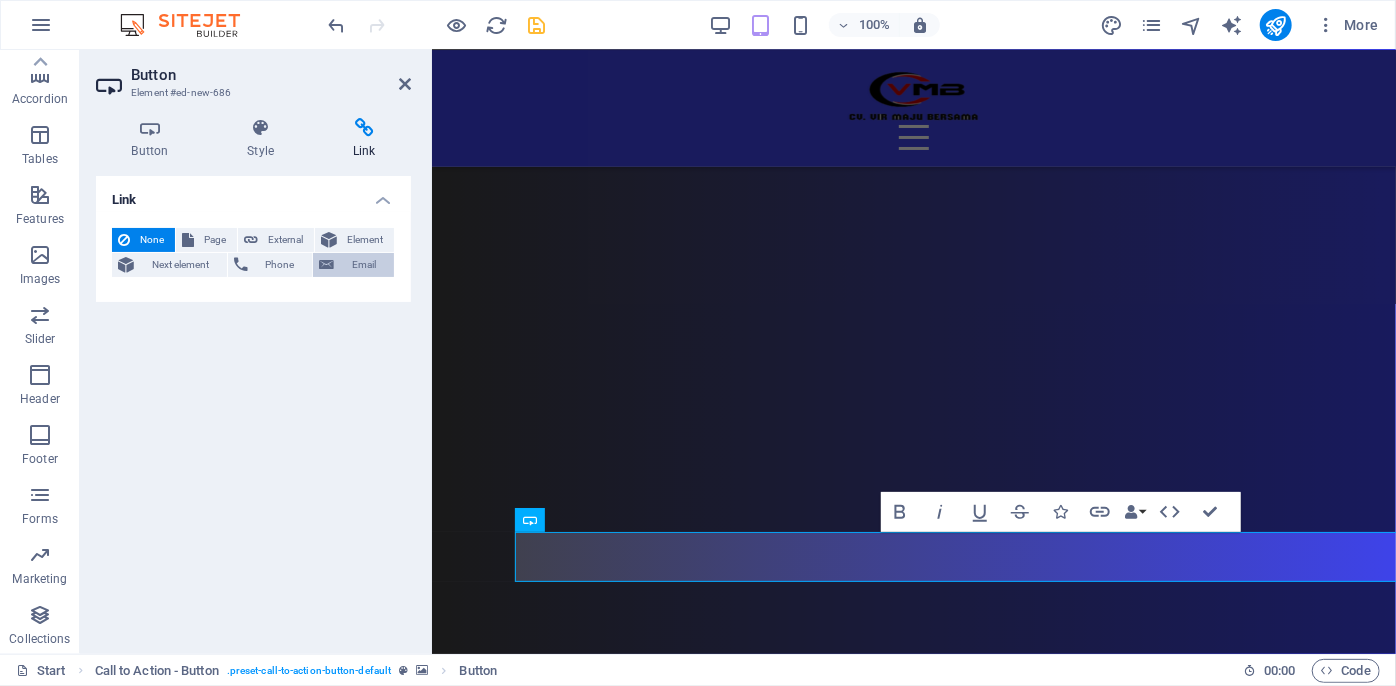 click on "Email" at bounding box center (364, 265) 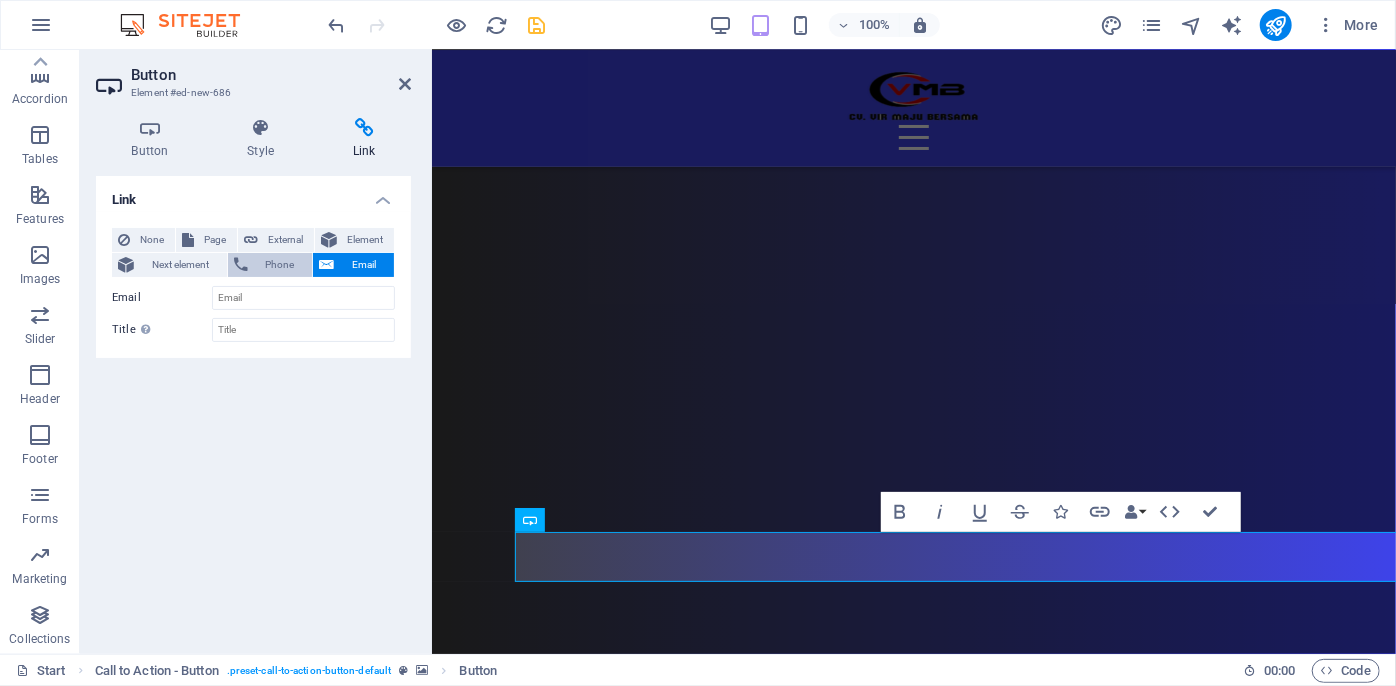 click on "Phone" at bounding box center [280, 265] 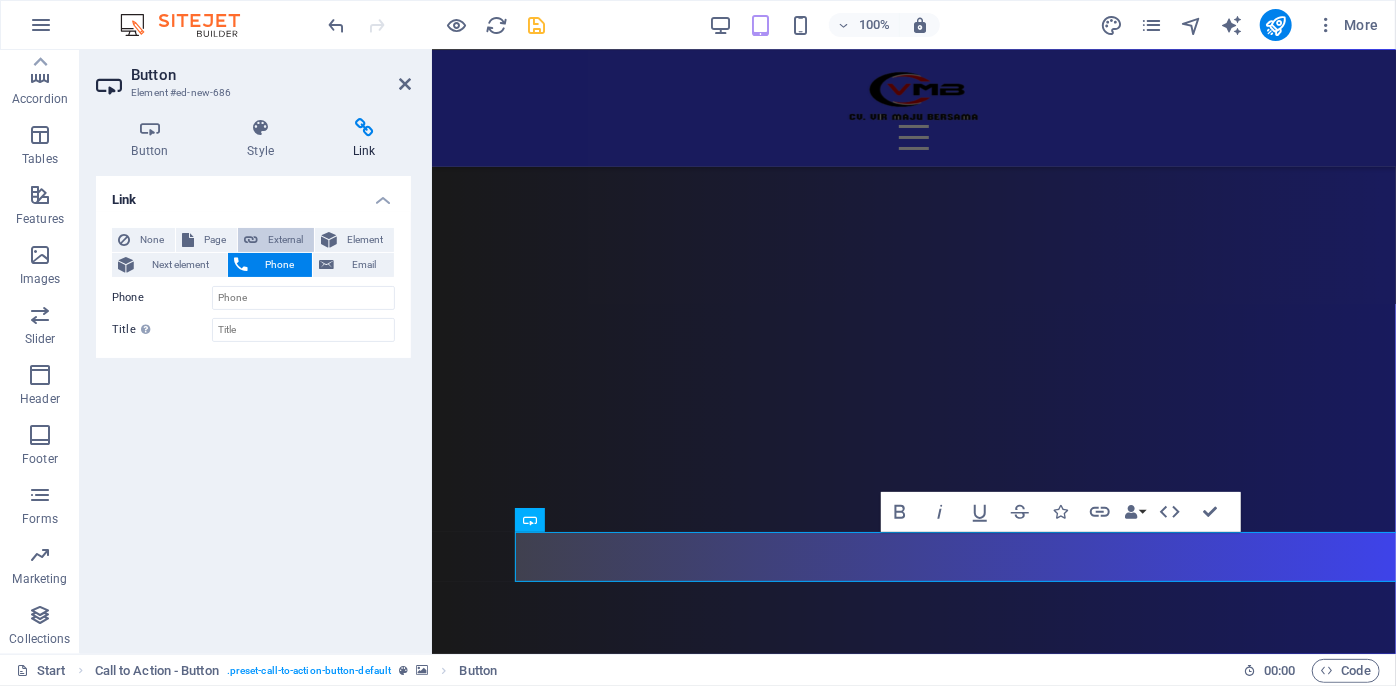 click on "External" at bounding box center [286, 240] 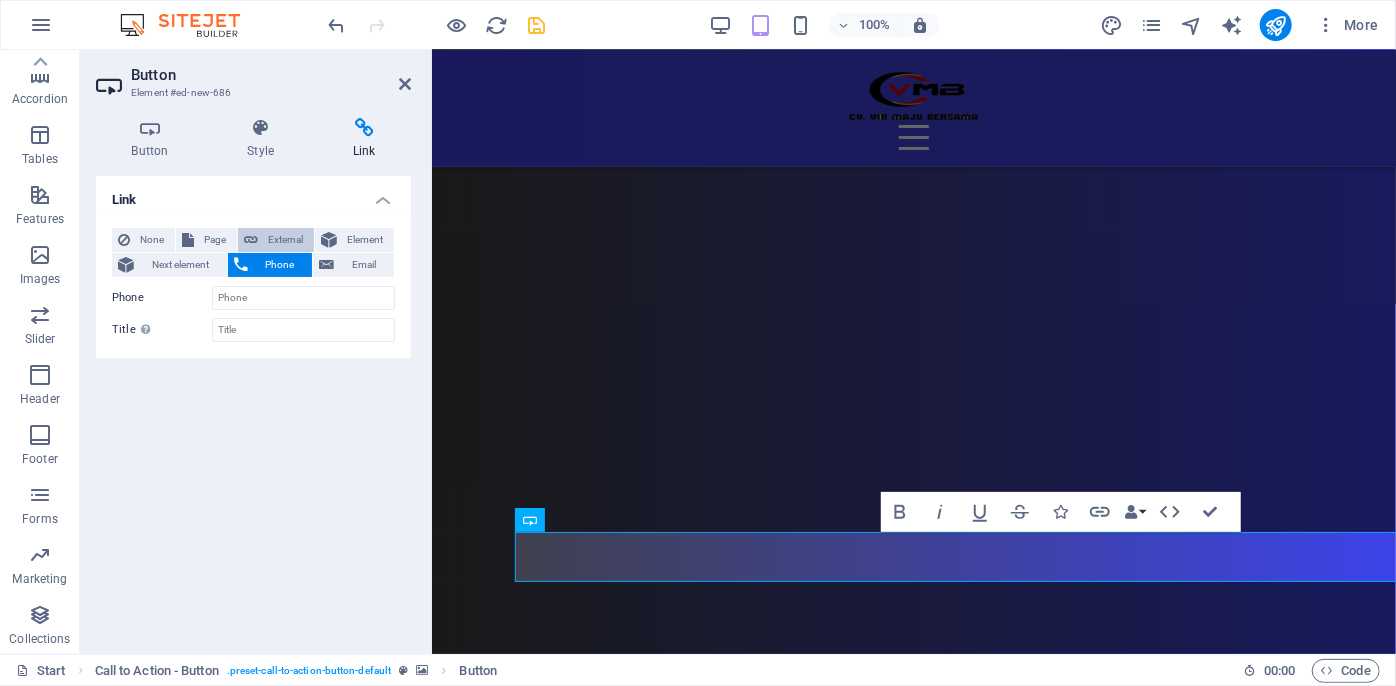 select on "blank" 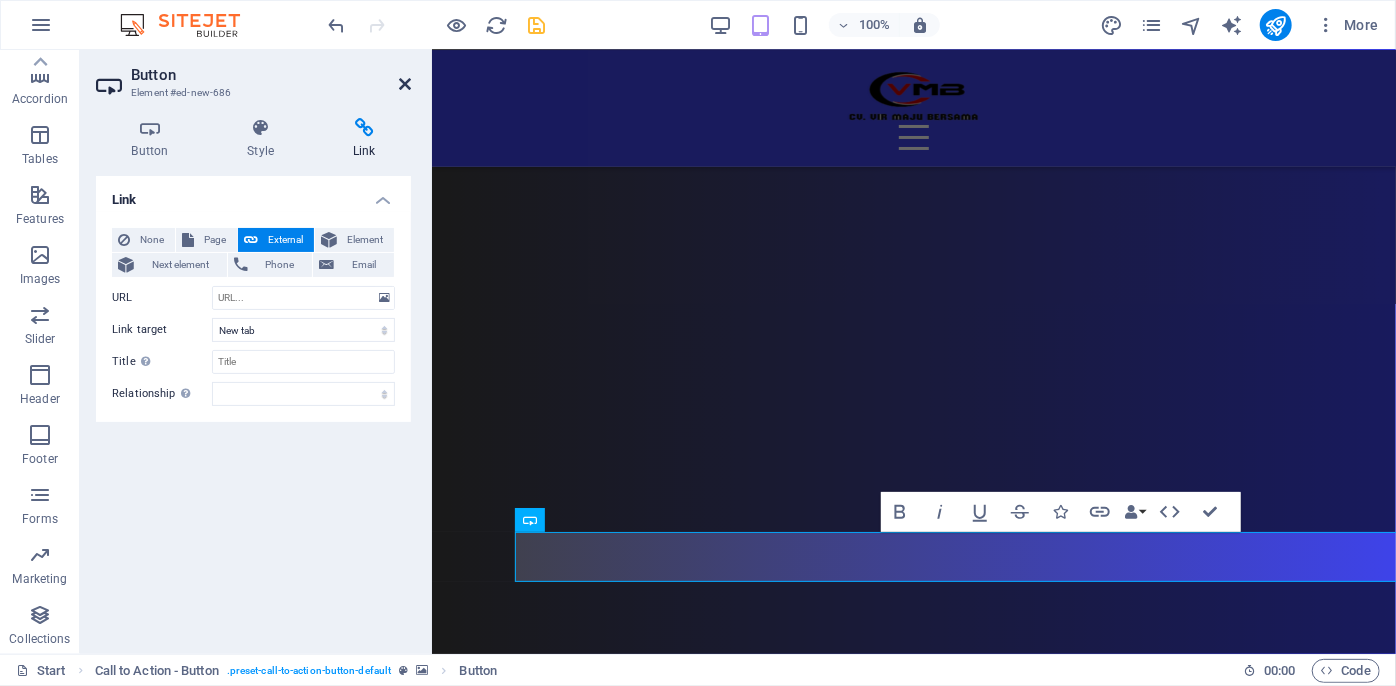 click at bounding box center [405, 84] 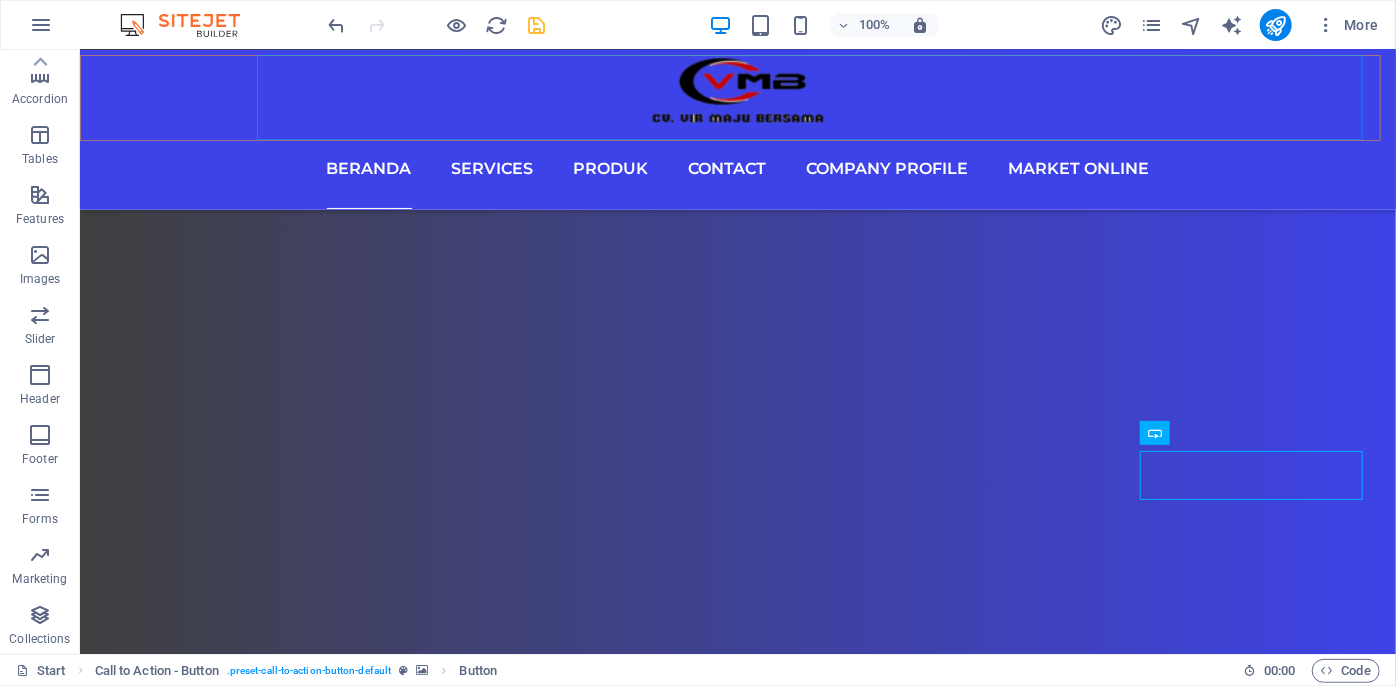 scroll, scrollTop: 13049, scrollLeft: 0, axis: vertical 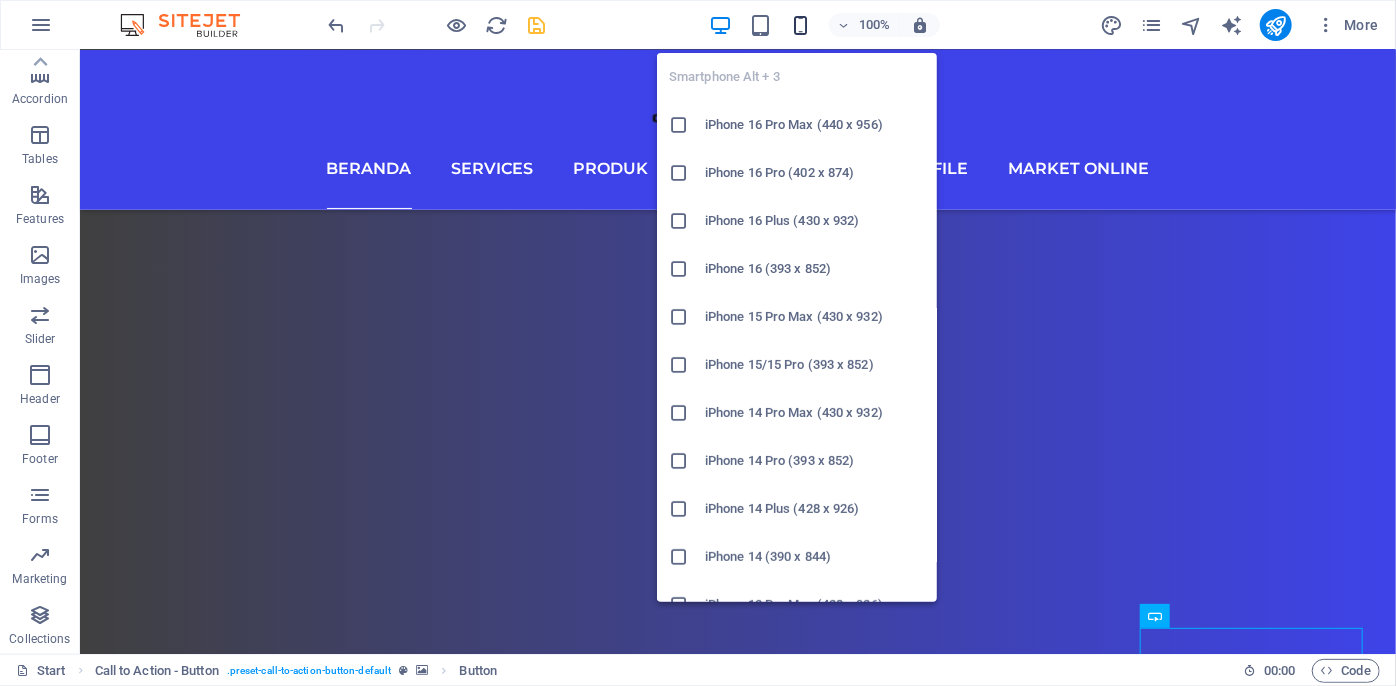 click at bounding box center [800, 25] 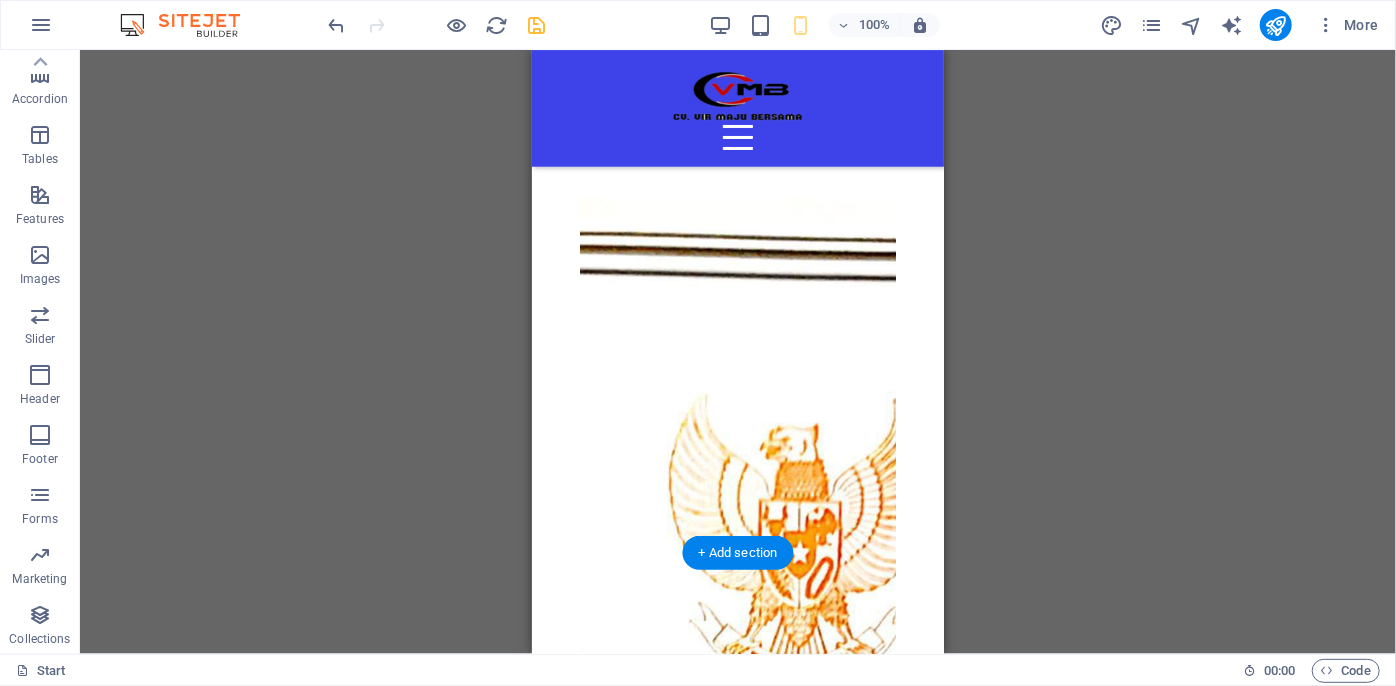 scroll, scrollTop: 7737, scrollLeft: 0, axis: vertical 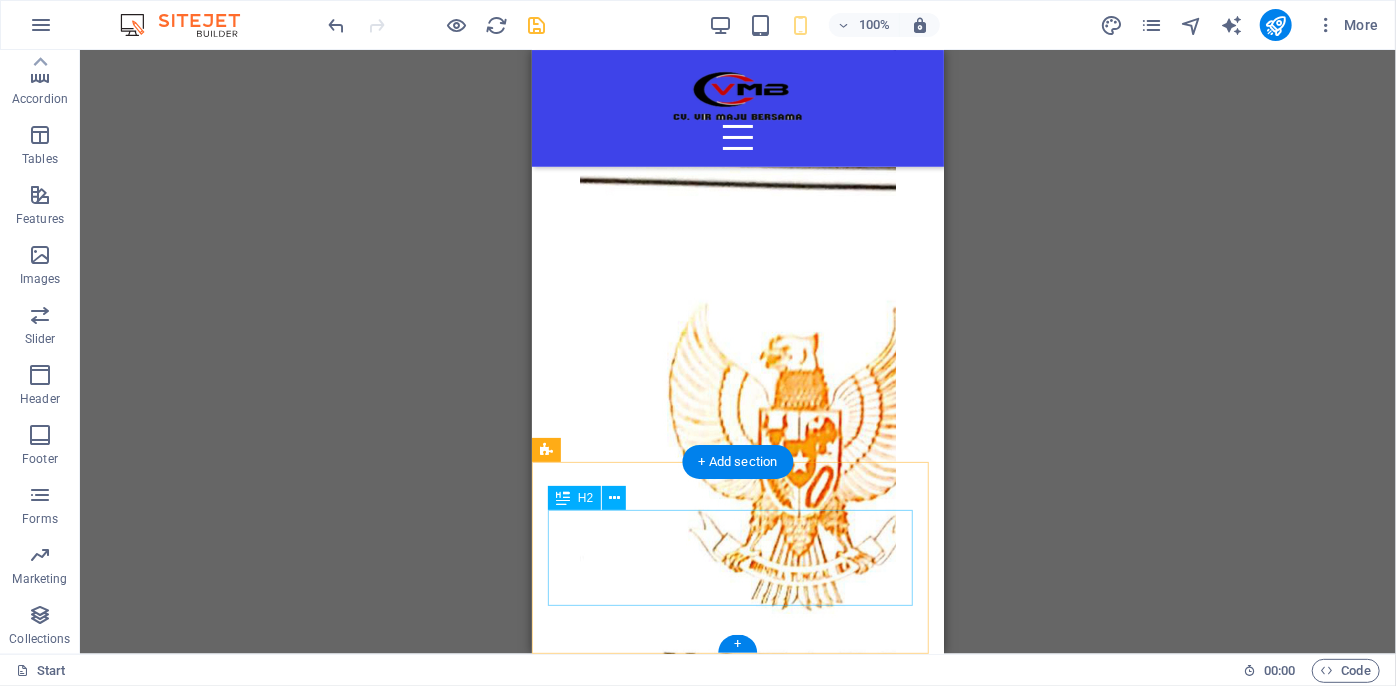 click on "Tickets now on sale - up to 80%" at bounding box center [737, 32559] 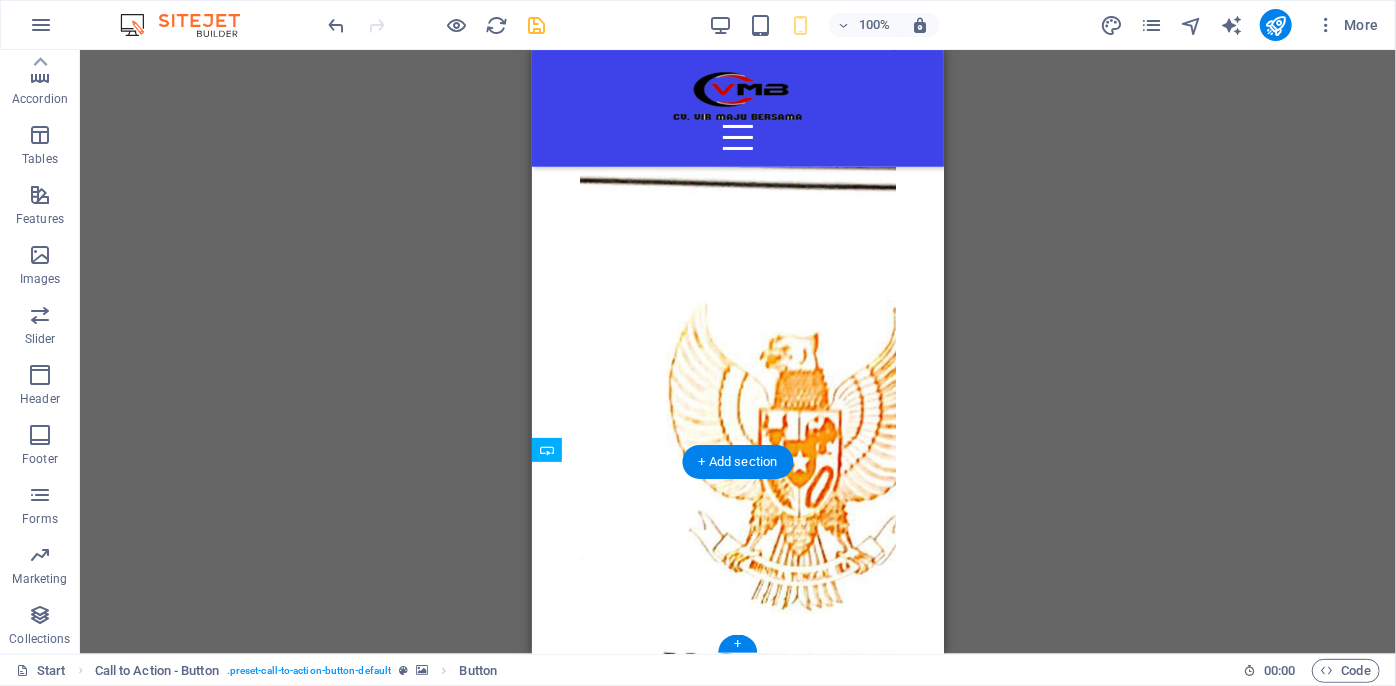 drag, startPoint x: 922, startPoint y: 571, endPoint x: 764, endPoint y: 549, distance: 159.52429 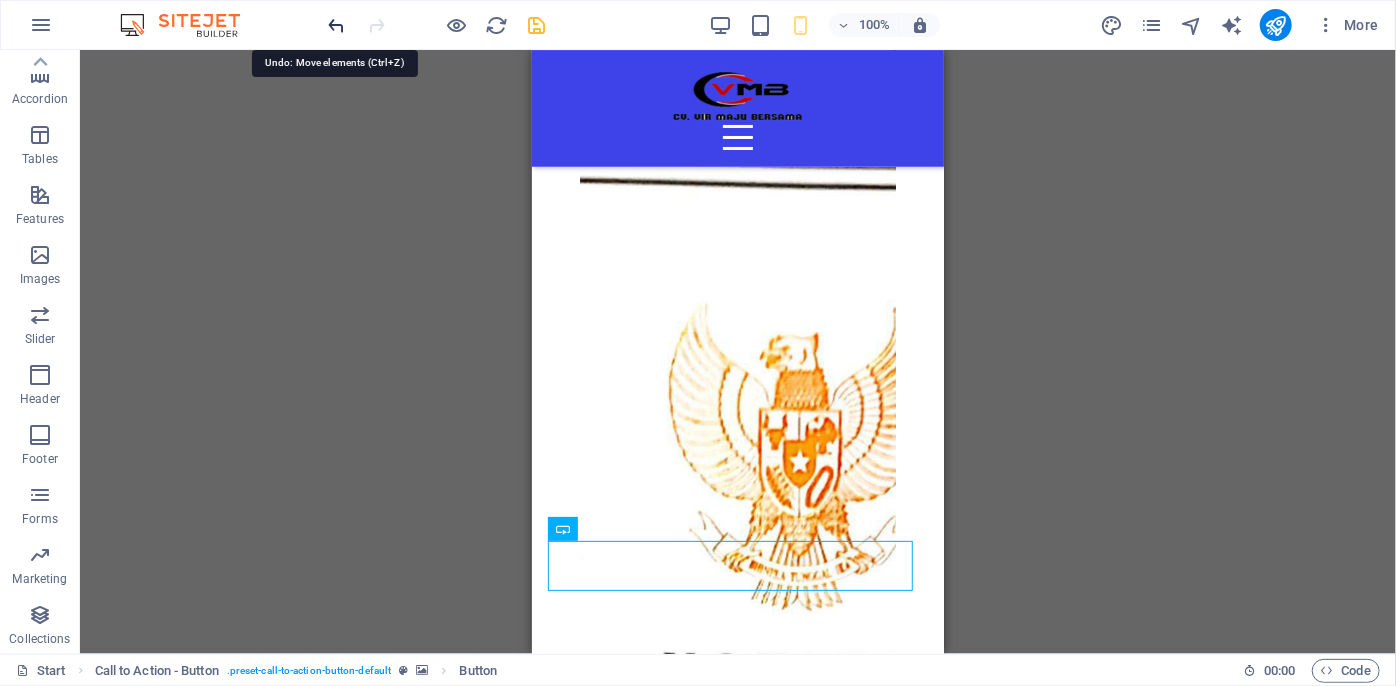 click at bounding box center (337, 25) 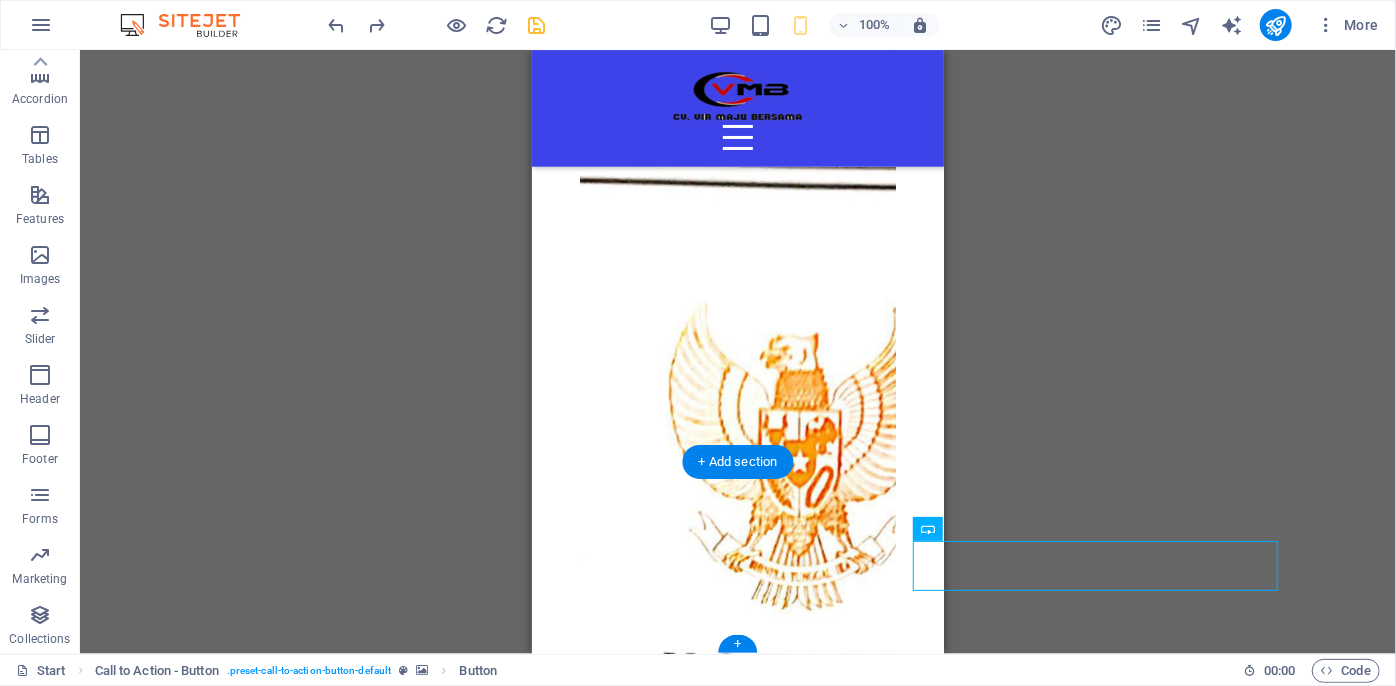 drag, startPoint x: 1544, startPoint y: 602, endPoint x: 746, endPoint y: 485, distance: 806.53143 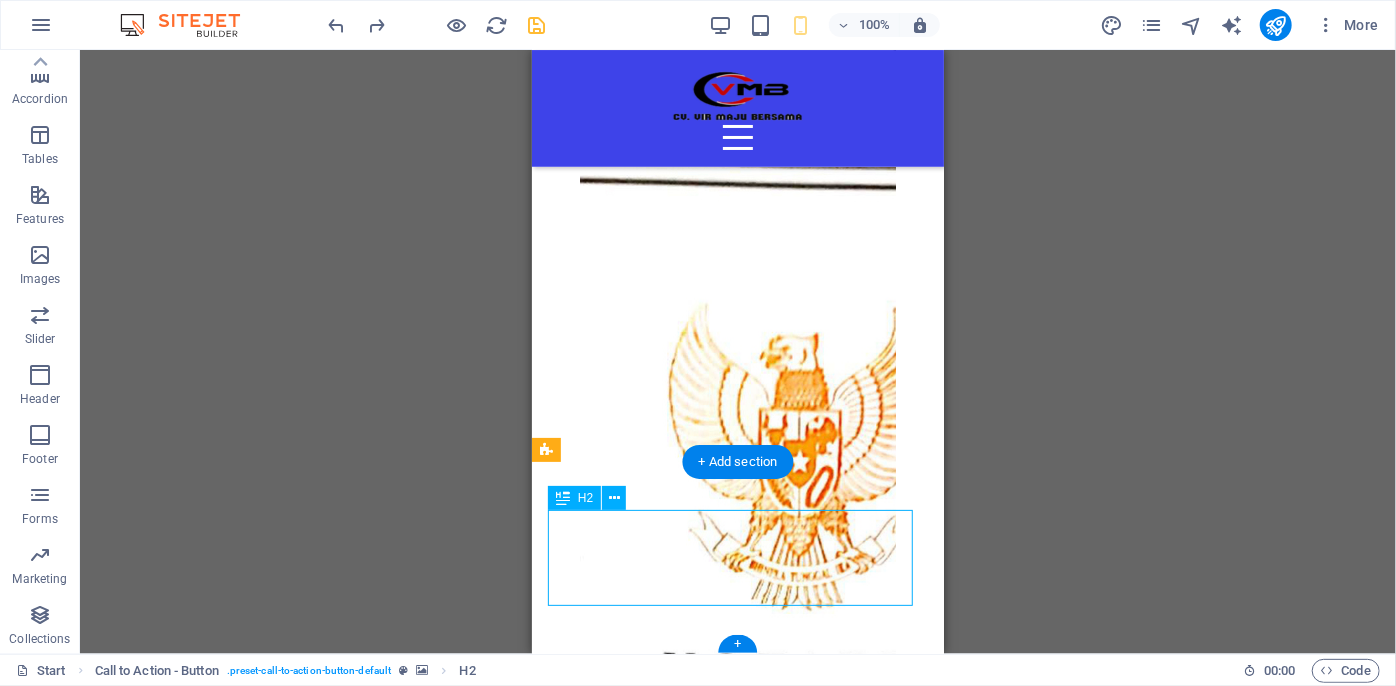 drag, startPoint x: 721, startPoint y: 534, endPoint x: 830, endPoint y: 597, distance: 125.89678 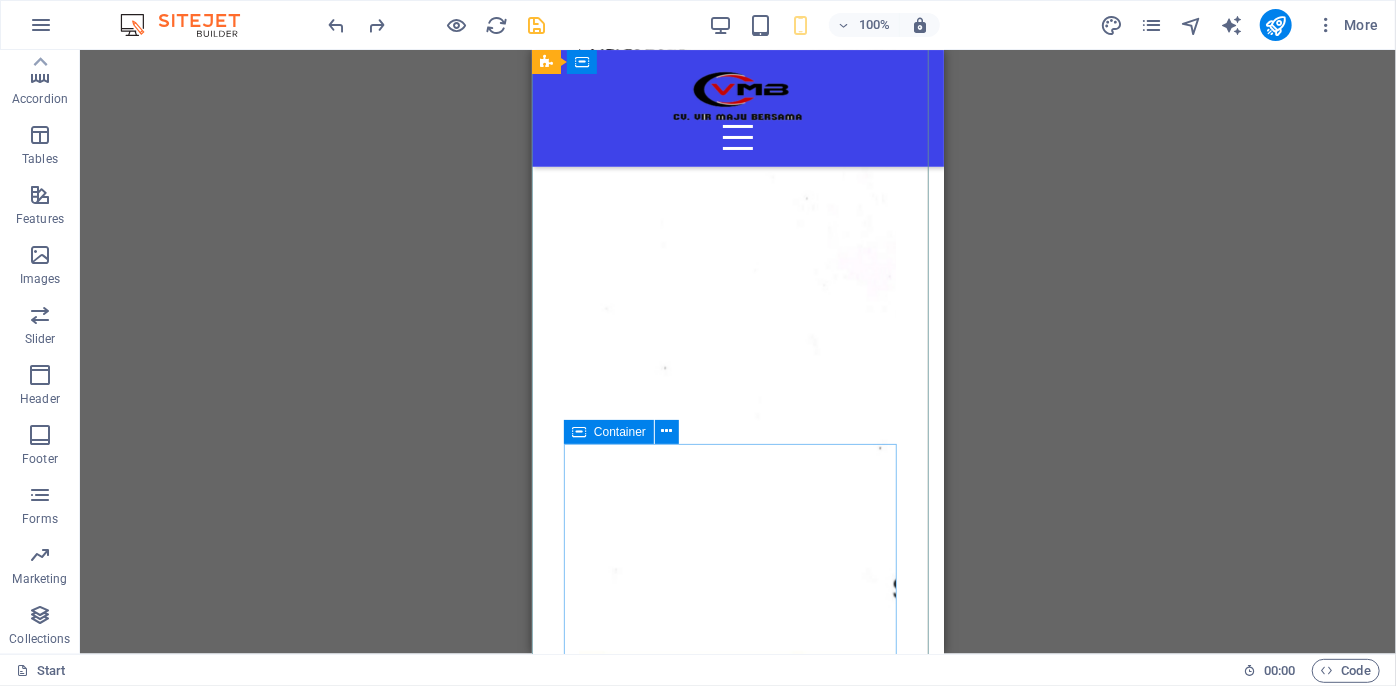 scroll, scrollTop: 7373, scrollLeft: 0, axis: vertical 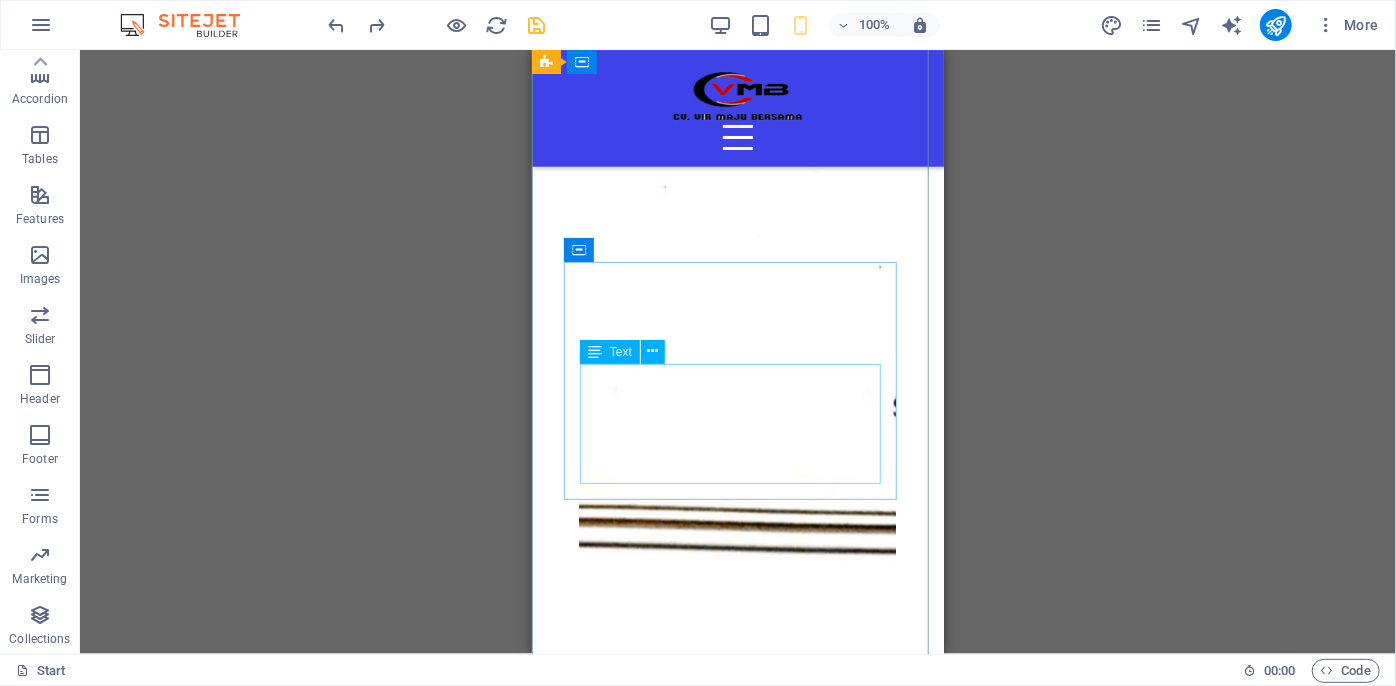 click on "Jl. Sekolah Blok C7 RT. 008 RW. 011 No. 5C, Kel. [GEOGRAPHIC_DATA], [GEOGRAPHIC_DATA] [GEOGRAPHIC_DATA]   61830 Legal Notice  |  Privacy" at bounding box center (737, 31606) 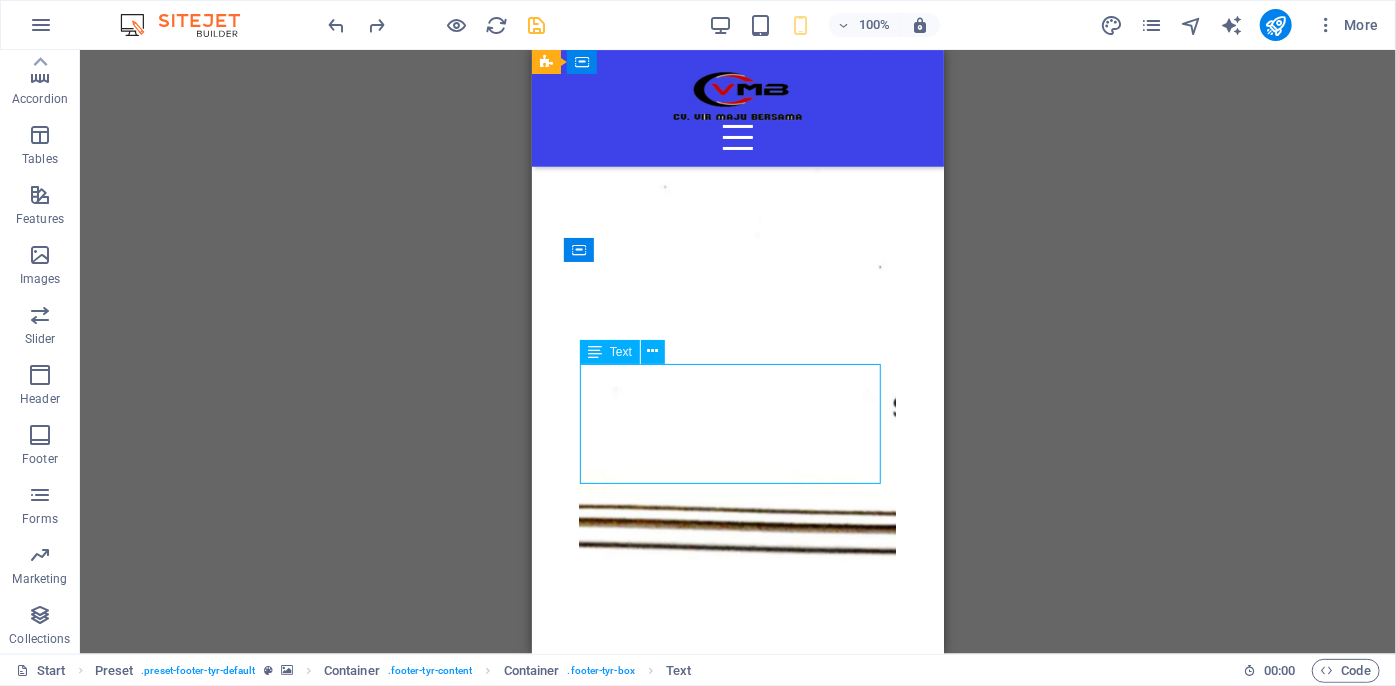 click on "Jl. Sekolah Blok C7 RT. 008 RW. 011 No. 5C, Kel. [GEOGRAPHIC_DATA], [GEOGRAPHIC_DATA] [GEOGRAPHIC_DATA]   61830 Legal Notice  |  Privacy" at bounding box center [737, 31606] 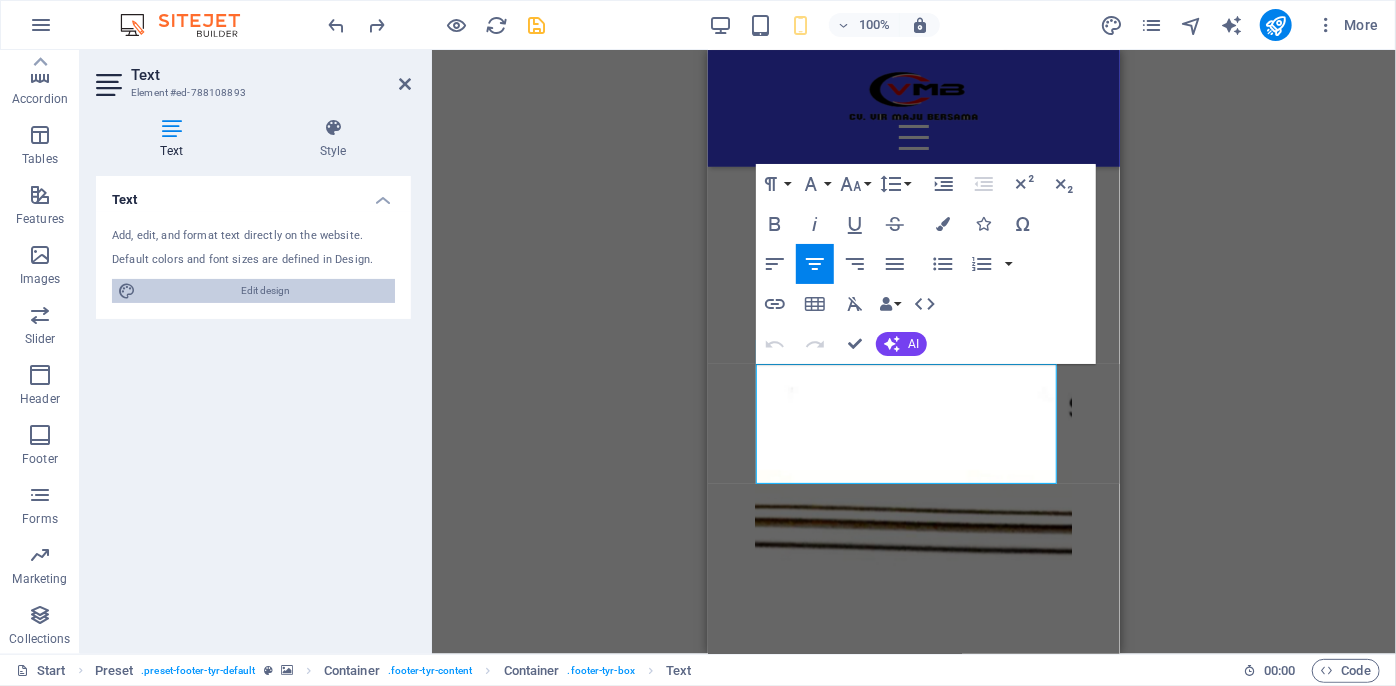 click on "Edit design" at bounding box center (265, 291) 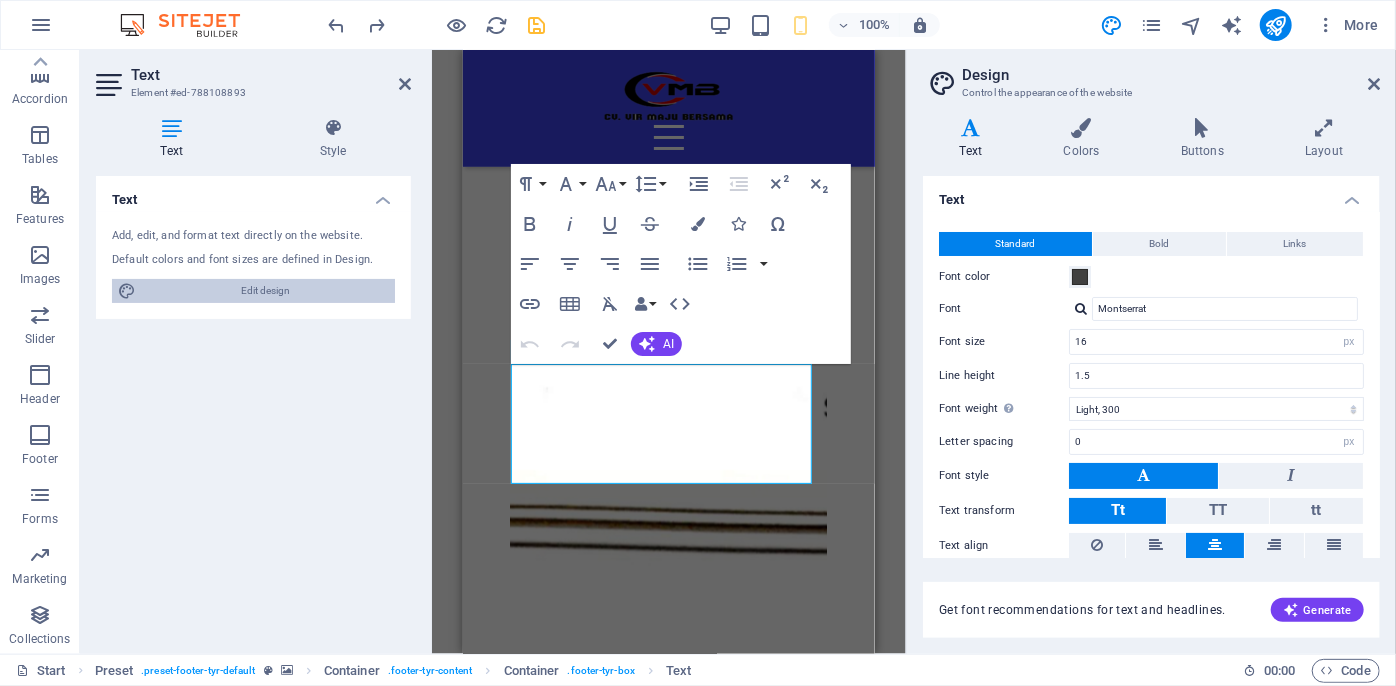 click on "Edit design" at bounding box center (265, 291) 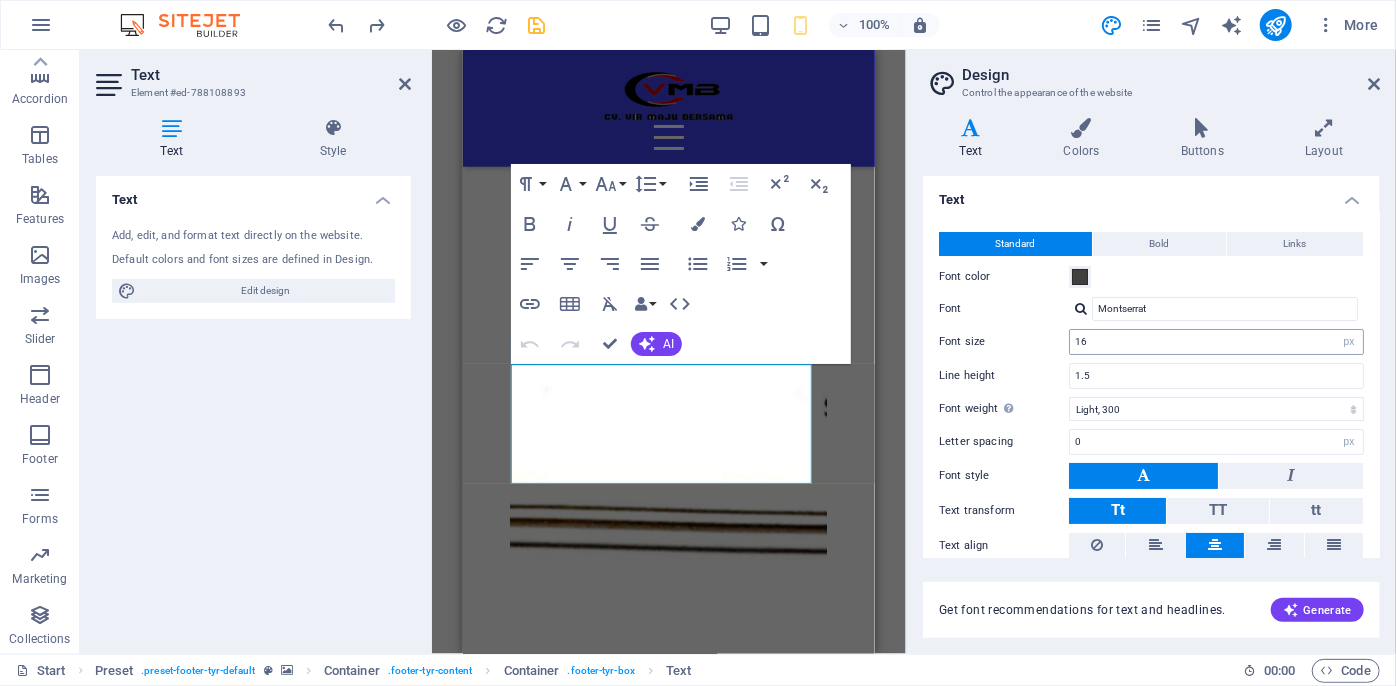 scroll, scrollTop: 69, scrollLeft: 0, axis: vertical 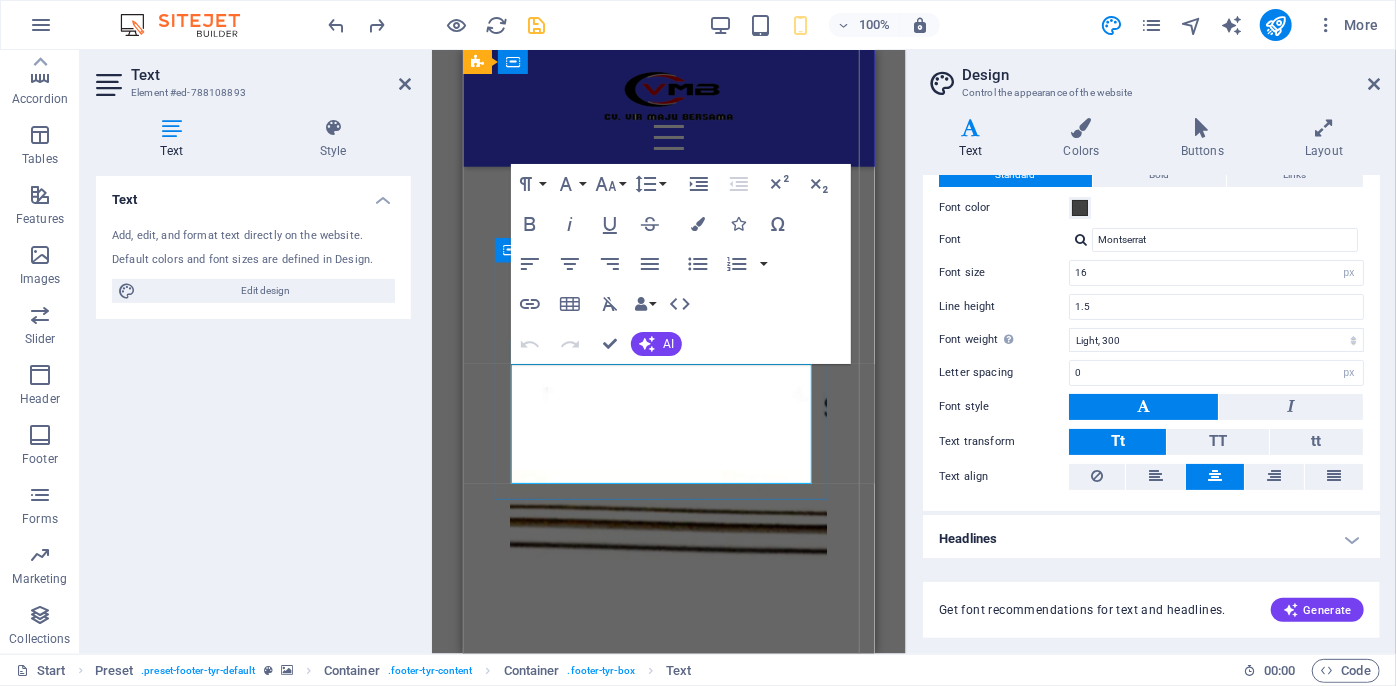 click on "Legal Notice  |  Privacy" at bounding box center (668, 31662) 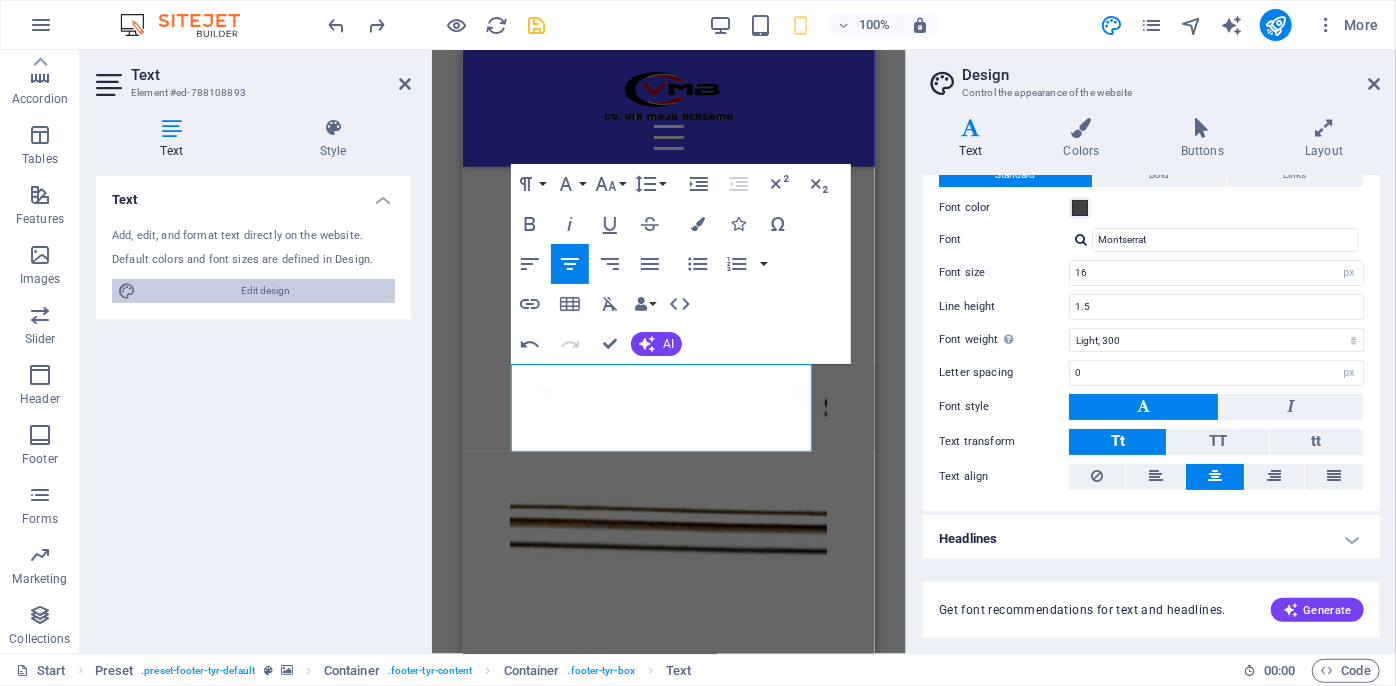 click on "Edit design" at bounding box center (265, 291) 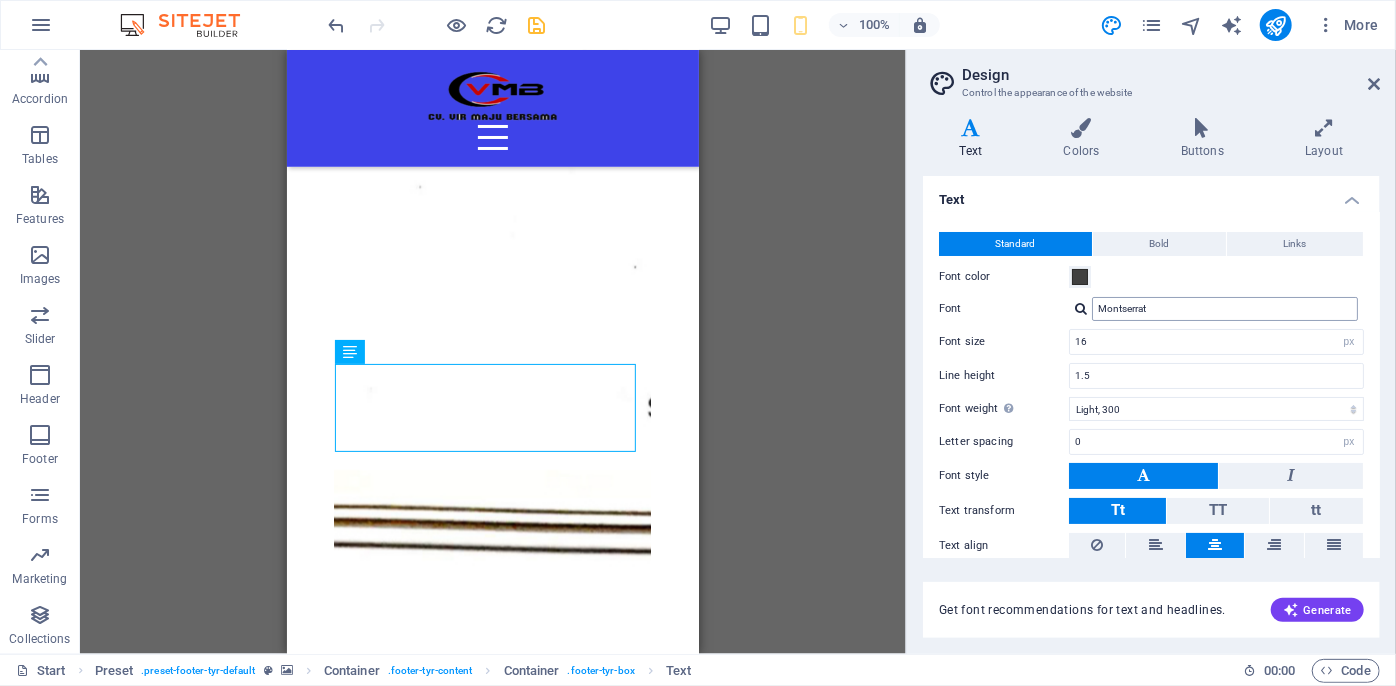 scroll, scrollTop: 69, scrollLeft: 0, axis: vertical 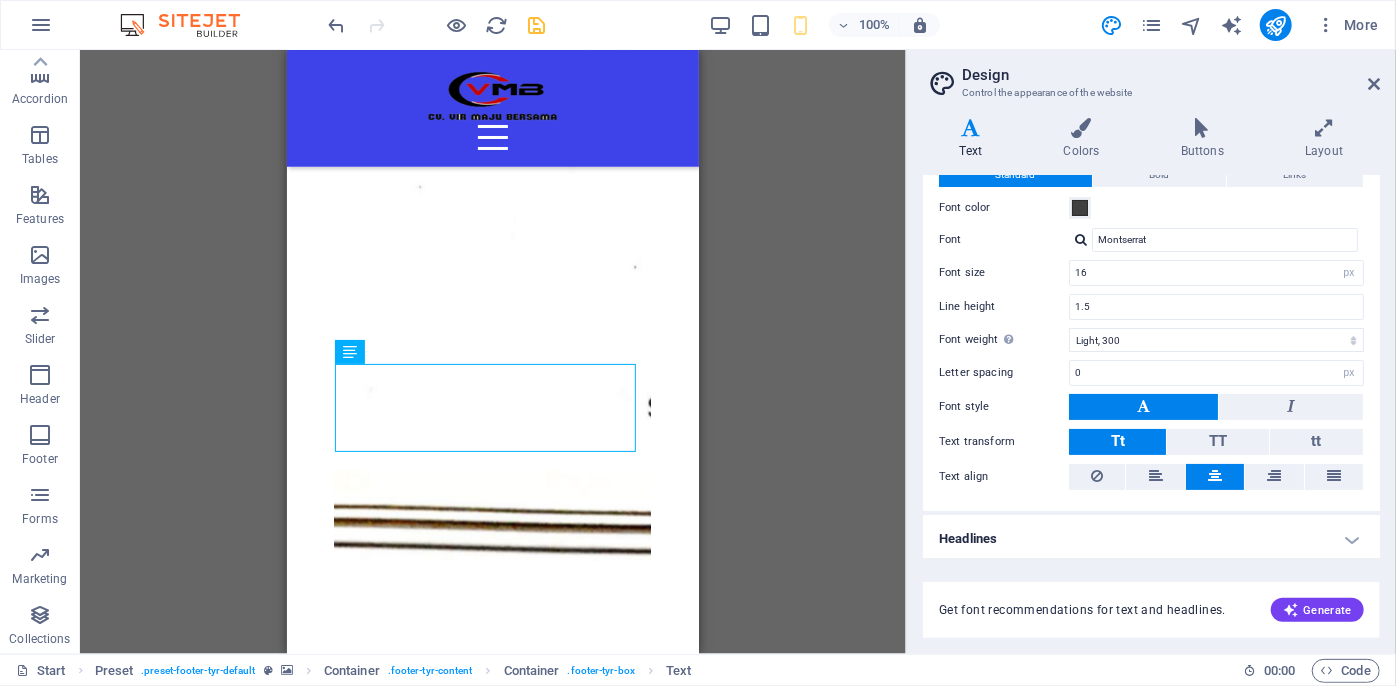 click on "Headlines" at bounding box center (1151, 539) 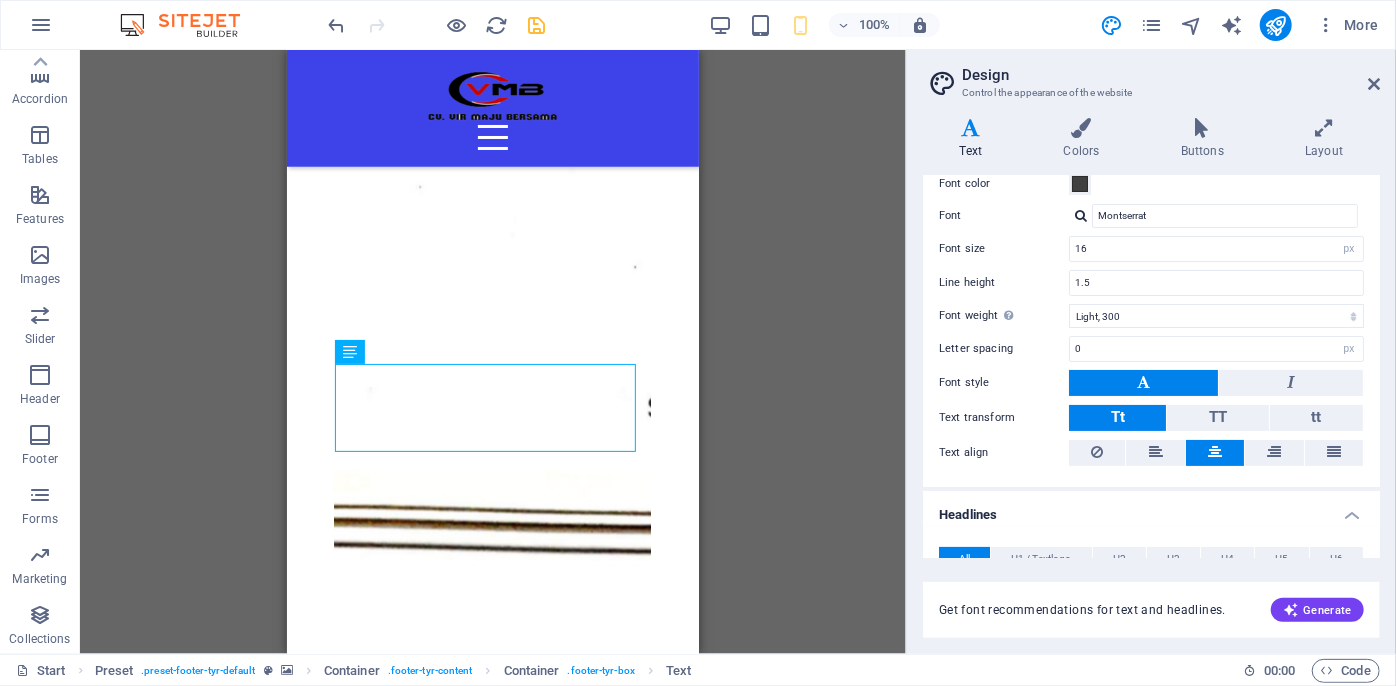 scroll, scrollTop: 0, scrollLeft: 0, axis: both 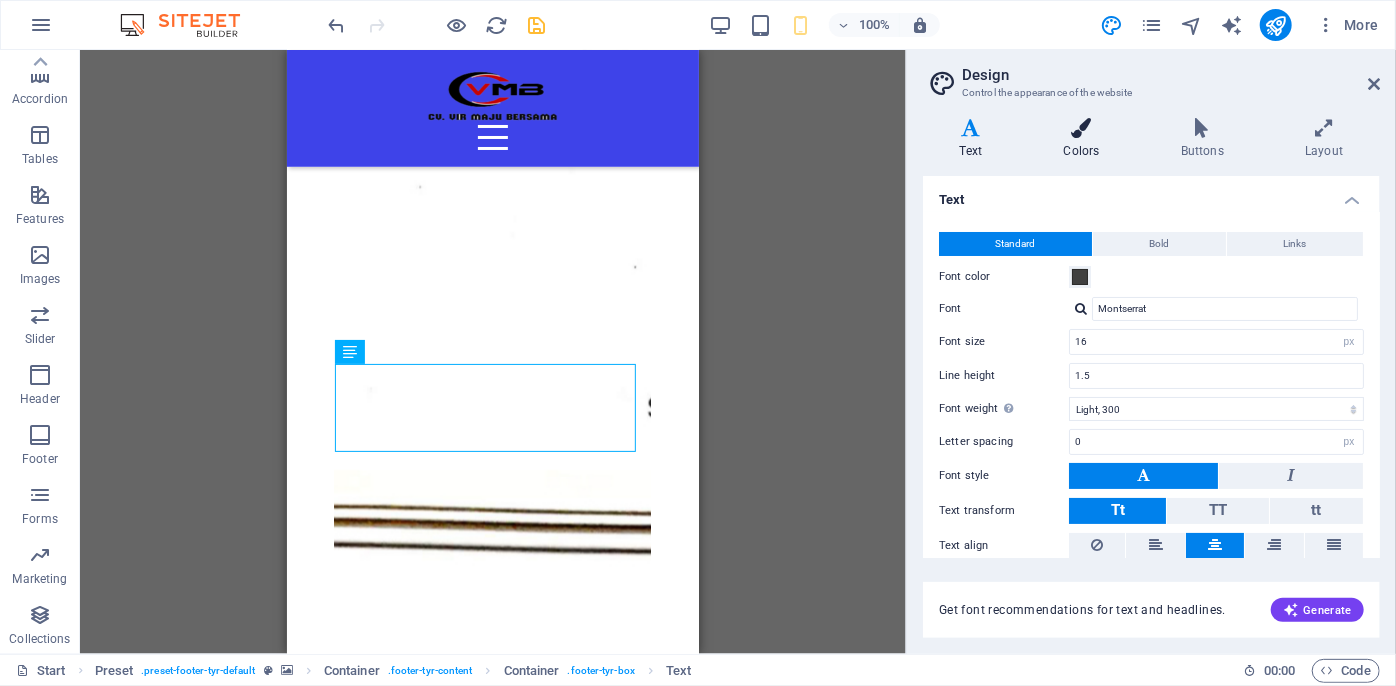 click on "Colors" at bounding box center [1085, 139] 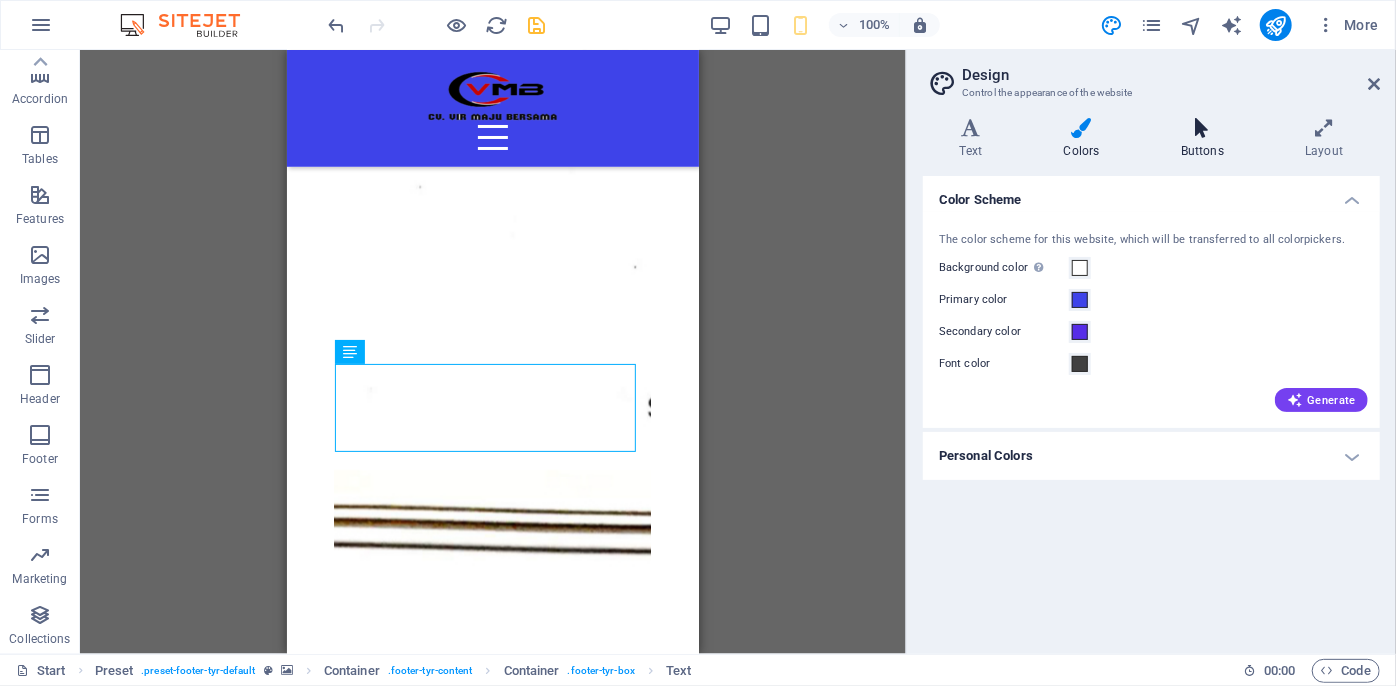 click on "Buttons" at bounding box center [1206, 139] 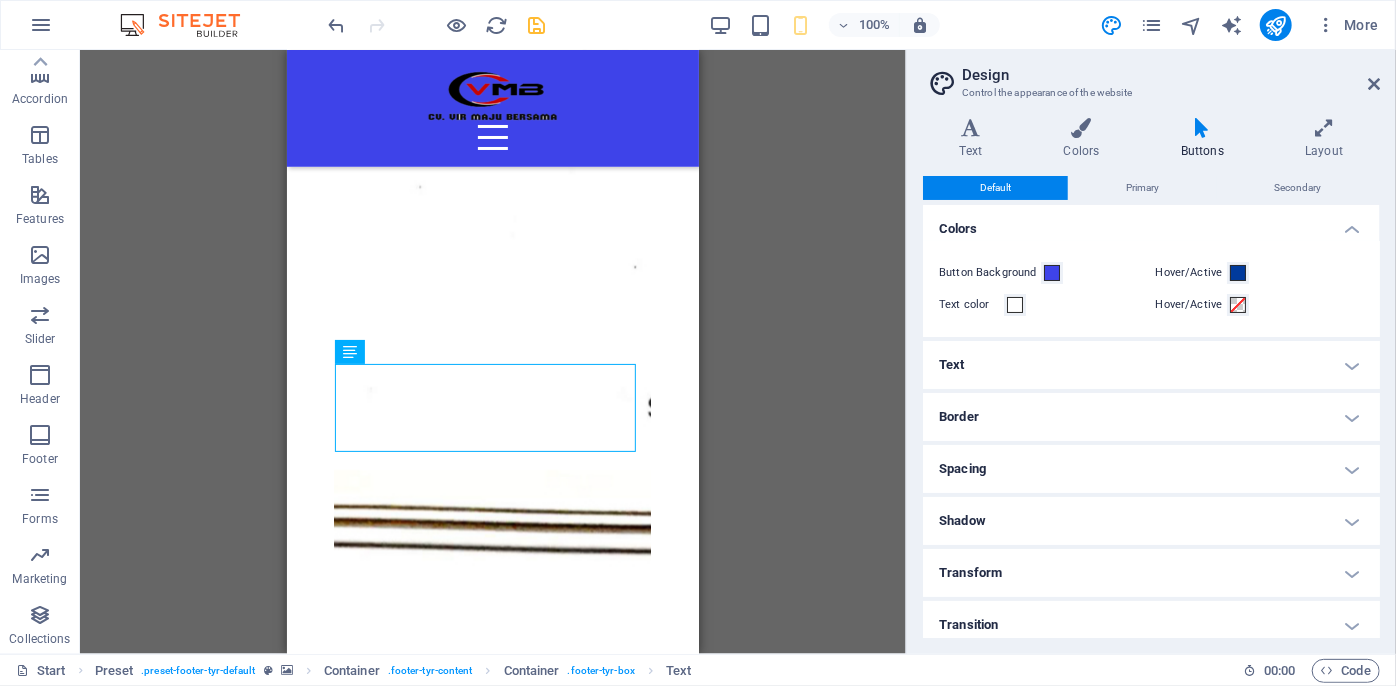 click on "Text" at bounding box center (1151, 365) 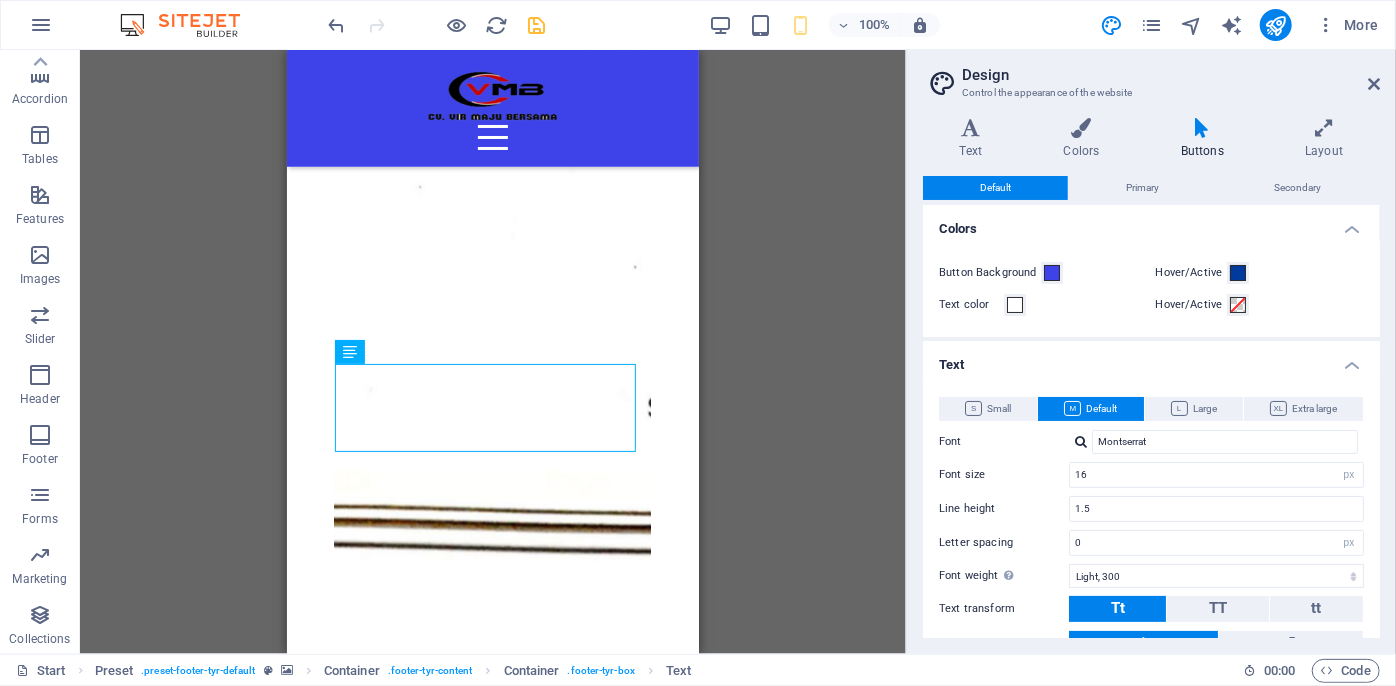 click on "Text" at bounding box center (1151, 359) 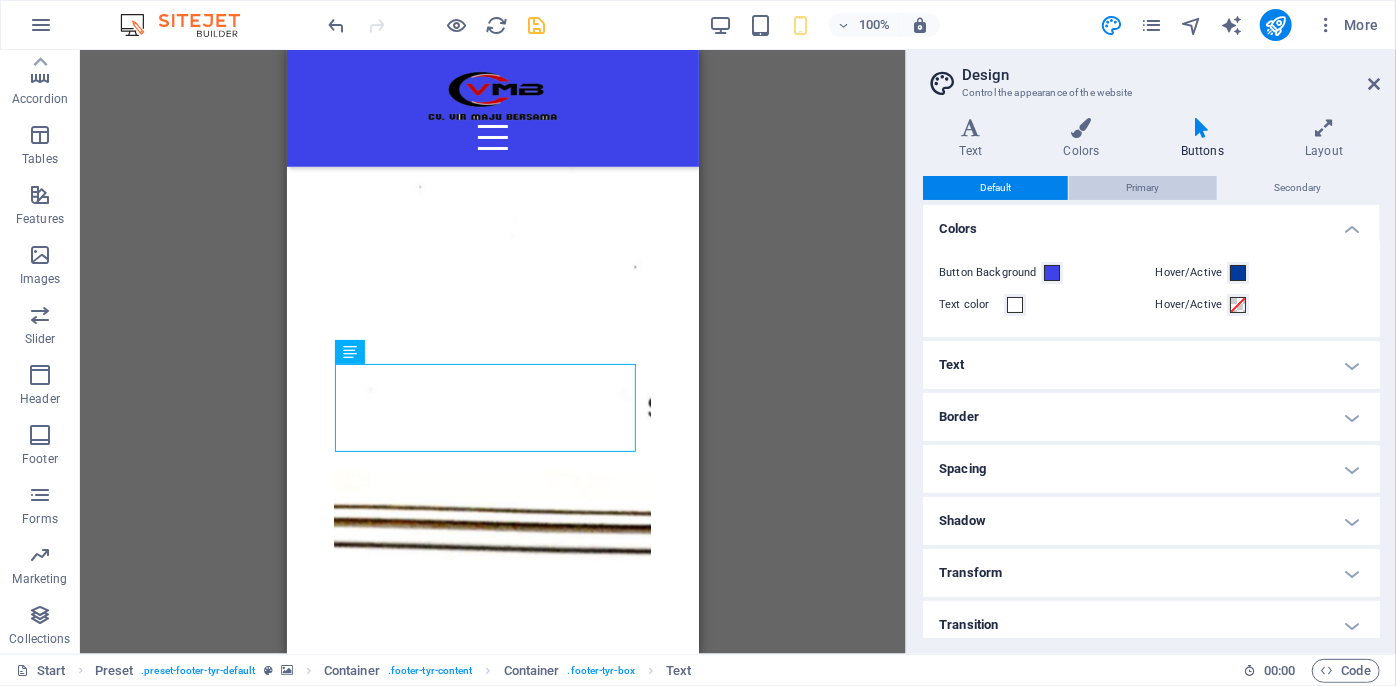 click on "Primary" at bounding box center (1142, 188) 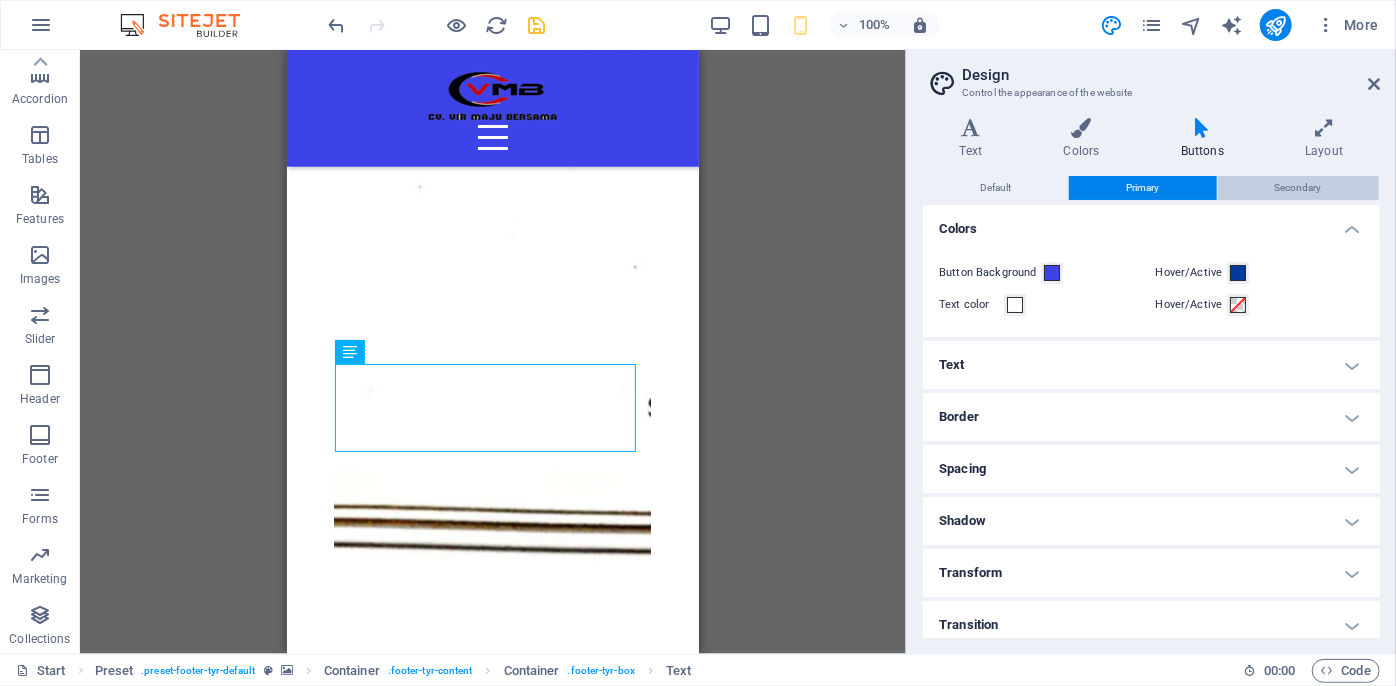 click on "Secondary" at bounding box center (1298, 188) 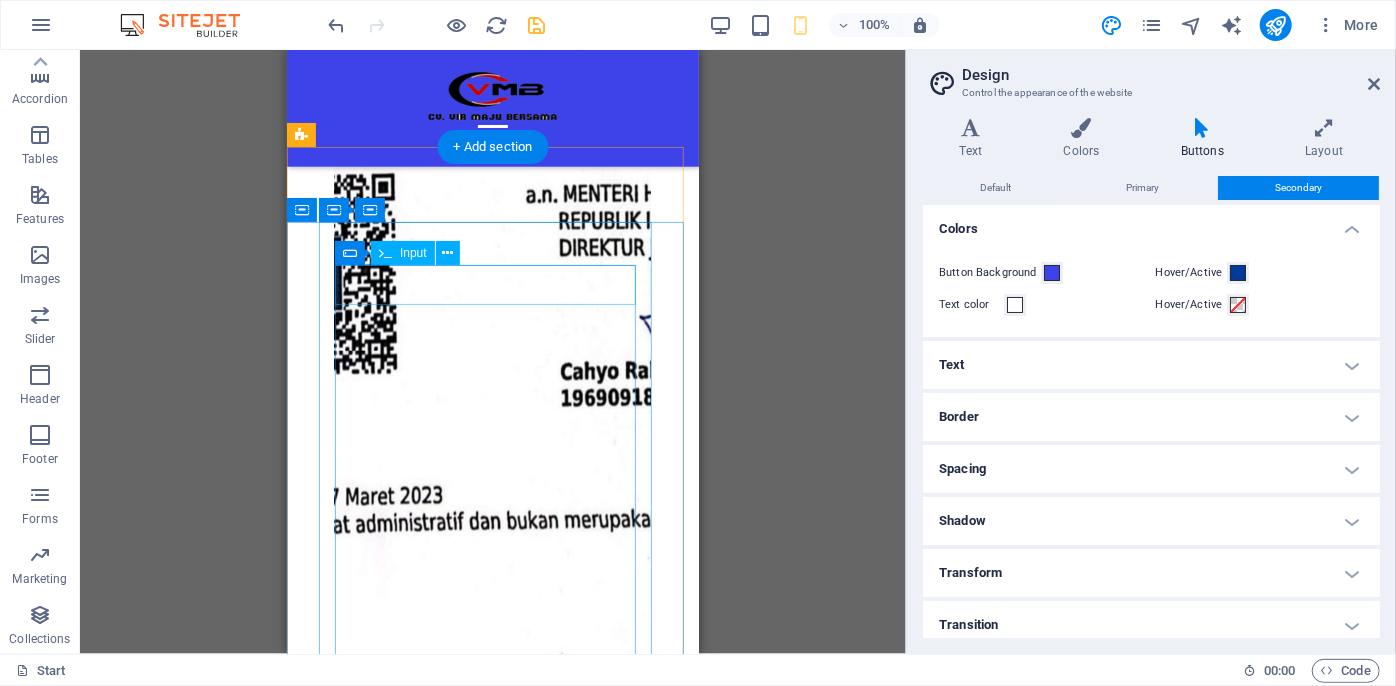 scroll, scrollTop: 6919, scrollLeft: 0, axis: vertical 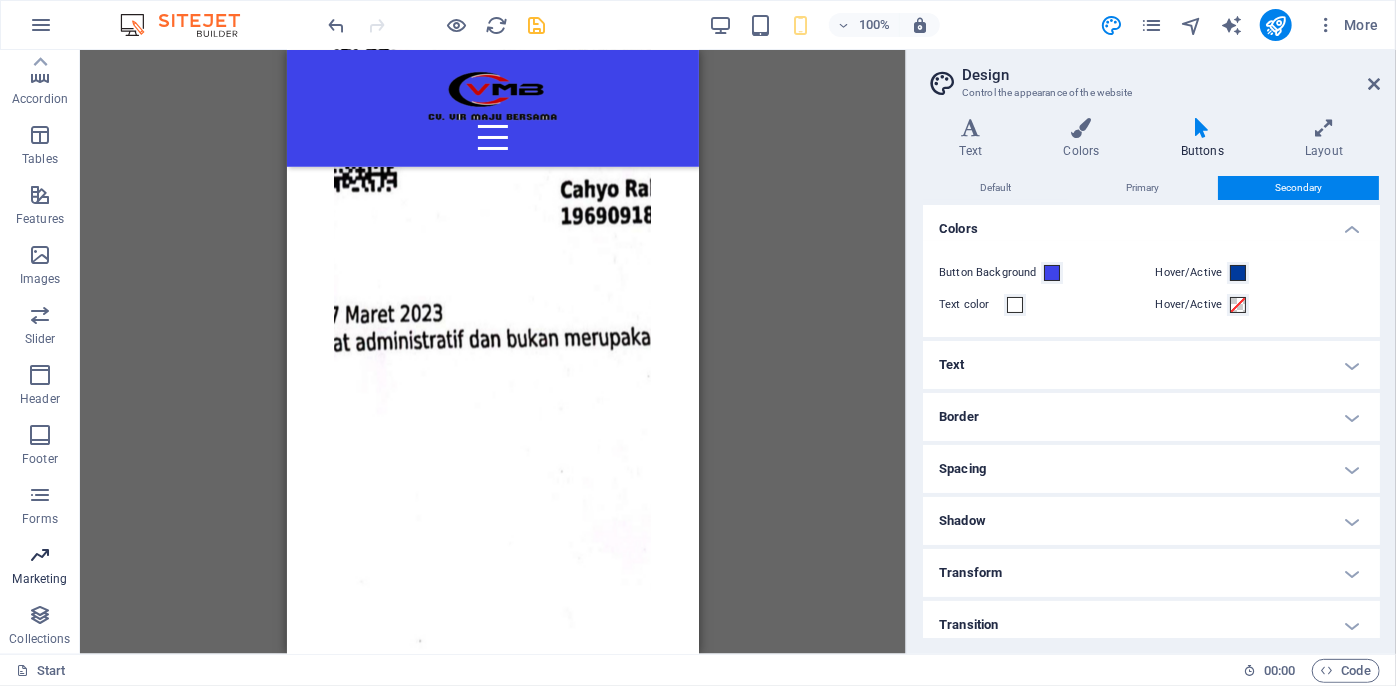 click on "Marketing" at bounding box center (39, 579) 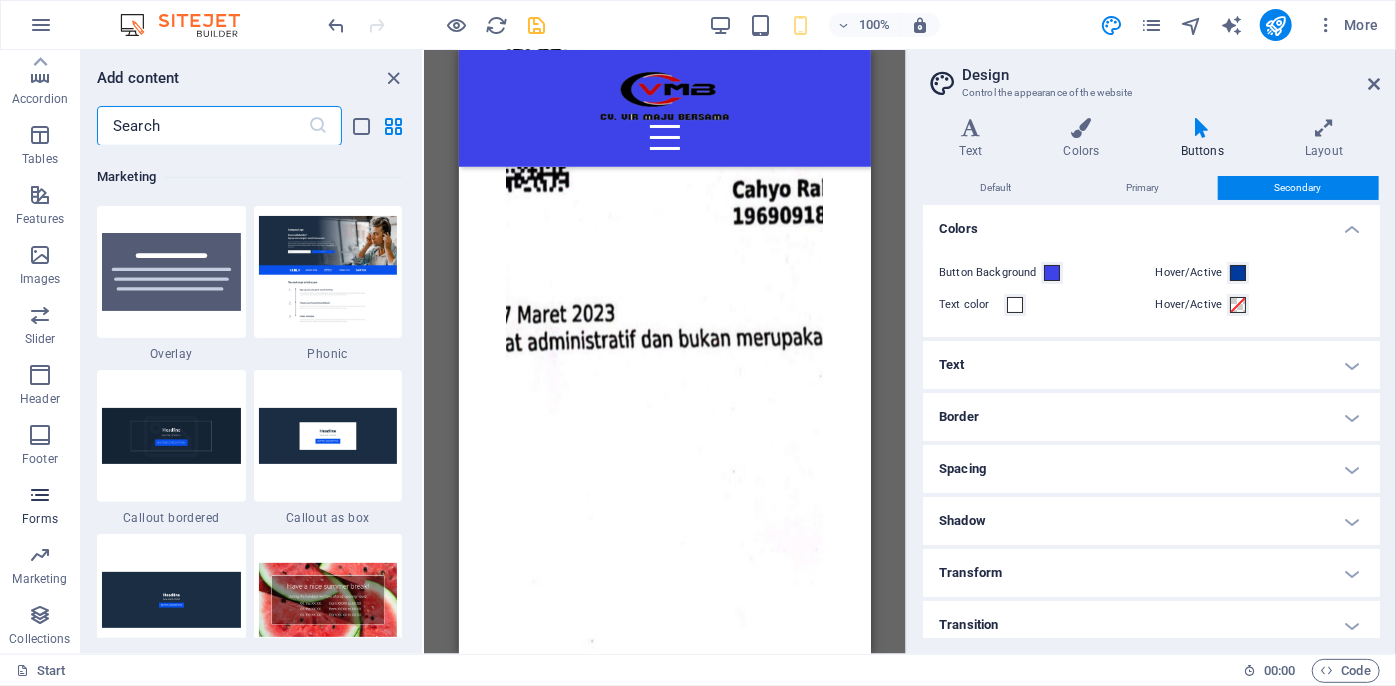 scroll, scrollTop: 16124, scrollLeft: 0, axis: vertical 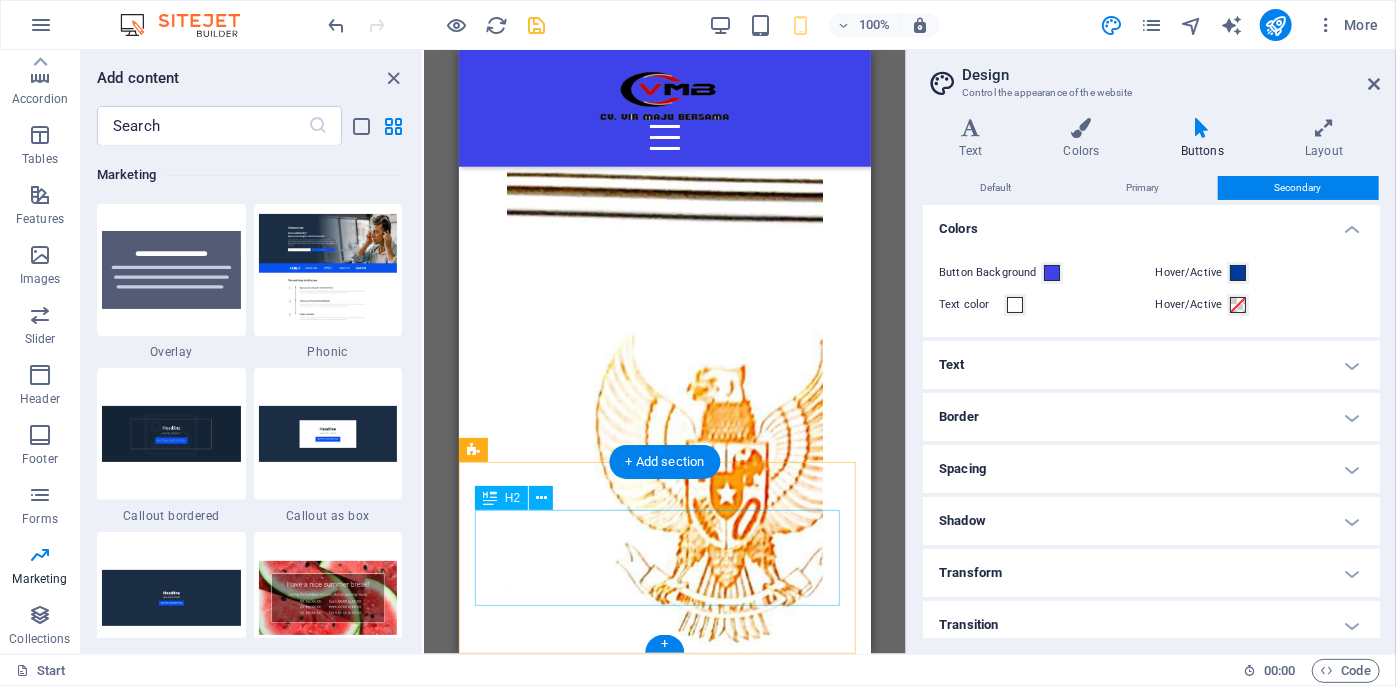click on "Tickets now on sale - up to 80%" at bounding box center (664, 32527) 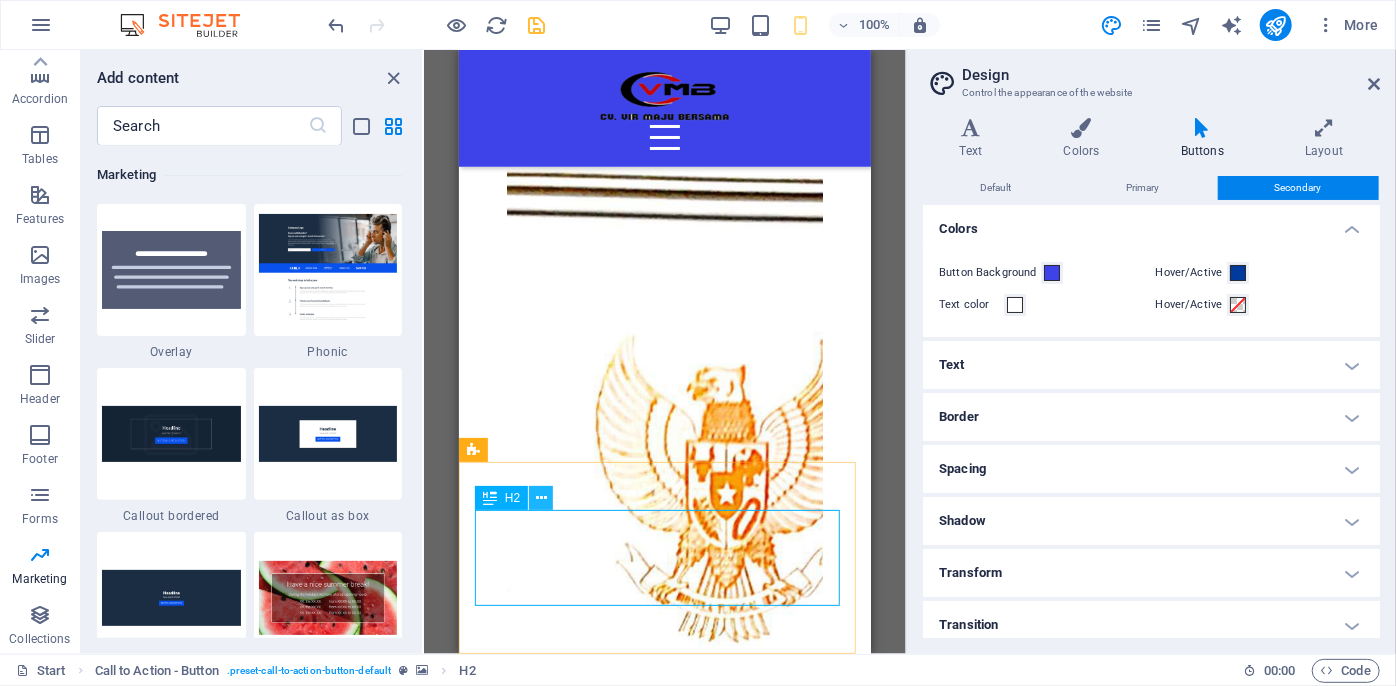 click at bounding box center (541, 498) 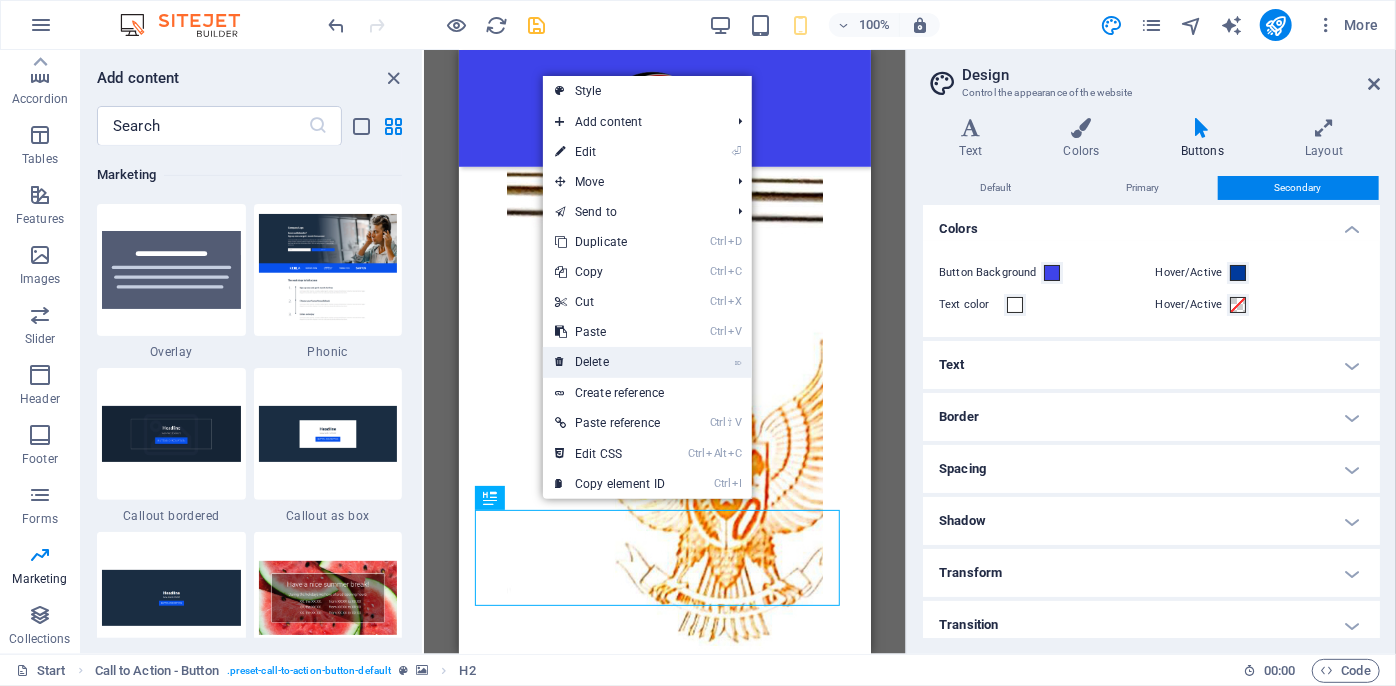click on "⌦  Delete" at bounding box center (610, 362) 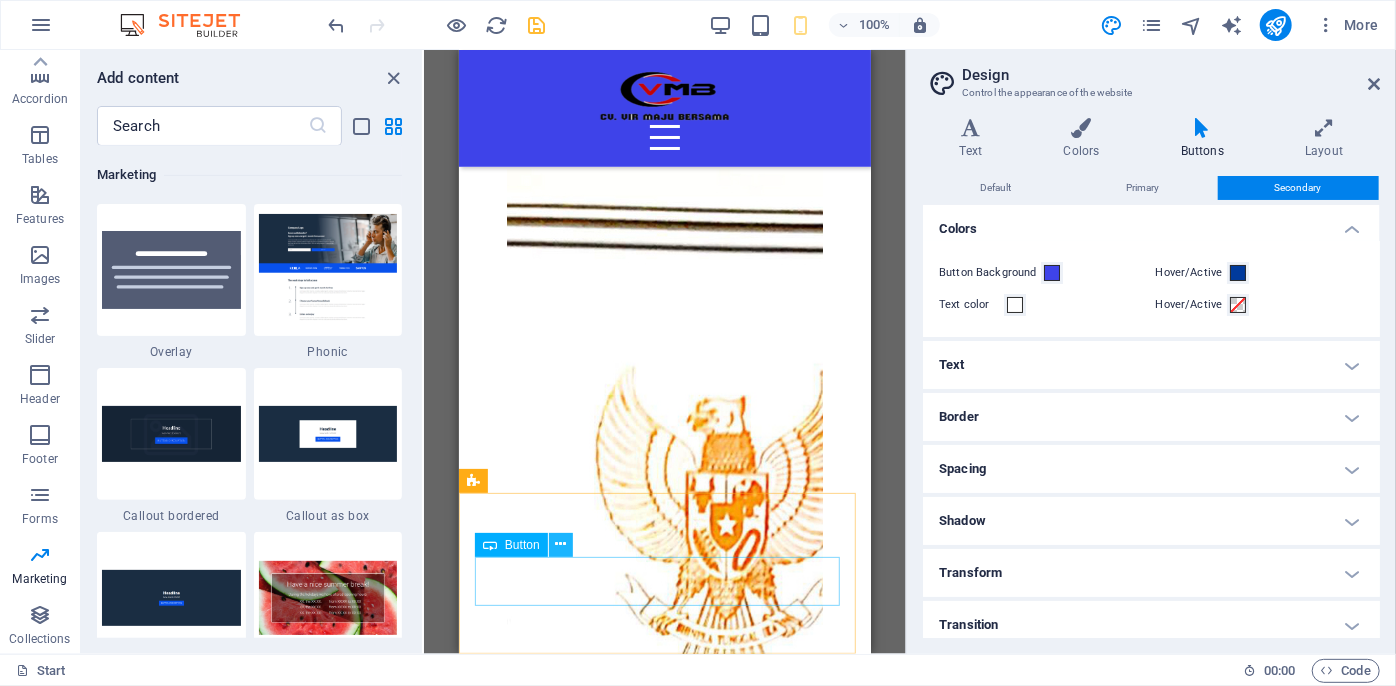 click at bounding box center [561, 545] 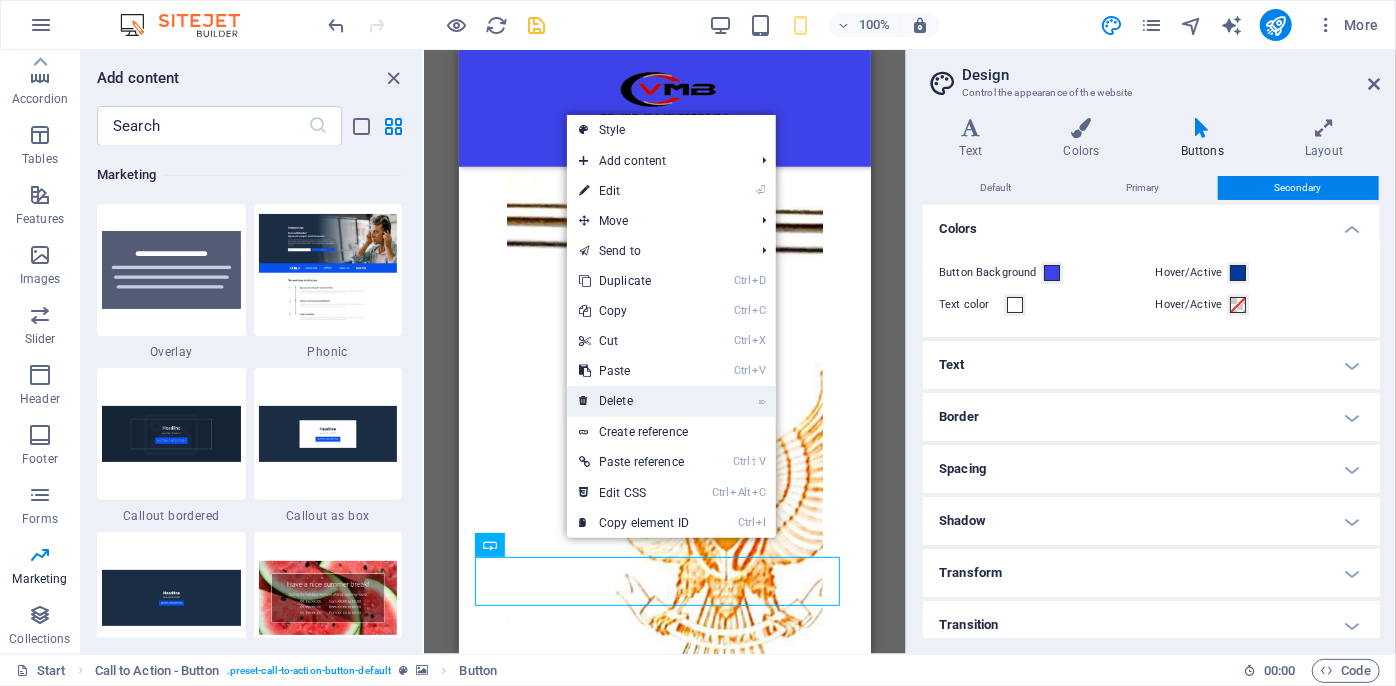 click on "⌦  Delete" at bounding box center [634, 401] 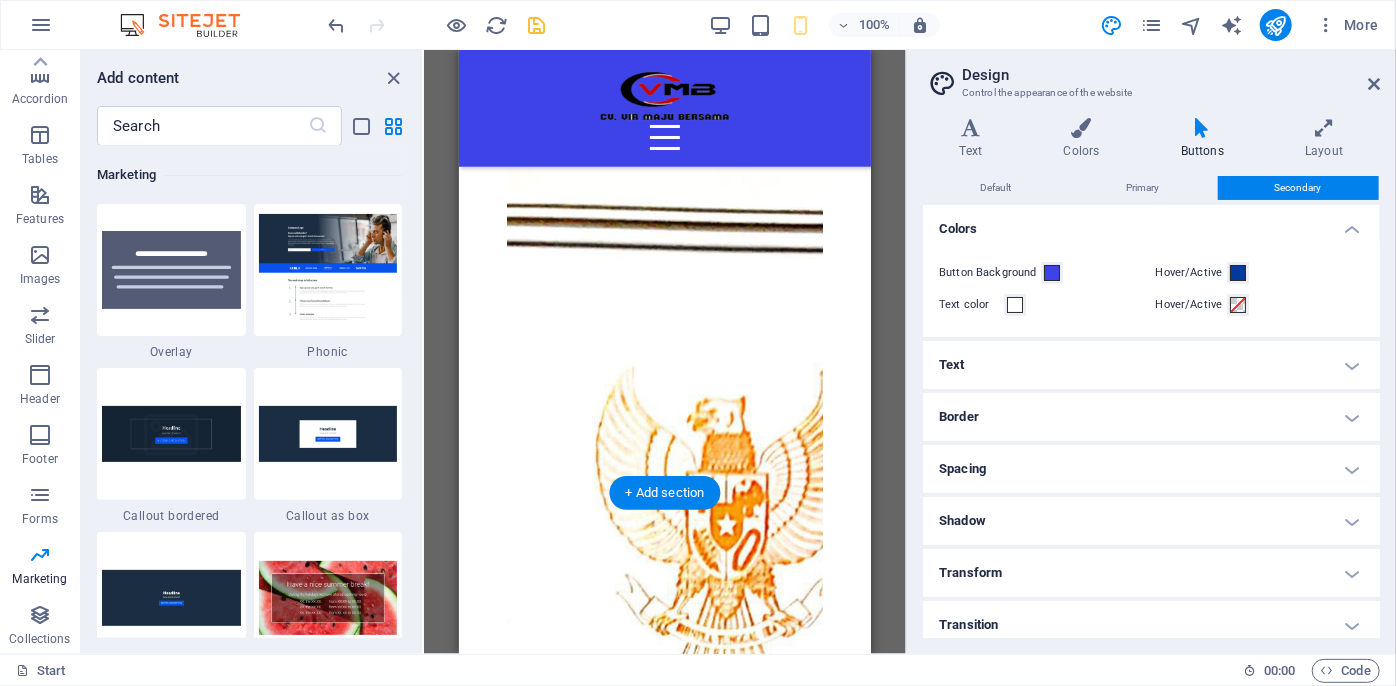 click at bounding box center (664, 32389) 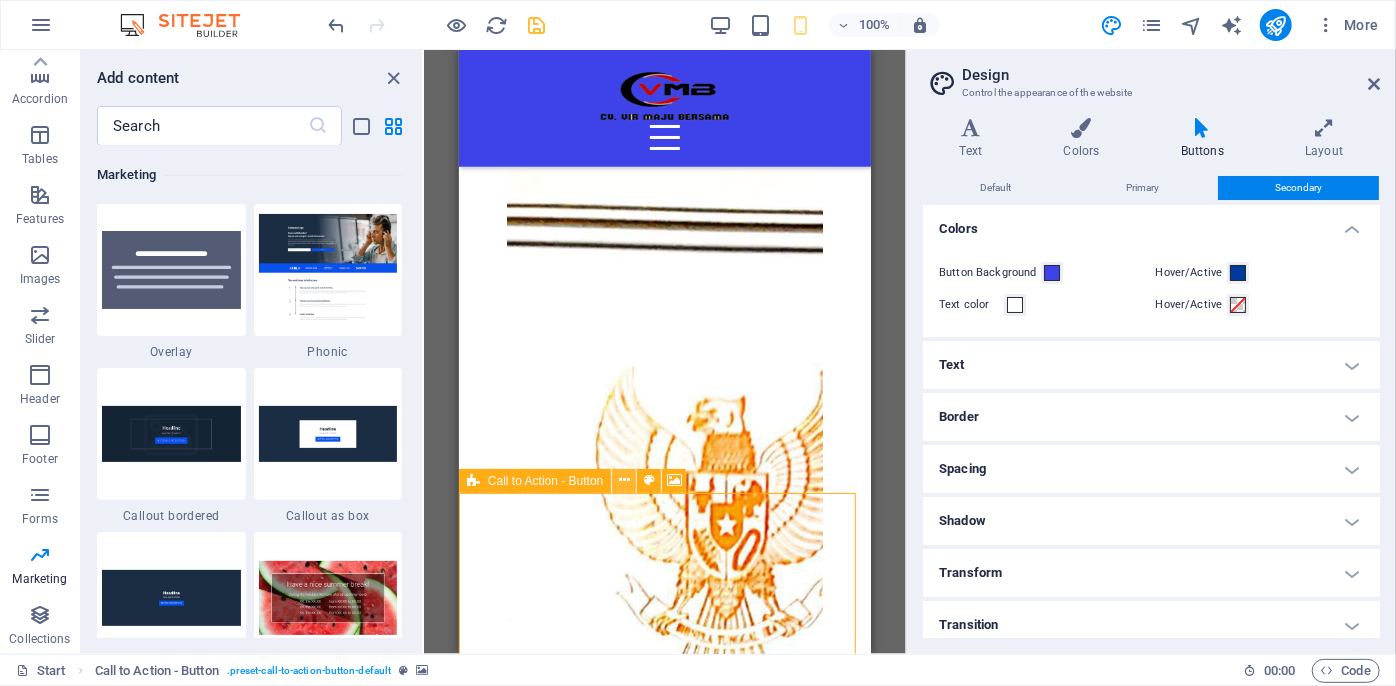 click at bounding box center [624, 480] 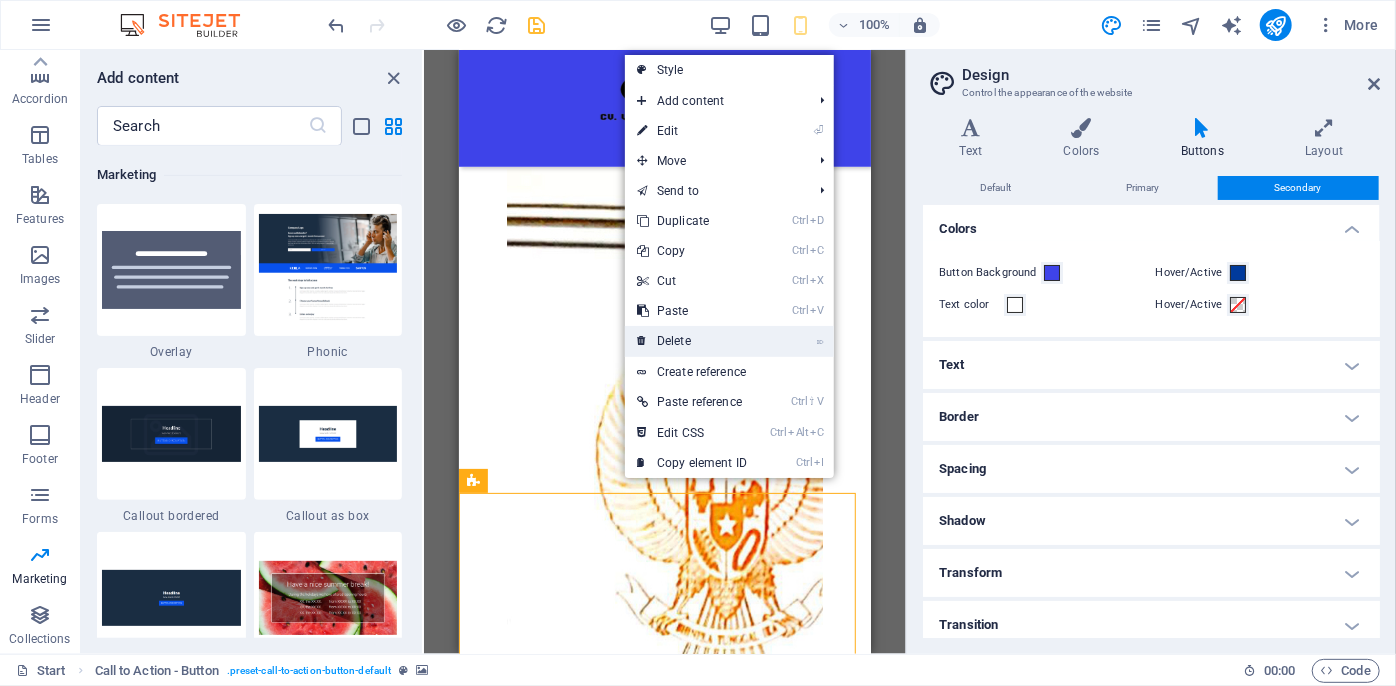 click on "⌦  Delete" at bounding box center (692, 341) 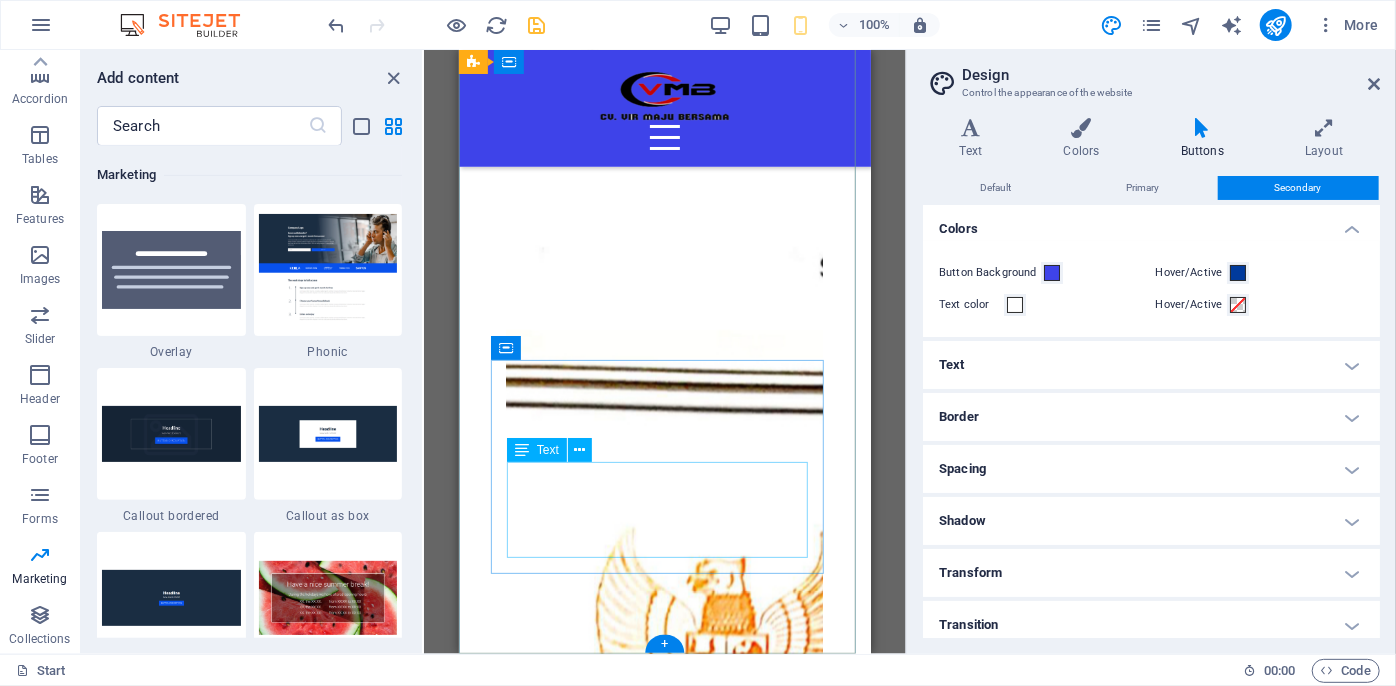 scroll, scrollTop: 7331, scrollLeft: 0, axis: vertical 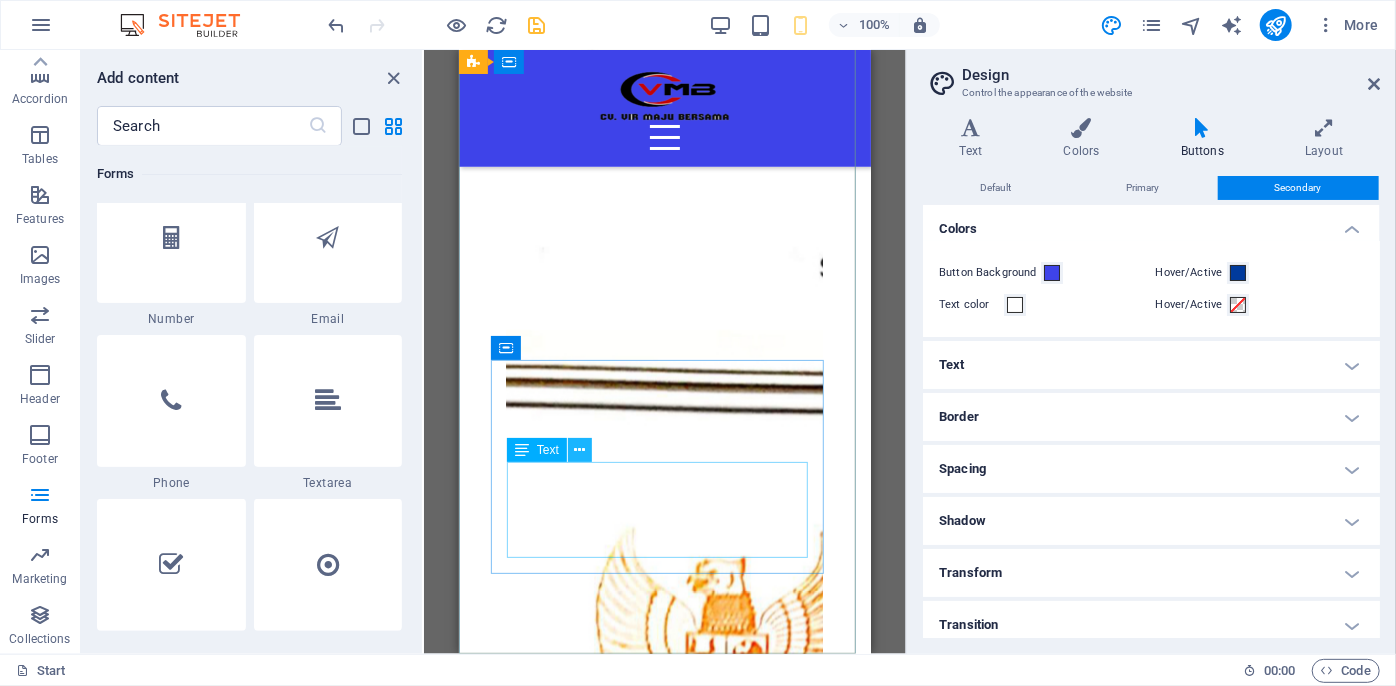 click at bounding box center [580, 450] 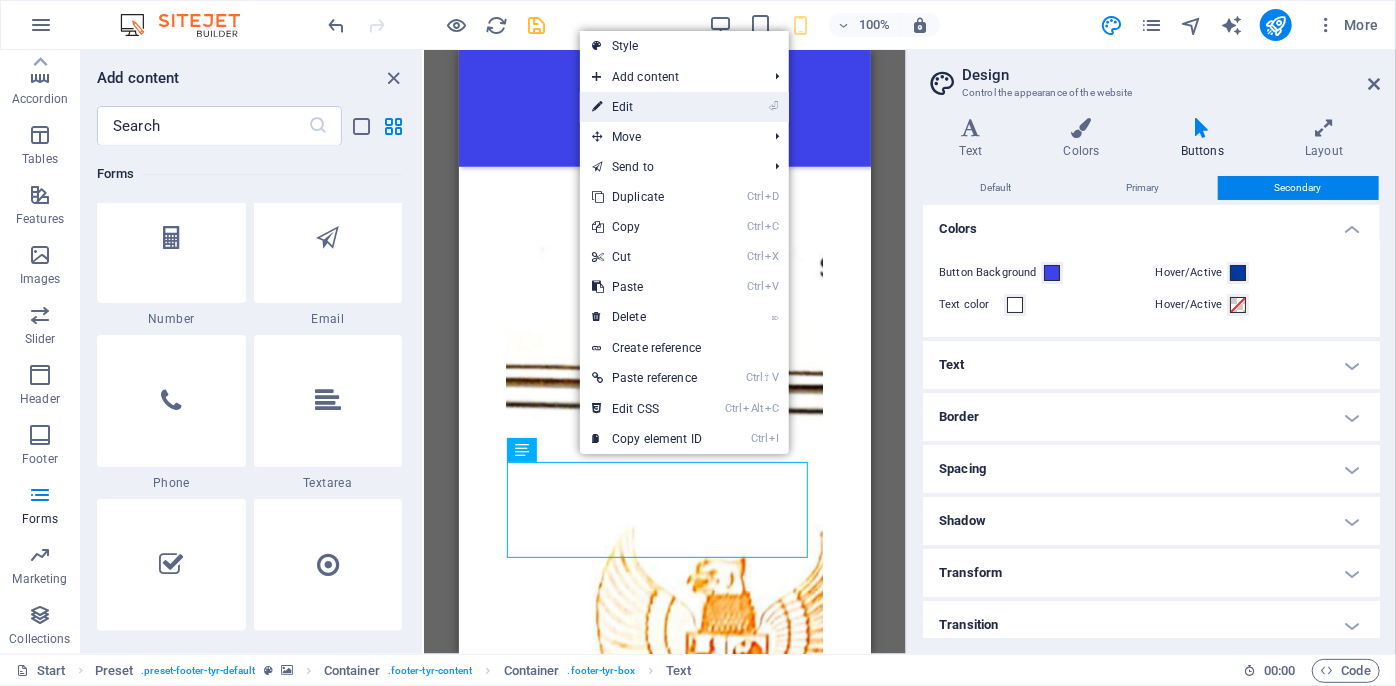 click on "⏎  Edit" at bounding box center [647, 107] 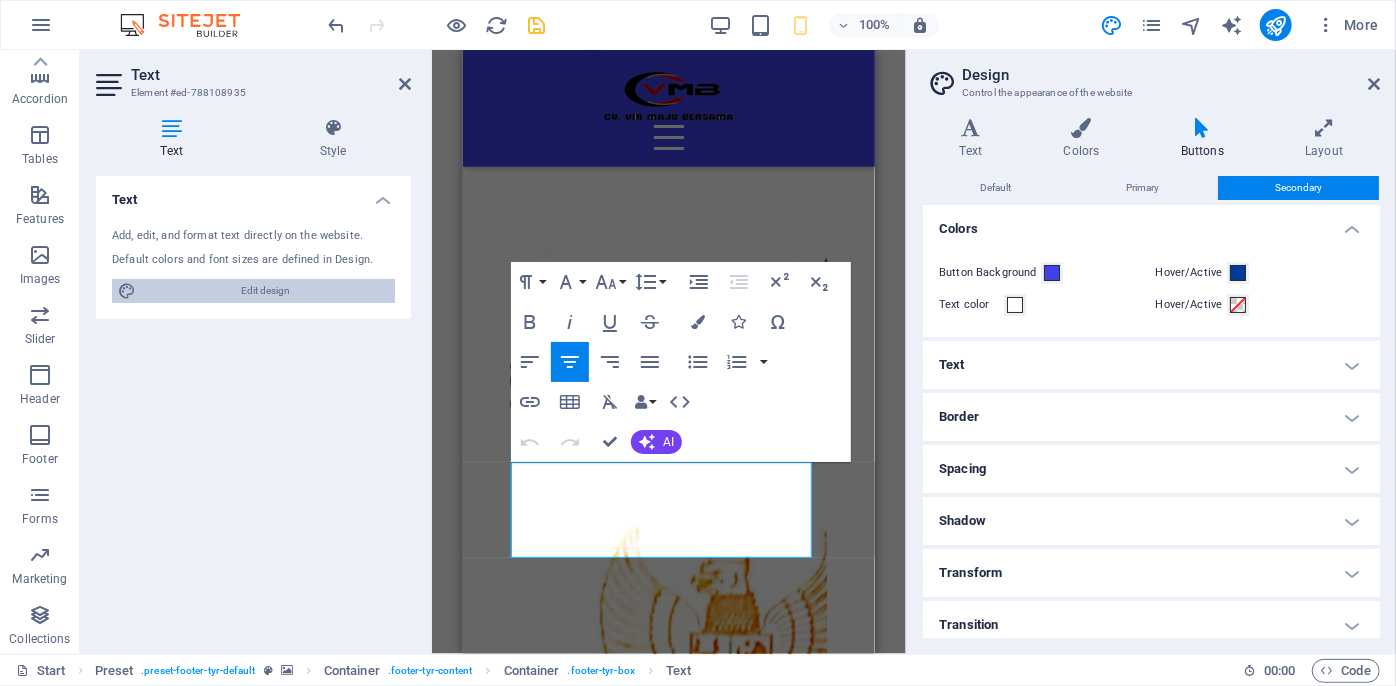 click on "Edit design" at bounding box center [265, 291] 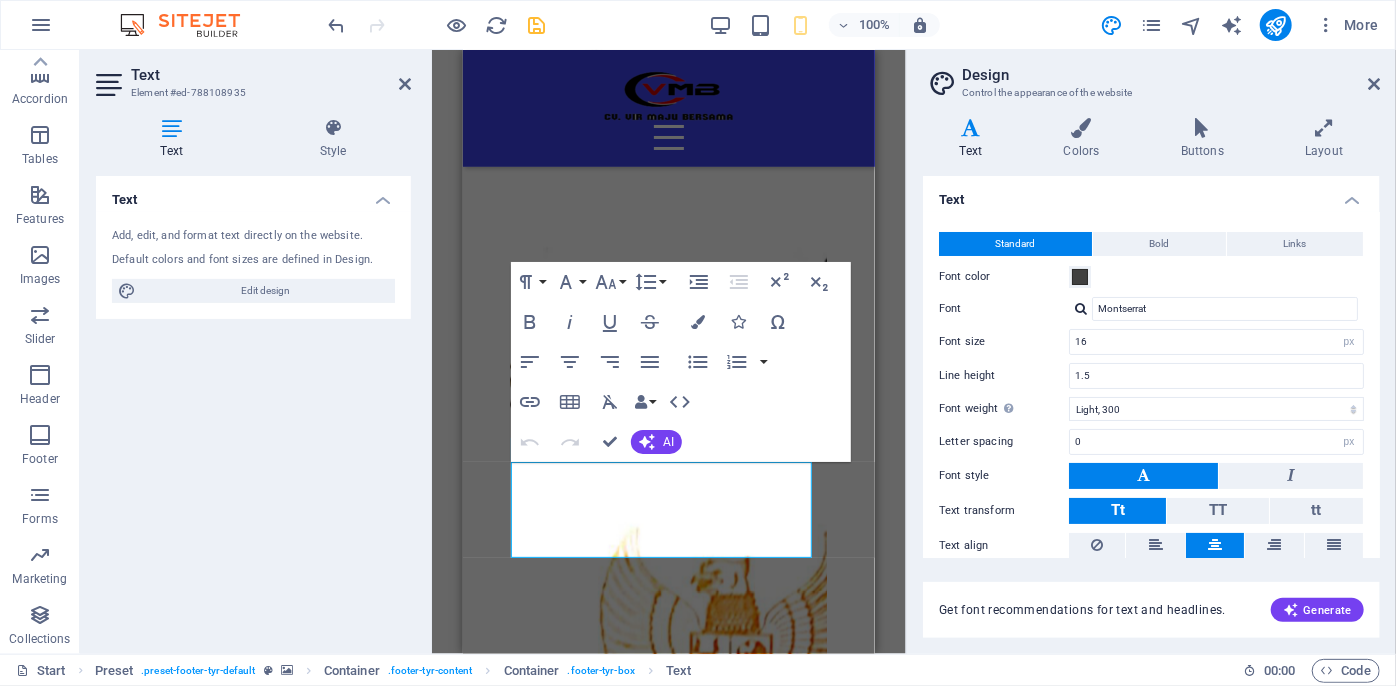 click at bounding box center [171, 128] 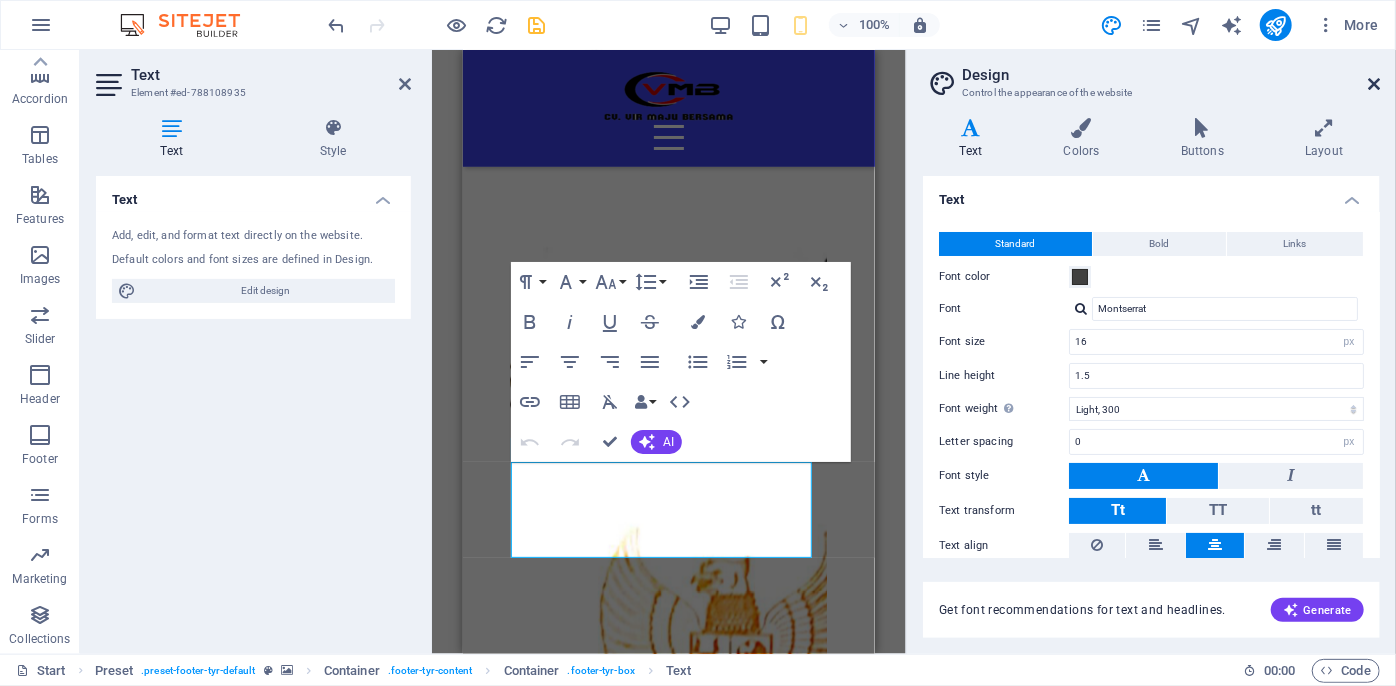 click at bounding box center (1374, 84) 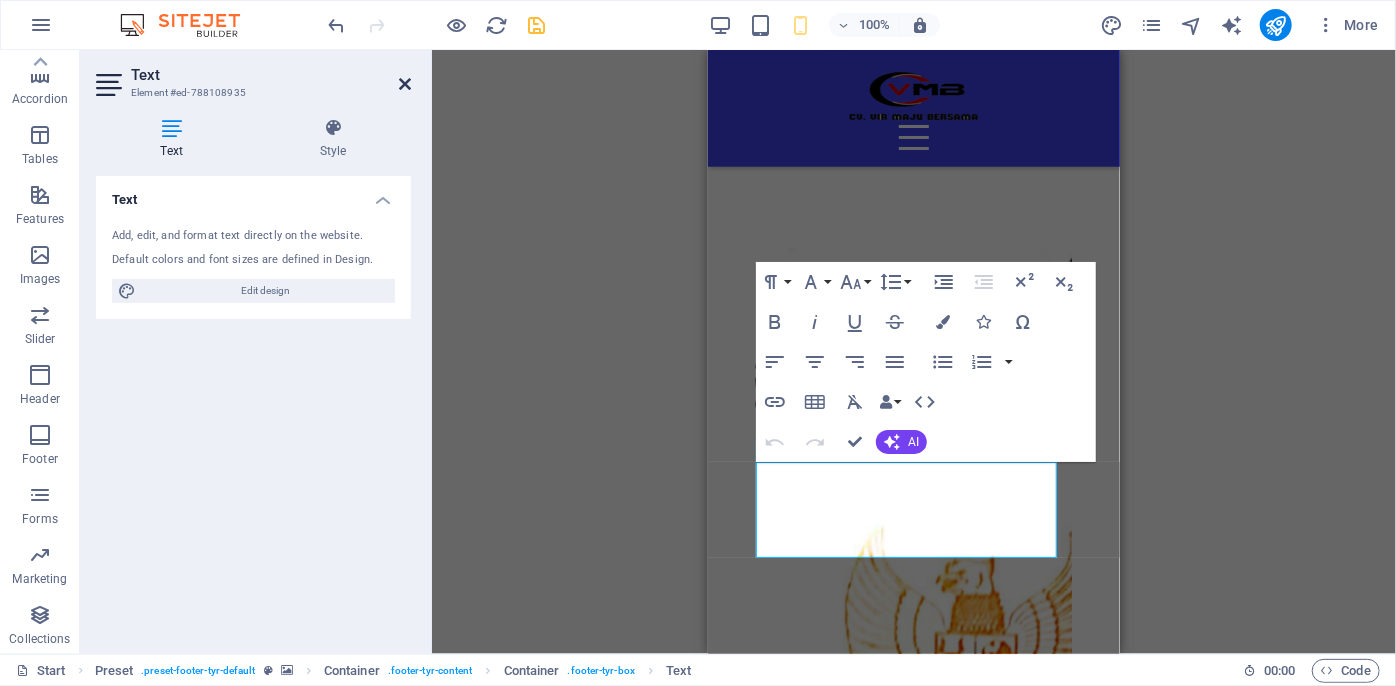 click at bounding box center [405, 84] 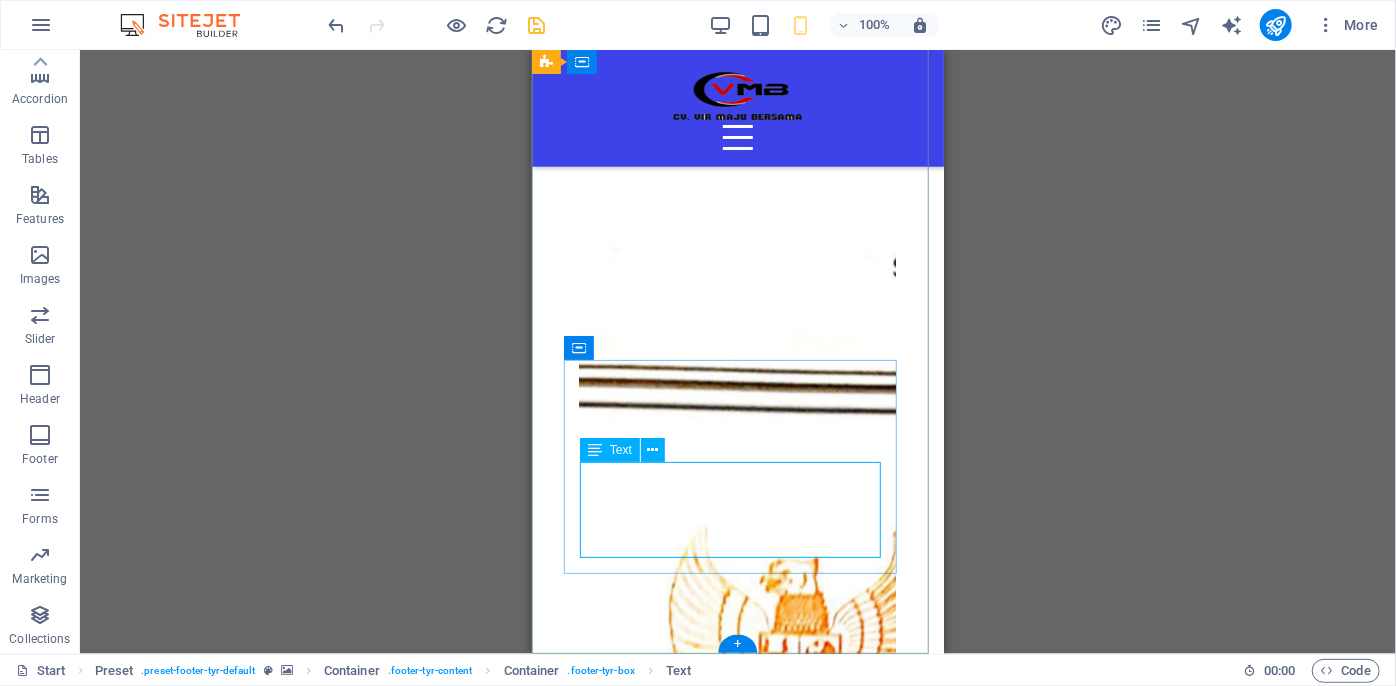 click on "CV. VIR Maju Bersama [PHONE_NUMBER] [EMAIL_ADDRESS][DOMAIN_NAME]" at bounding box center [737, 32283] 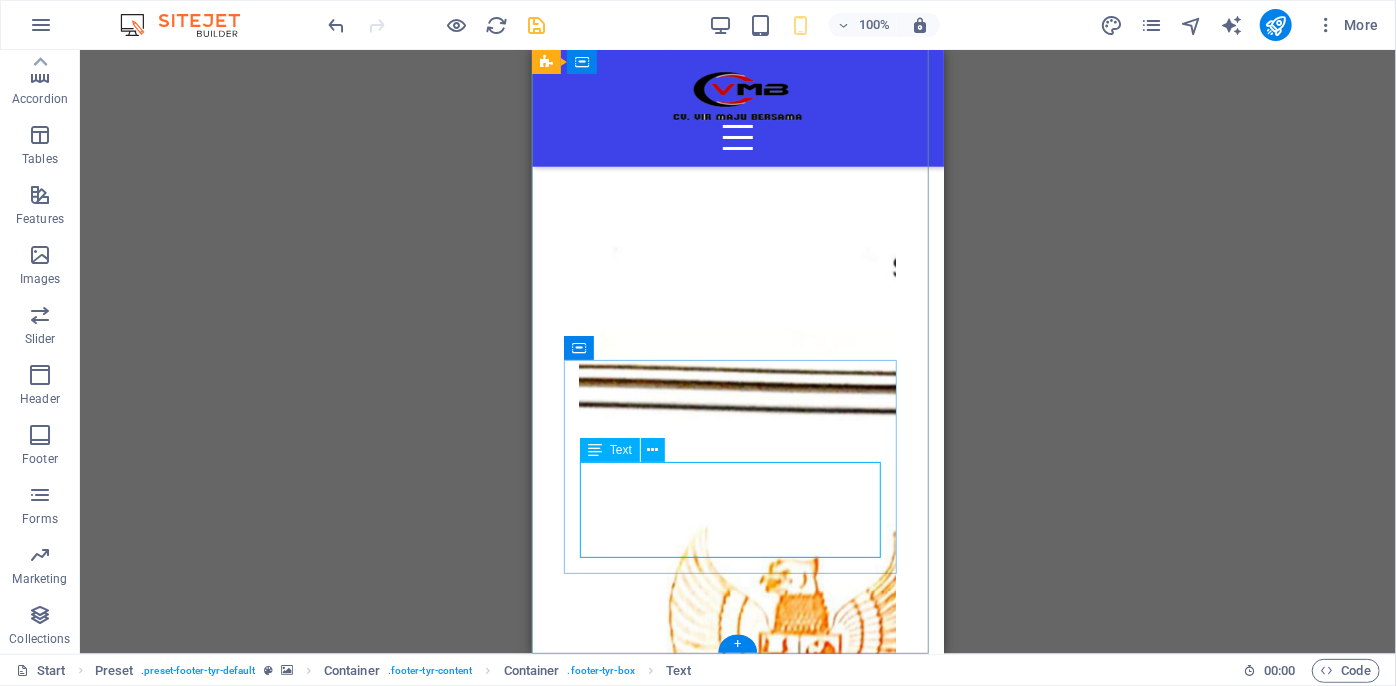 click on "CV. VIR Maju Bersama [PHONE_NUMBER] [EMAIL_ADDRESS][DOMAIN_NAME]" at bounding box center [737, 32283] 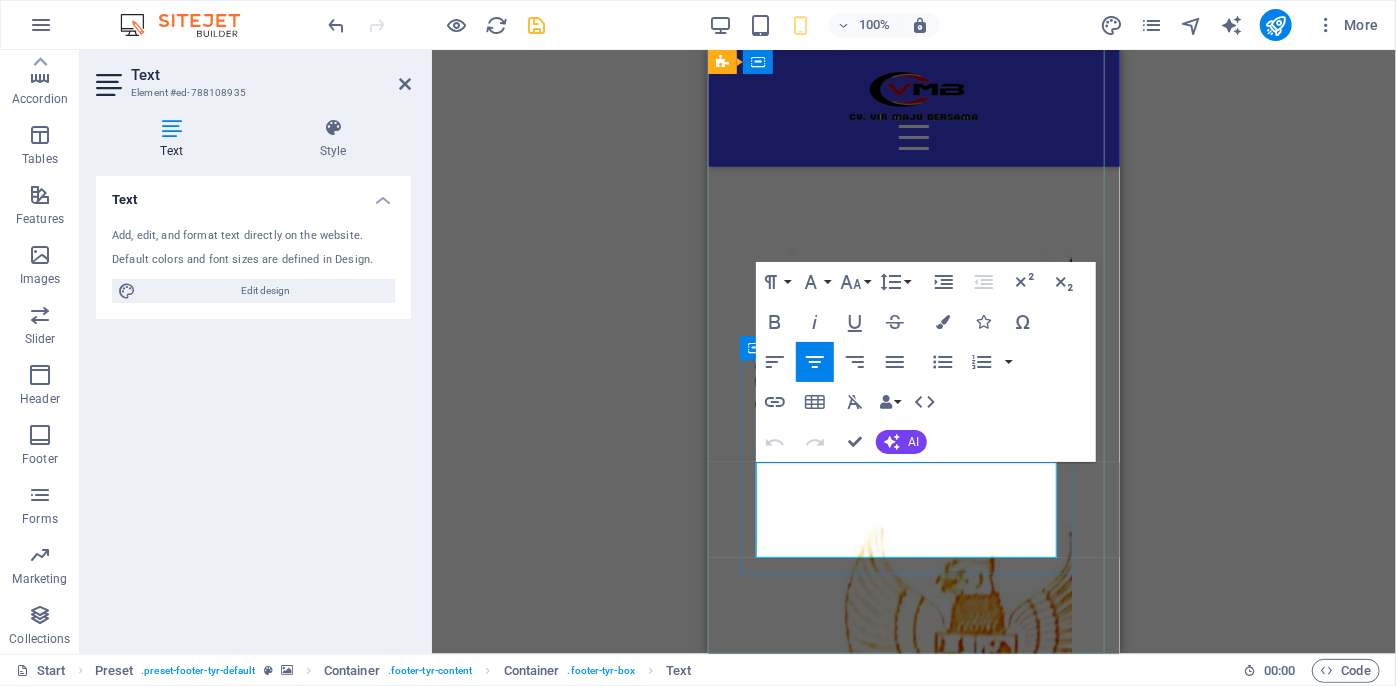 drag, startPoint x: 975, startPoint y: 508, endPoint x: 834, endPoint y: 504, distance: 141.05673 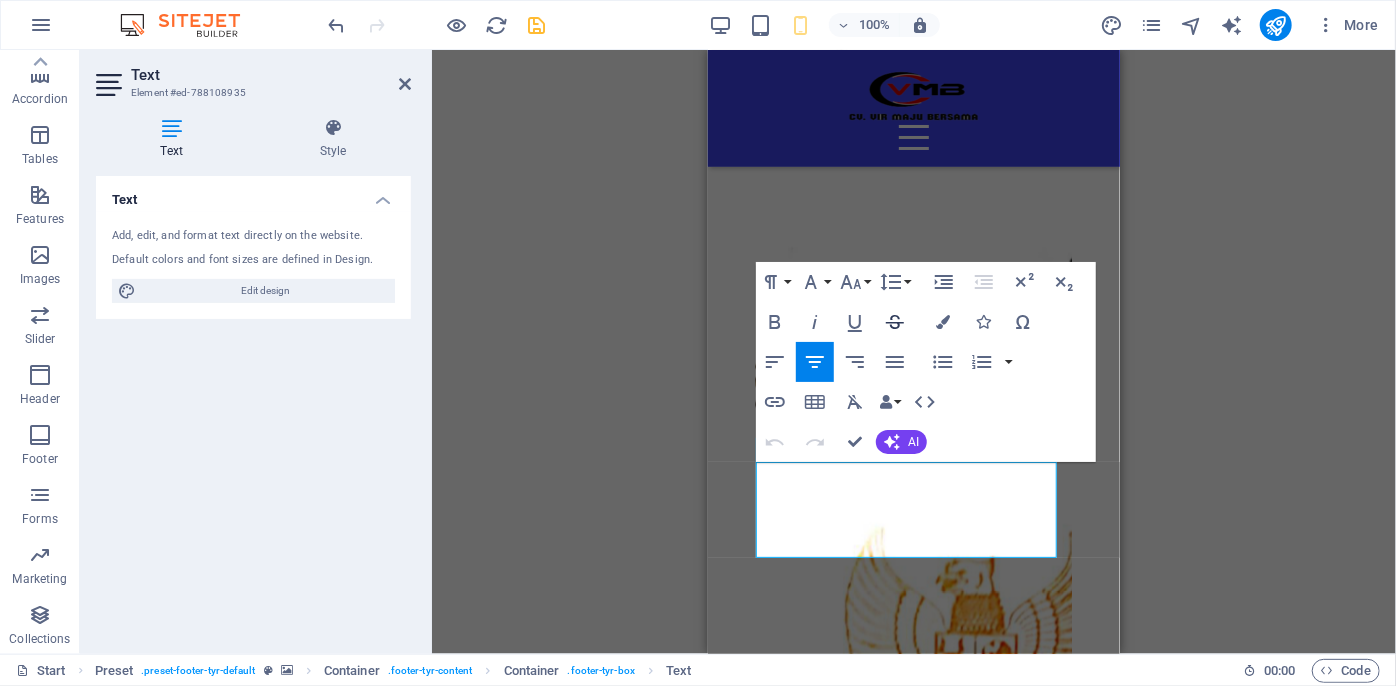 click 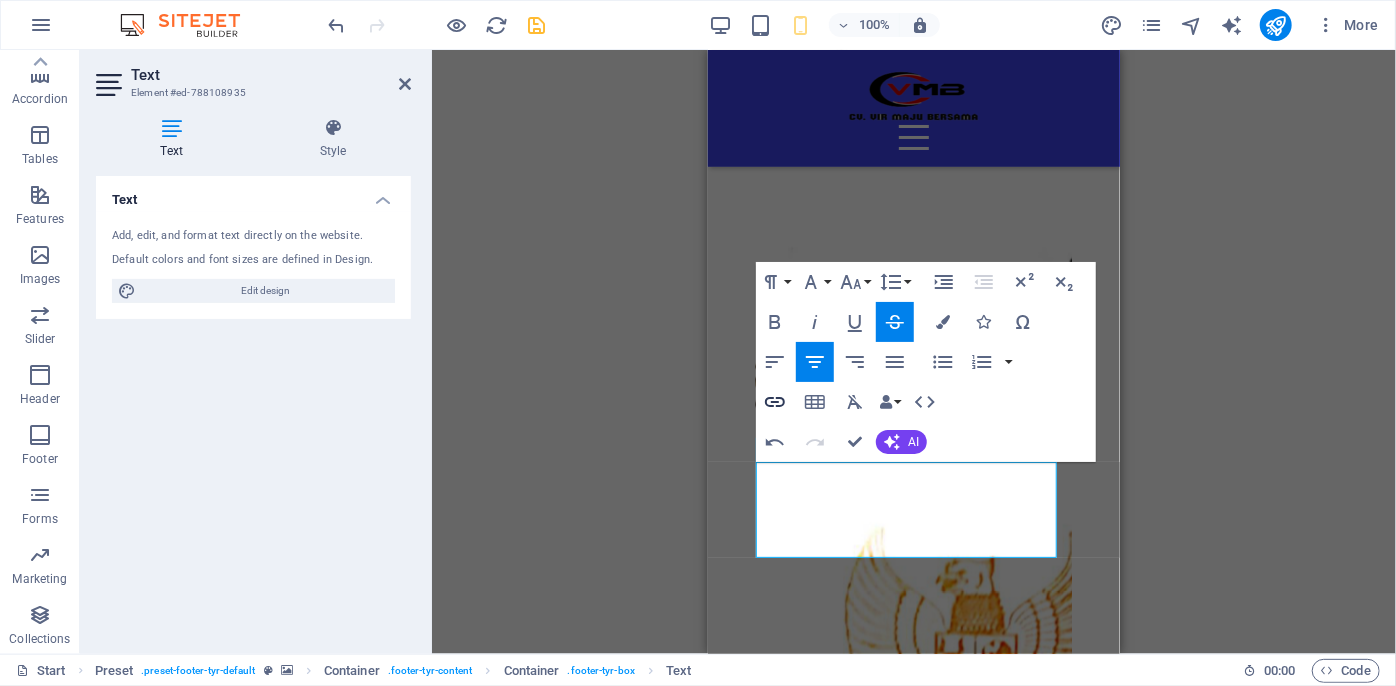 click 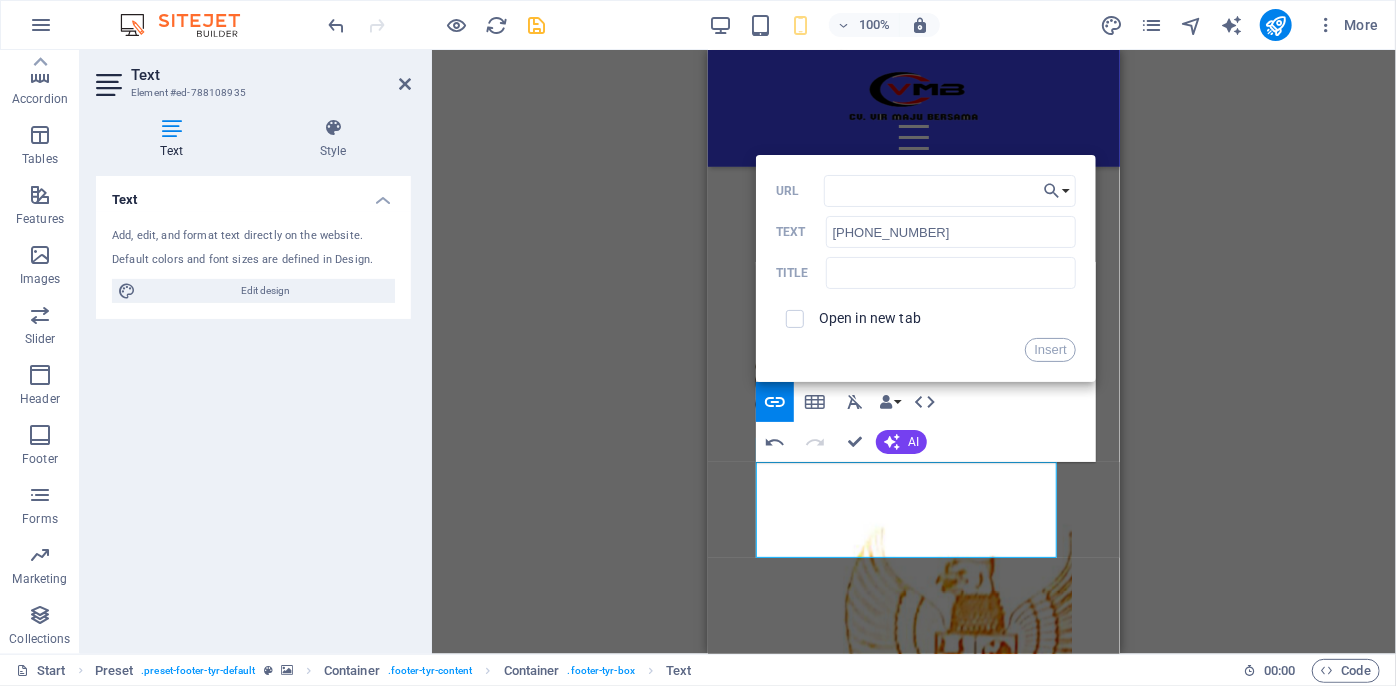 click on "Paragraph Format Normal Heading 1 Heading 2 Heading 3 Heading 4 Heading 5 Heading 6 Code Font Family Arial [US_STATE] Impact Tahoma Times New Roman Verdana Lato Montserrat Open Sans Raleway Font Size 8 9 10 11 12 14 18 24 30 36 48 60 72 96 Line Height Default Single 1.15 1.5 Double Increase Indent Decrease Indent Superscript Subscript Bold Italic Underline Strikethrough Colors Icons Special Characters Align Left Align Center Align Right Align Justify Unordered List   Default Circle Disc Square    Ordered List   Default Lower Alpha Lower Greek Lower Roman Upper Alpha Upper Roman    Insert Link Insert Table Clear Formatting Data Bindings Company First name Last name Street ZIP code City Email Phone Mobile Fax Custom field 1 Custom field 2 Custom field 3 Custom field 4 Custom field 5 Custom field 6 HTML Undo Redo Confirm (Ctrl+⏎) AI Improve Make shorter Make longer Fix spelling & grammar Translate to Indonesian Generate text Back Choose Link Start Services Produk Contact Market Online Choose file ... URL Text" at bounding box center [926, 362] 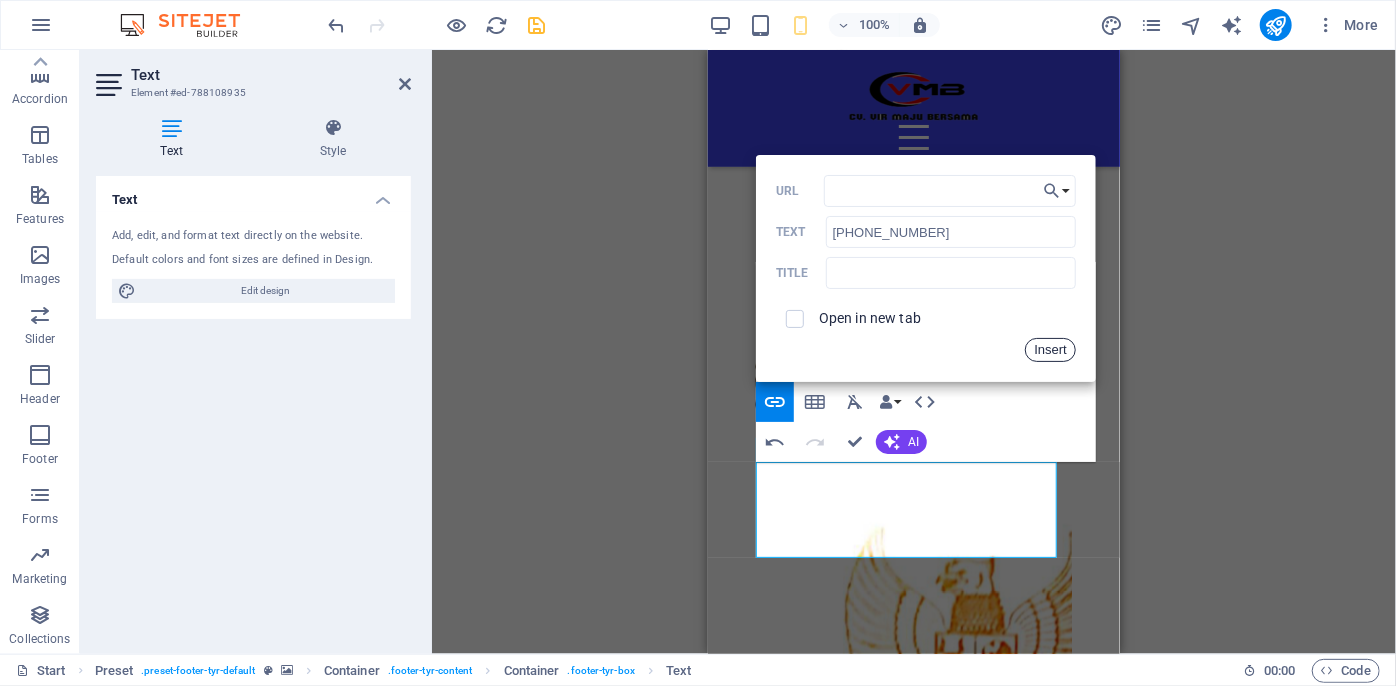 click on "Insert" at bounding box center (1050, 350) 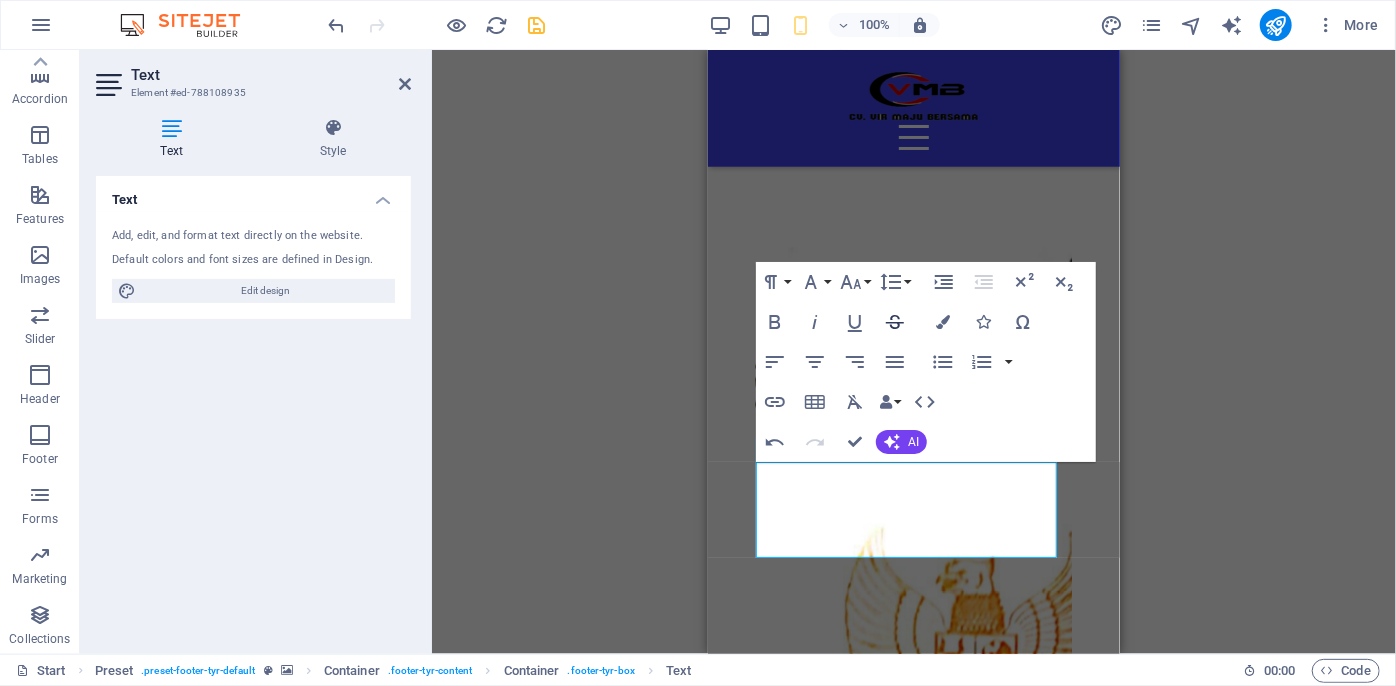 click 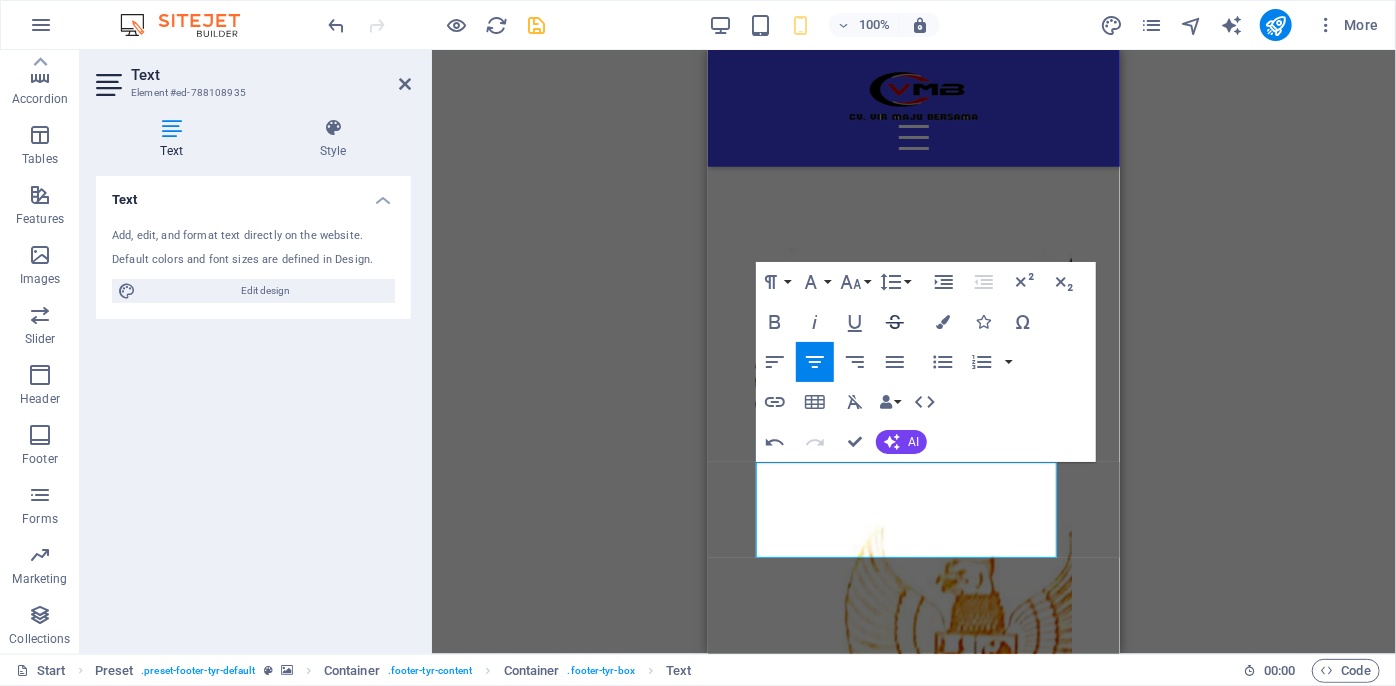 click 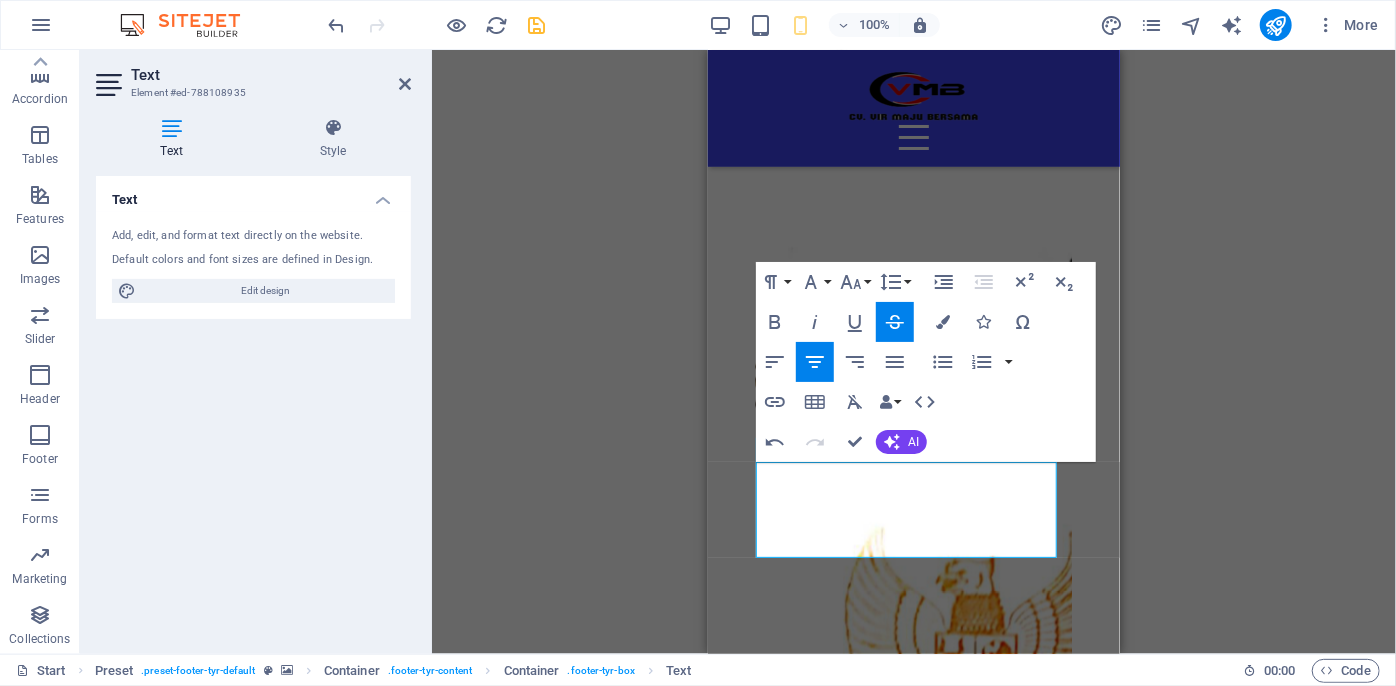 click 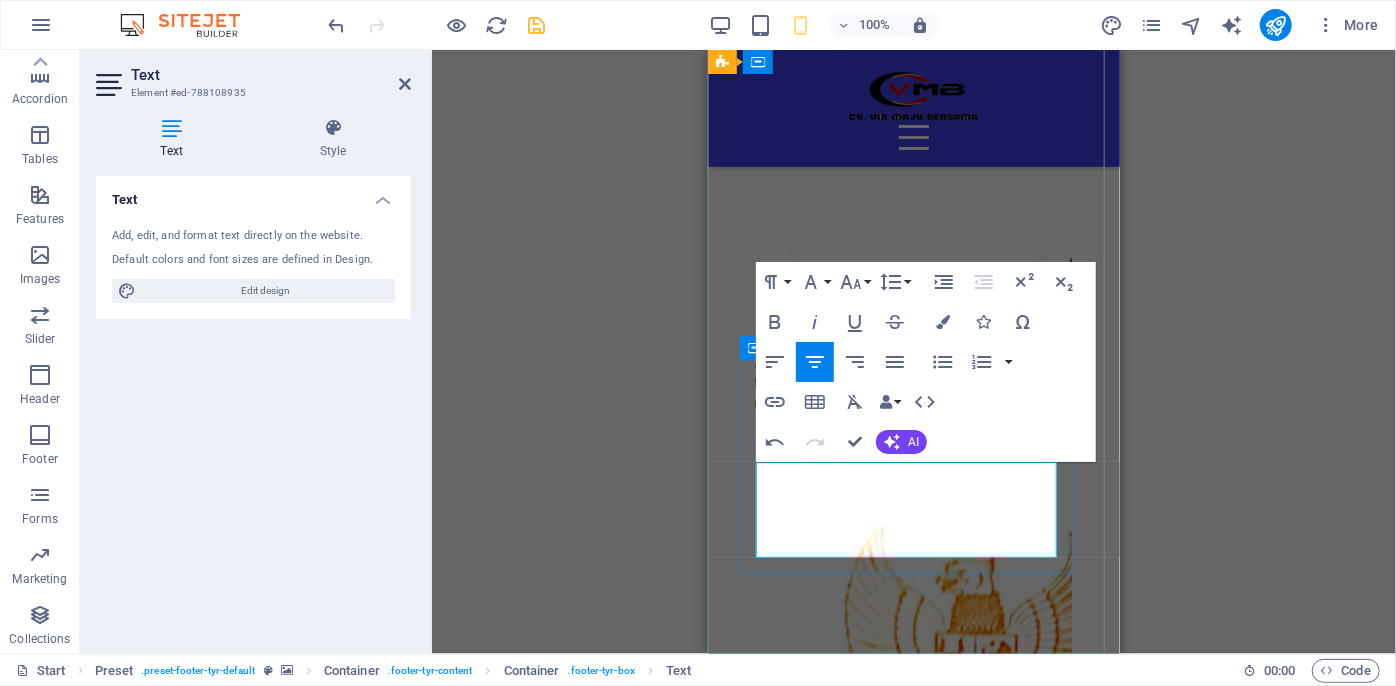 click on "[PHONE_NUMBER]" at bounding box center [913, 32283] 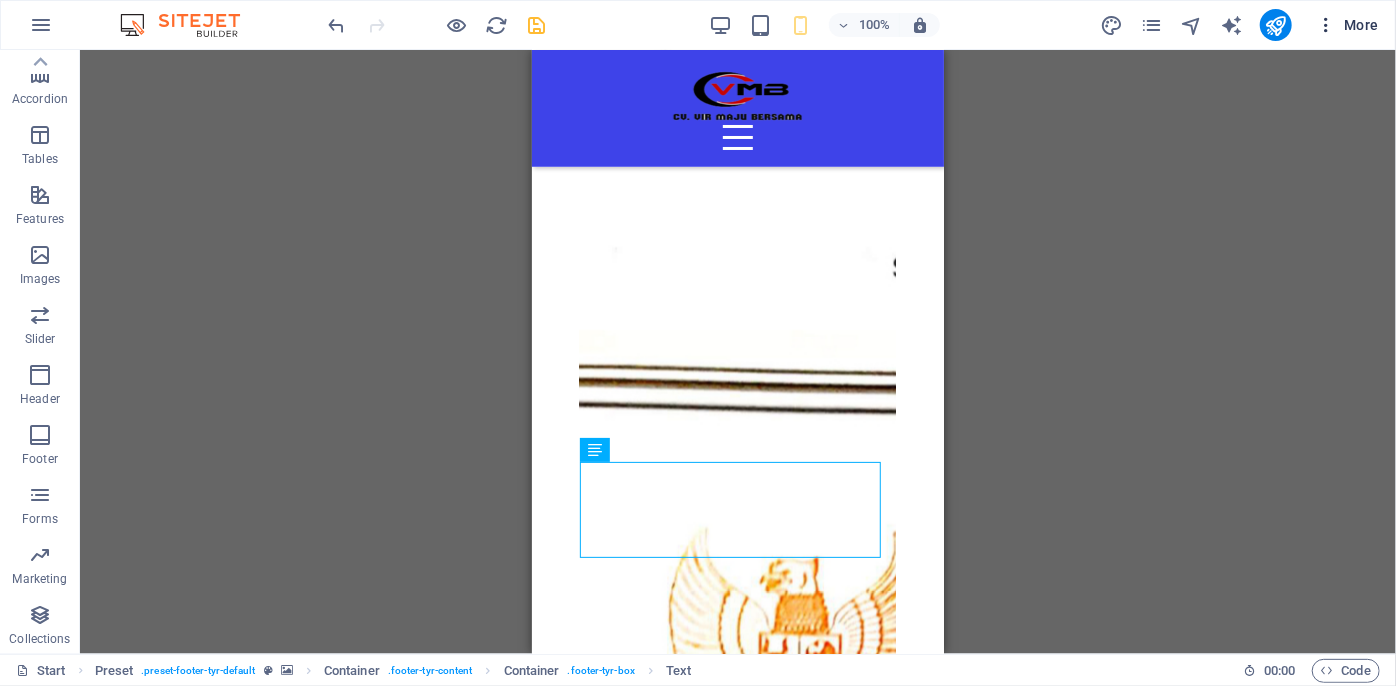 click on "More" at bounding box center (1347, 25) 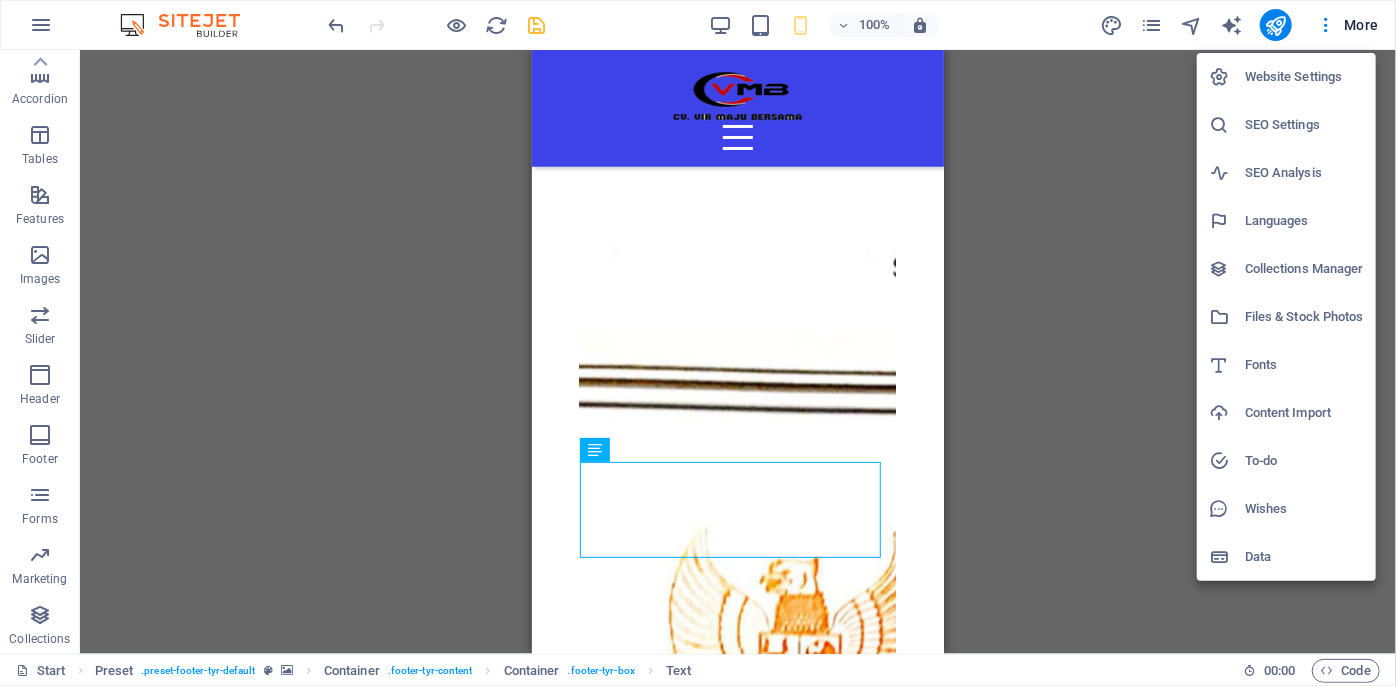 click on "SEO Settings" at bounding box center (1304, 125) 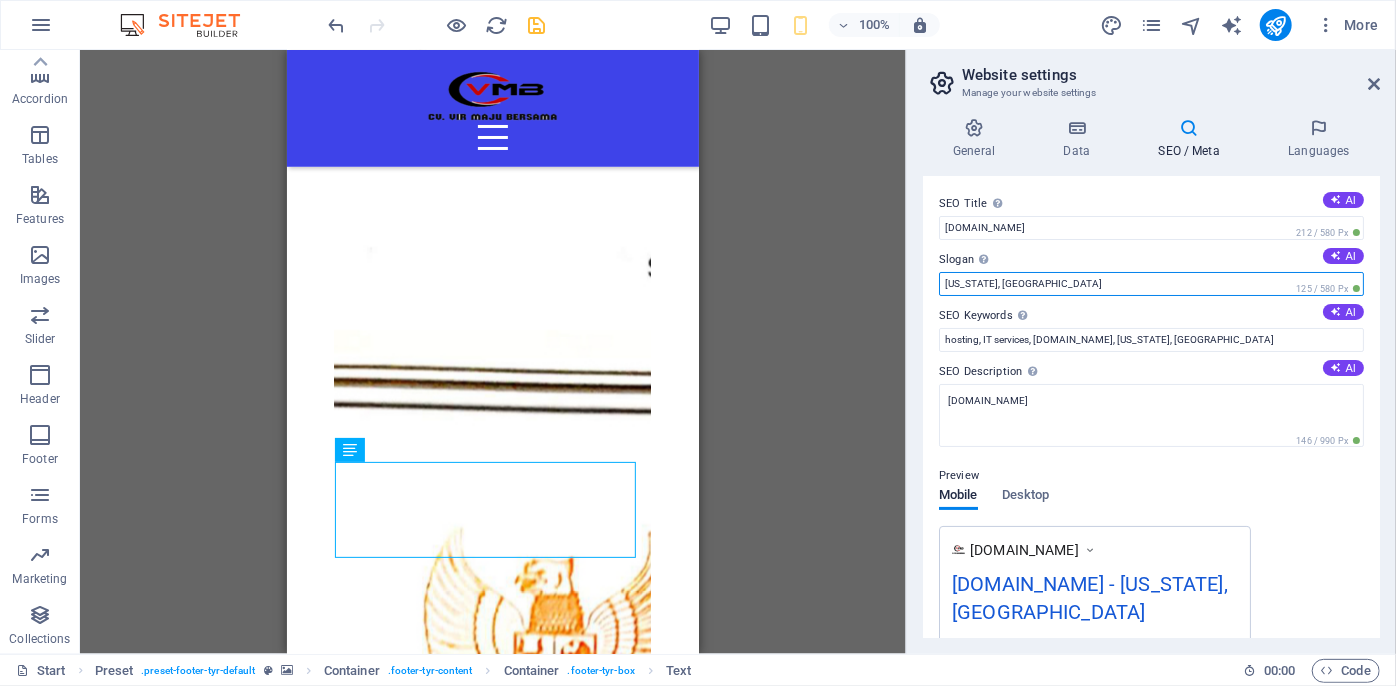 click on "[US_STATE], [GEOGRAPHIC_DATA]" at bounding box center [1151, 284] 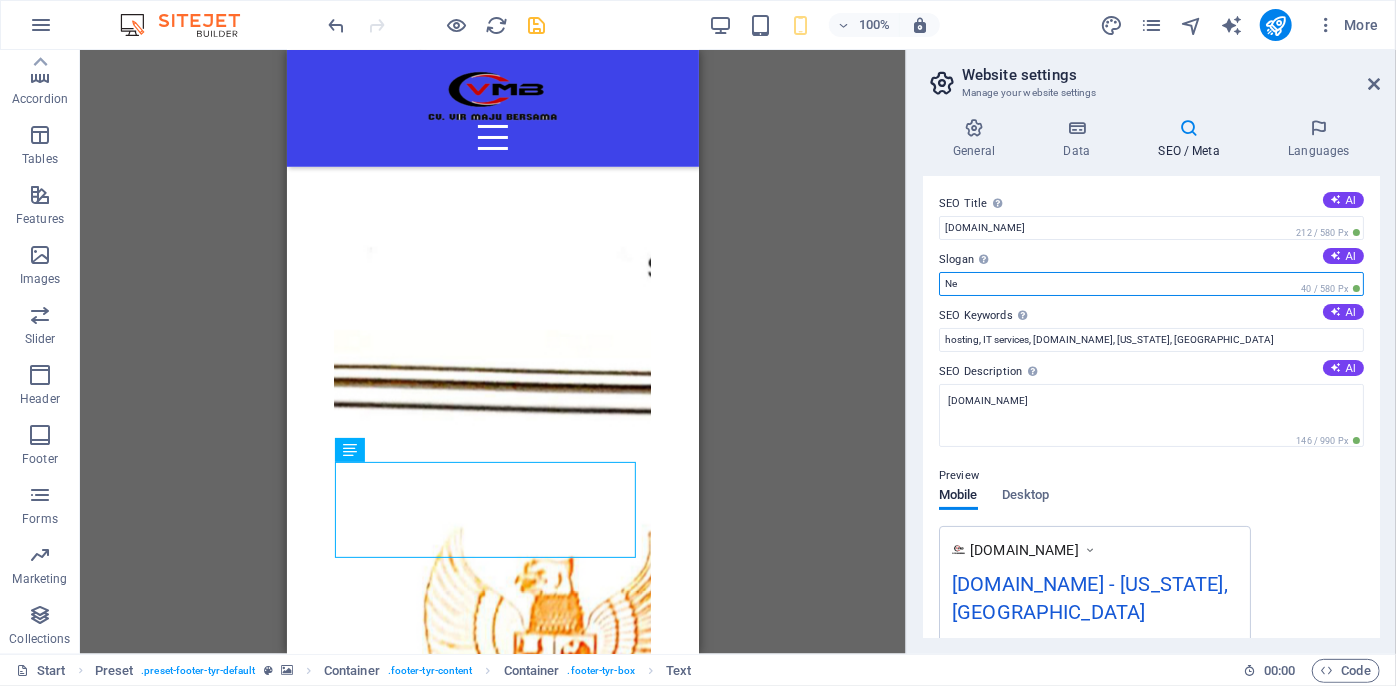 type on "N" 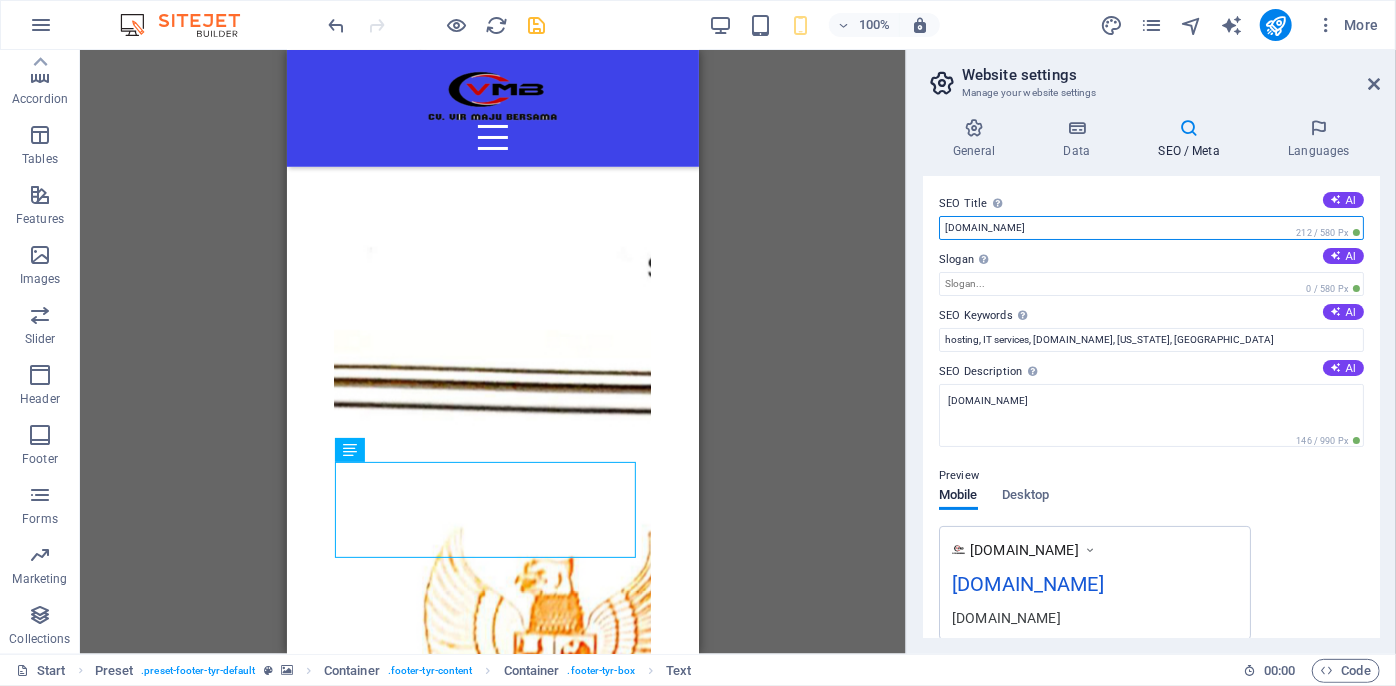 click on "[DOMAIN_NAME]" at bounding box center [1151, 228] 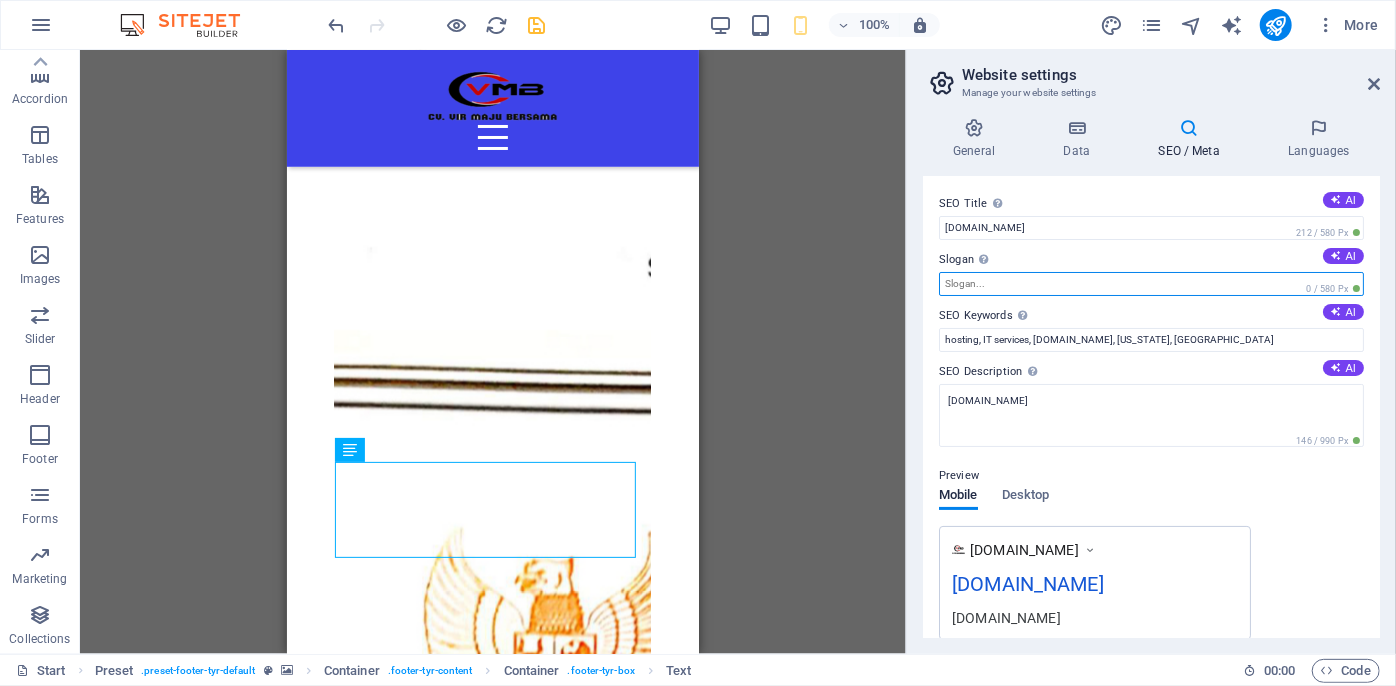 click on "Slogan The slogan of your website. AI" at bounding box center (1151, 284) 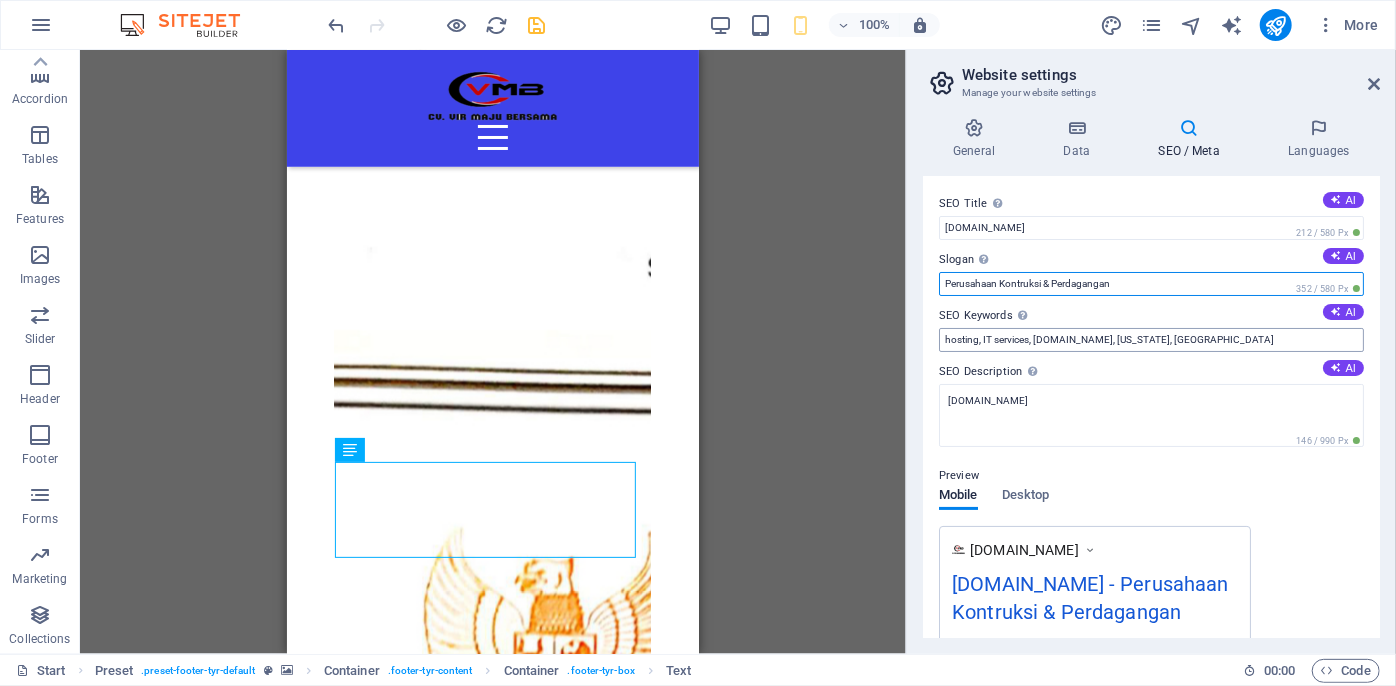 type on "Perusahaan Kontruksi & Perdagangan" 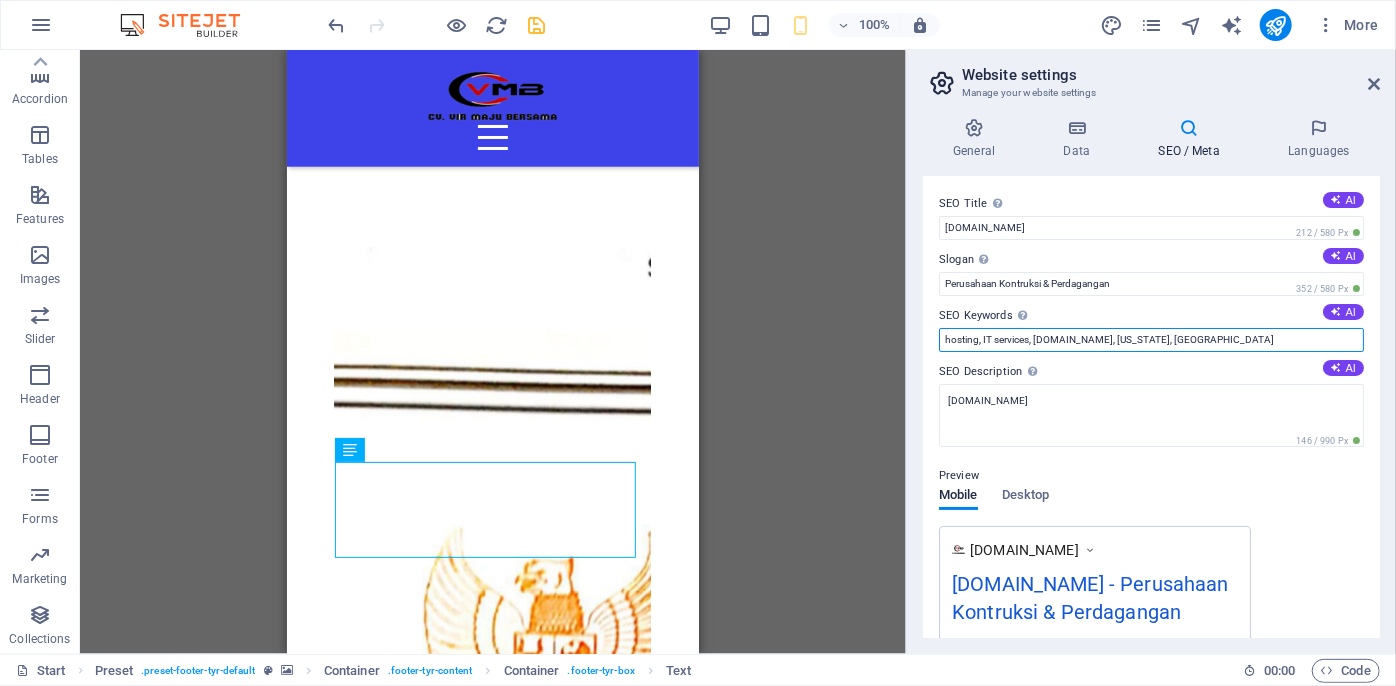 drag, startPoint x: 1222, startPoint y: 335, endPoint x: 936, endPoint y: 347, distance: 286.25165 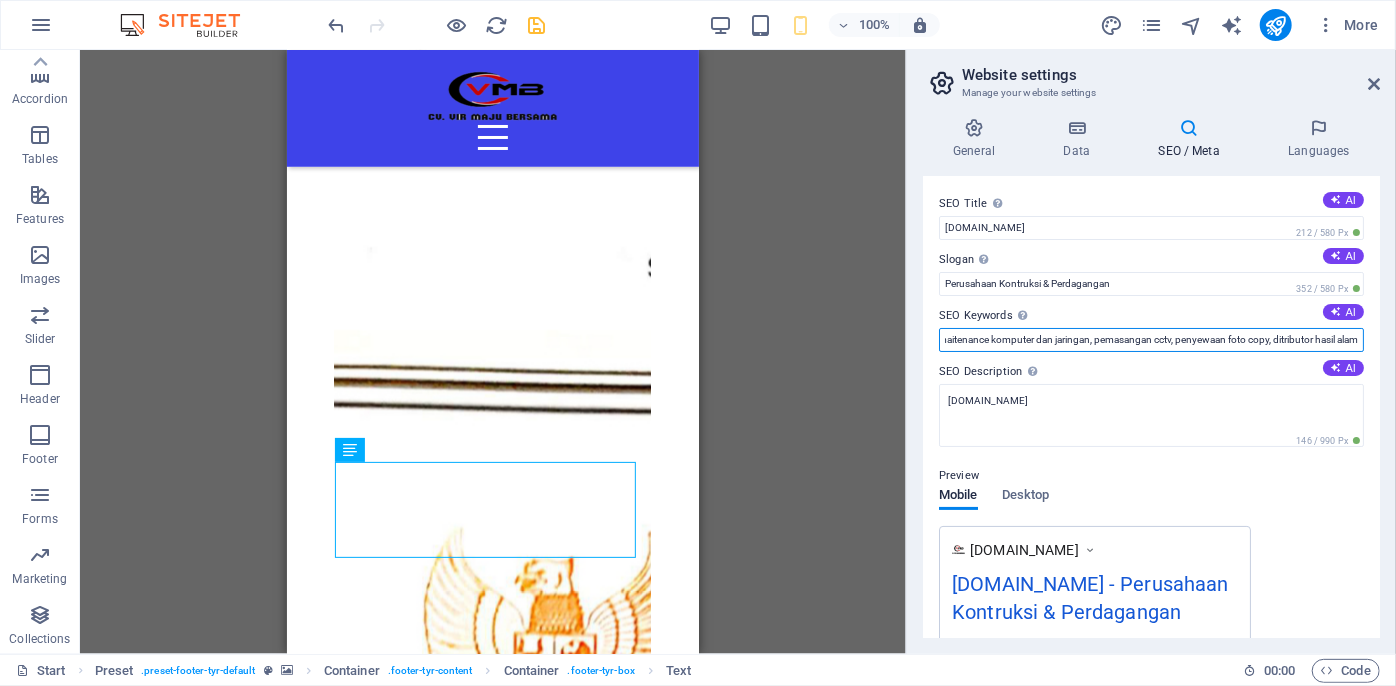 scroll, scrollTop: 0, scrollLeft: 202, axis: horizontal 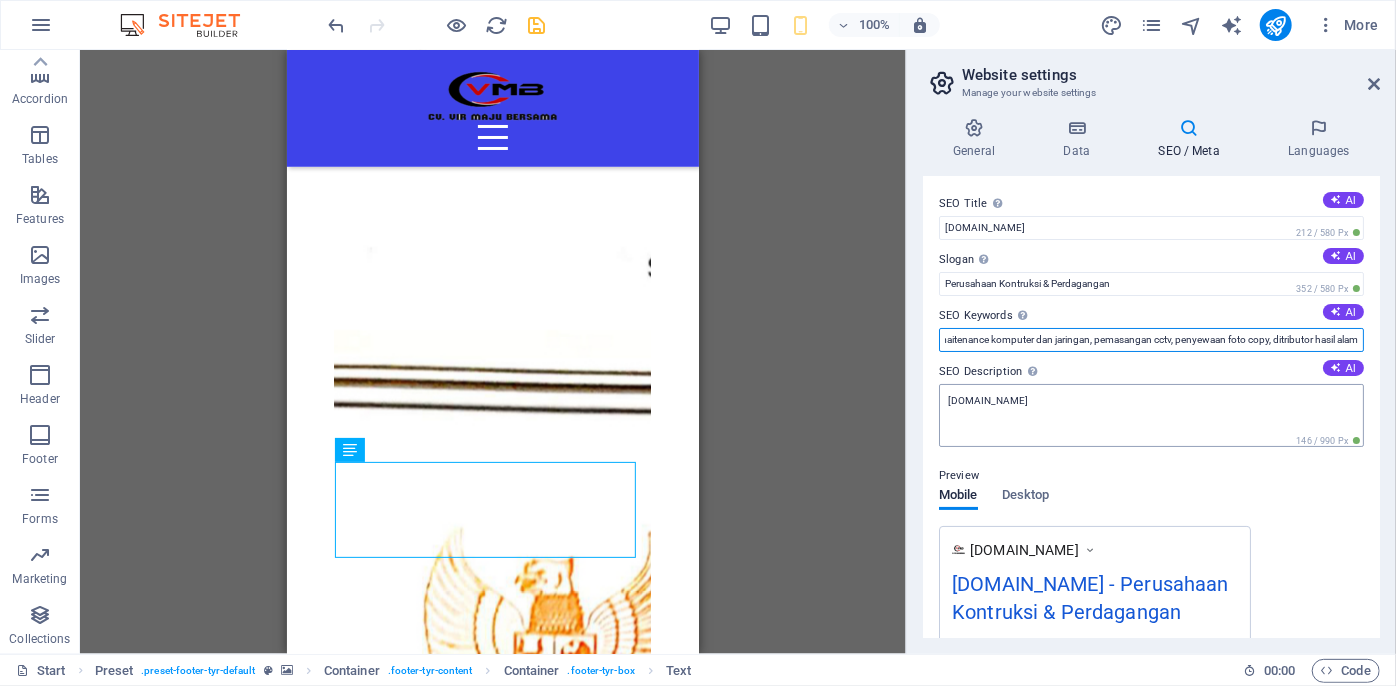 type on "cv vir maju bersama, digital marketing, maitenance komputer dan jaringan, pemasangan cctv, penyewaan foto copy, ditributor hasil alam" 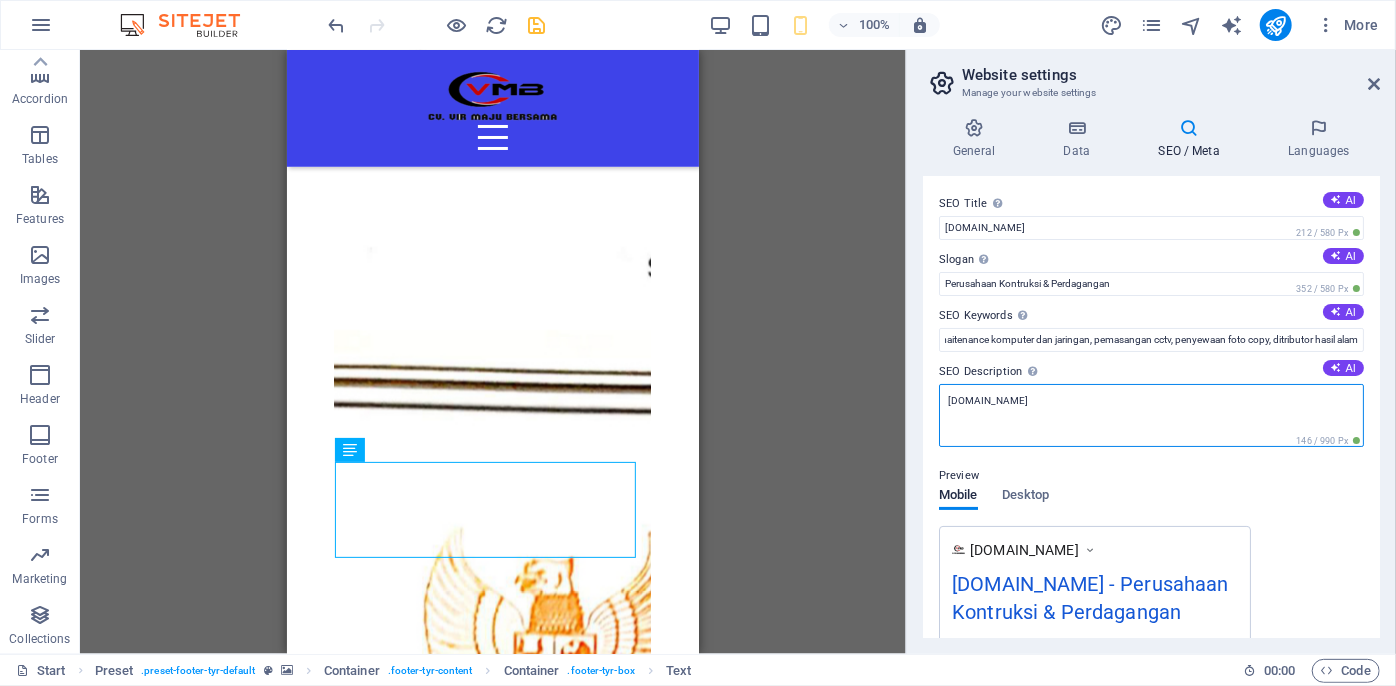 scroll, scrollTop: 0, scrollLeft: 0, axis: both 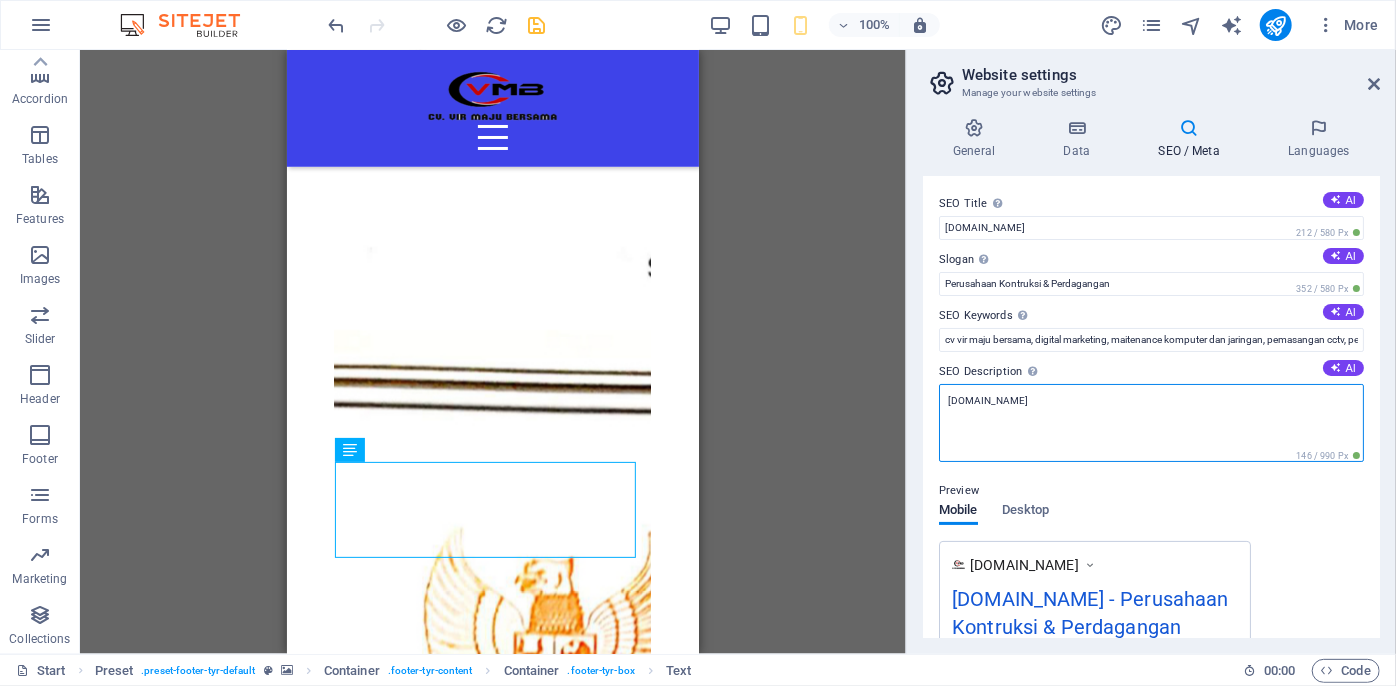 click on "[DOMAIN_NAME]" at bounding box center [1151, 423] 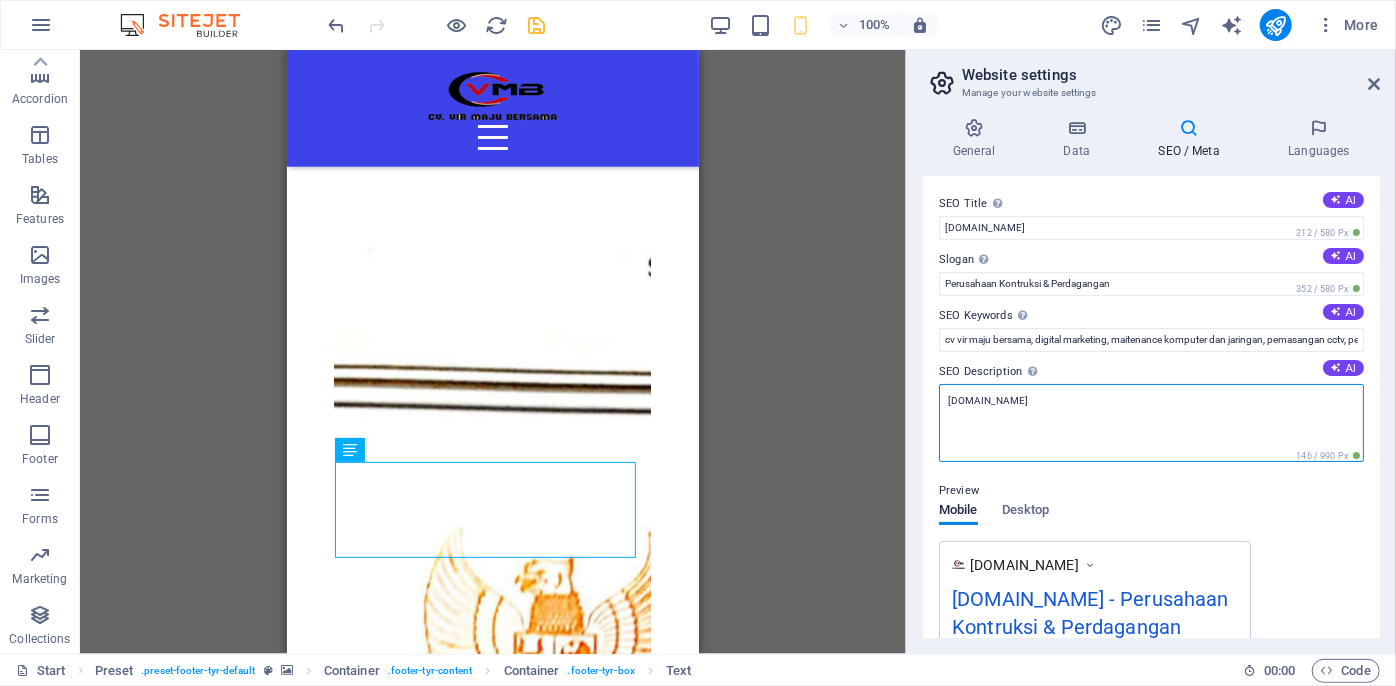 drag, startPoint x: 1091, startPoint y: 401, endPoint x: 915, endPoint y: 417, distance: 176.72577 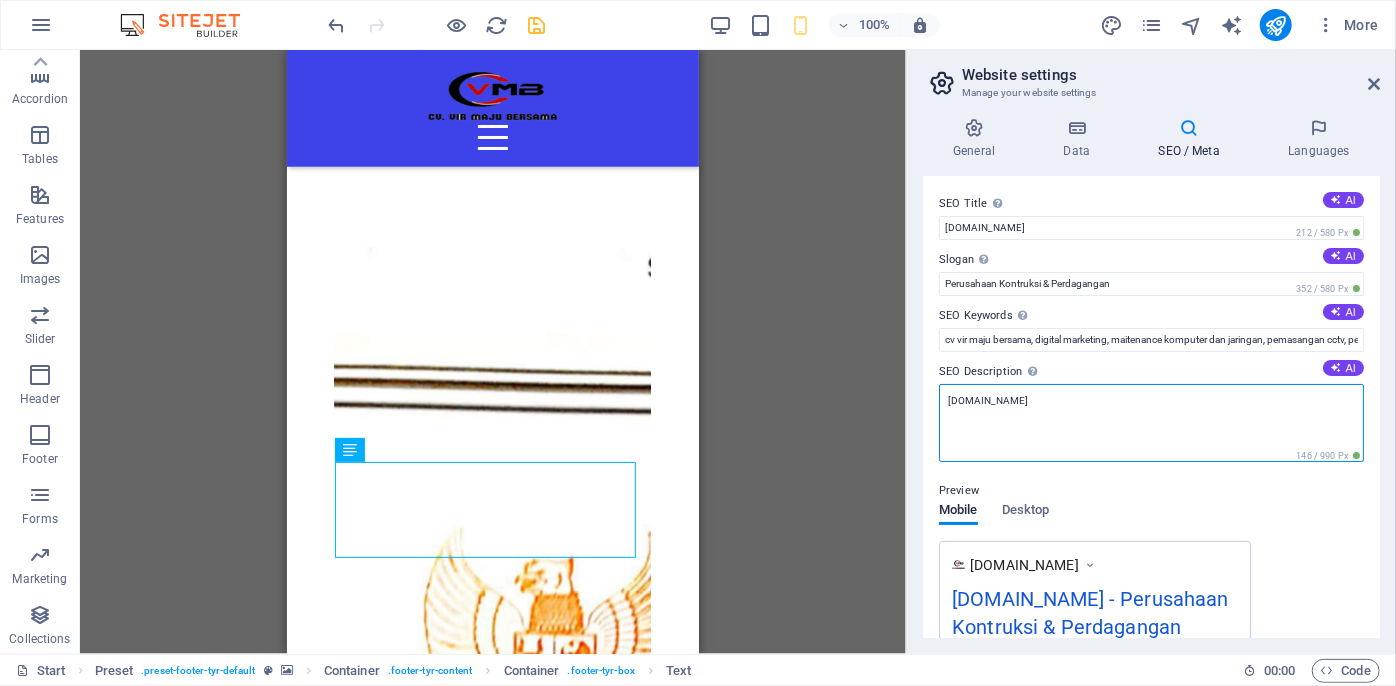click on "General  Data  SEO / Meta  Languages Website name [DOMAIN_NAME] Logo Drag files here, click to choose files or select files from Files or our free stock photos & videos Select files from the file manager, stock photos, or upload file(s) Upload Favicon Set the favicon of your website here. A favicon is a small icon shown in the browser tab next to your website title. It helps visitors identify your website. Drag files here, click to choose files or select files from Files or our free stock photos & videos Select files from the file manager, stock photos, or upload file(s) Upload Preview Image (Open Graph) This image will be shown when the website is shared on social networks Drag files here, click to choose files or select files from Files or our free stock photos & videos Select files from the file manager, stock photos, or upload file(s) Upload Contact data for this website. This can be used everywhere on the website and will update automatically. Company CV. VIR [PERSON_NAME]sama First name Last name AI" at bounding box center [1151, 378] 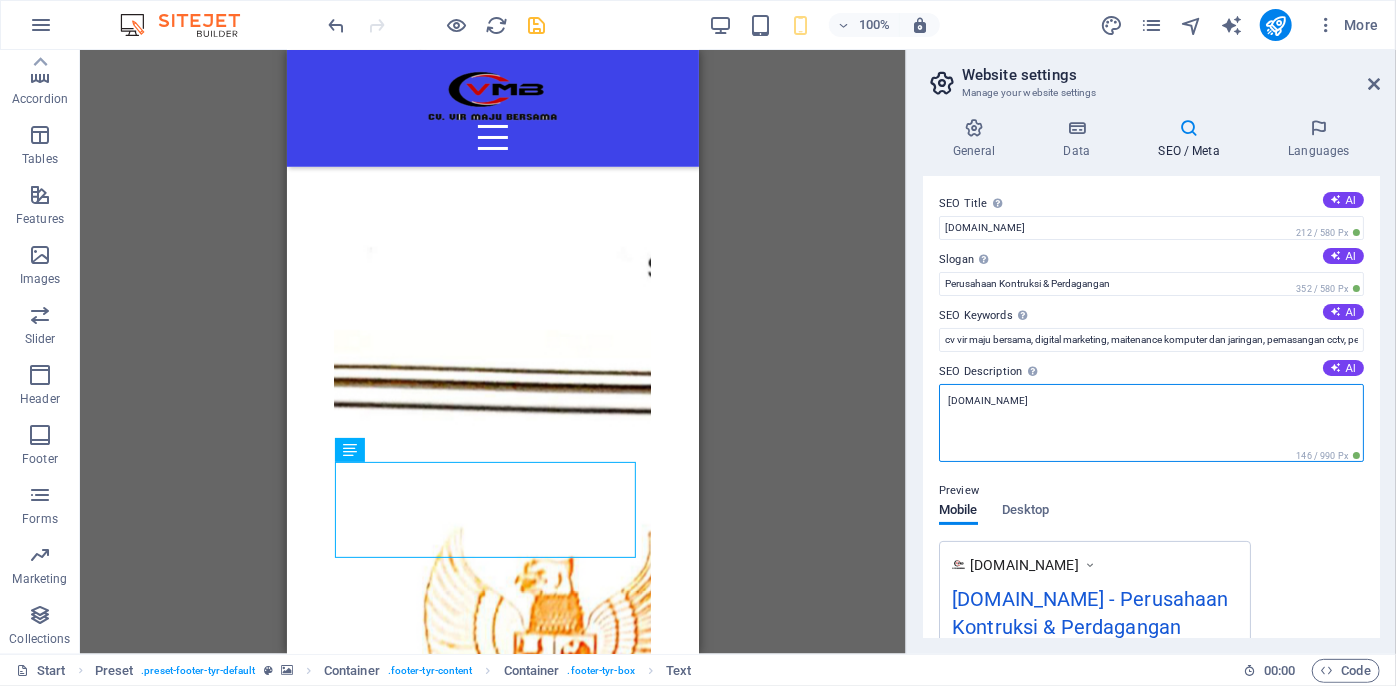 paste on "vir maju bersama, digital marketing, maitenance komputer dan jaringan, pemasangan cctv, penyewaan foto copy, ditributor hasil ala" 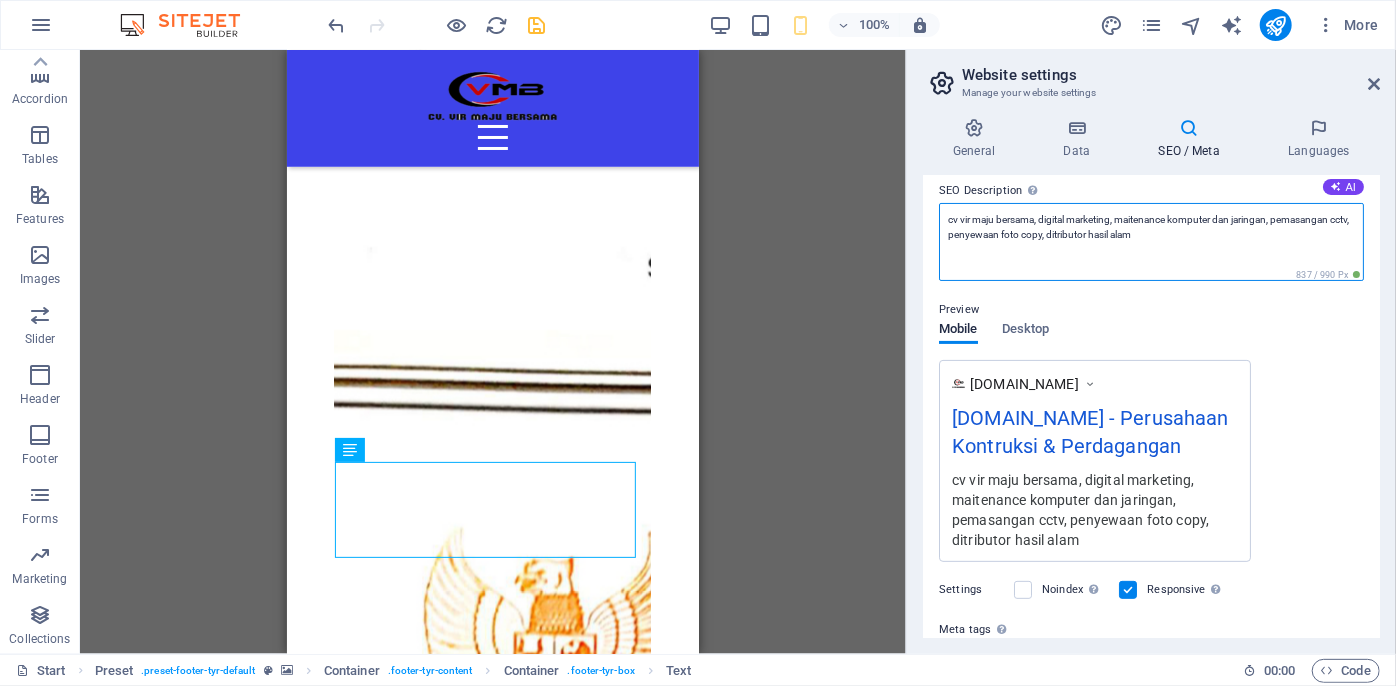 scroll, scrollTop: 0, scrollLeft: 0, axis: both 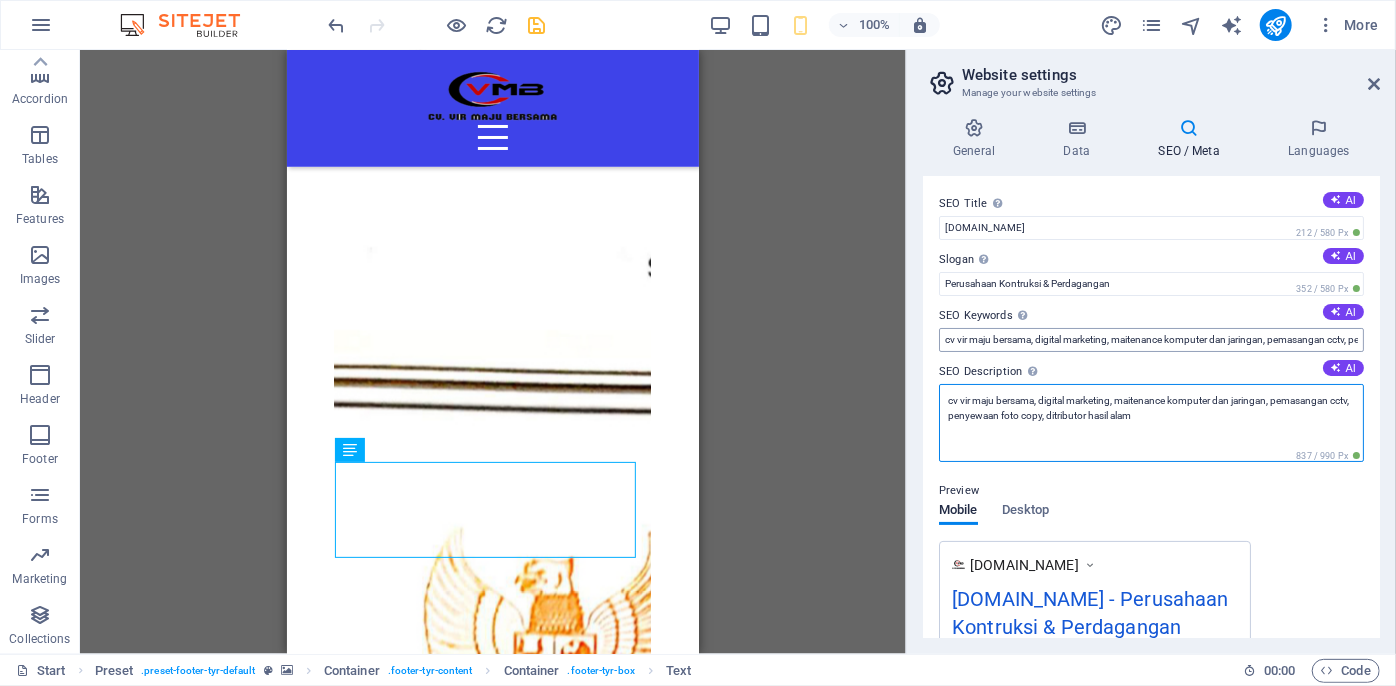 type on "cv vir maju bersama, digital marketing, maitenance komputer dan jaringan, pemasangan cctv, penyewaan foto copy, ditributor hasil alam" 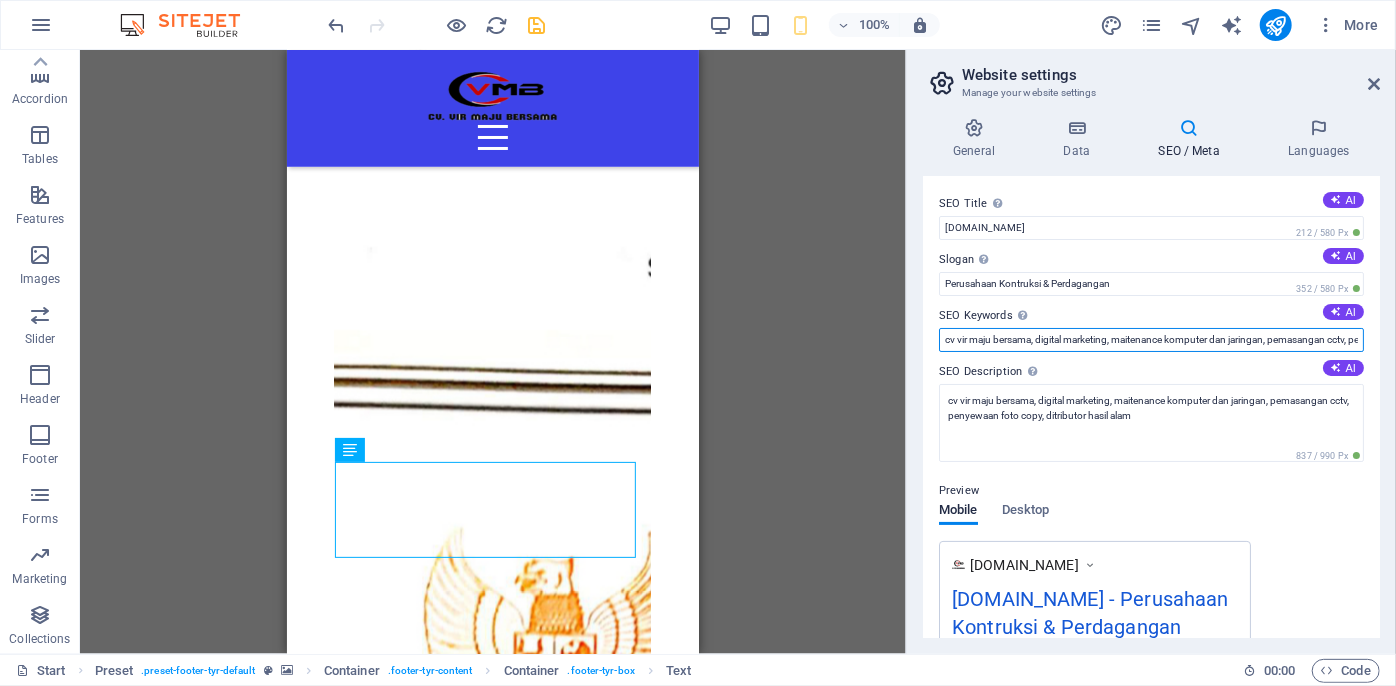 click on "cv vir maju bersama, digital marketing, maitenance komputer dan jaringan, pemasangan cctv, penyewaan foto copy, ditributor hasil alam" at bounding box center (1151, 340) 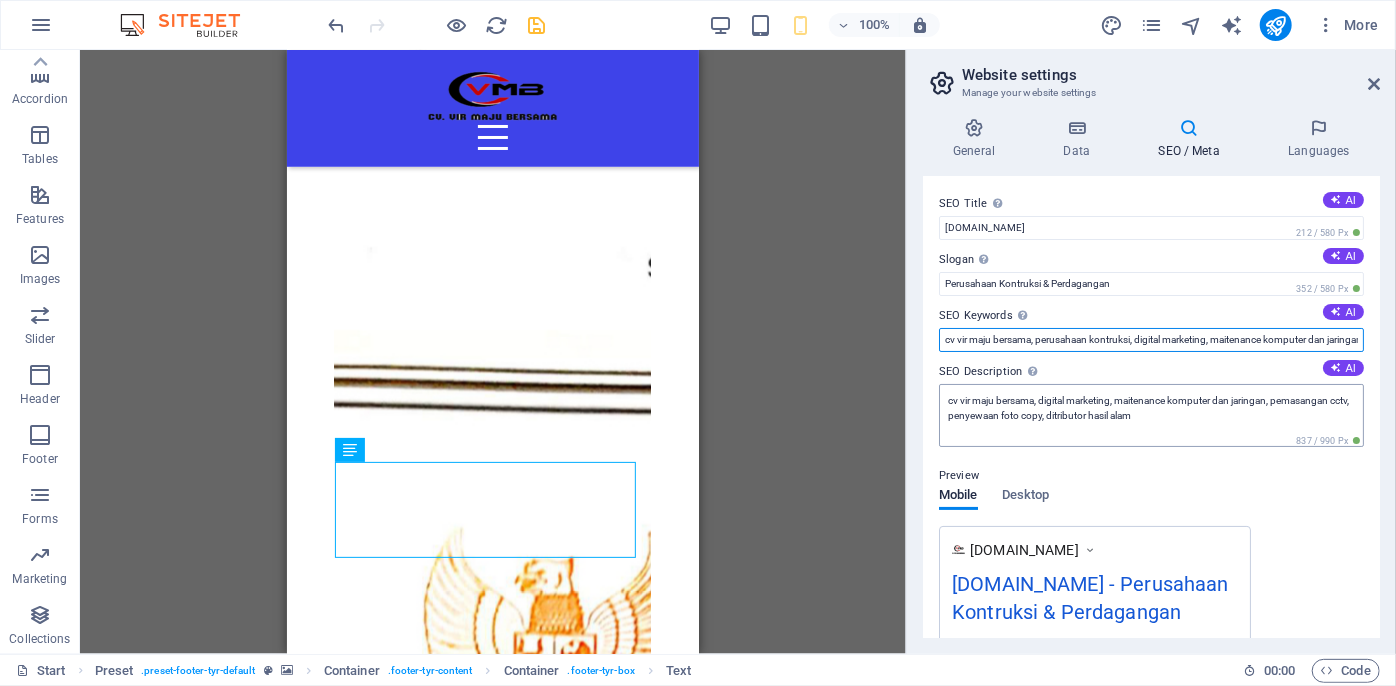 scroll, scrollTop: 181, scrollLeft: 0, axis: vertical 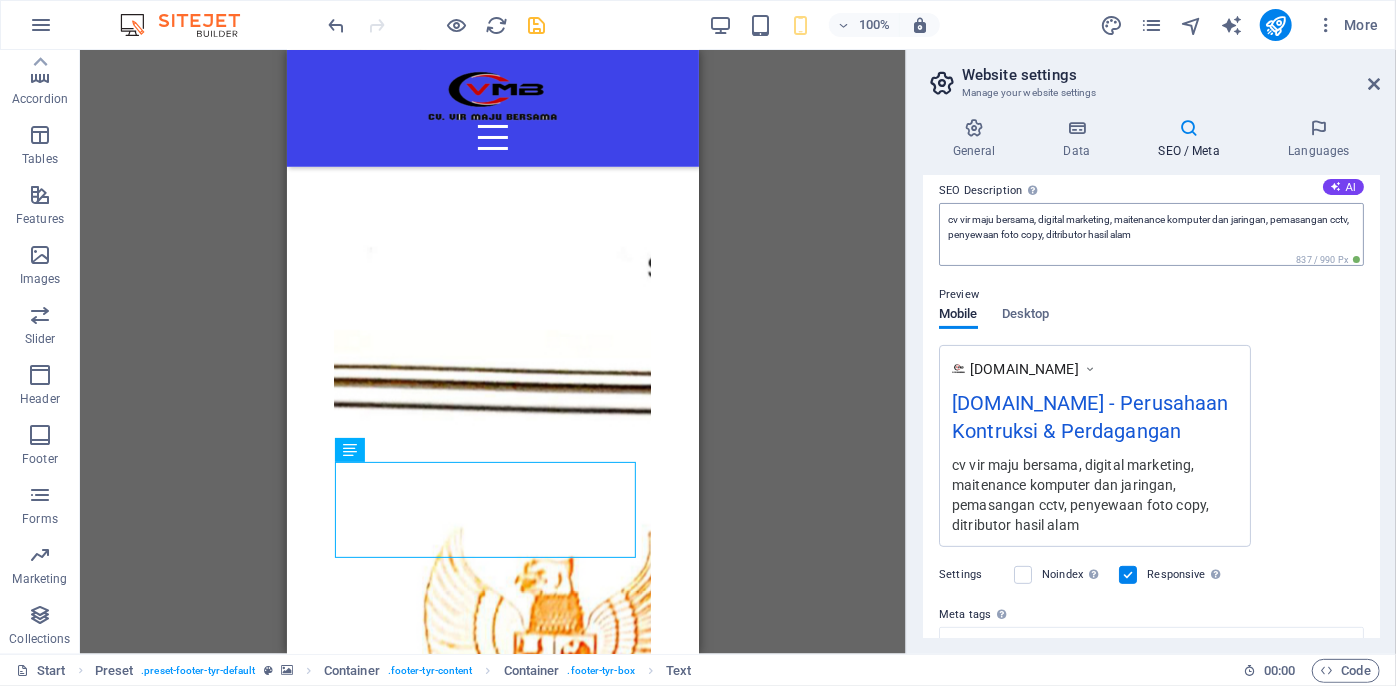 type on "cv vir maju bersama, perusahaan kontruksi, digital marketing, maitenance komputer dan jaringan, pemasangan cctv, penyewaan foto copy, ditributor hasil alam" 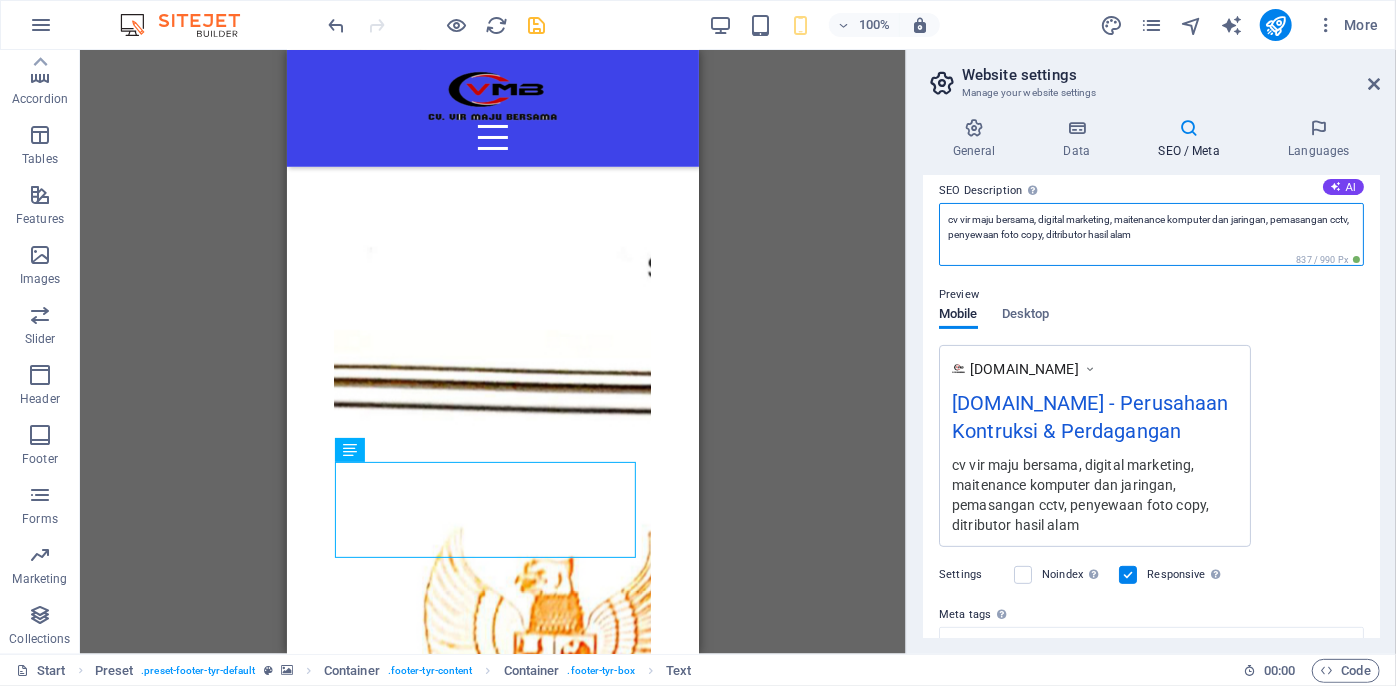 click on "cv vir maju bersama, digital marketing, maitenance komputer dan jaringan, pemasangan cctv, penyewaan foto copy, ditributor hasil alam" at bounding box center [1151, 234] 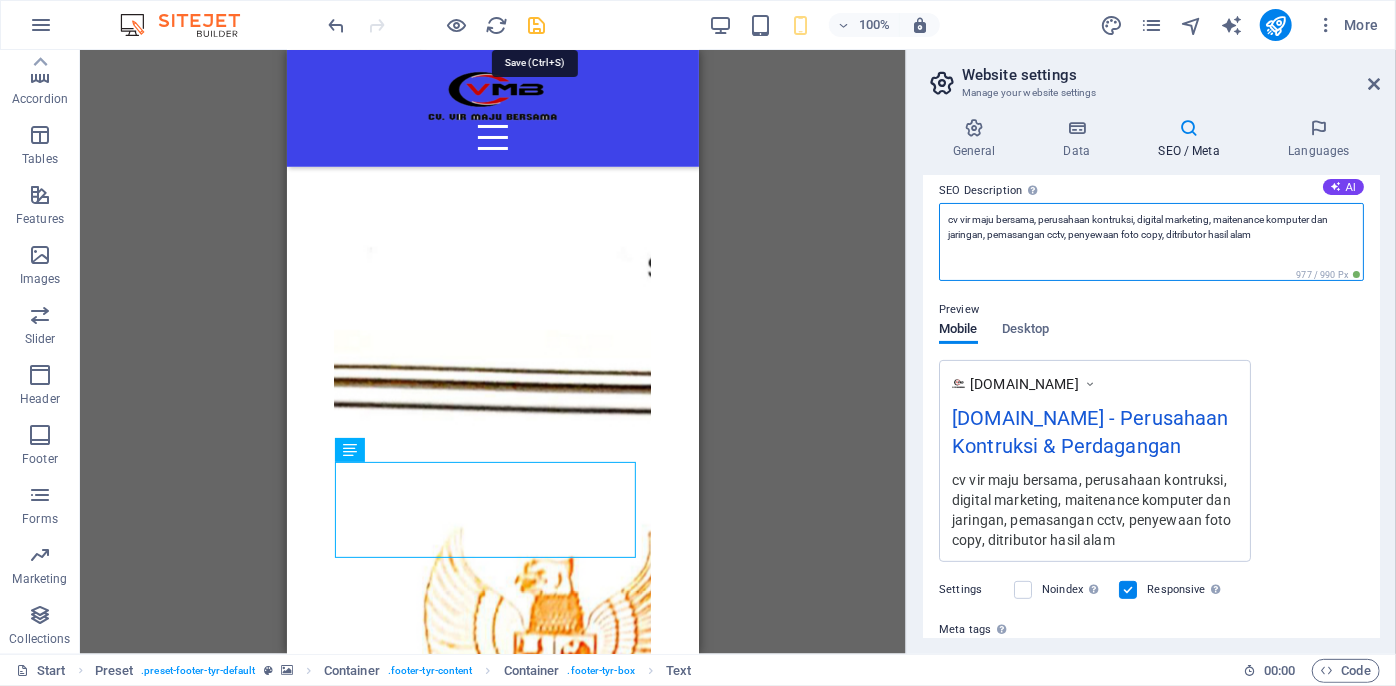 type on "cv vir maju bersama, perusahaan kontruksi, digital marketing, maitenance komputer dan jaringan, pemasangan cctv, penyewaan foto copy, ditributor hasil alam" 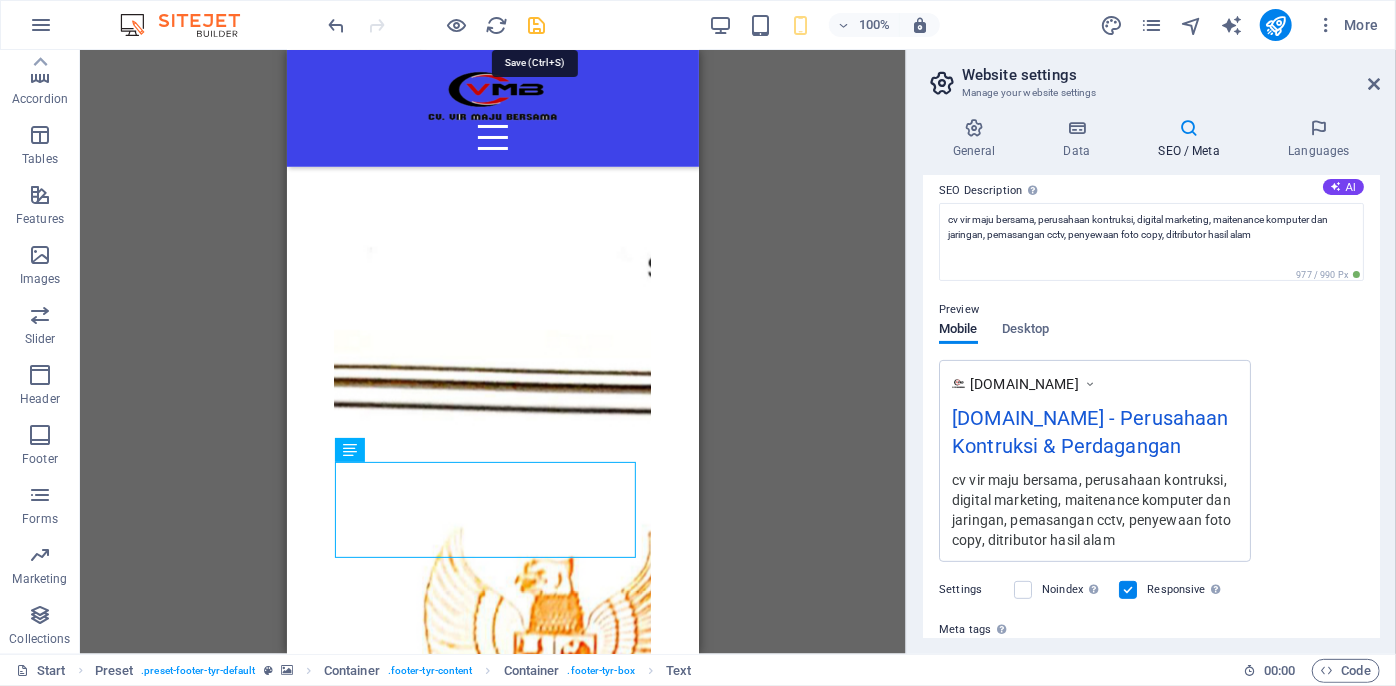 click at bounding box center (537, 25) 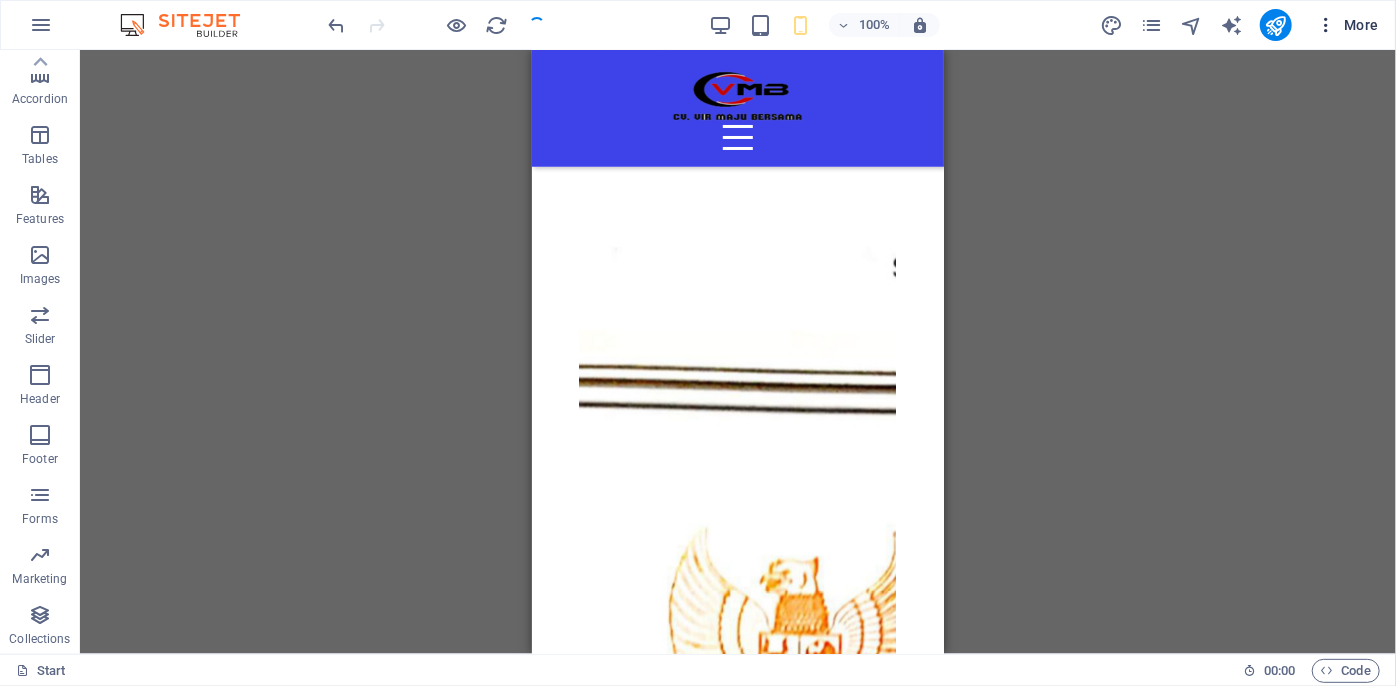 click on "More" at bounding box center [1347, 25] 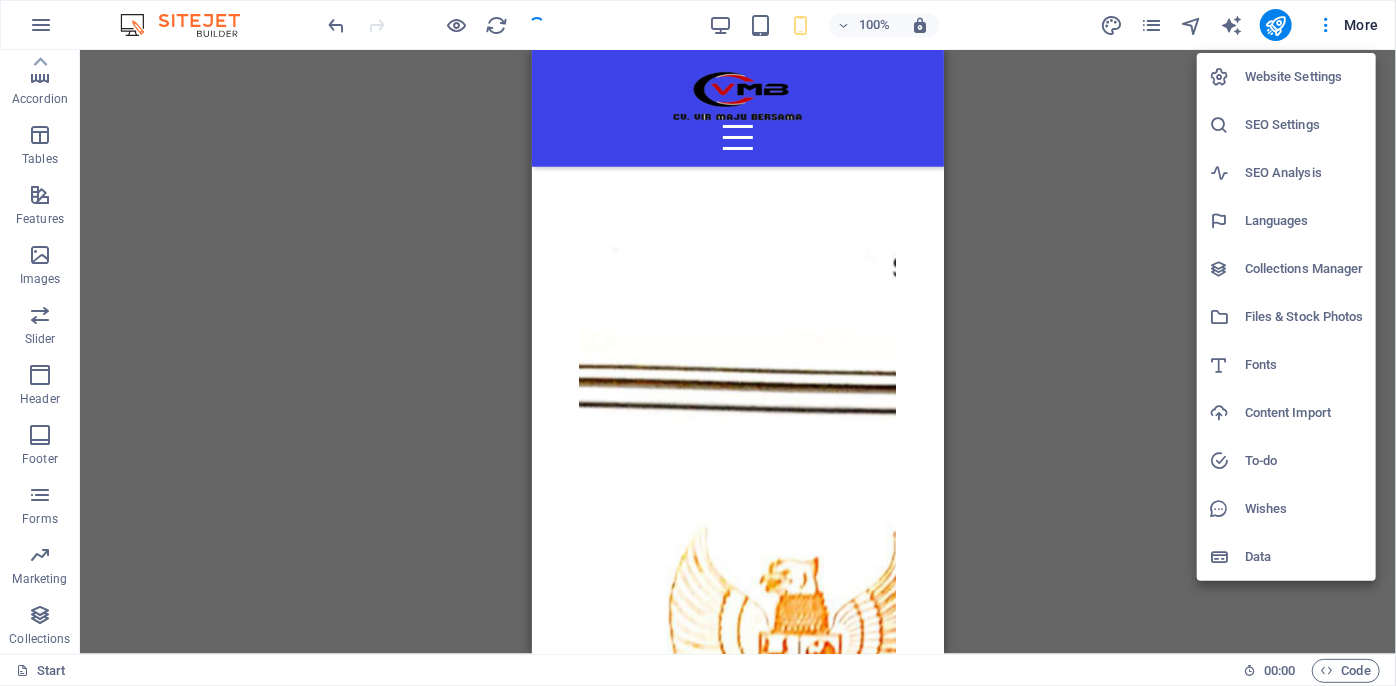 click on "SEO Analysis" at bounding box center (1304, 173) 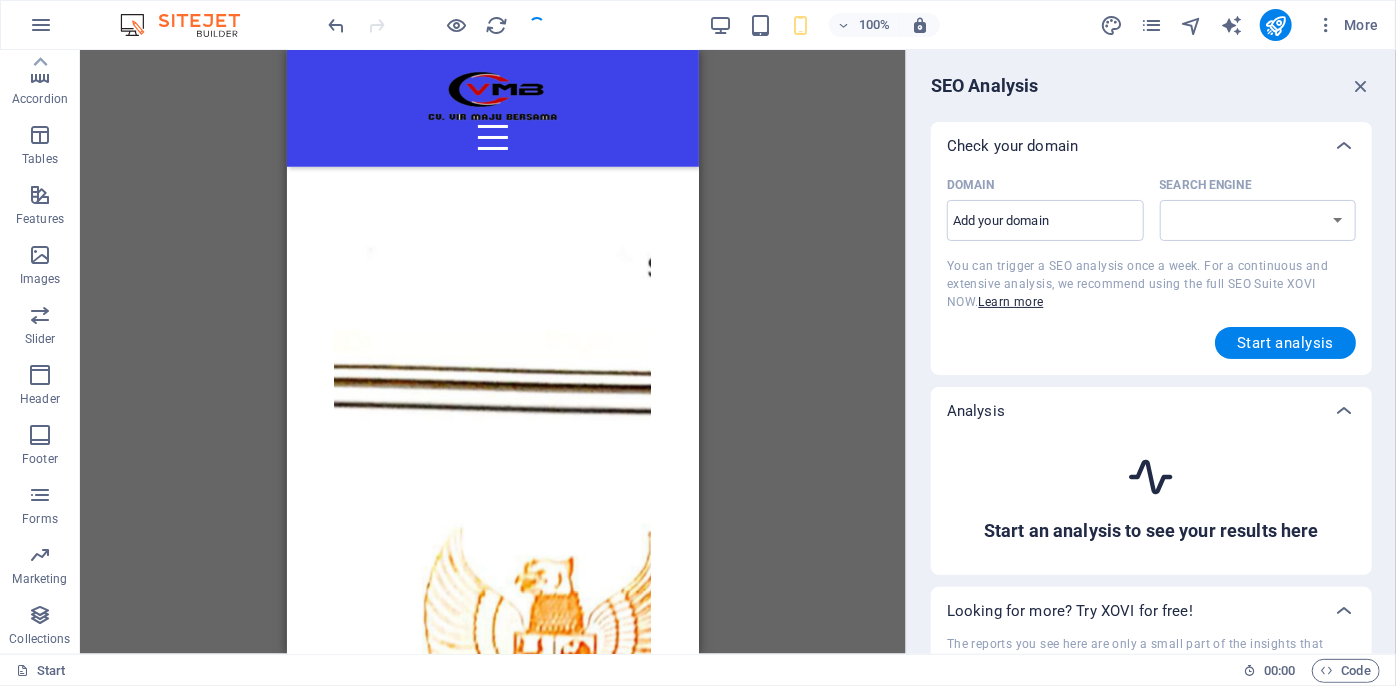 select on "[DOMAIN_NAME]" 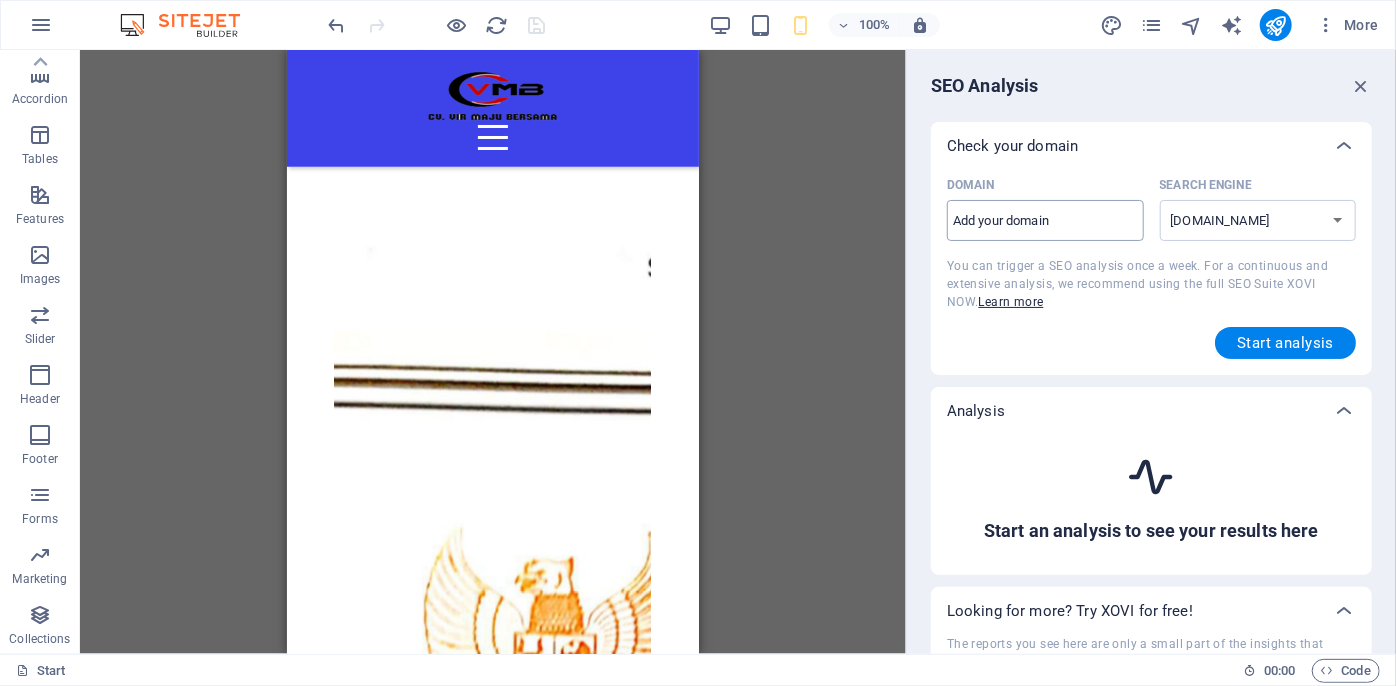 click on "Domain ​" at bounding box center (1045, 221) 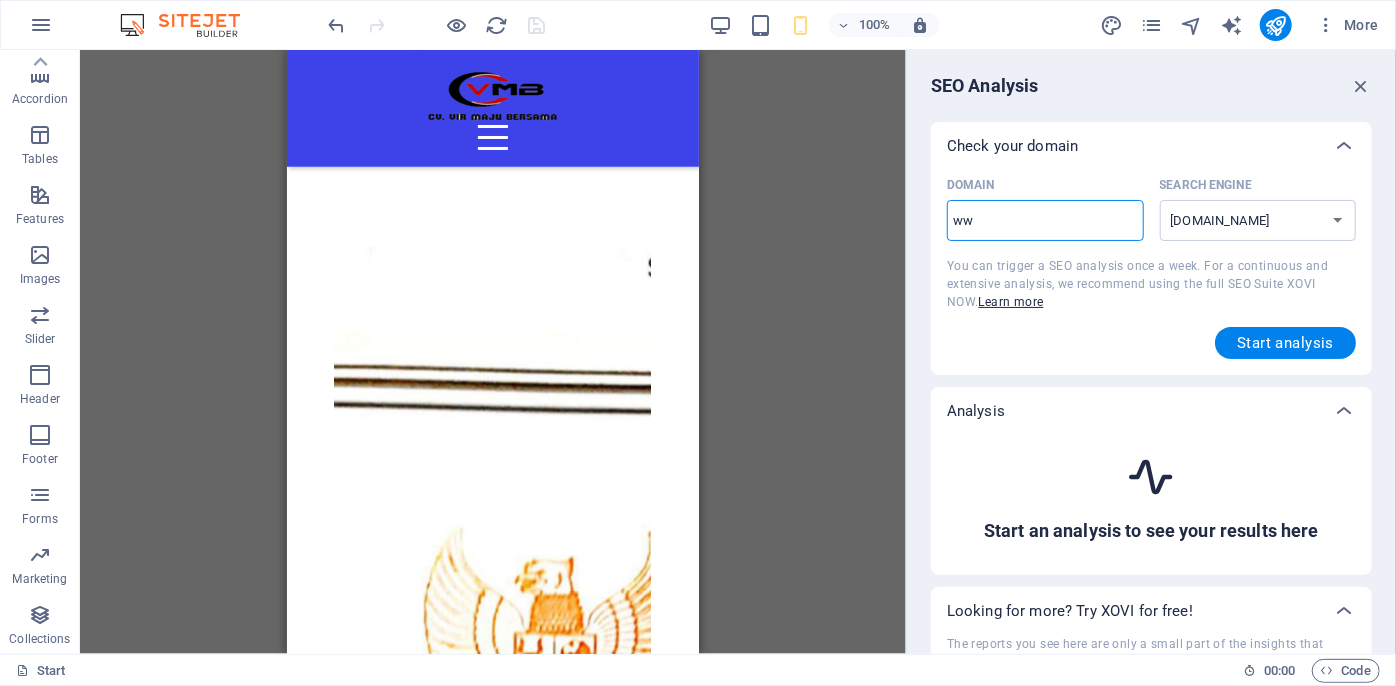 type on "w" 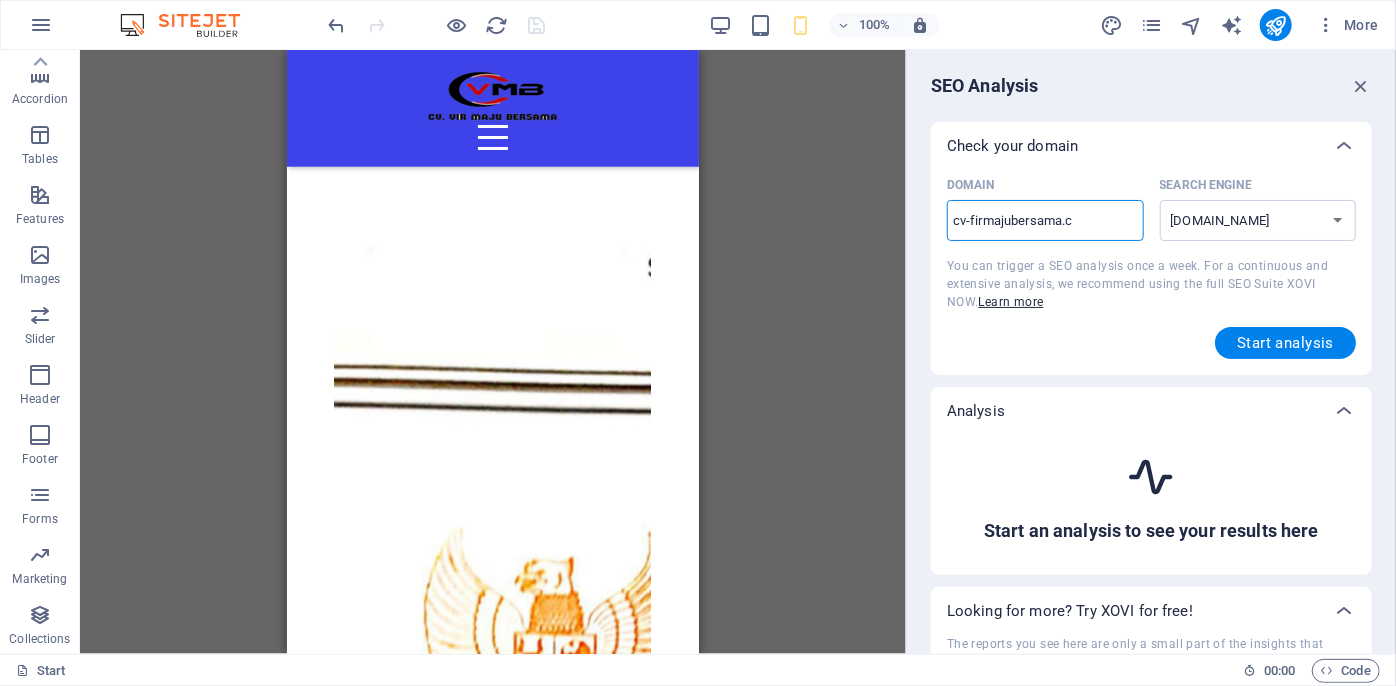 type on "[DOMAIN_NAME]" 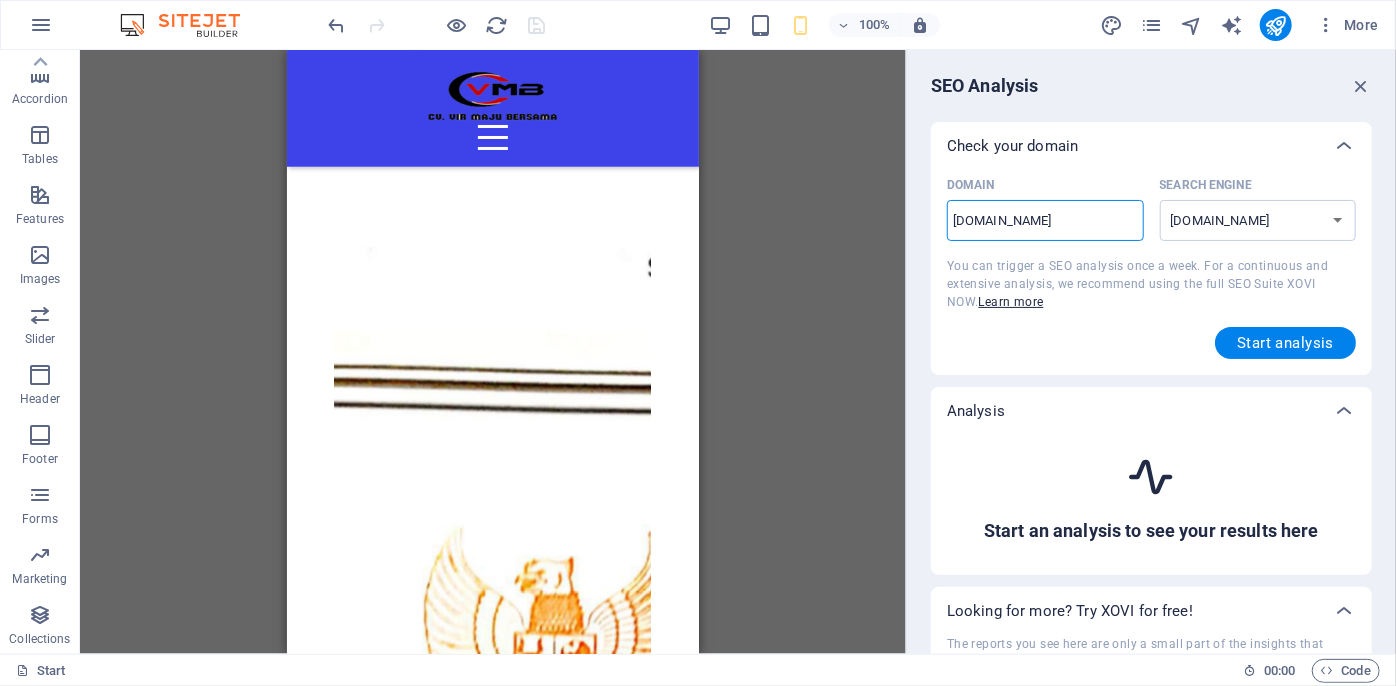 type on "[DOMAIN_NAME]" 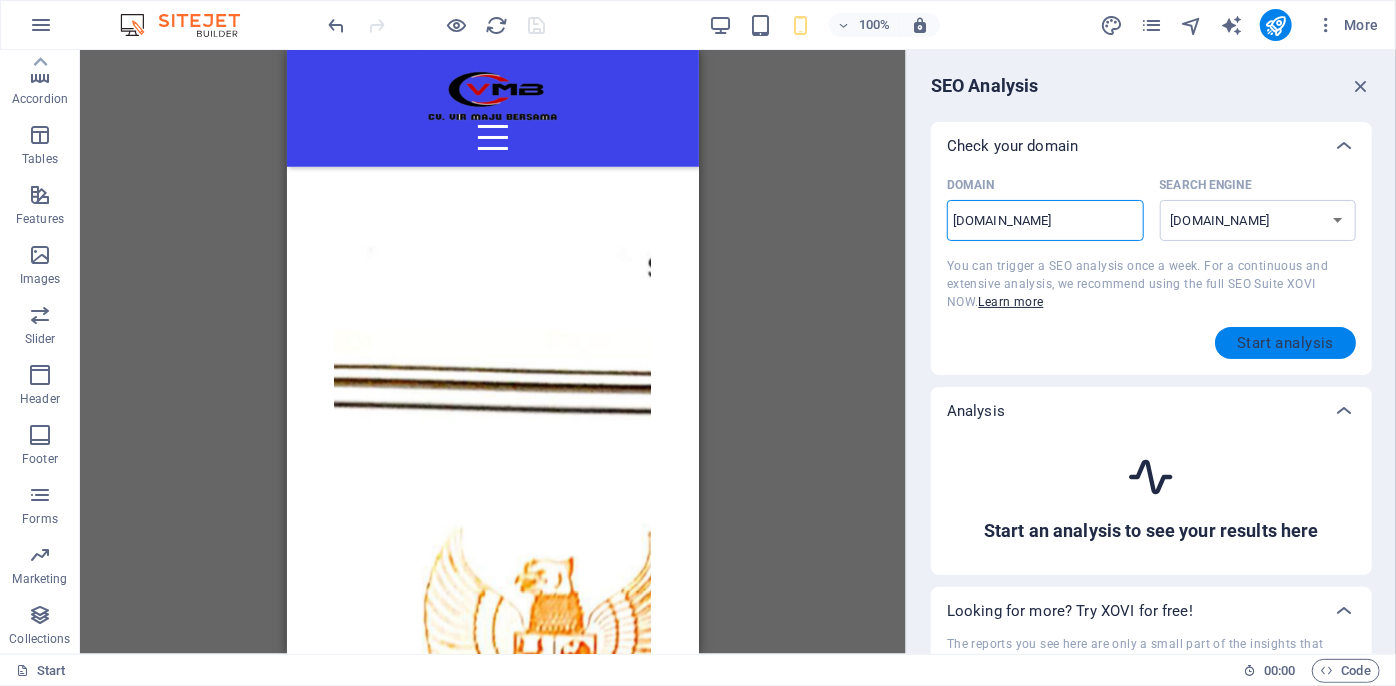 type on "[DOMAIN_NAME]" 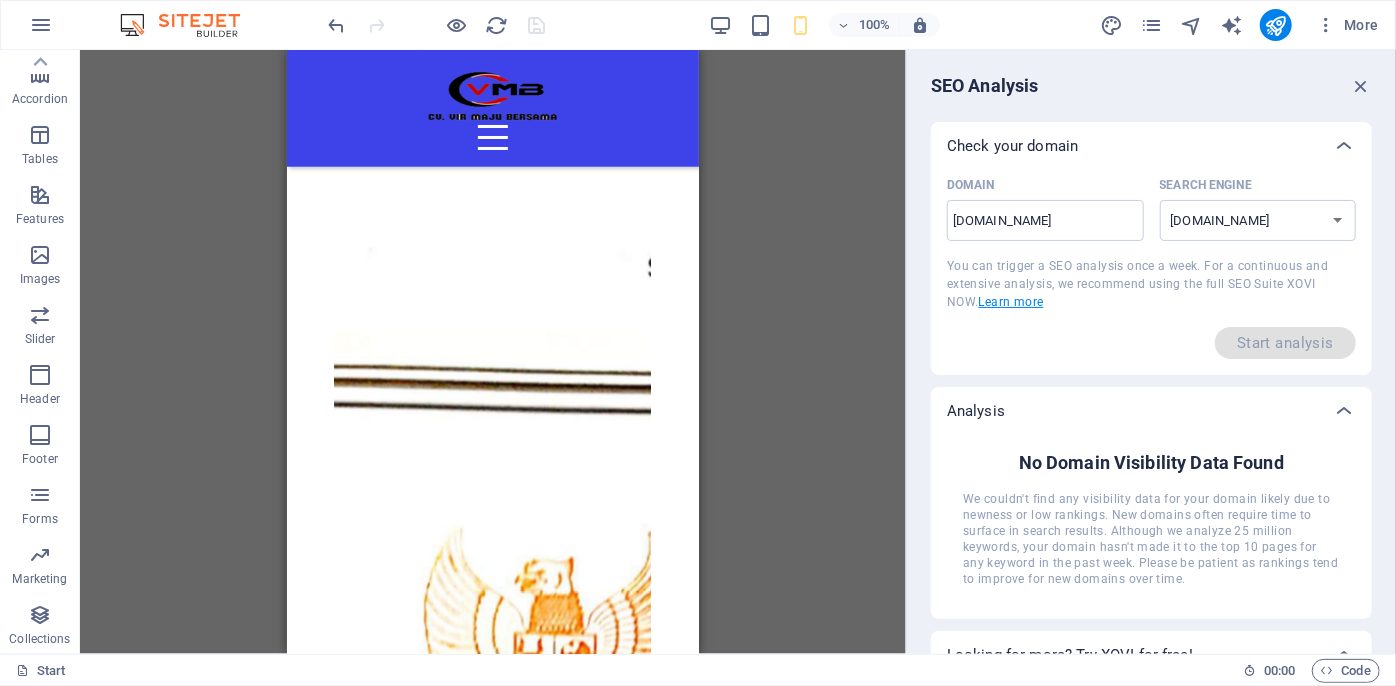 click on "Learn more" at bounding box center [1011, 302] 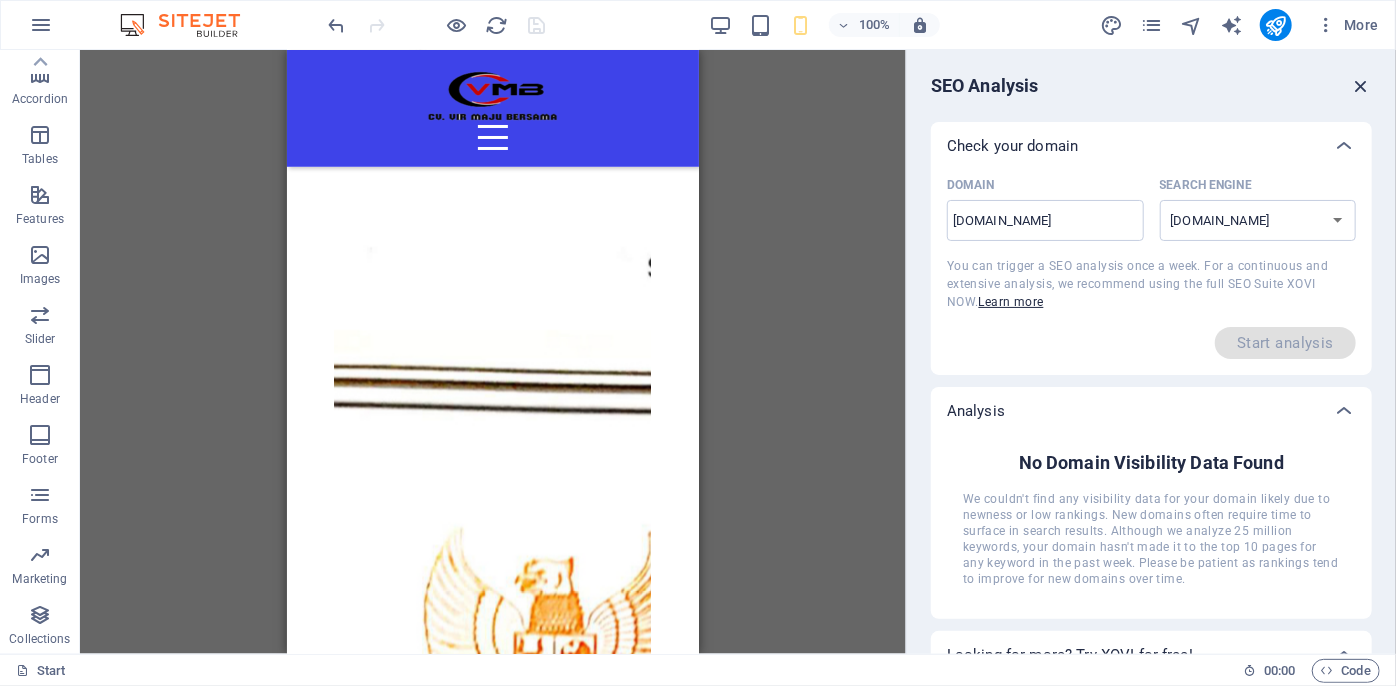 click at bounding box center (1361, 86) 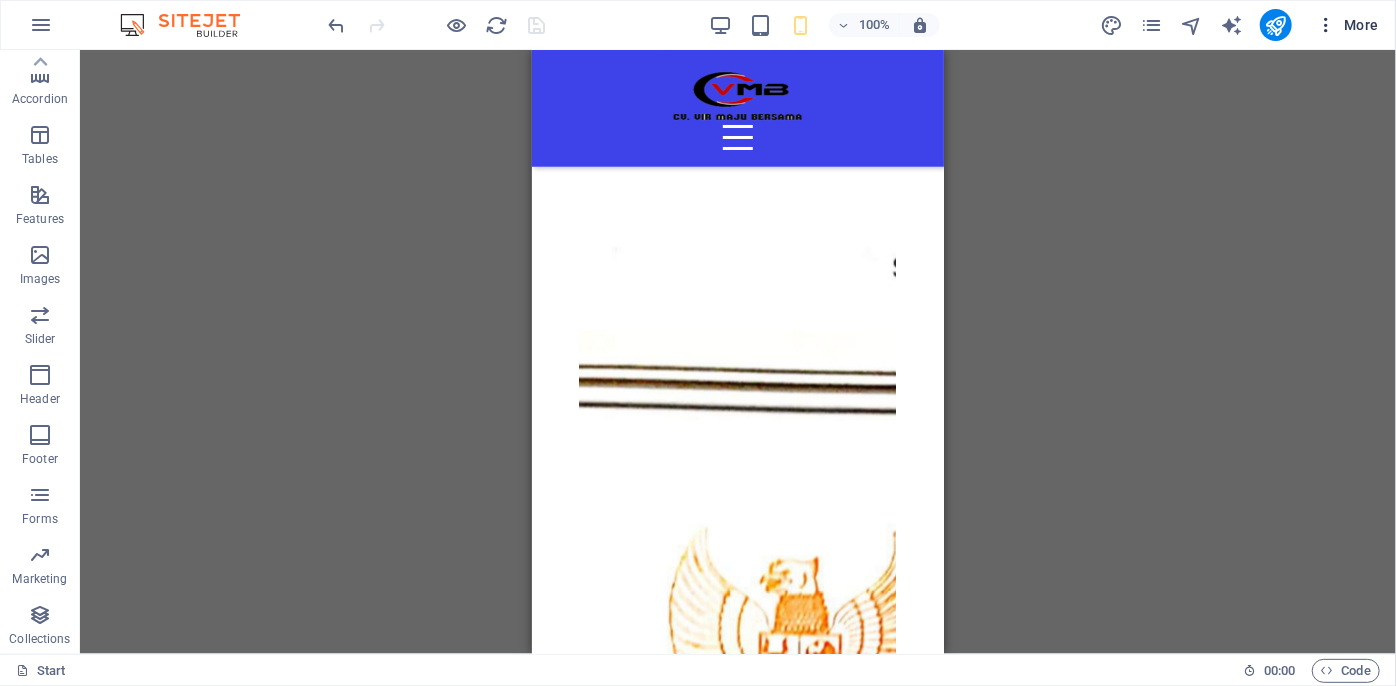 click on "More" at bounding box center (1347, 25) 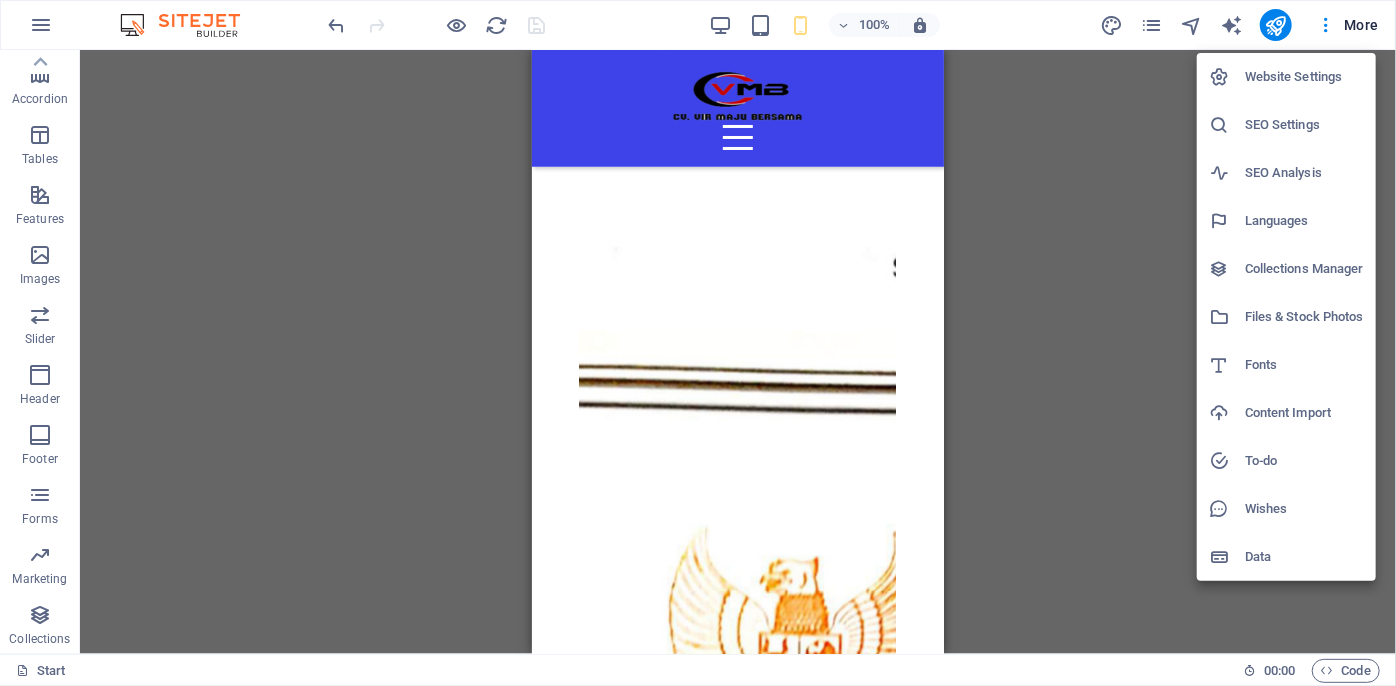 click on "Website Settings" at bounding box center [1304, 77] 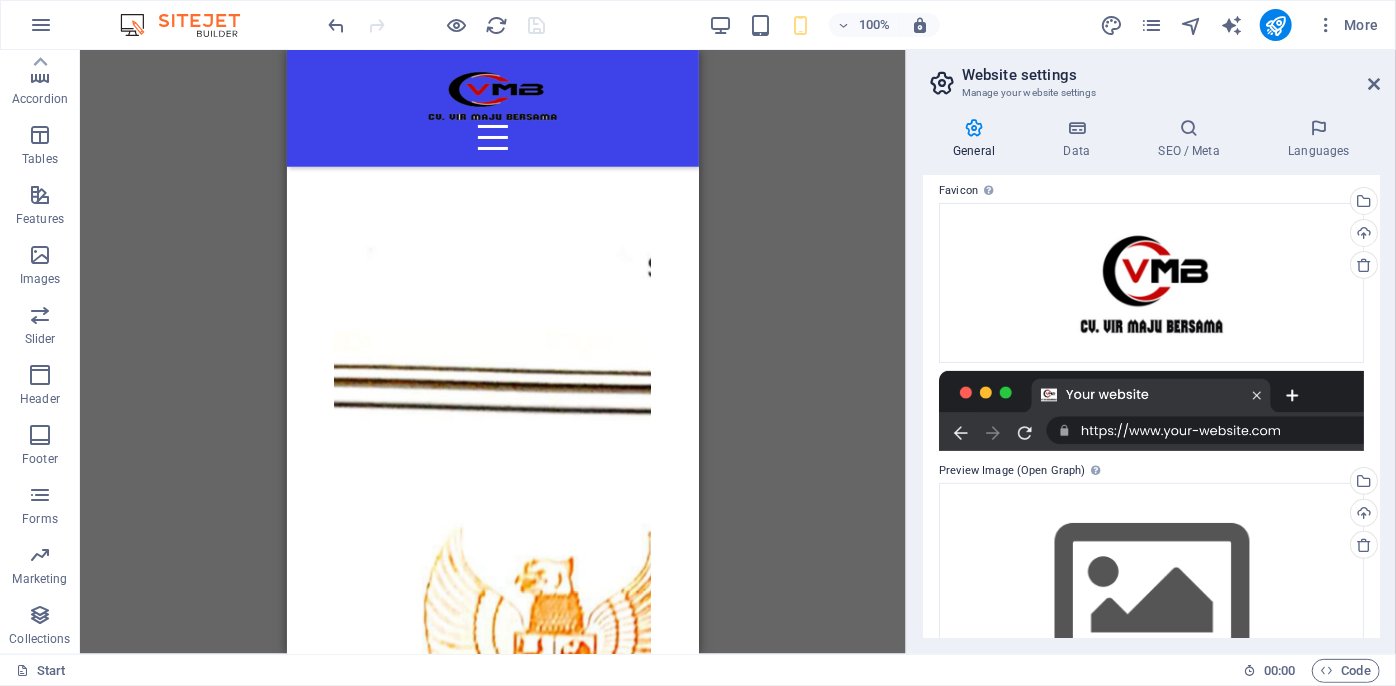 scroll, scrollTop: 269, scrollLeft: 0, axis: vertical 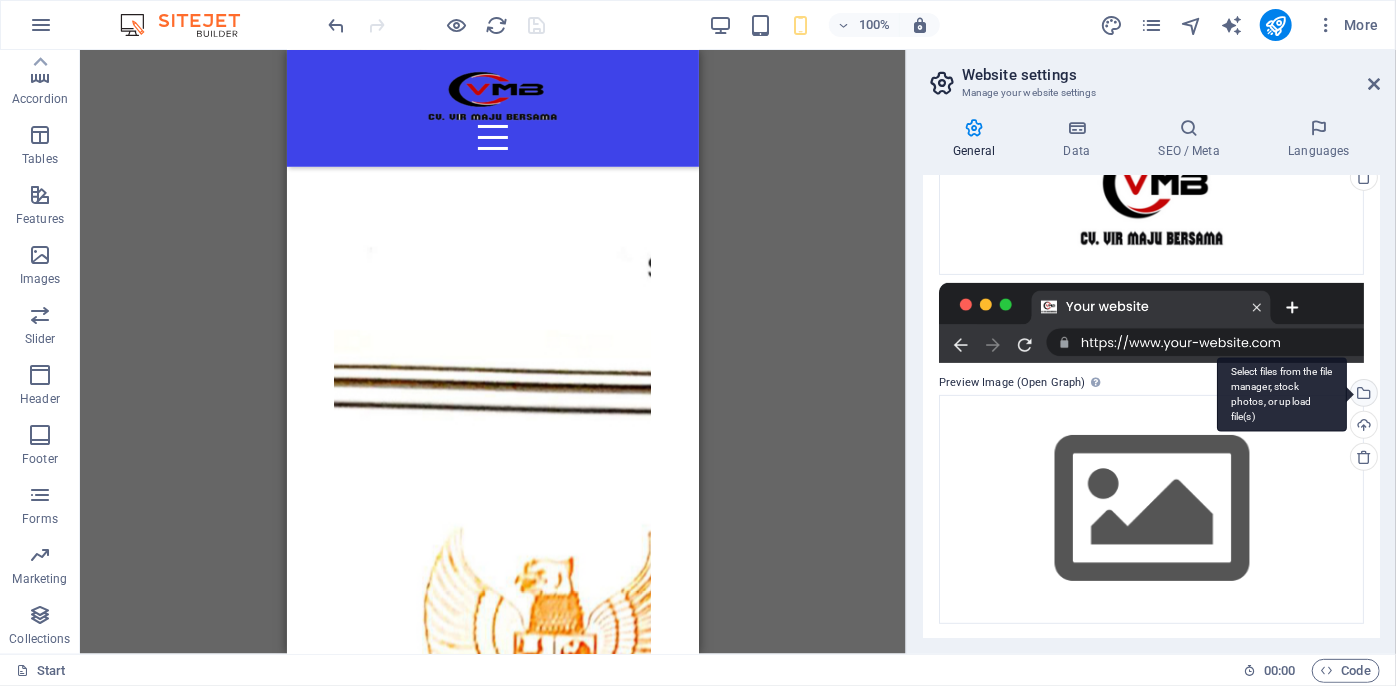 click on "Select files from the file manager, stock photos, or upload file(s)" at bounding box center [1362, 395] 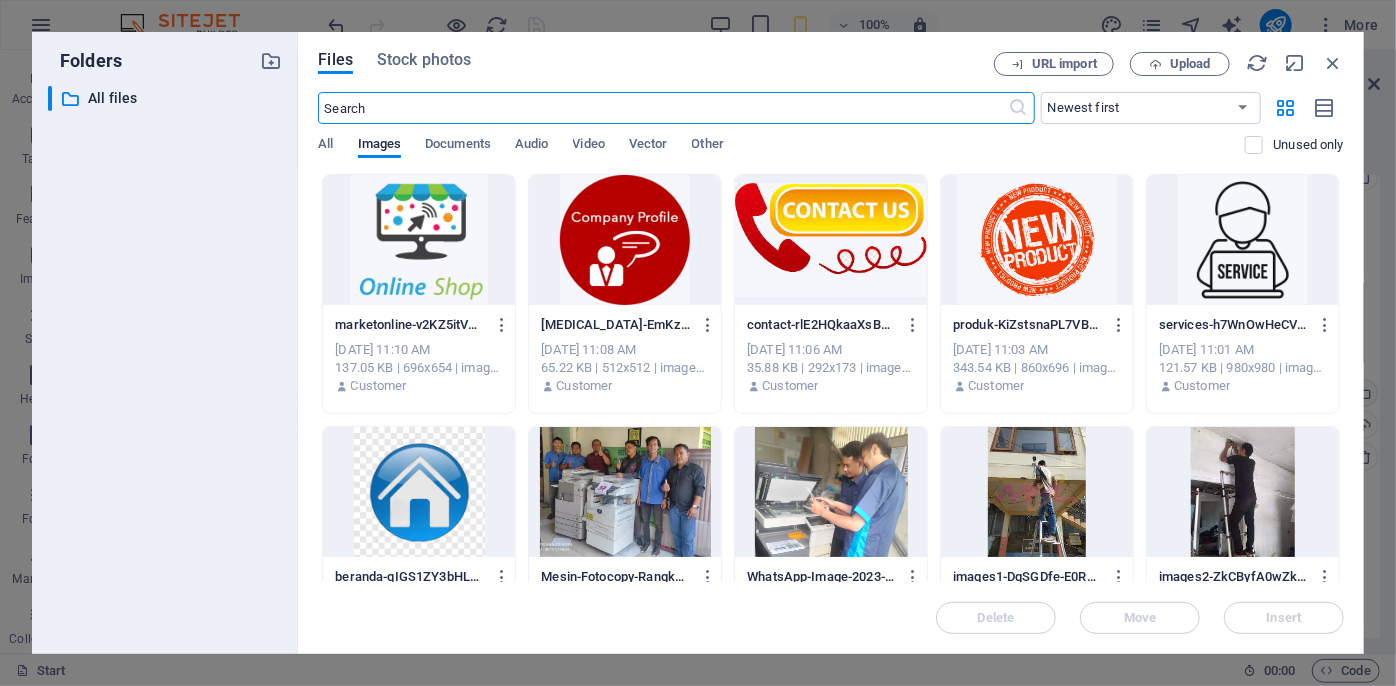 scroll, scrollTop: 6987, scrollLeft: 0, axis: vertical 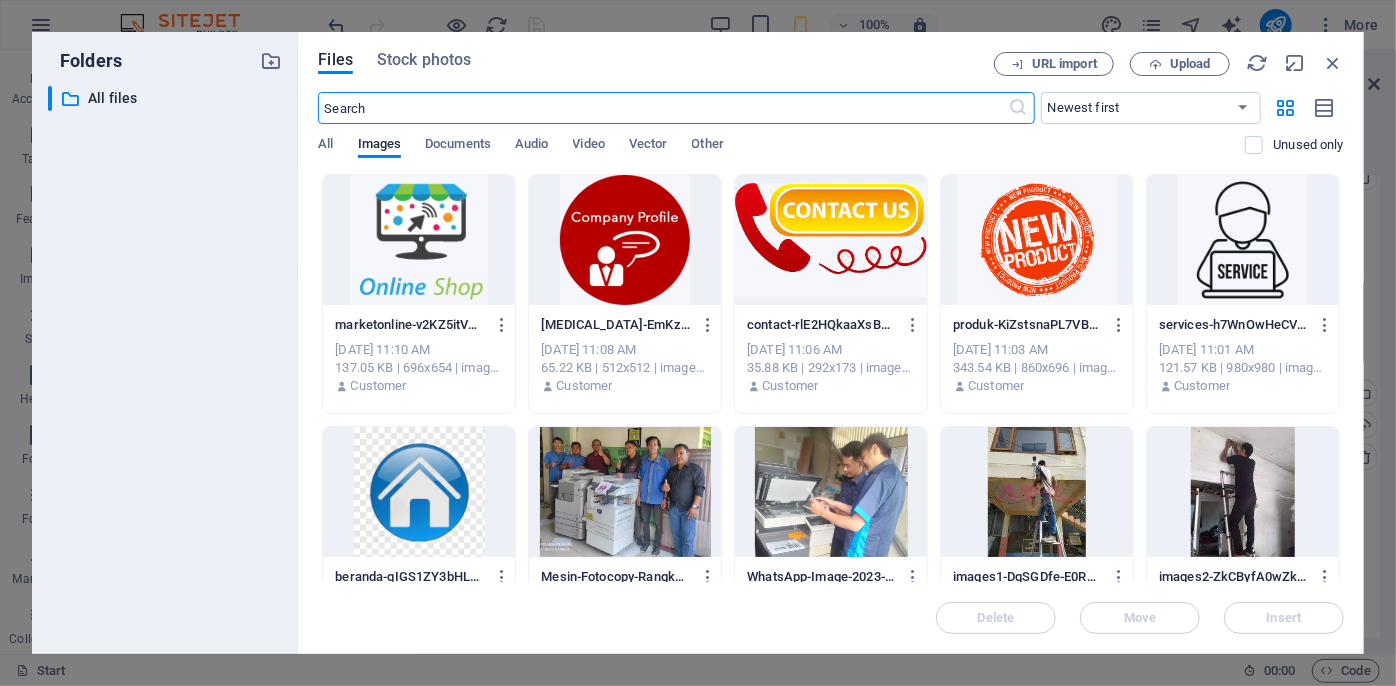 click at bounding box center (419, 240) 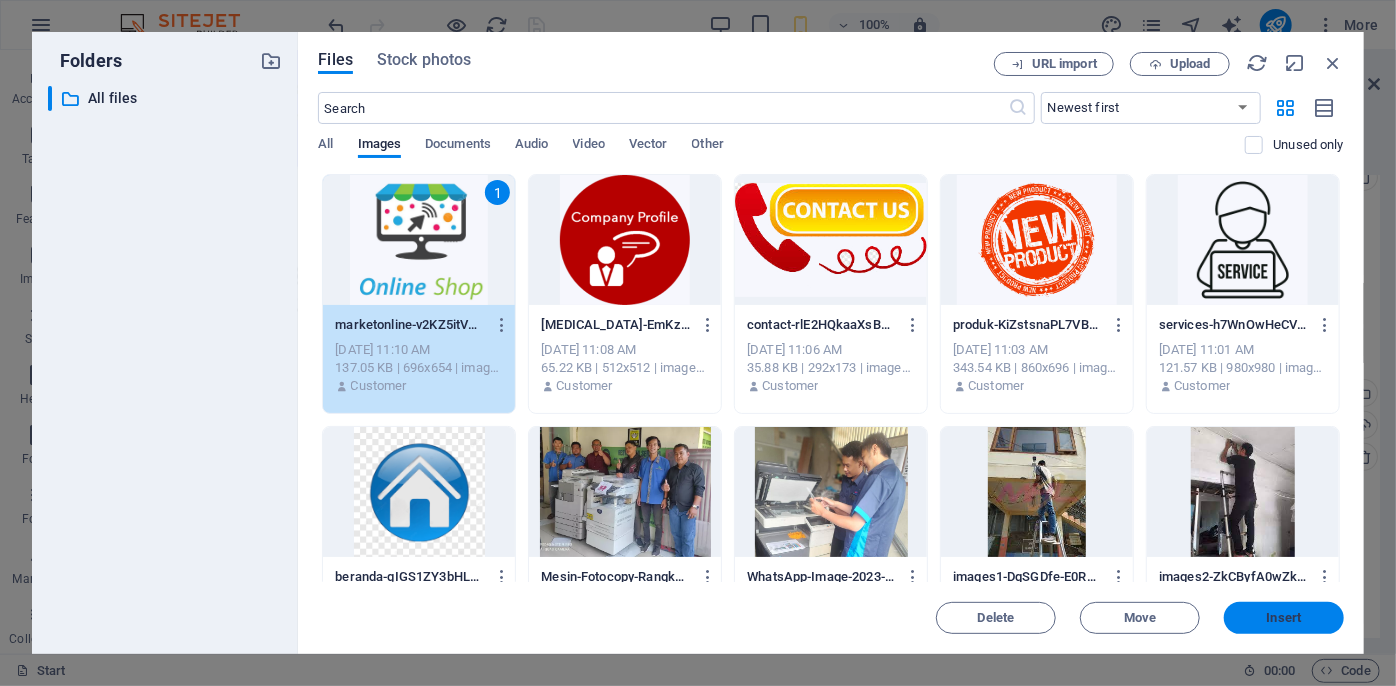 click on "Insert" at bounding box center (1284, 618) 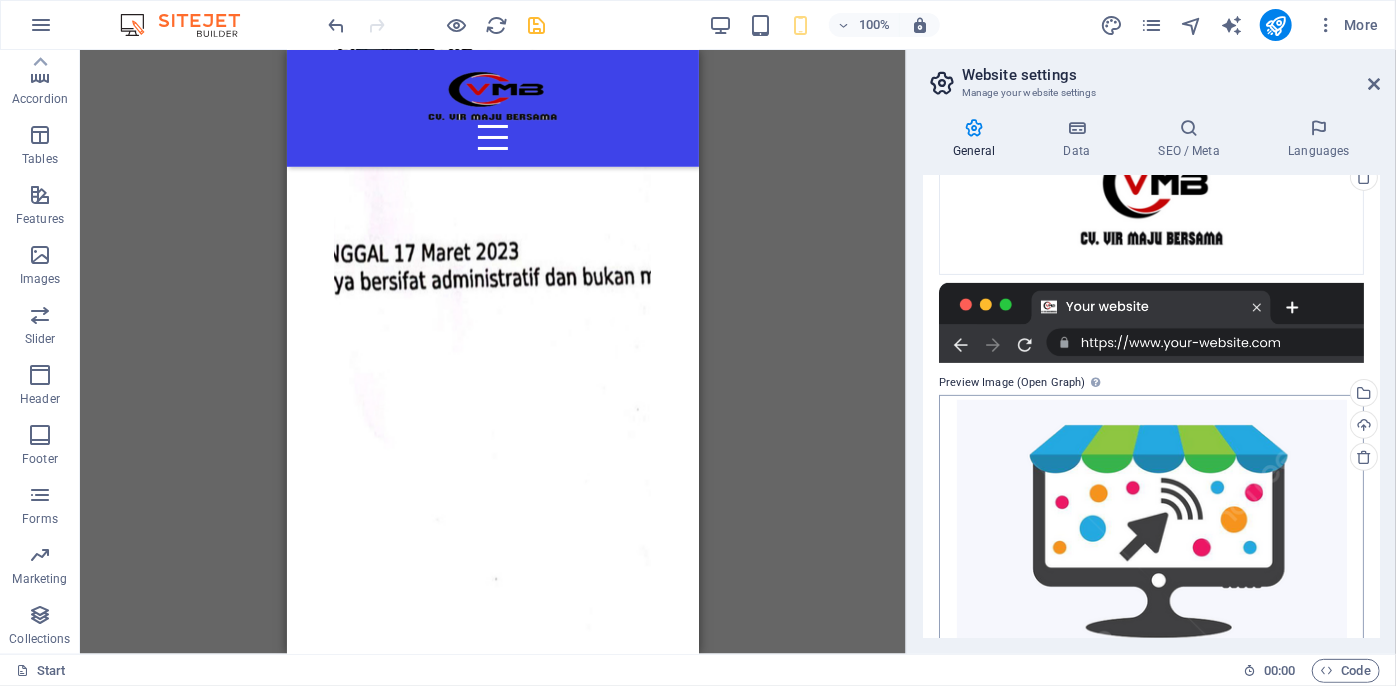 scroll, scrollTop: 7513, scrollLeft: 0, axis: vertical 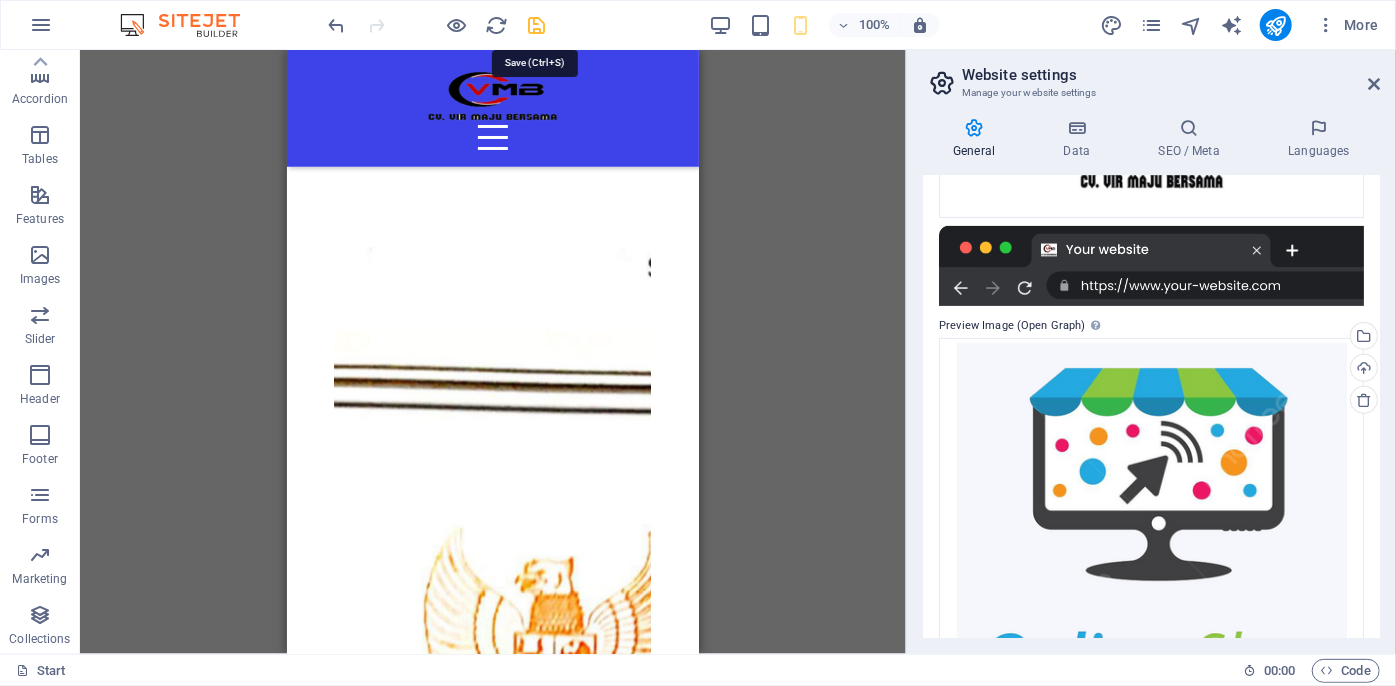 click at bounding box center [537, 25] 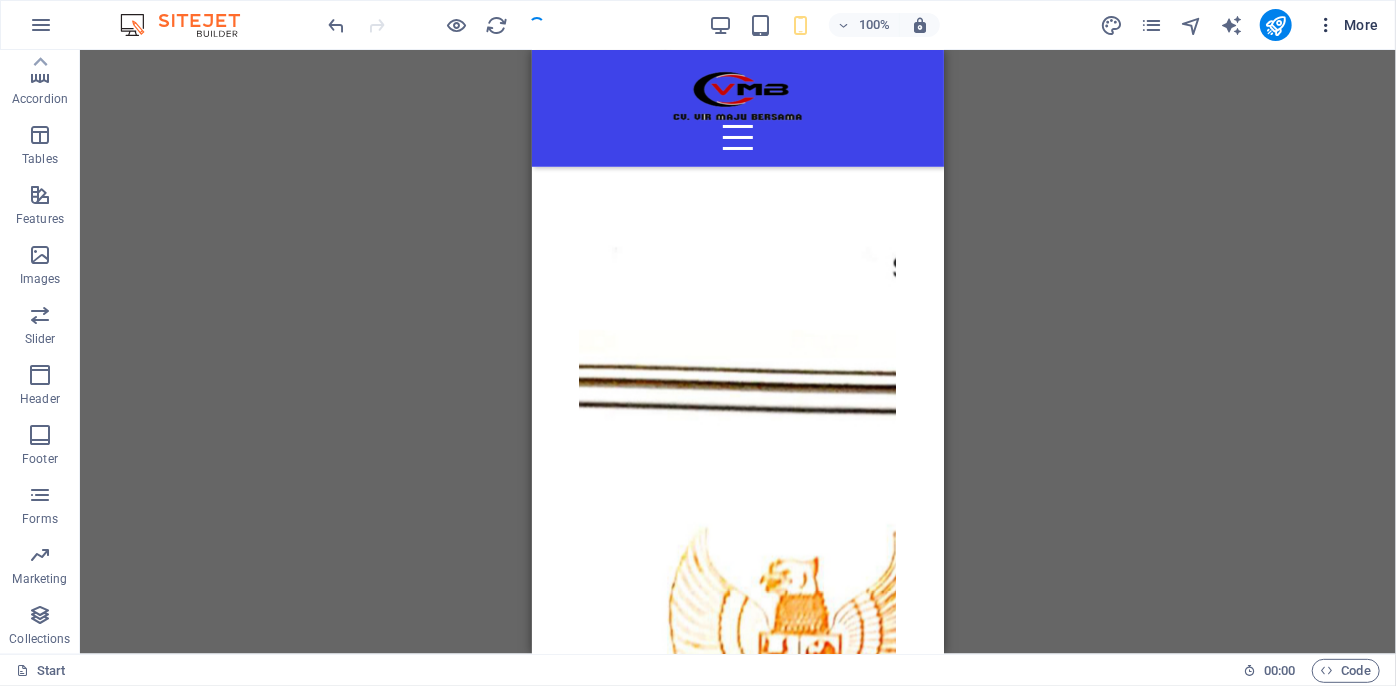 click on "More" at bounding box center (1347, 25) 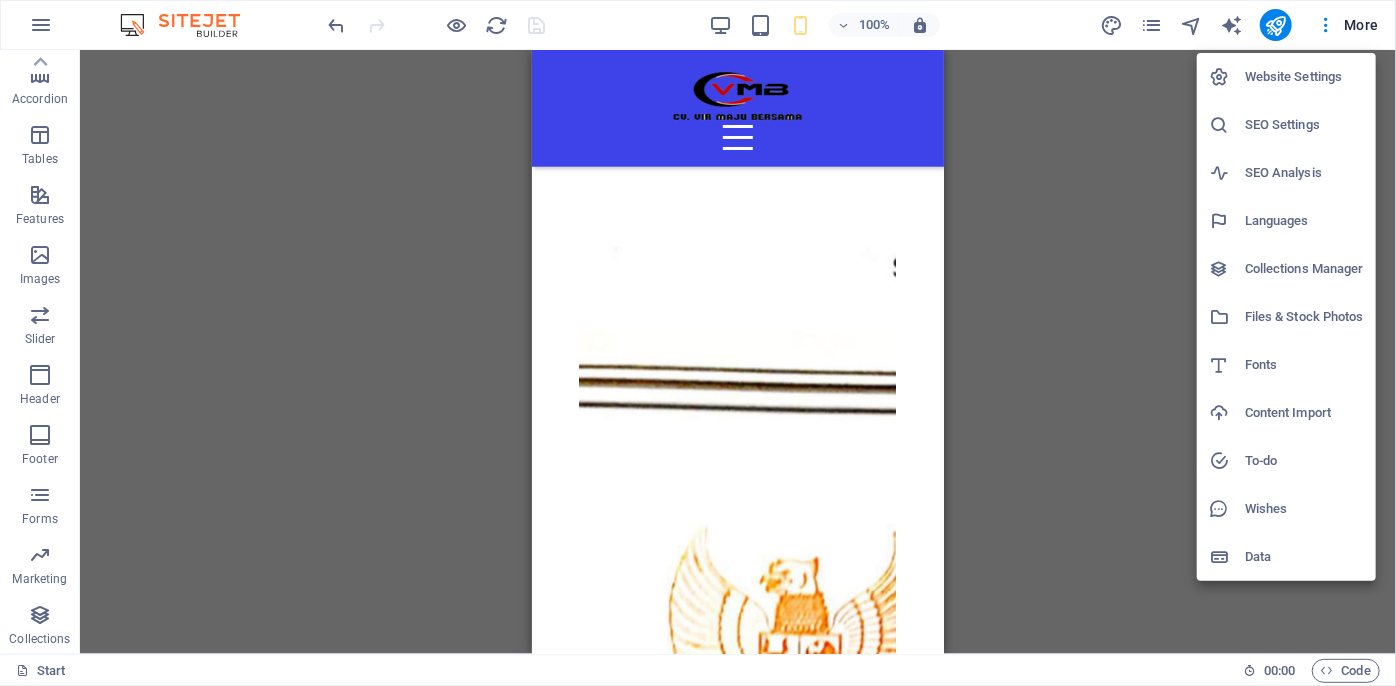 click on "Data" at bounding box center [1304, 557] 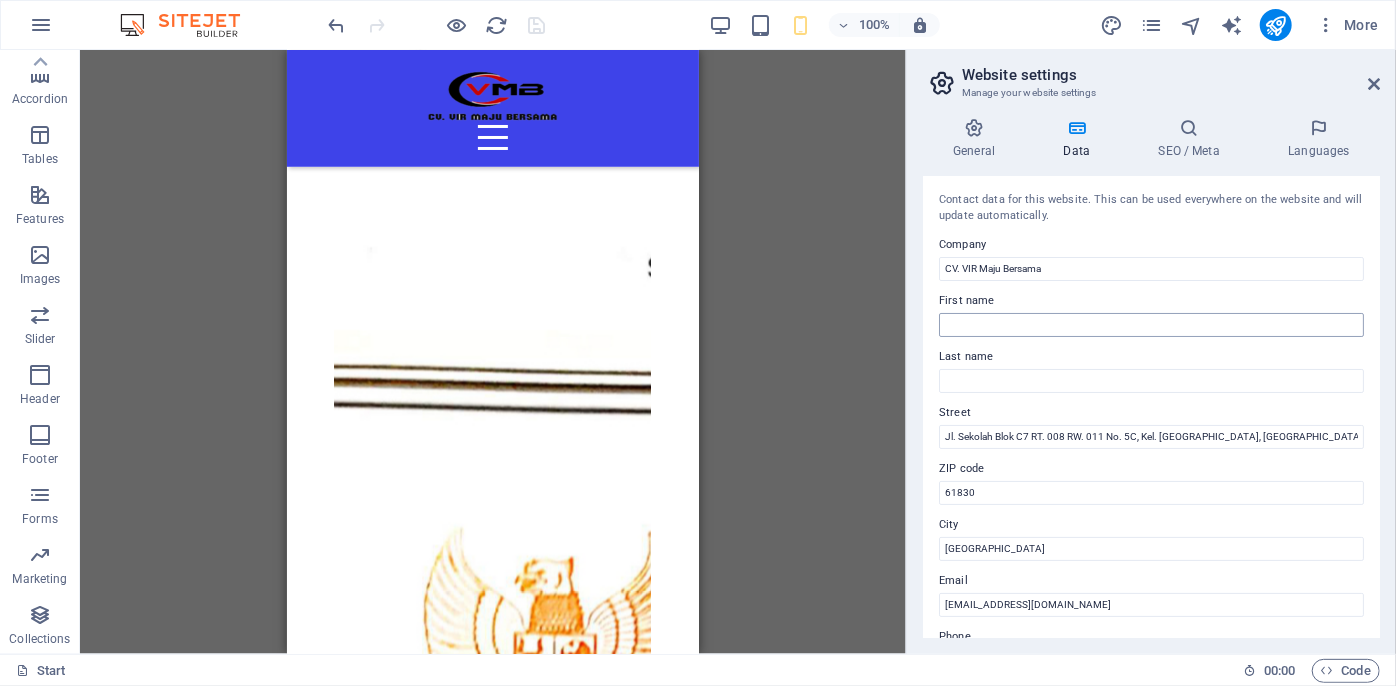 scroll, scrollTop: 90, scrollLeft: 0, axis: vertical 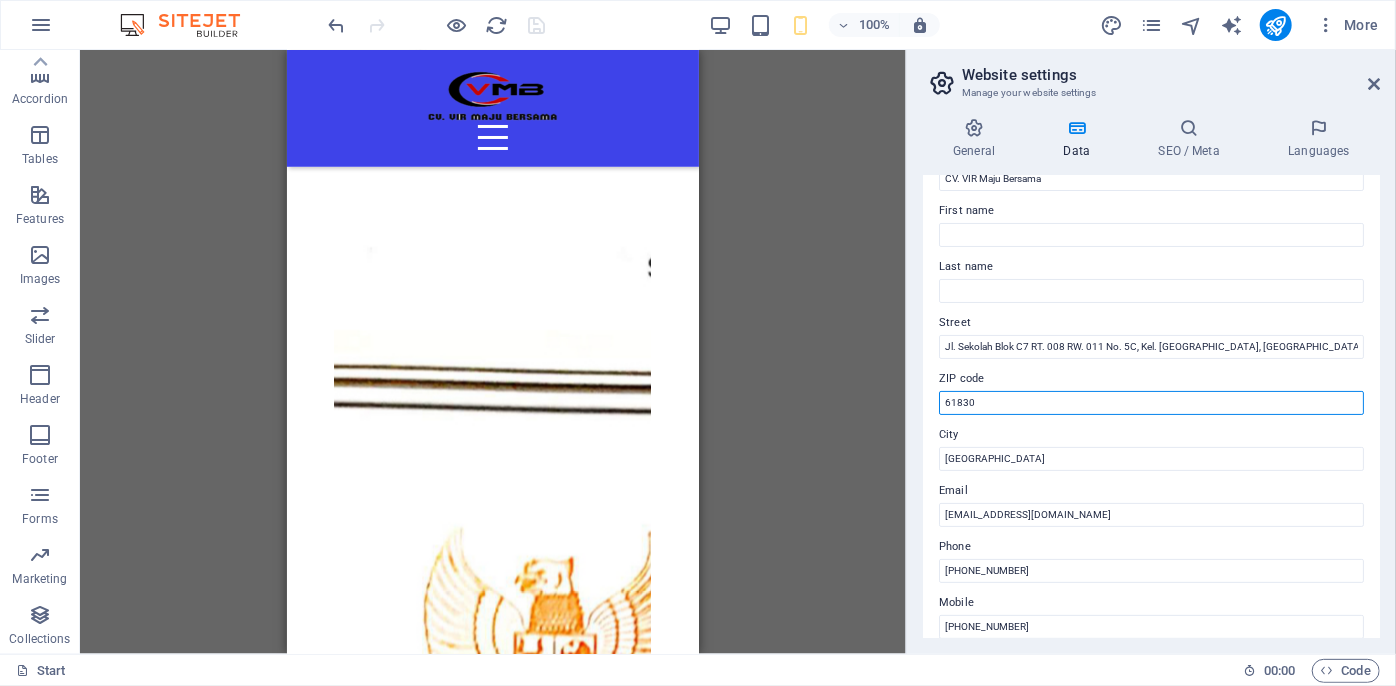 drag, startPoint x: 968, startPoint y: 406, endPoint x: 967, endPoint y: 422, distance: 16.03122 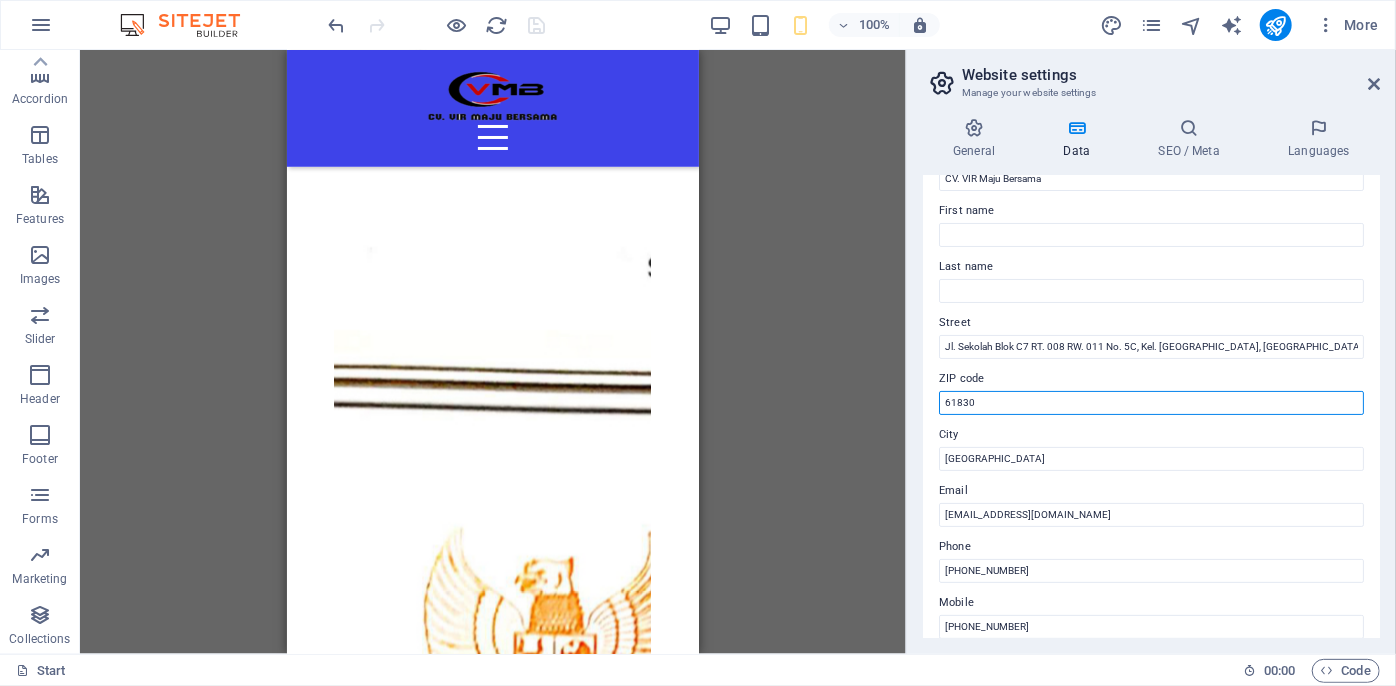 click on "61830" at bounding box center [1151, 403] 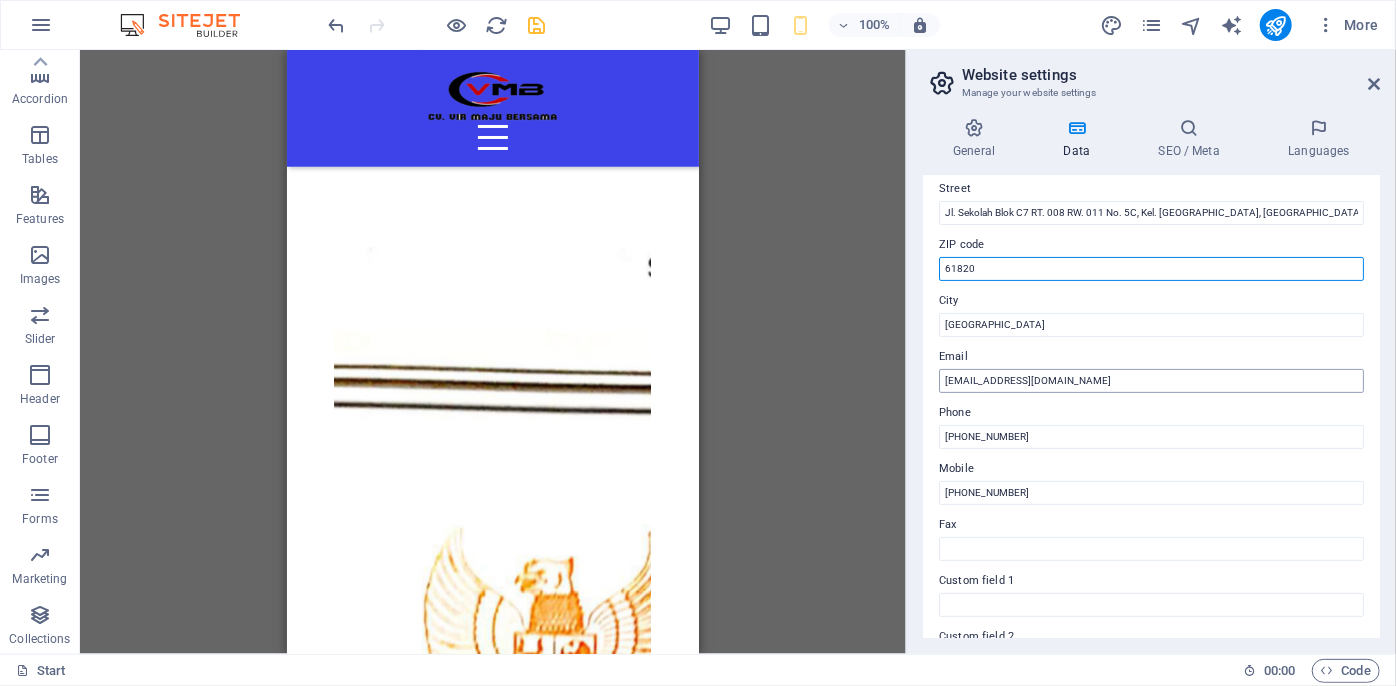 scroll, scrollTop: 133, scrollLeft: 0, axis: vertical 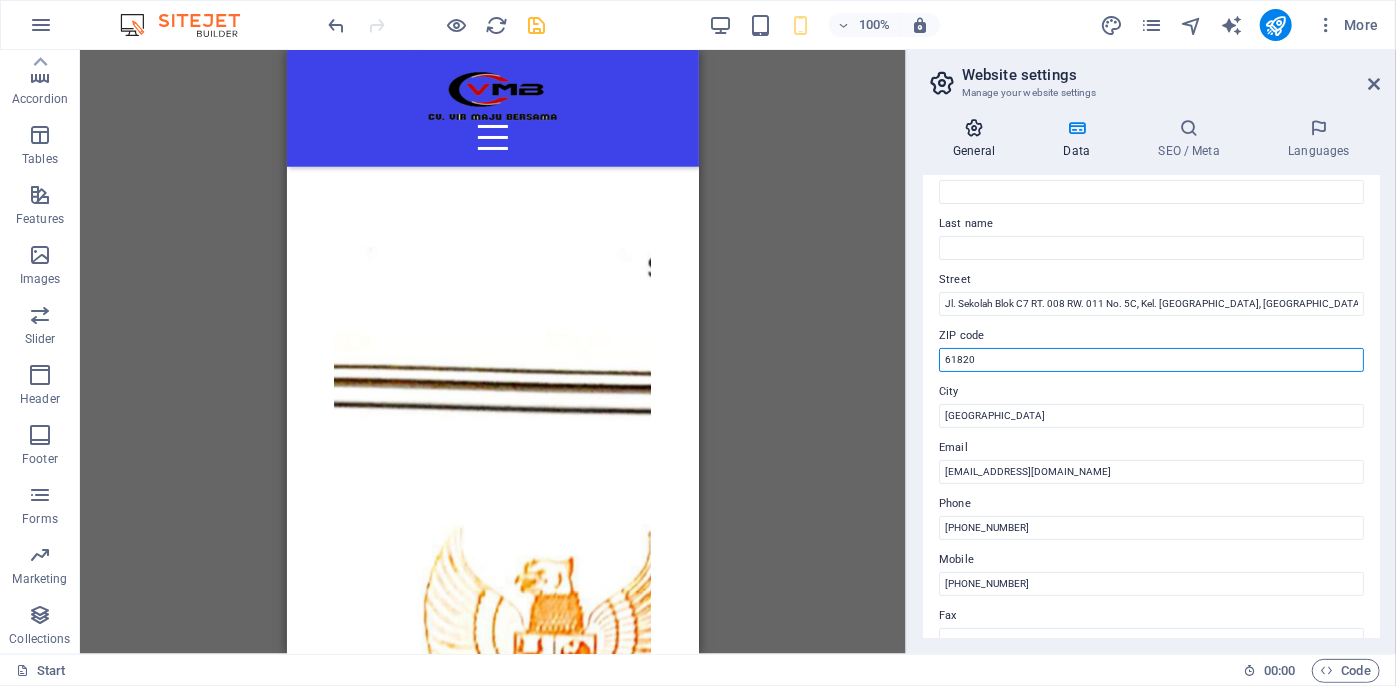 type on "61820" 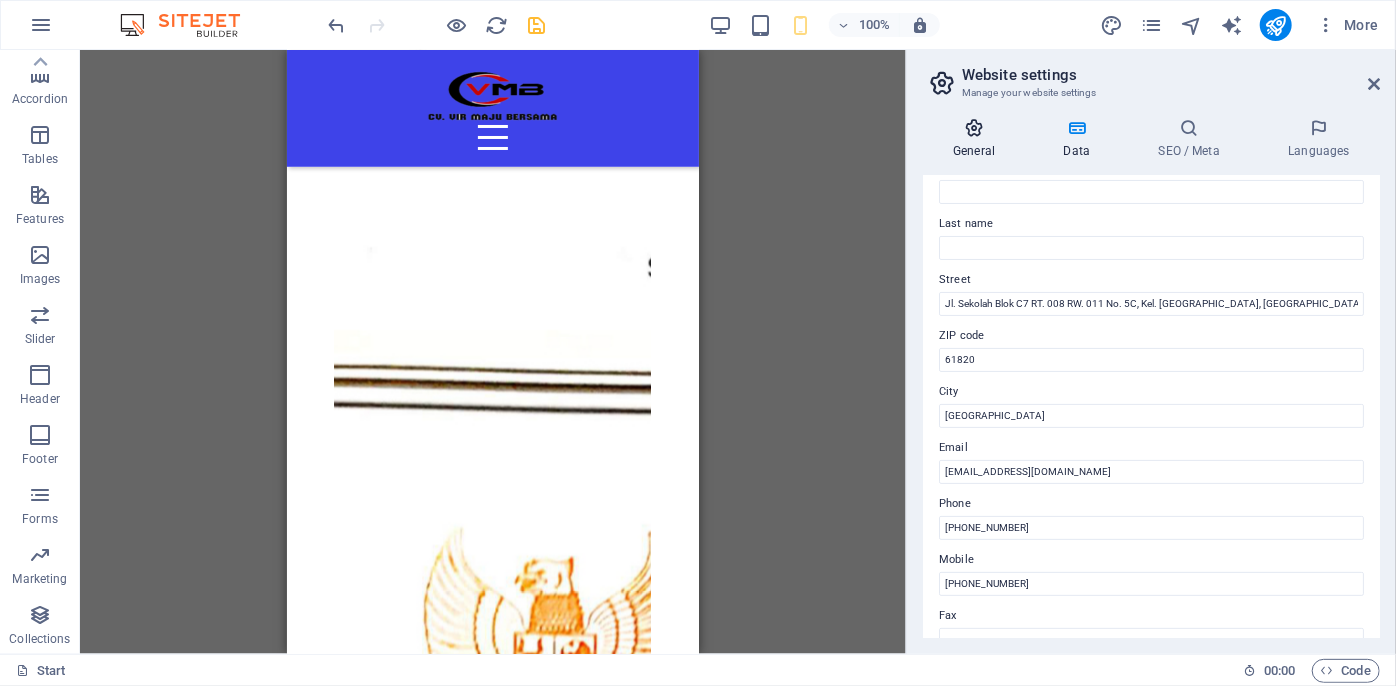 click on "General" at bounding box center [978, 139] 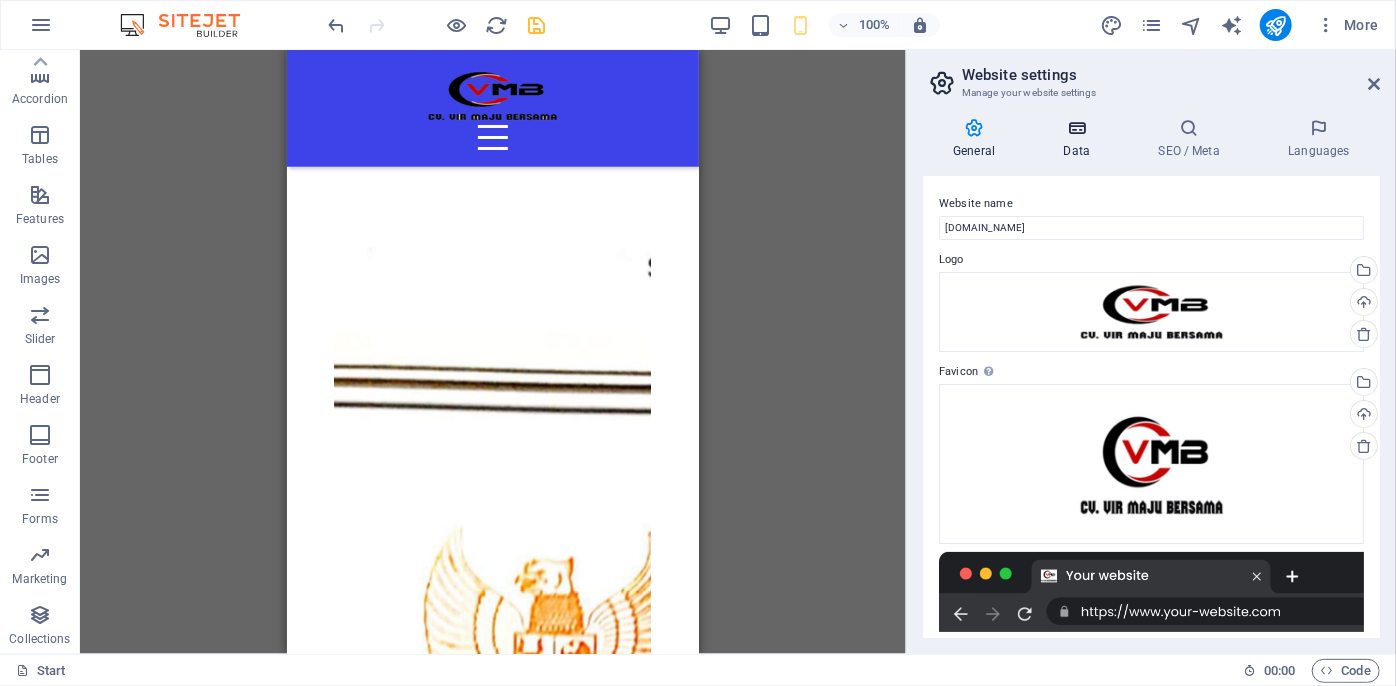 click on "Data" at bounding box center (1080, 139) 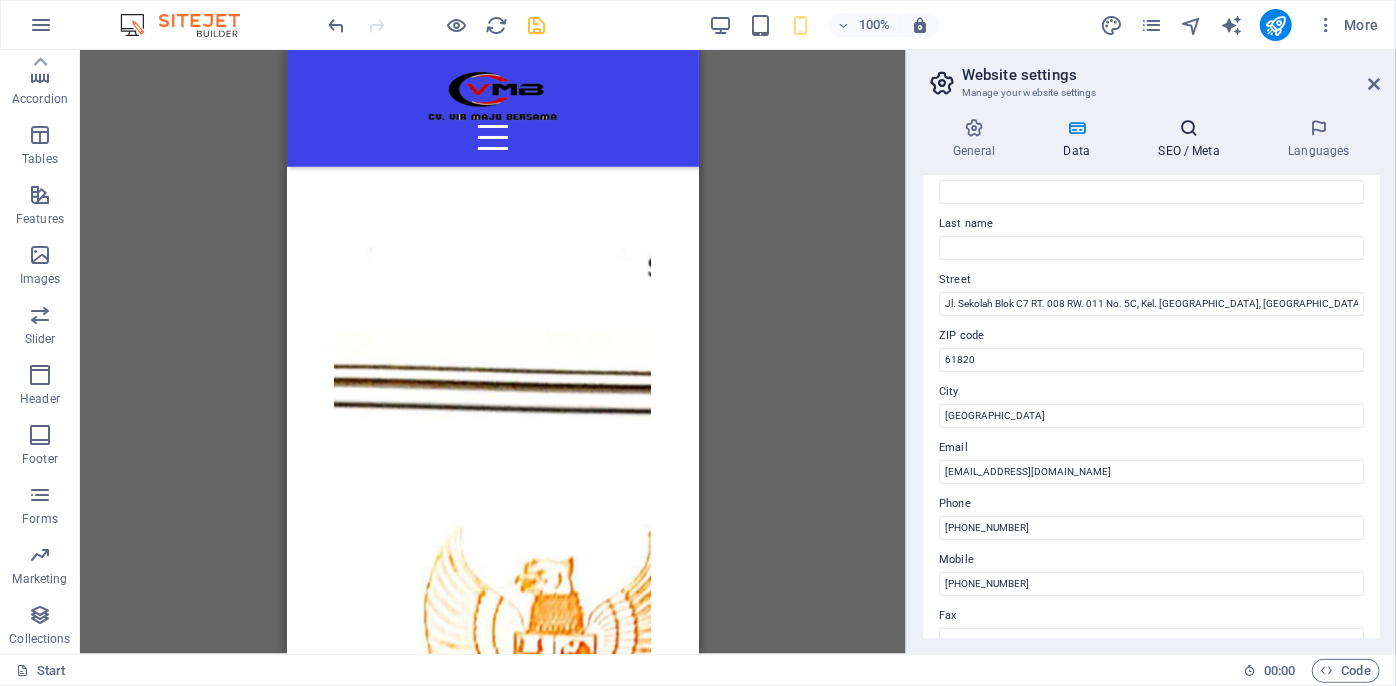 click on "SEO / Meta" at bounding box center (1193, 139) 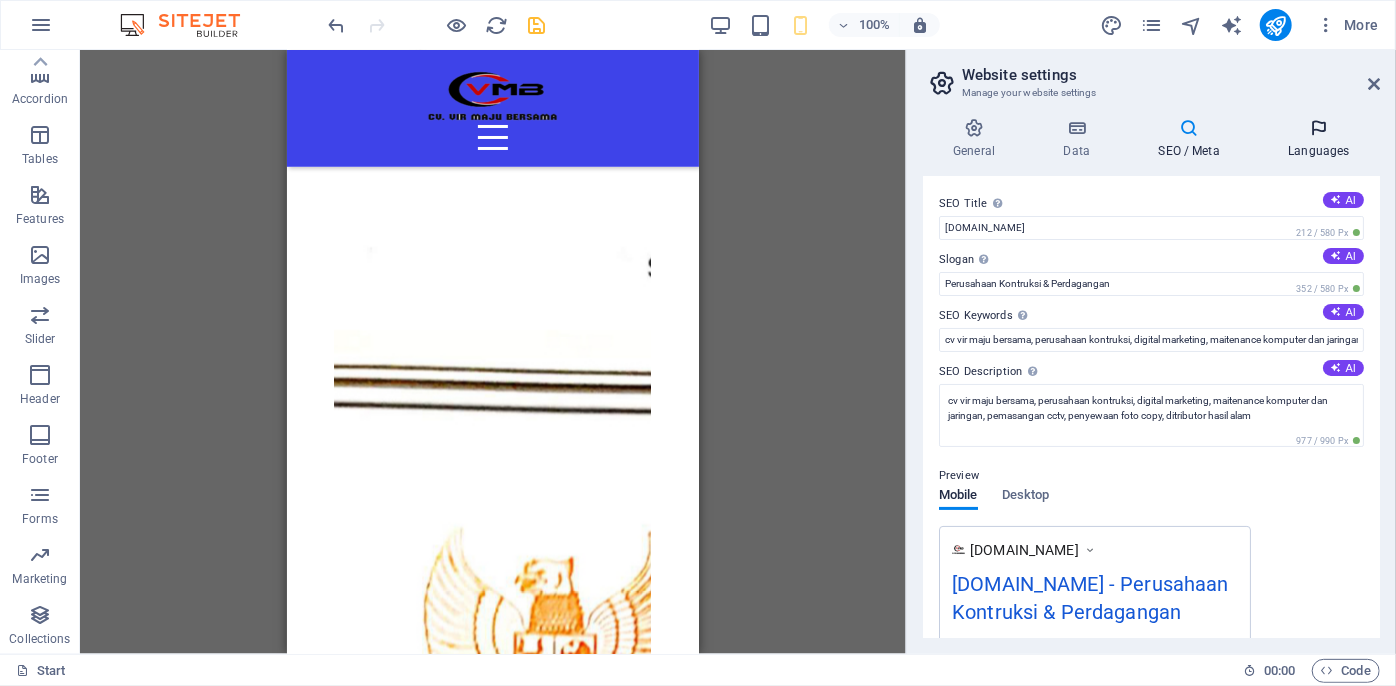 click at bounding box center [1319, 128] 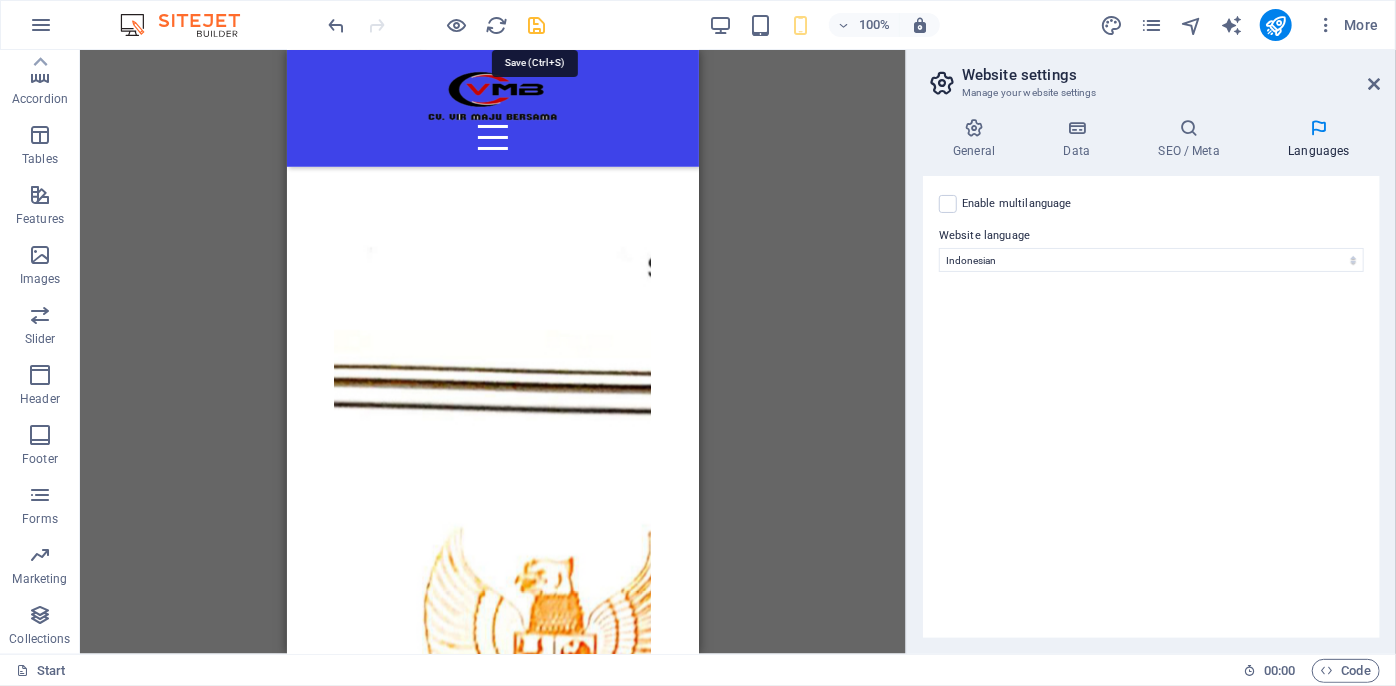 click at bounding box center [537, 25] 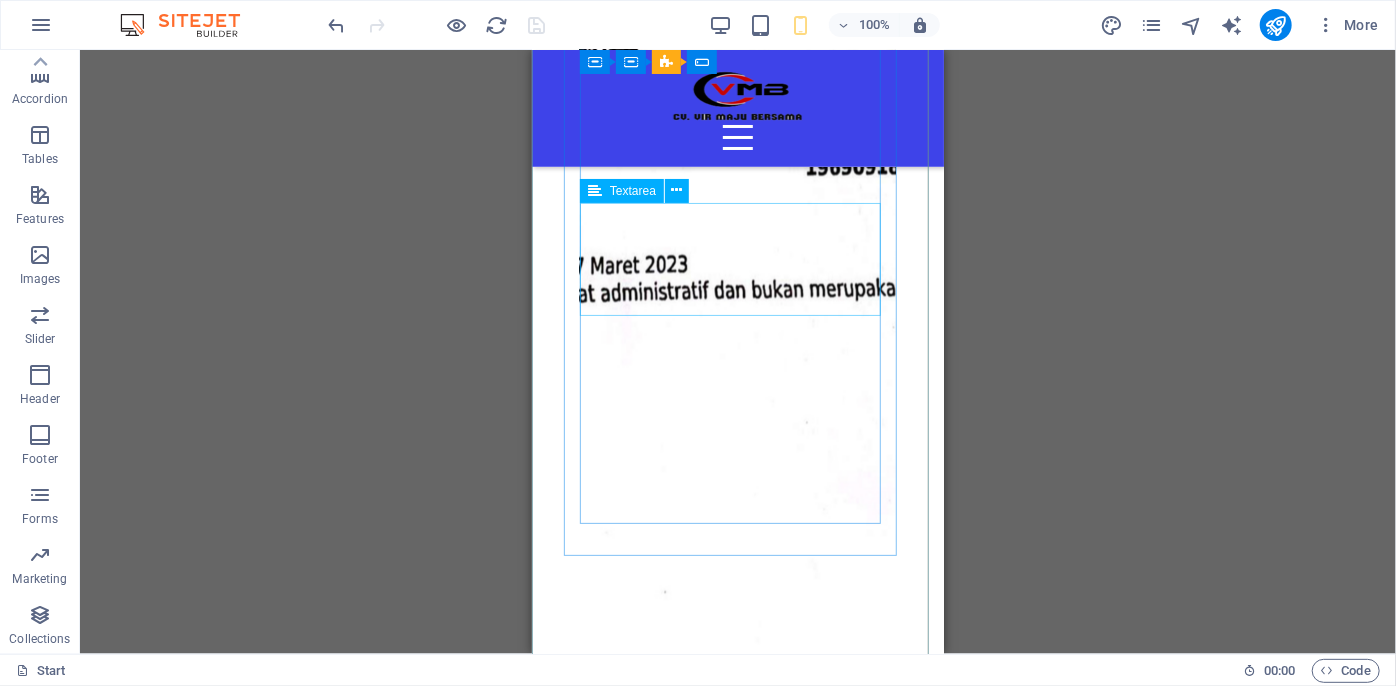 scroll, scrollTop: 6695, scrollLeft: 0, axis: vertical 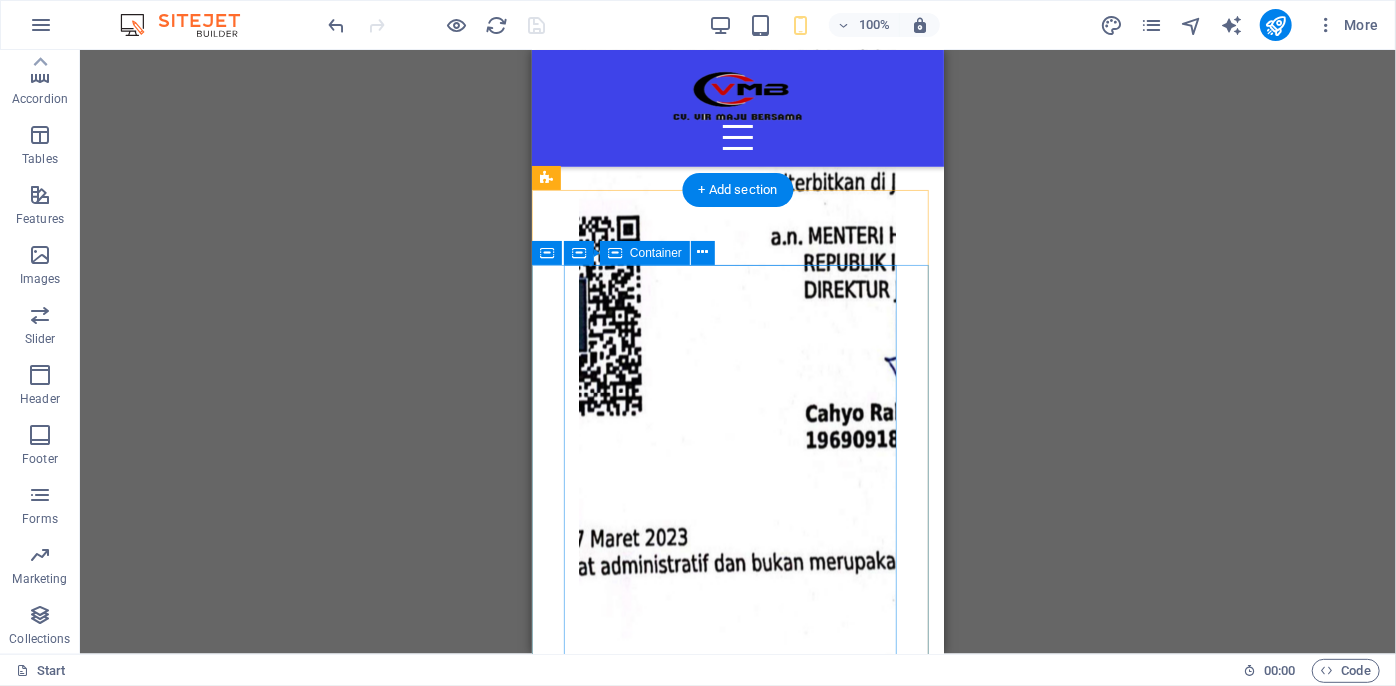 click on "[PERSON_NAME]   I have read and understand the privacy policy. Unreadable? Regenerate Submit" at bounding box center [737, 32634] 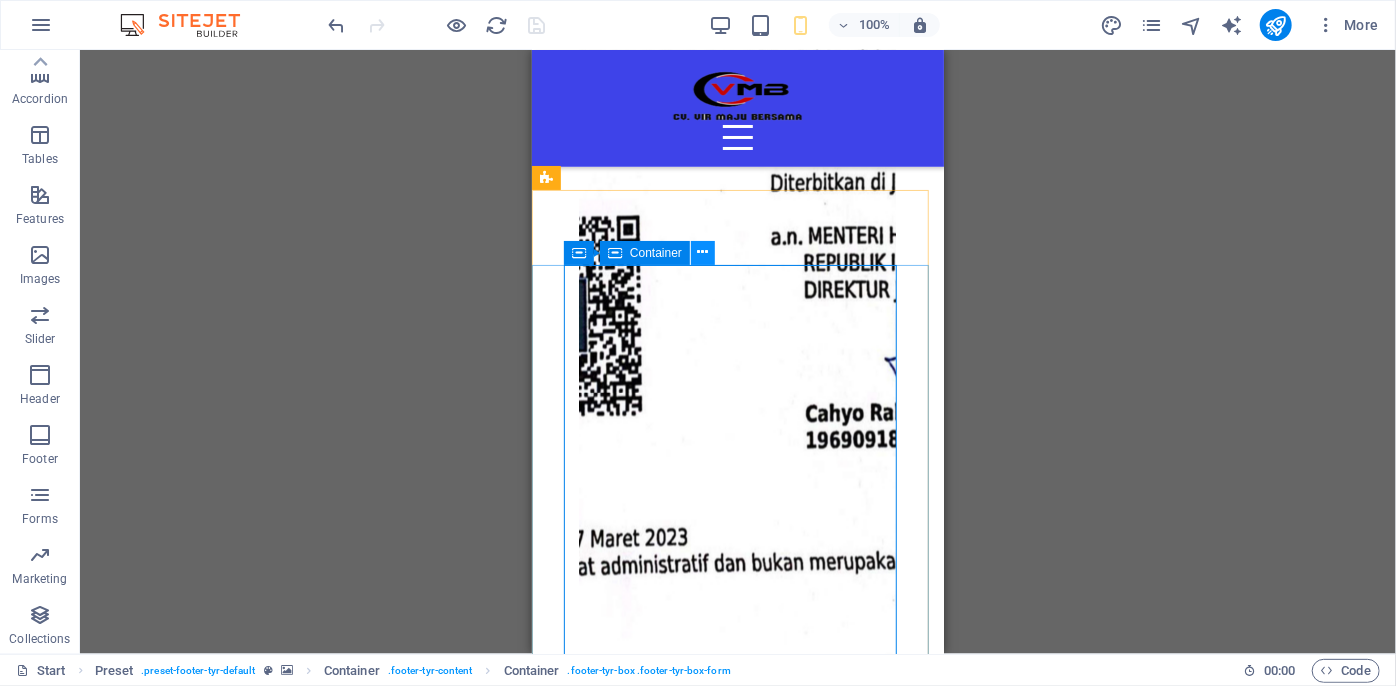 click at bounding box center [703, 252] 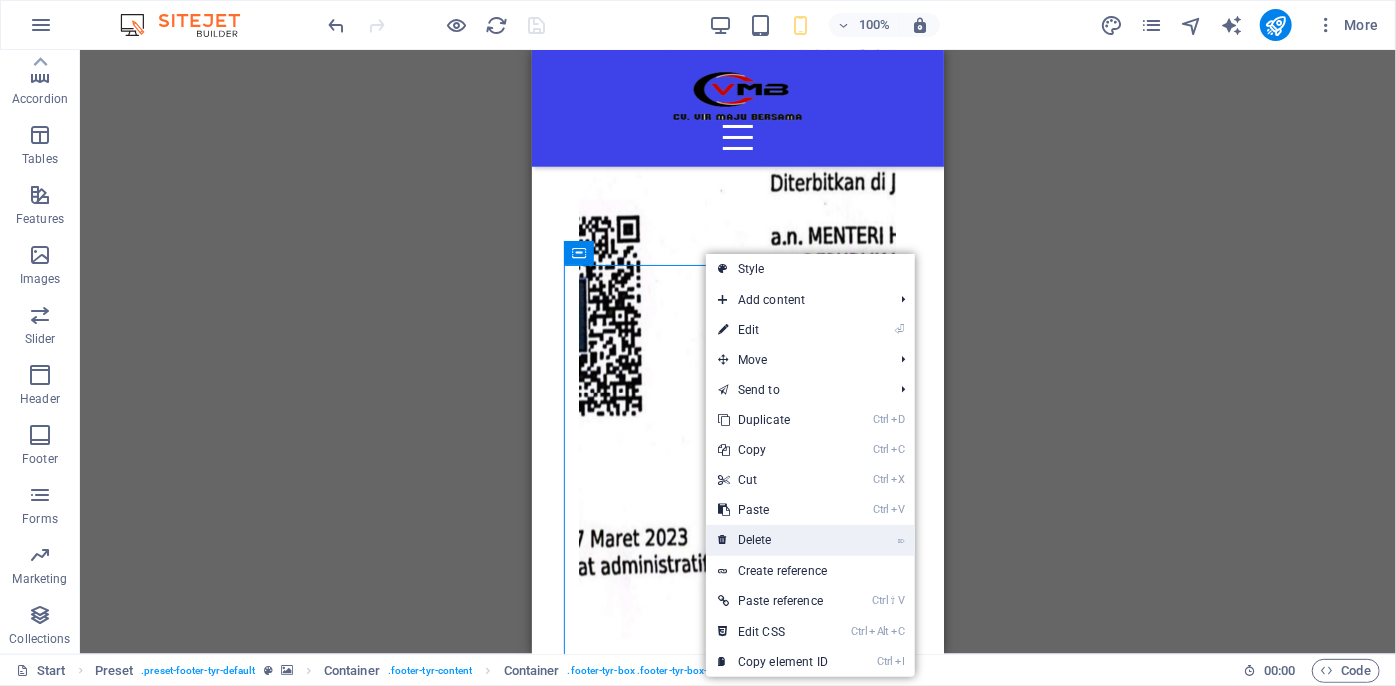 click on "⌦  Delete" at bounding box center (773, 540) 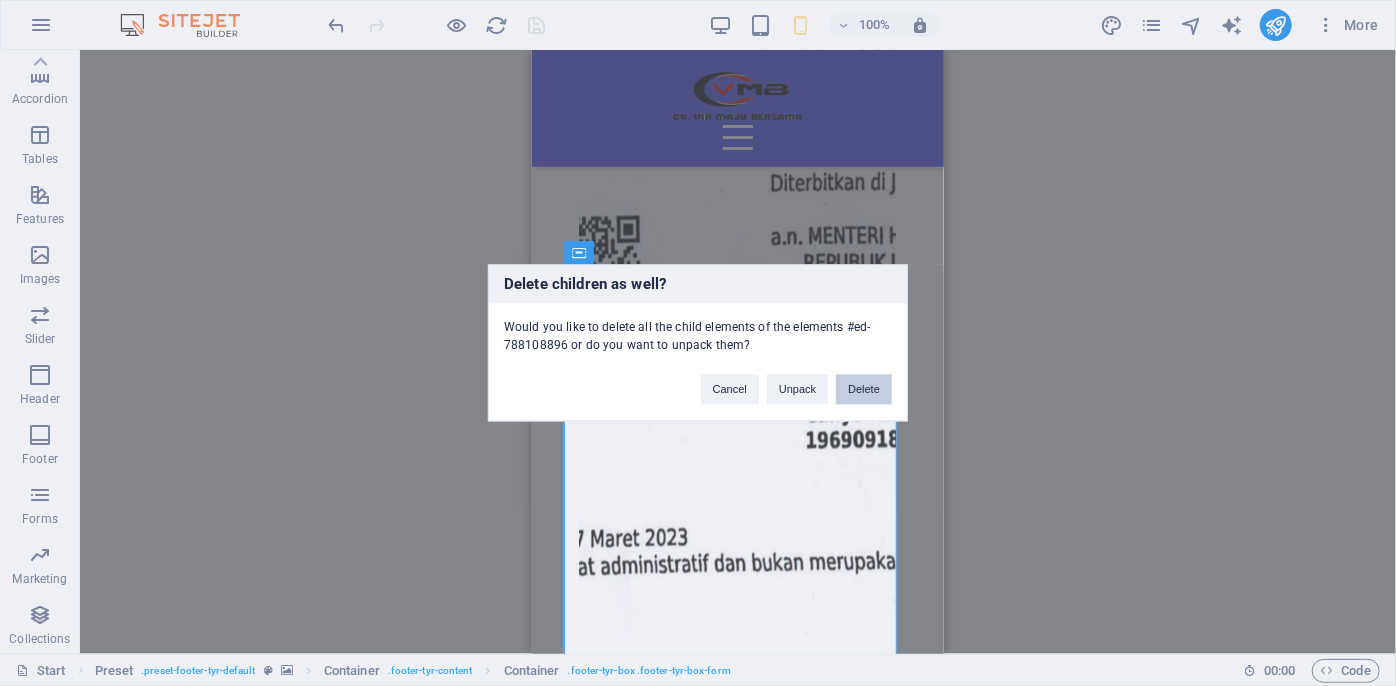 click on "Delete" at bounding box center [864, 390] 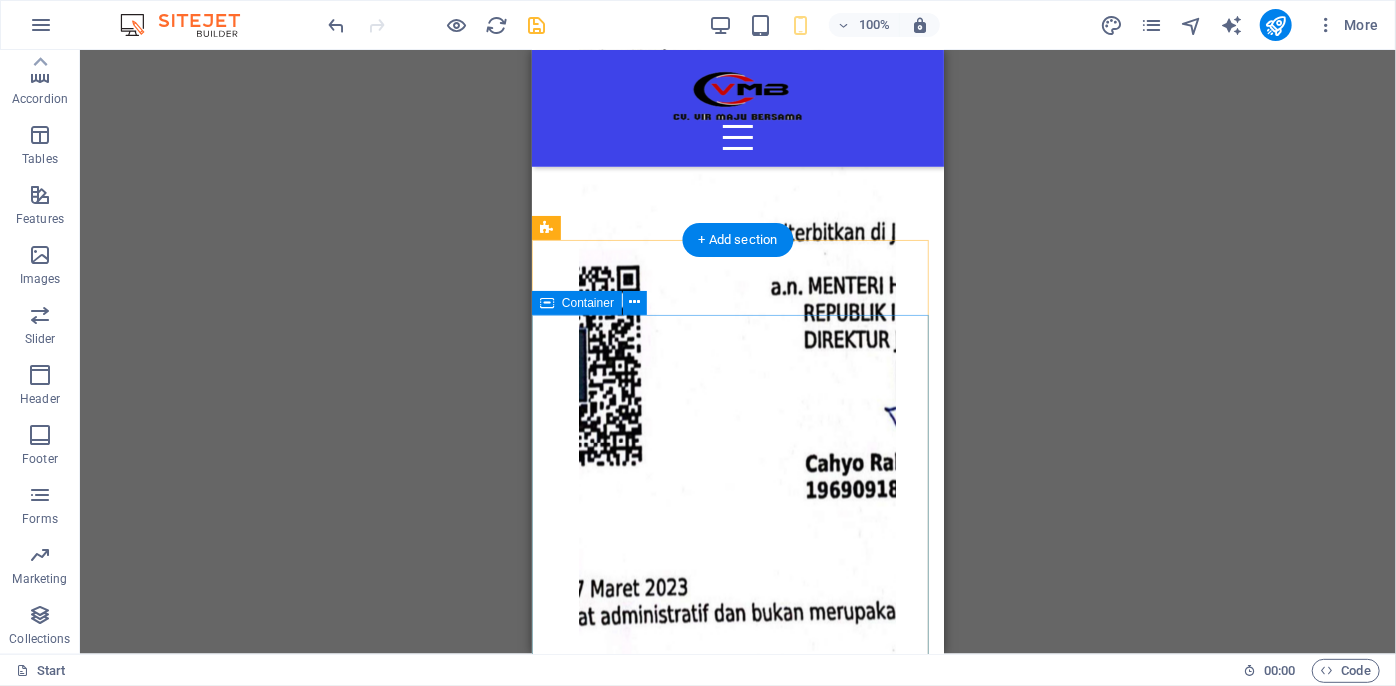 scroll, scrollTop: 6826, scrollLeft: 0, axis: vertical 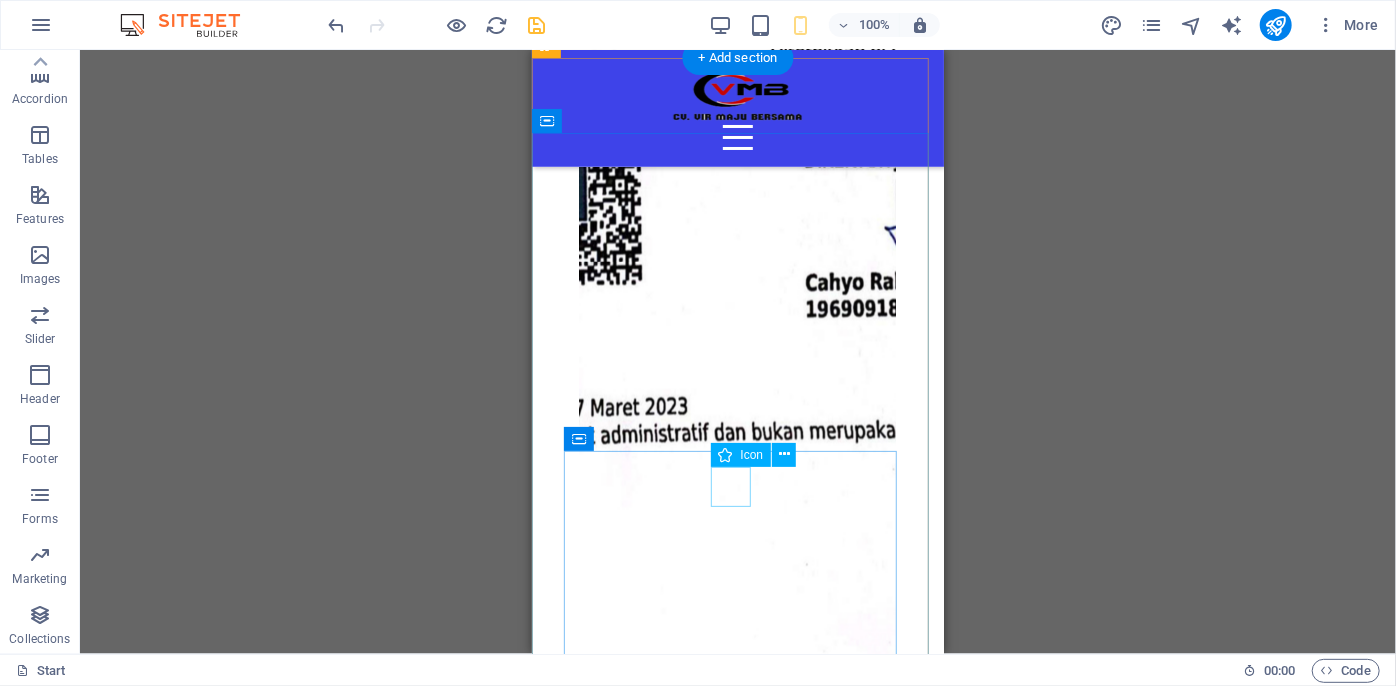 click at bounding box center [737, 31637] 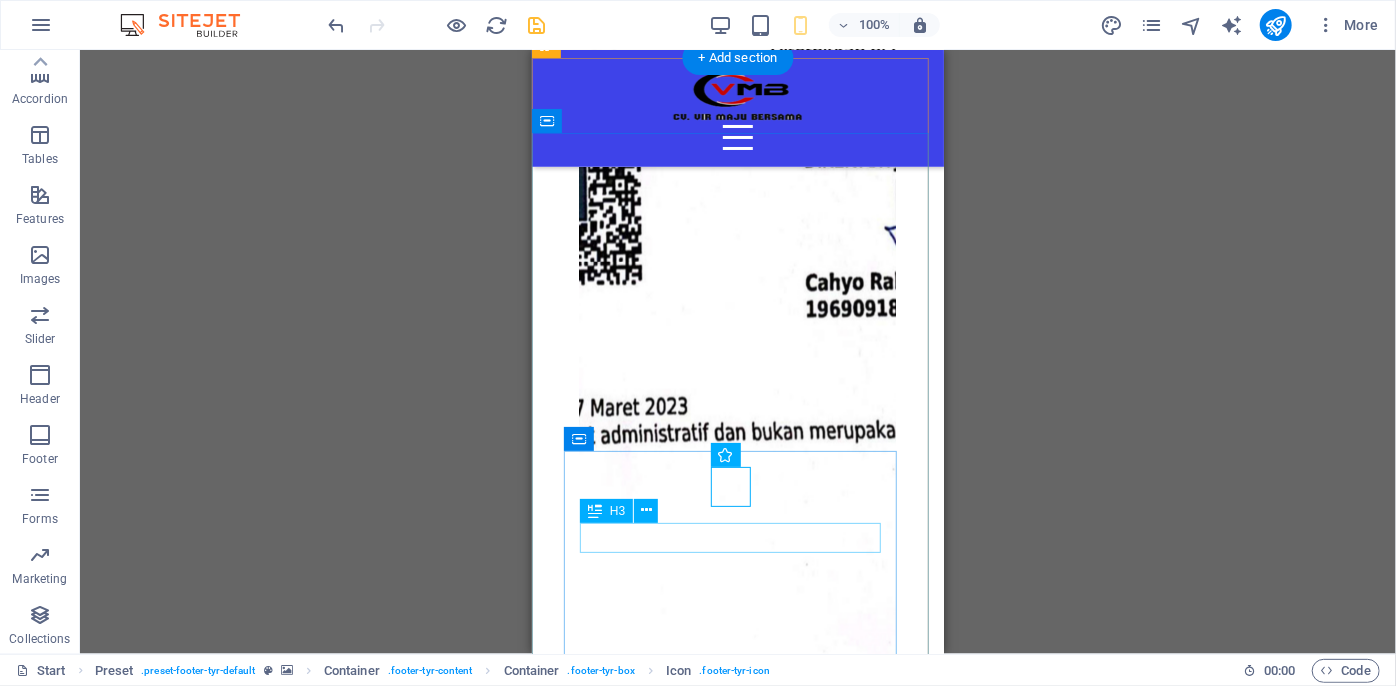click on "Contact" at bounding box center [737, 31688] 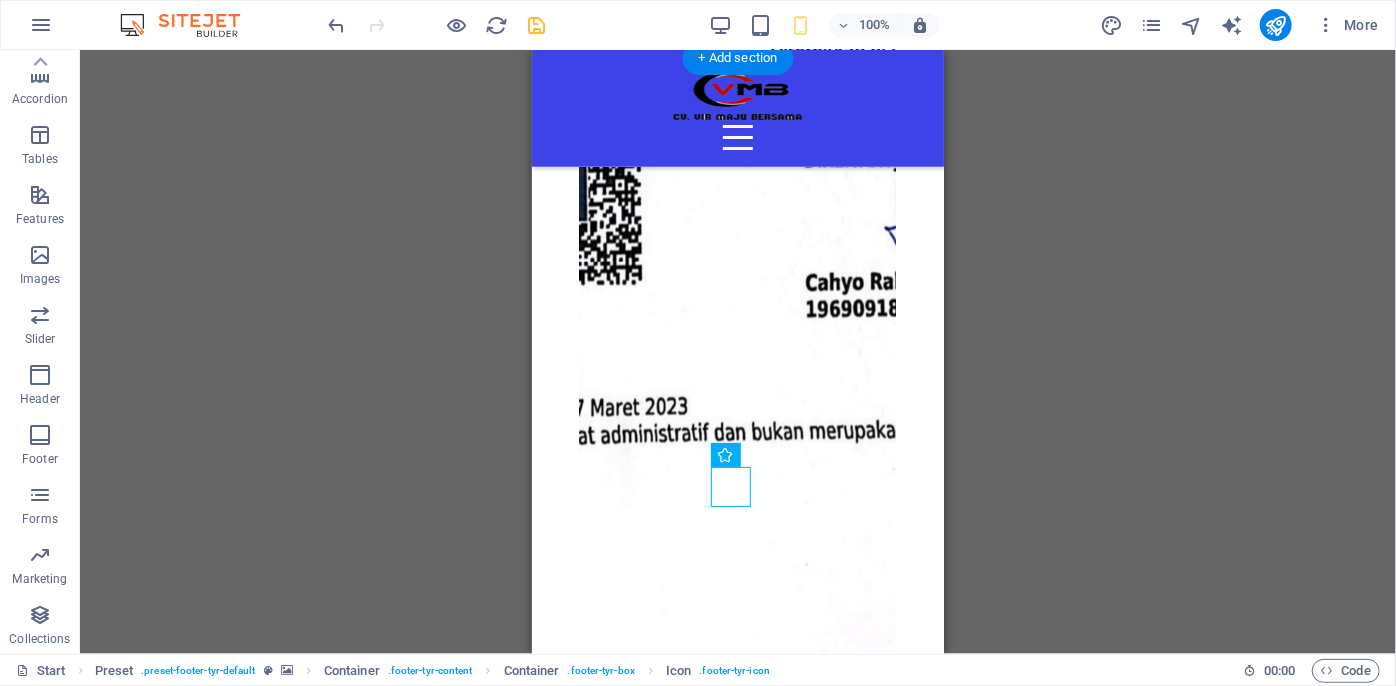 click at bounding box center [737, 31637] 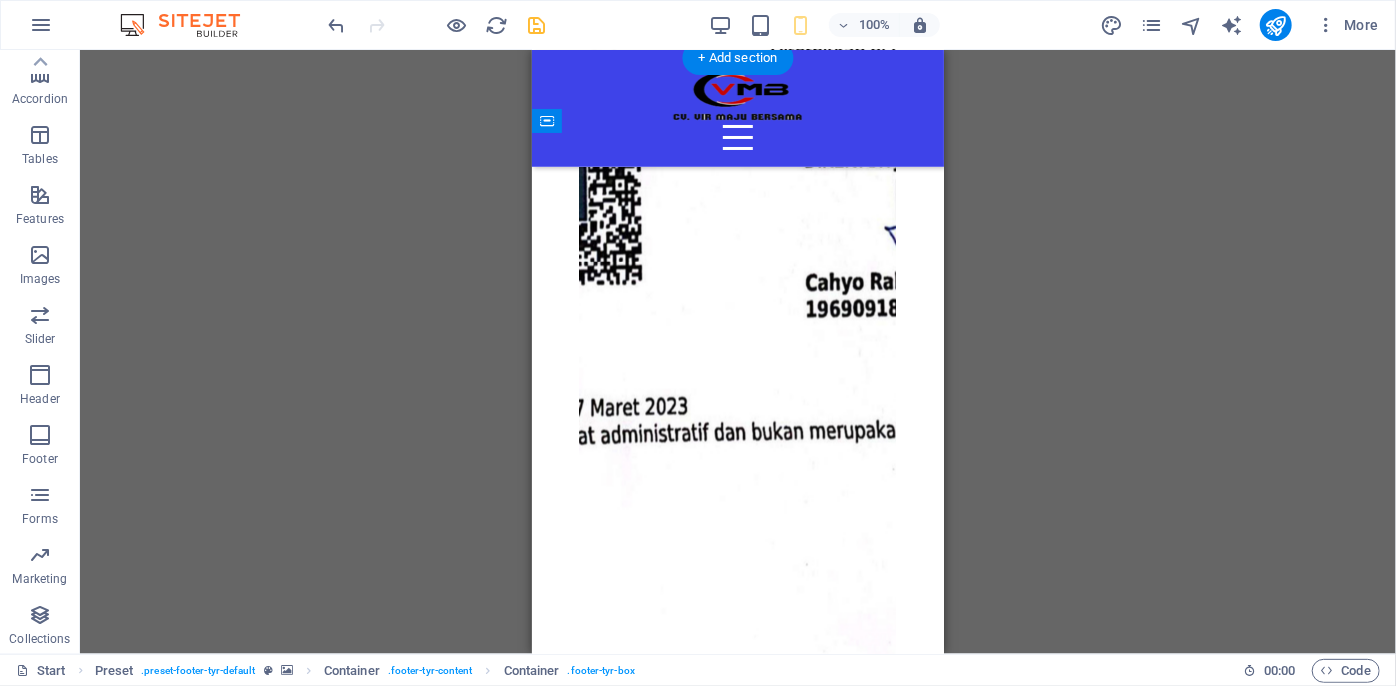 drag, startPoint x: 849, startPoint y: 221, endPoint x: 833, endPoint y: 496, distance: 275.46506 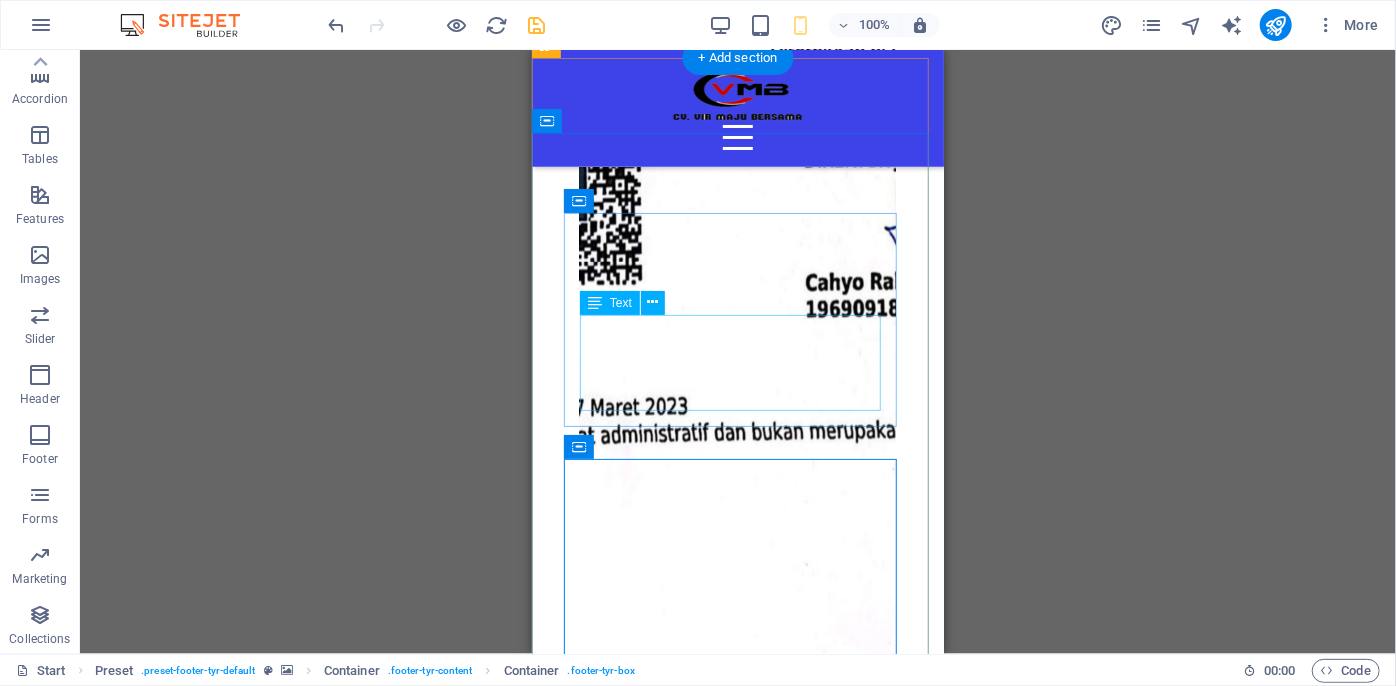 click on "CV. VIR Maju Bersama [PHONE_NUMBER] [EMAIL_ADDRESS][DOMAIN_NAME]" at bounding box center [737, 31739] 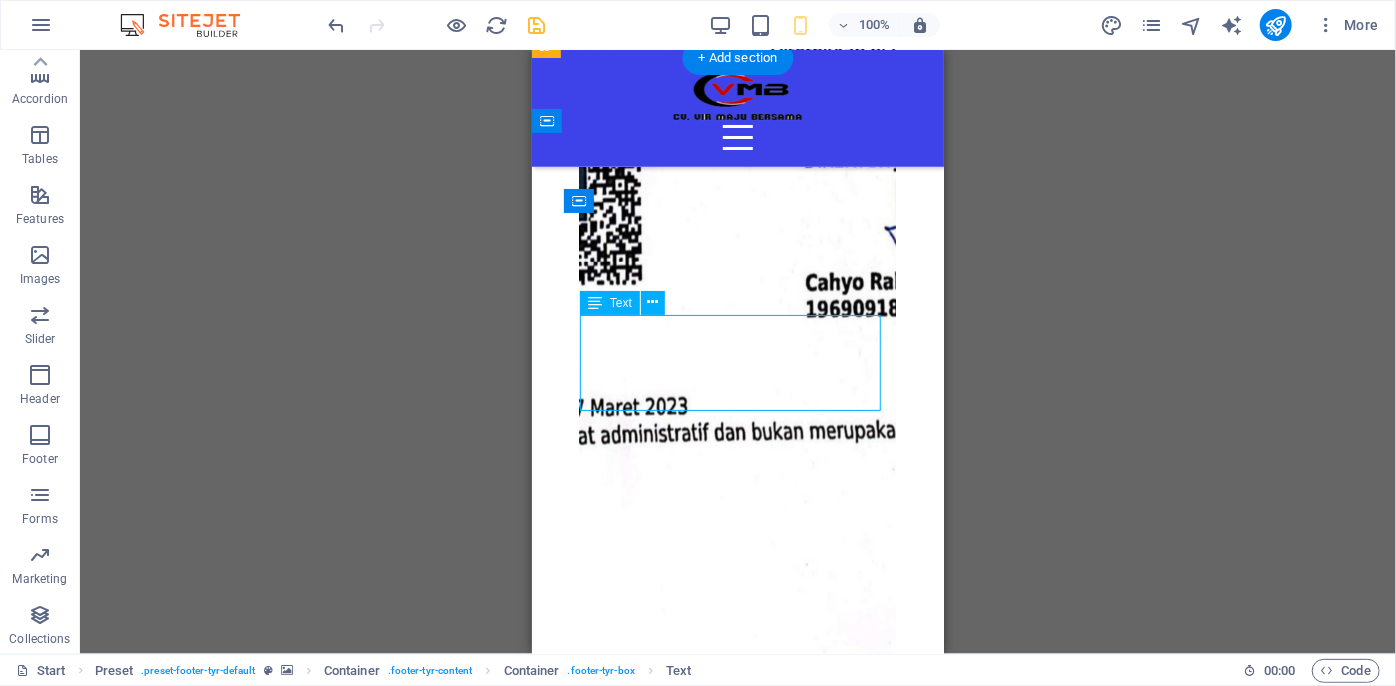 click on "CV. VIR Maju Bersama [PHONE_NUMBER] [EMAIL_ADDRESS][DOMAIN_NAME]" at bounding box center [737, 31739] 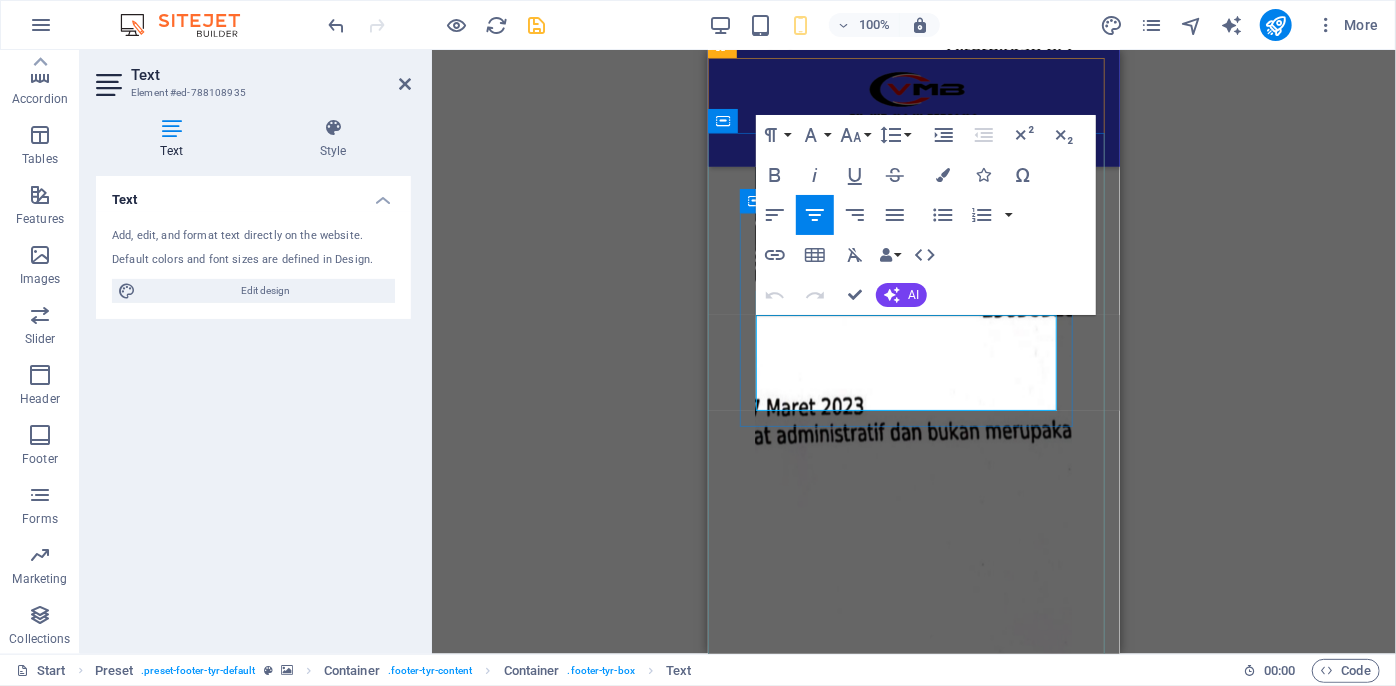click on "[EMAIL_ADDRESS][DOMAIN_NAME]" at bounding box center [913, 31771] 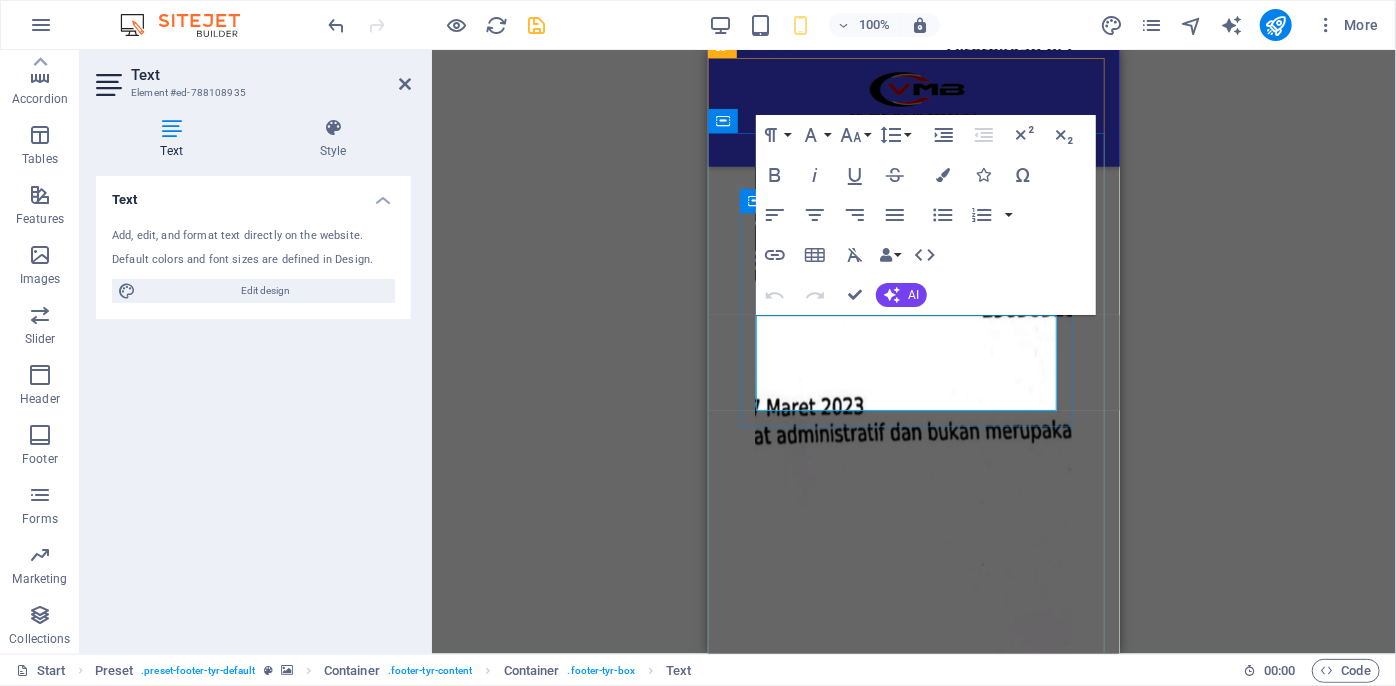 click on "[EMAIL_ADDRESS][DOMAIN_NAME]" at bounding box center (913, 31771) 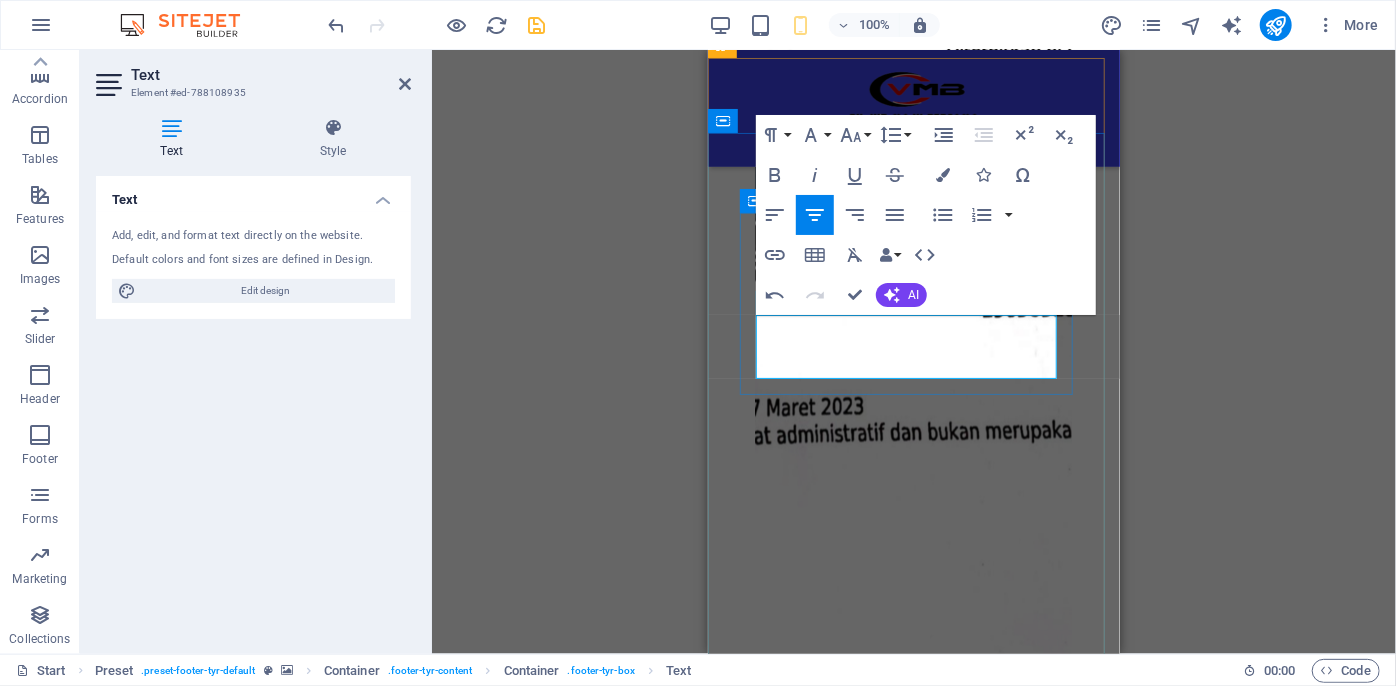 click on "[PHONE_NUMBER]" at bounding box center (913, 31468) 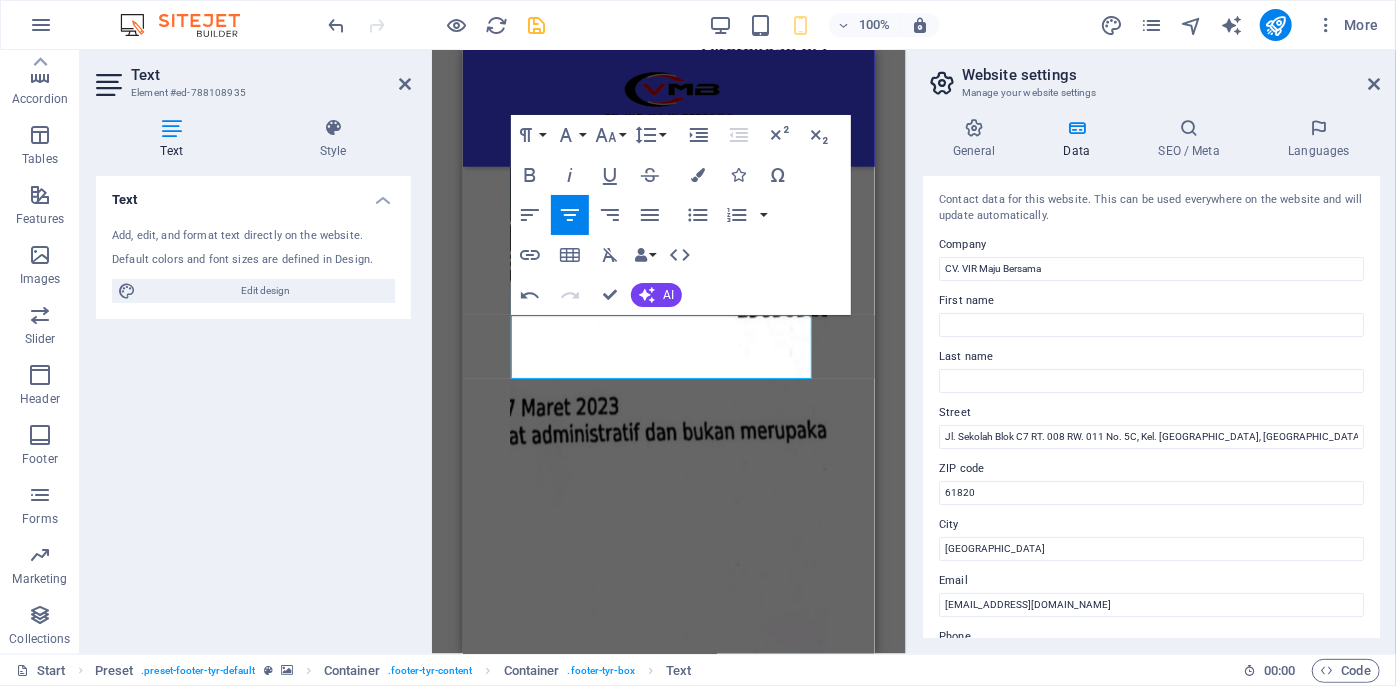 scroll, scrollTop: 181, scrollLeft: 0, axis: vertical 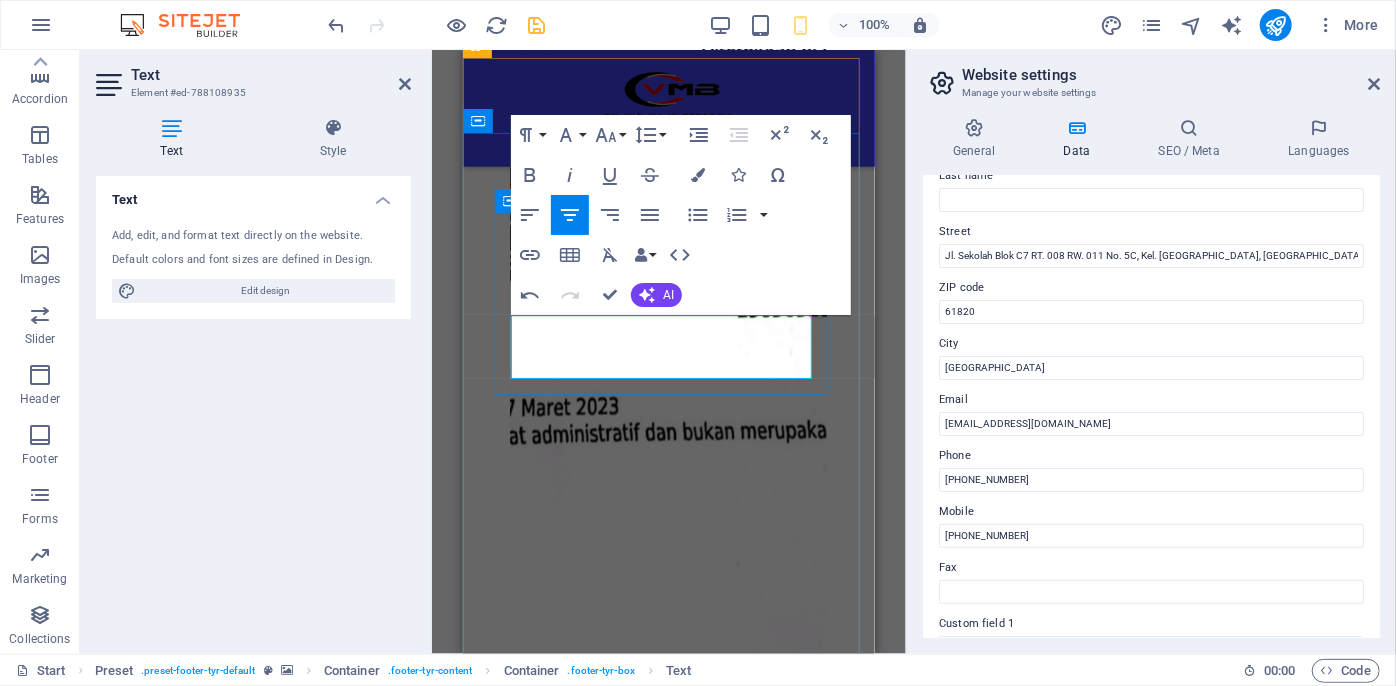 click on "[PHONE_NUMBER]" at bounding box center [668, 31469] 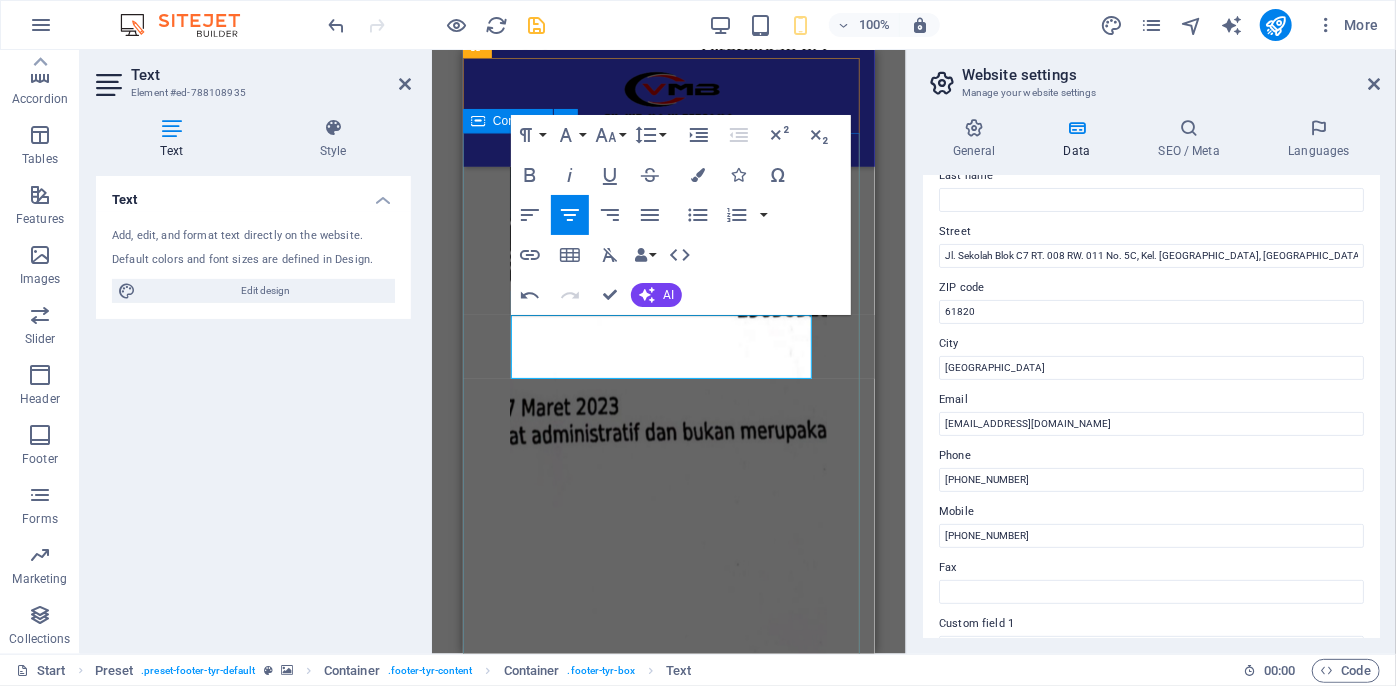 click on "Contact CV. [GEOGRAPHIC_DATA]sama [PHONE_NUMBER] Address Jl. Sekolah Blok C7 RT. 008 RW. 011 No. 5C, Kel. [GEOGRAPHIC_DATA], [GEOGRAPHIC_DATA] [GEOGRAPHIC_DATA]   61820" at bounding box center [668, 31537] 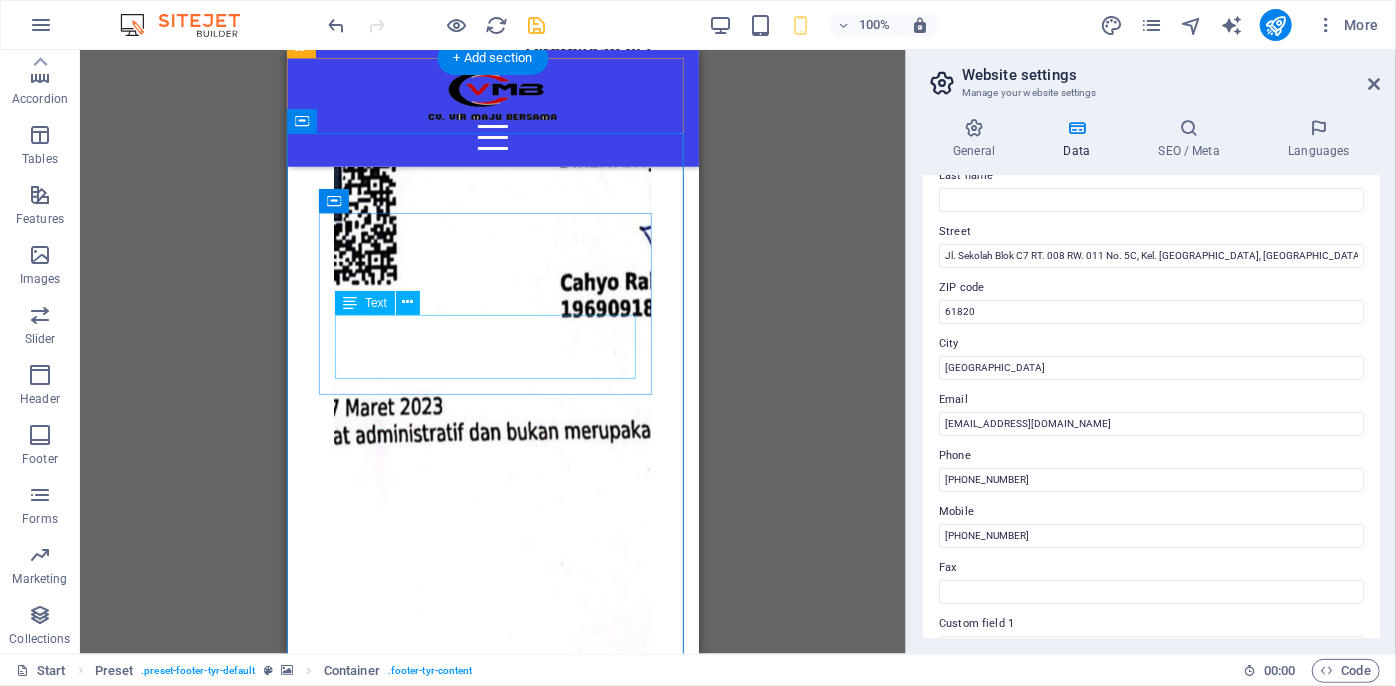 click on "CV. VIR Maju Bersama [PHONE_NUMBER]" at bounding box center (492, 31453) 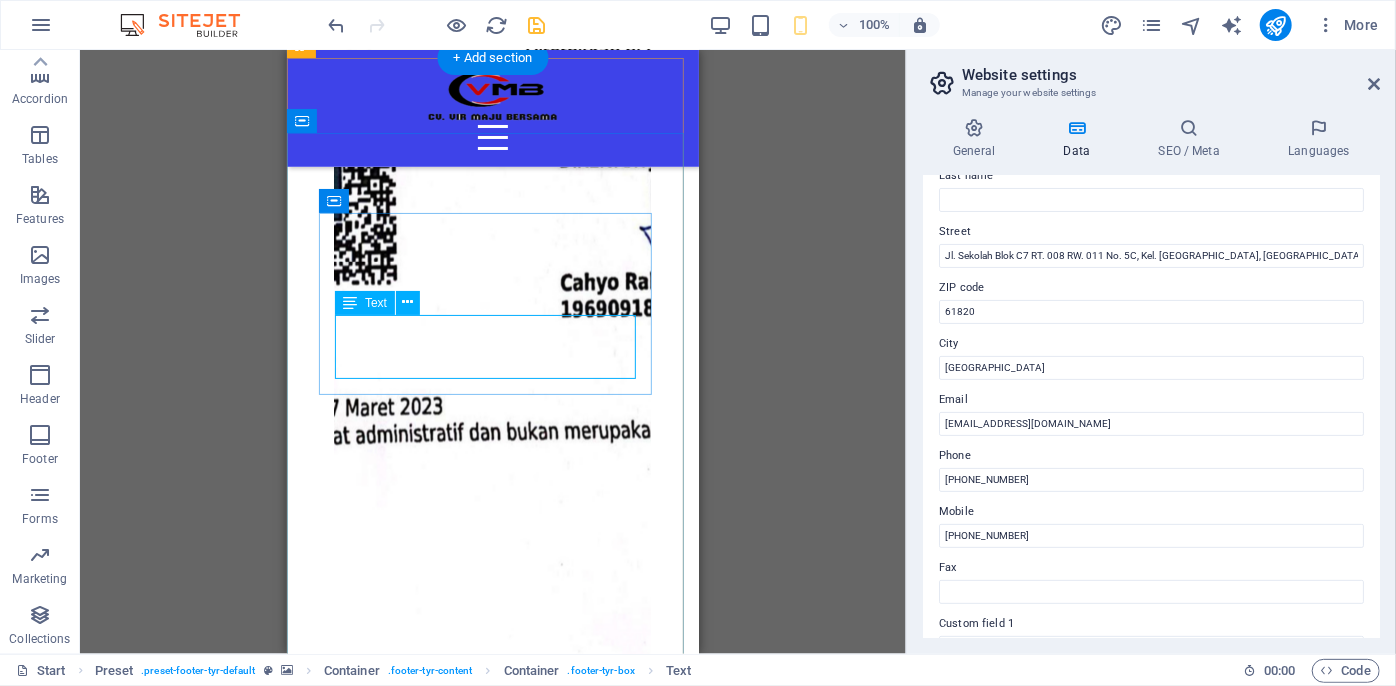 click on "CV. VIR Maju Bersama [PHONE_NUMBER]" at bounding box center [492, 31453] 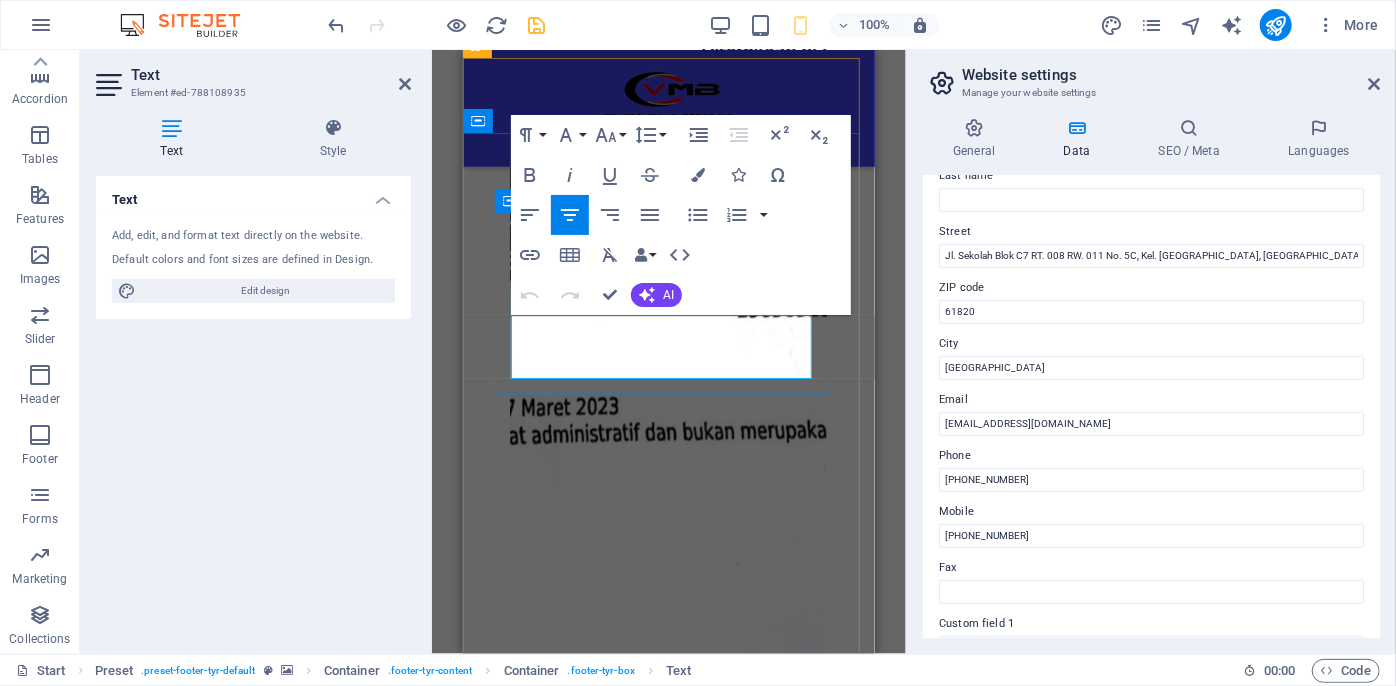 click on "[PHONE_NUMBER]" at bounding box center (668, 31468) 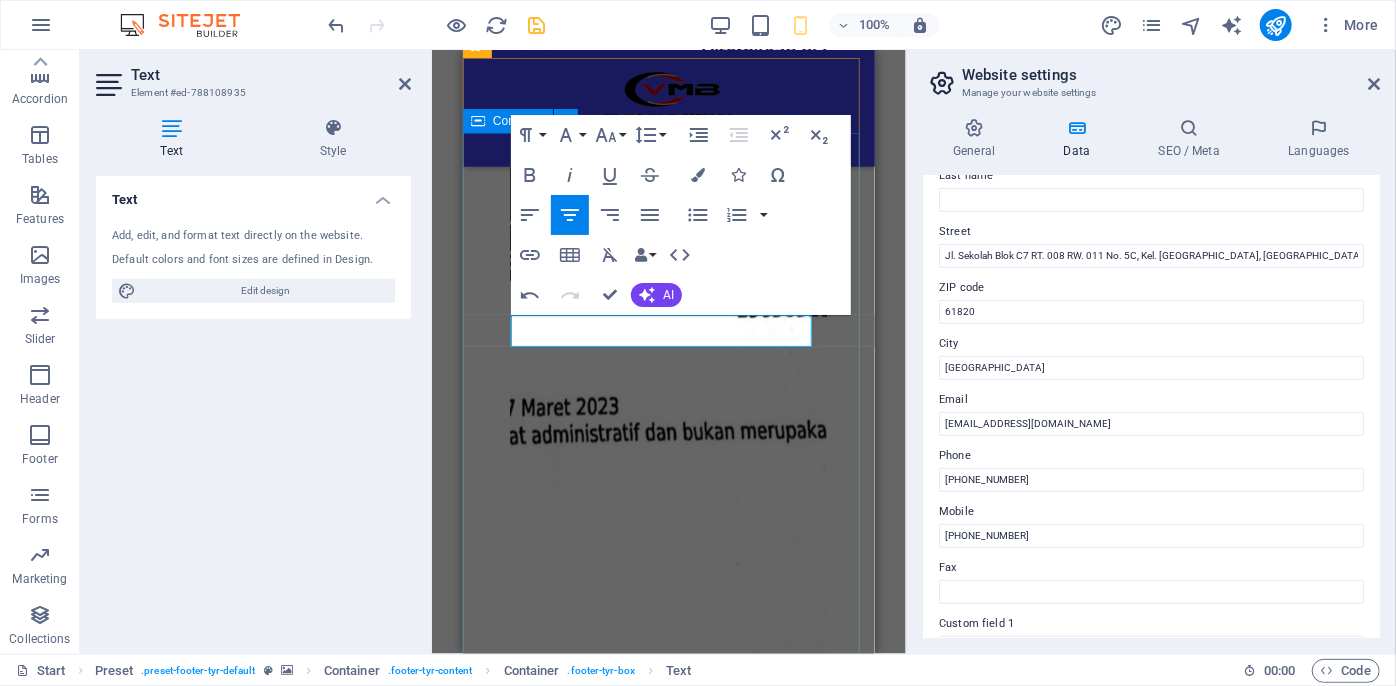 click on "Contact CV. VIR Maju Bersama Address Jl. Sekolah Blok C7 RT. 008 RW. 011 No. 5C, Kel. [GEOGRAPHIC_DATA], [GEOGRAPHIC_DATA] [GEOGRAPHIC_DATA]   61820" at bounding box center [668, 31489] 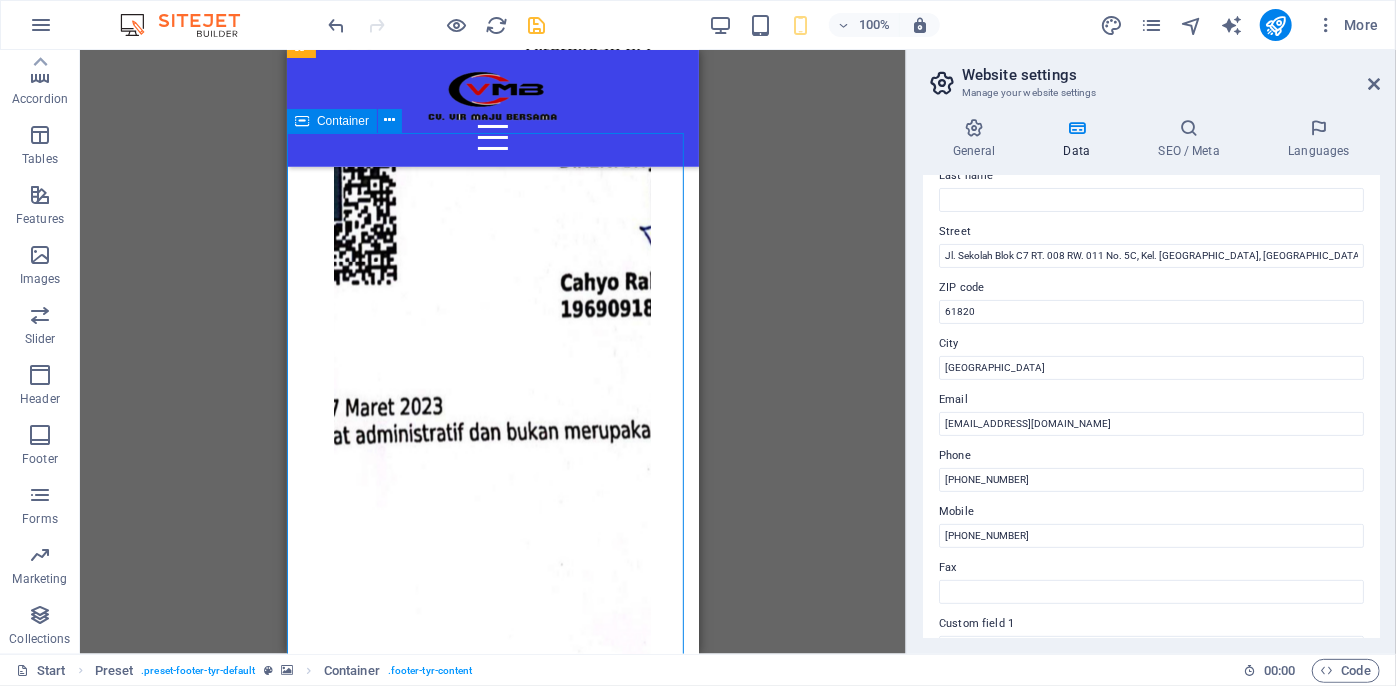 scroll, scrollTop: 6853, scrollLeft: 0, axis: vertical 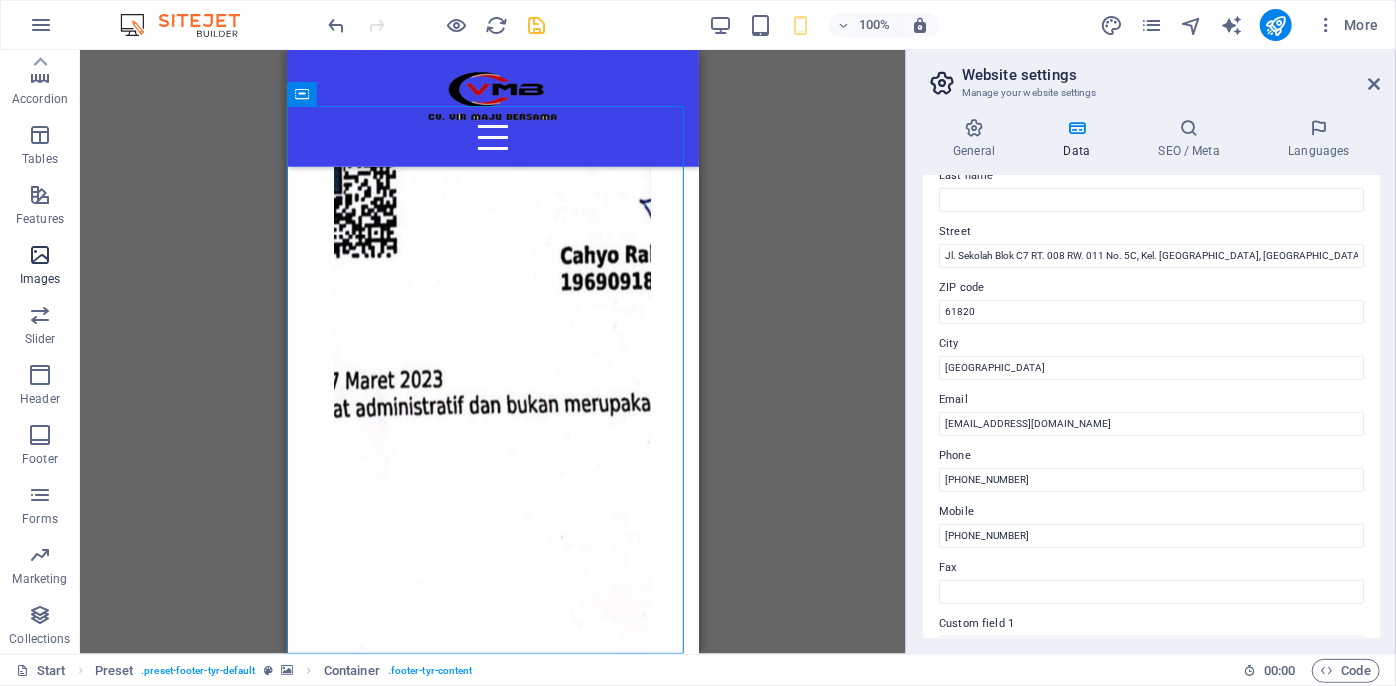 click at bounding box center [40, 255] 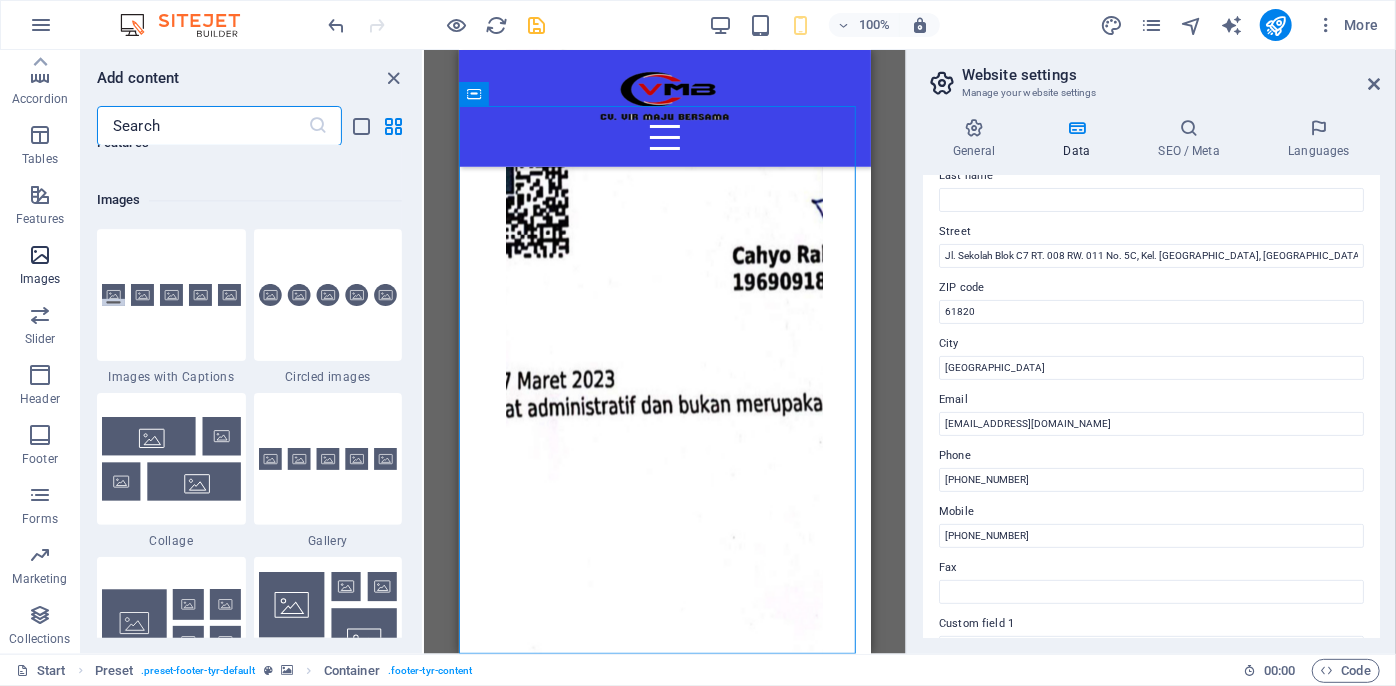 scroll, scrollTop: 9976, scrollLeft: 0, axis: vertical 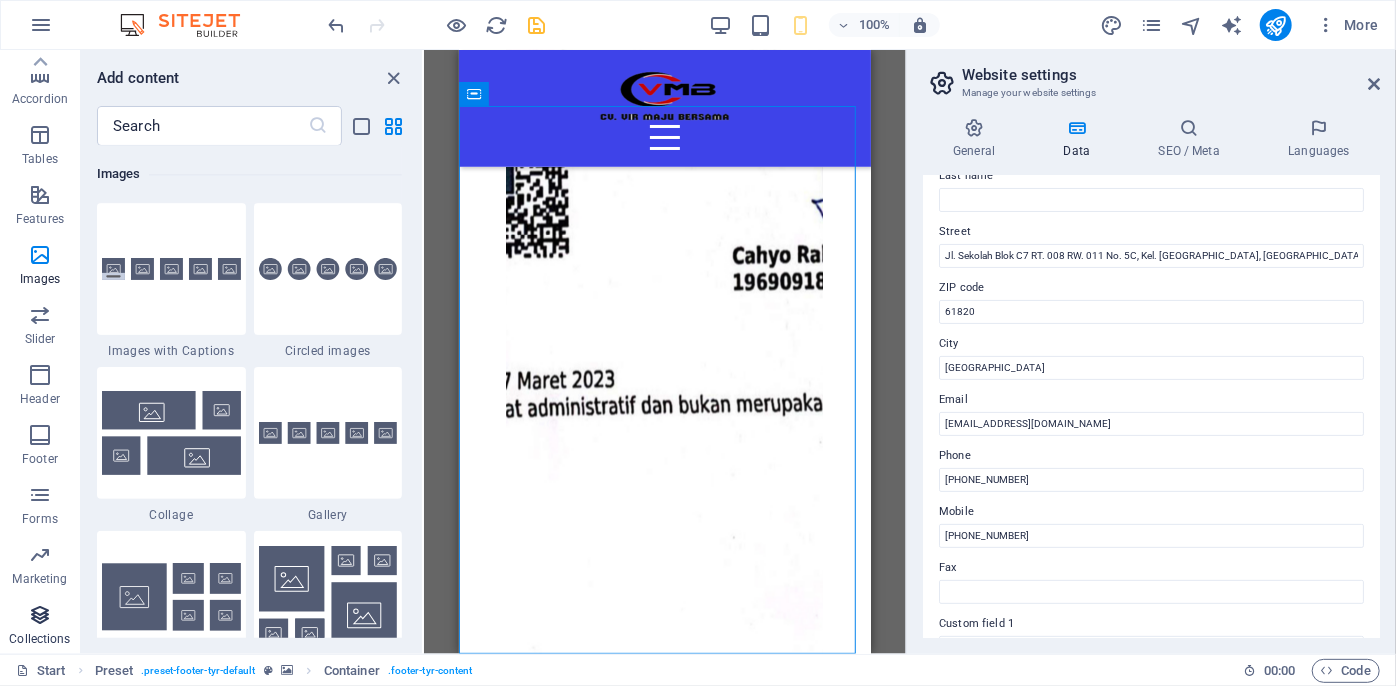 click at bounding box center [40, 615] 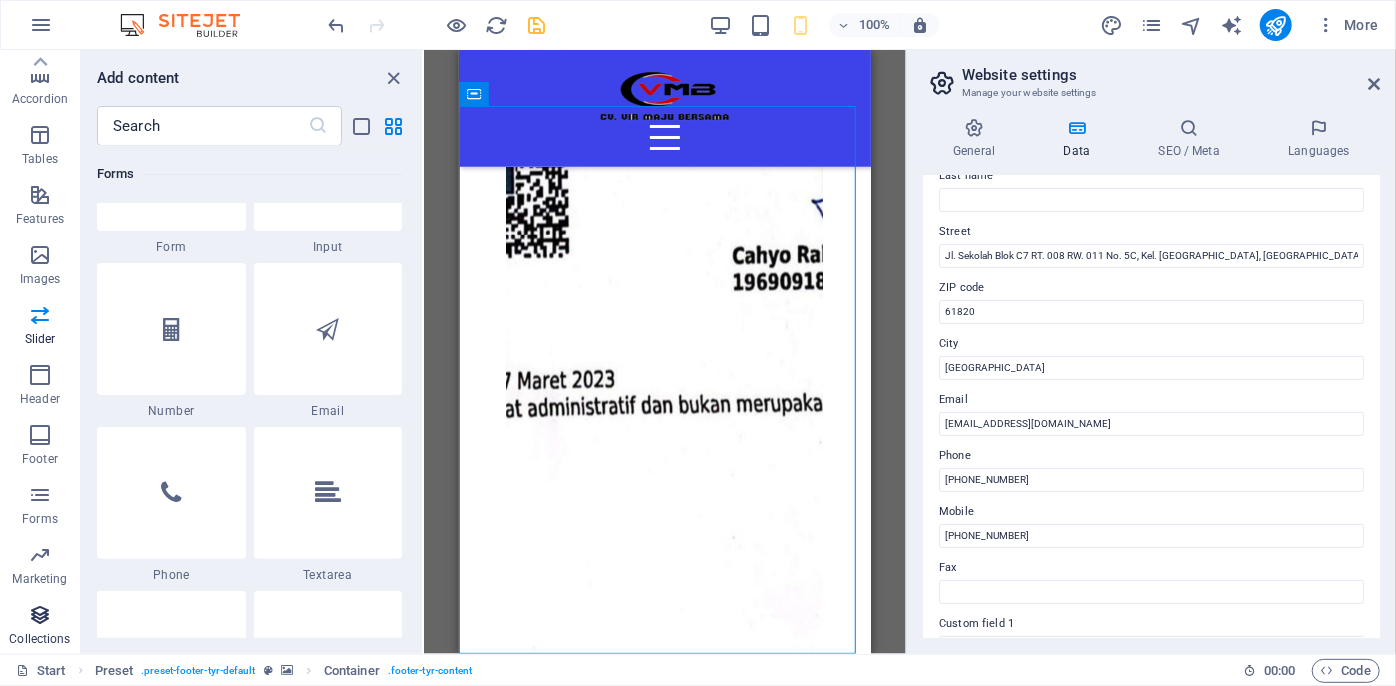 scroll, scrollTop: 18141, scrollLeft: 0, axis: vertical 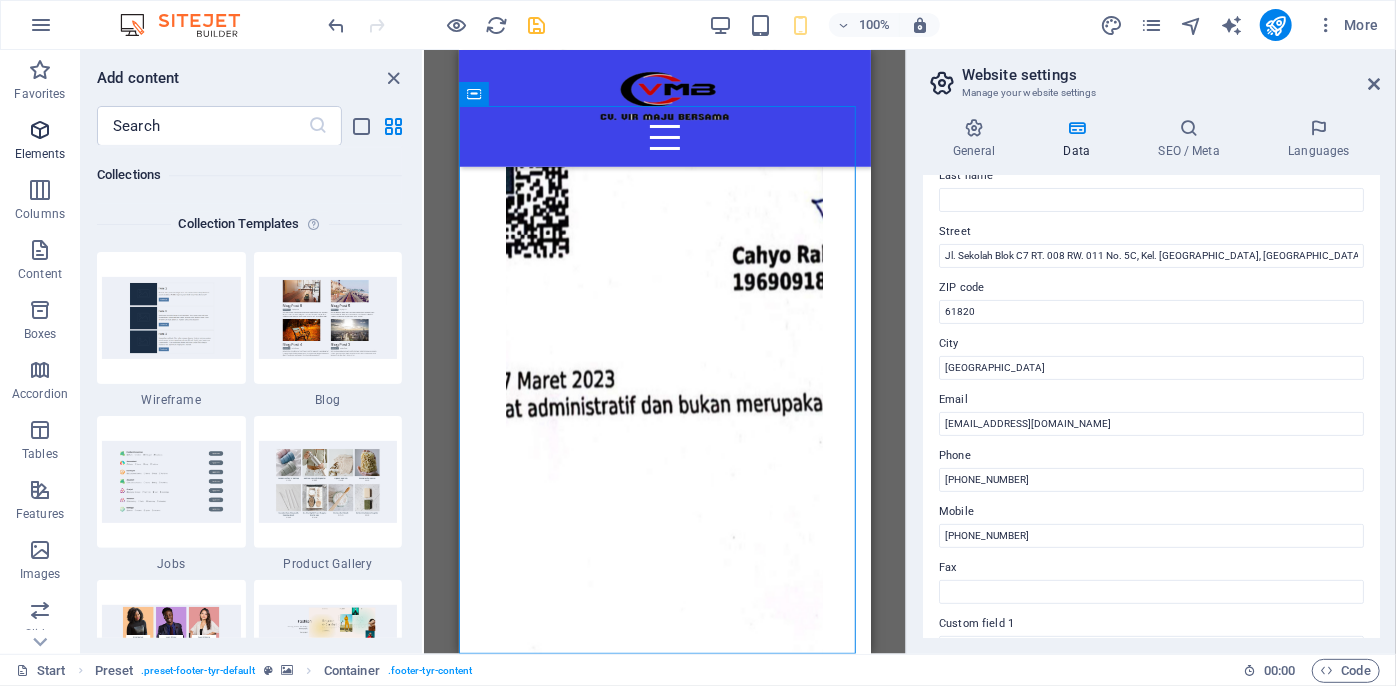click on "Elements" at bounding box center (40, 154) 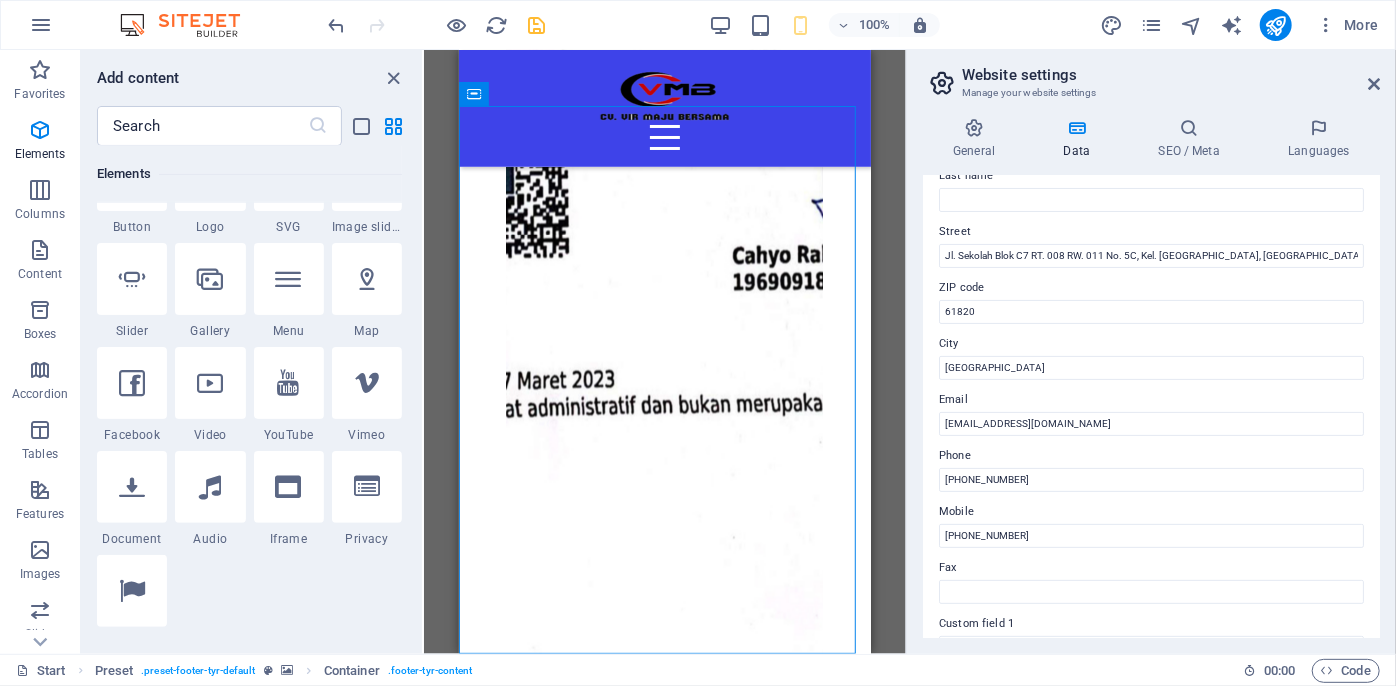 scroll, scrollTop: 394, scrollLeft: 0, axis: vertical 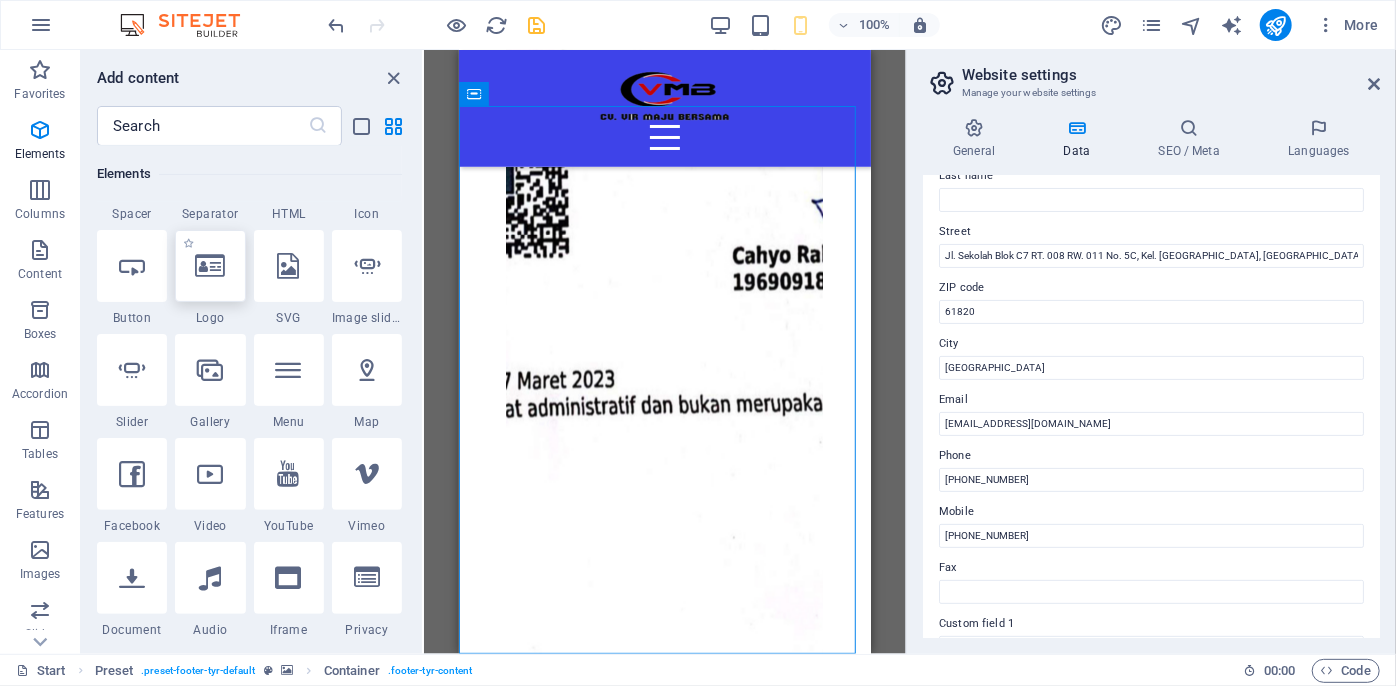 click at bounding box center [210, 266] 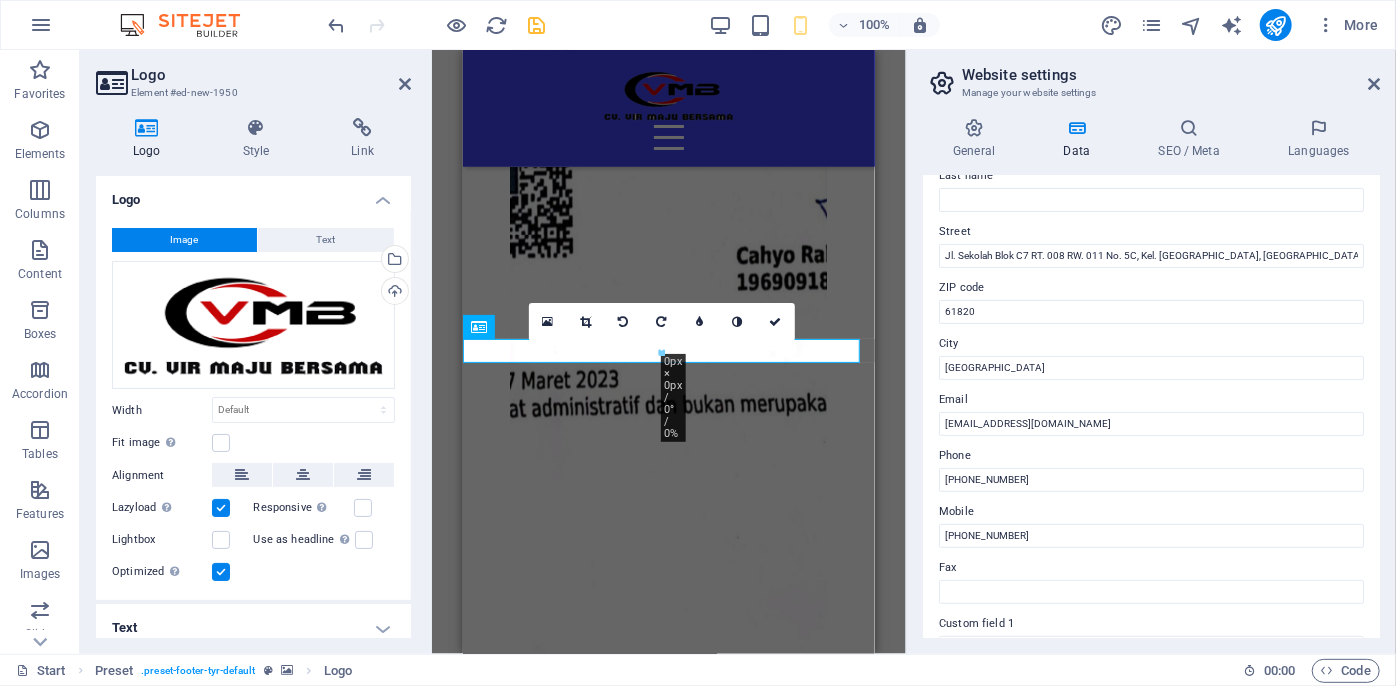 scroll, scrollTop: 6545, scrollLeft: 0, axis: vertical 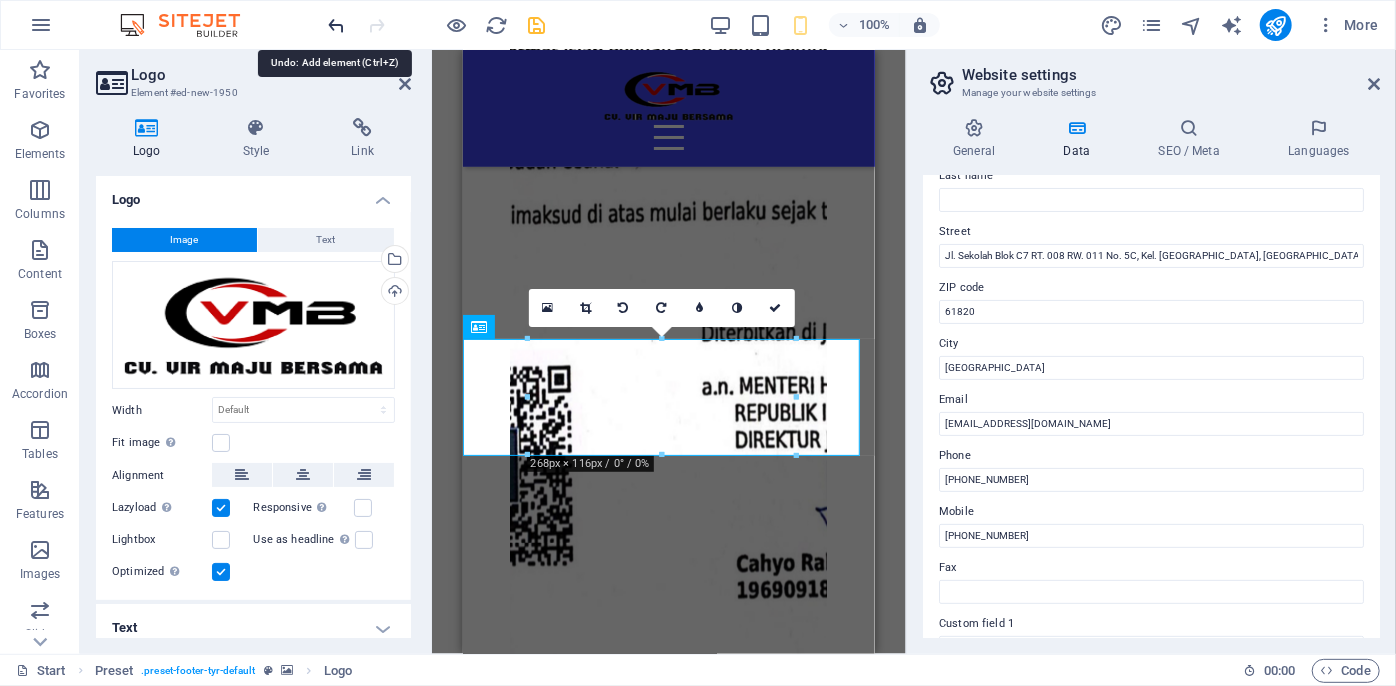 click at bounding box center (337, 25) 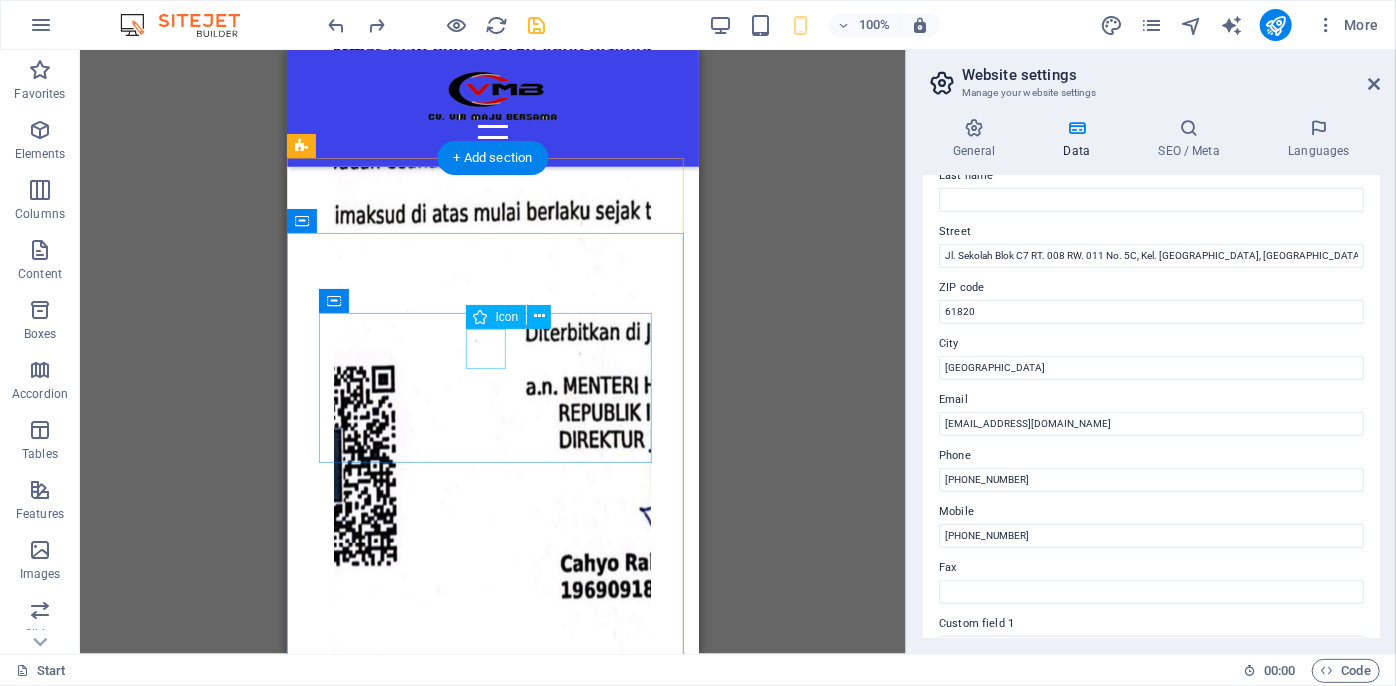 scroll, scrollTop: 6818, scrollLeft: 0, axis: vertical 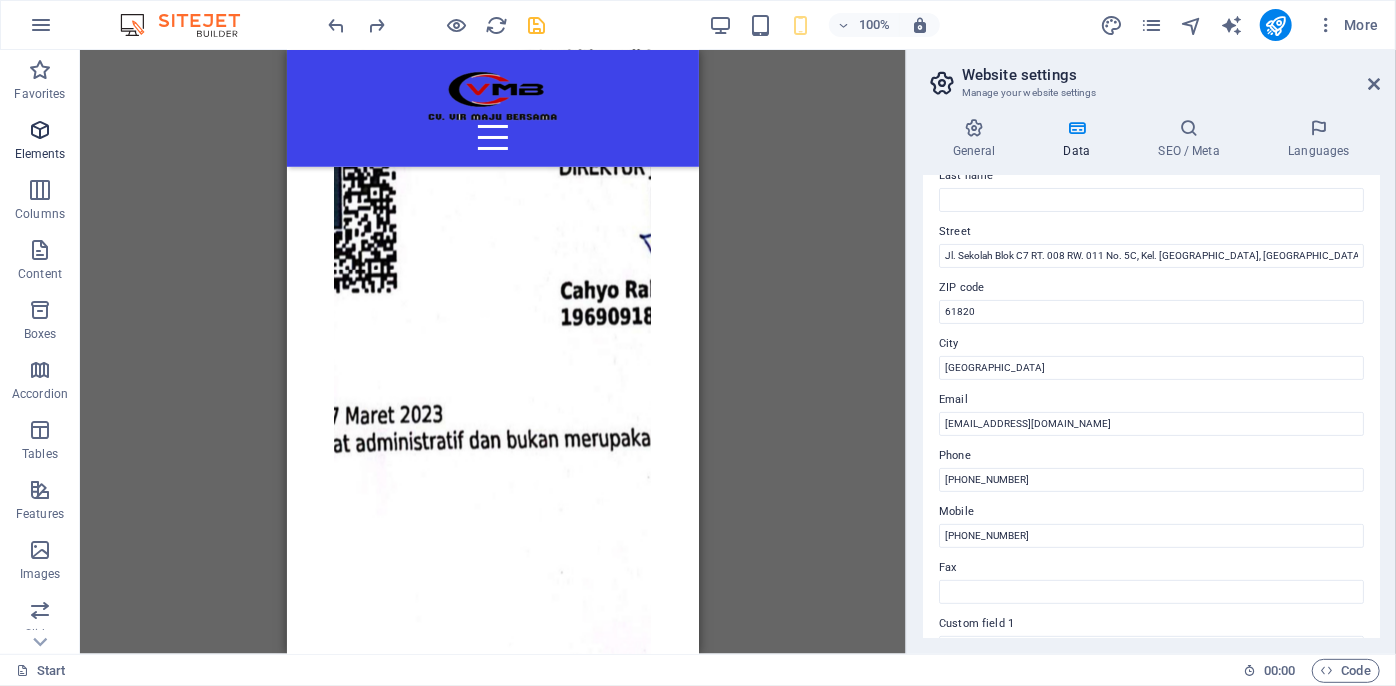 click at bounding box center (40, 130) 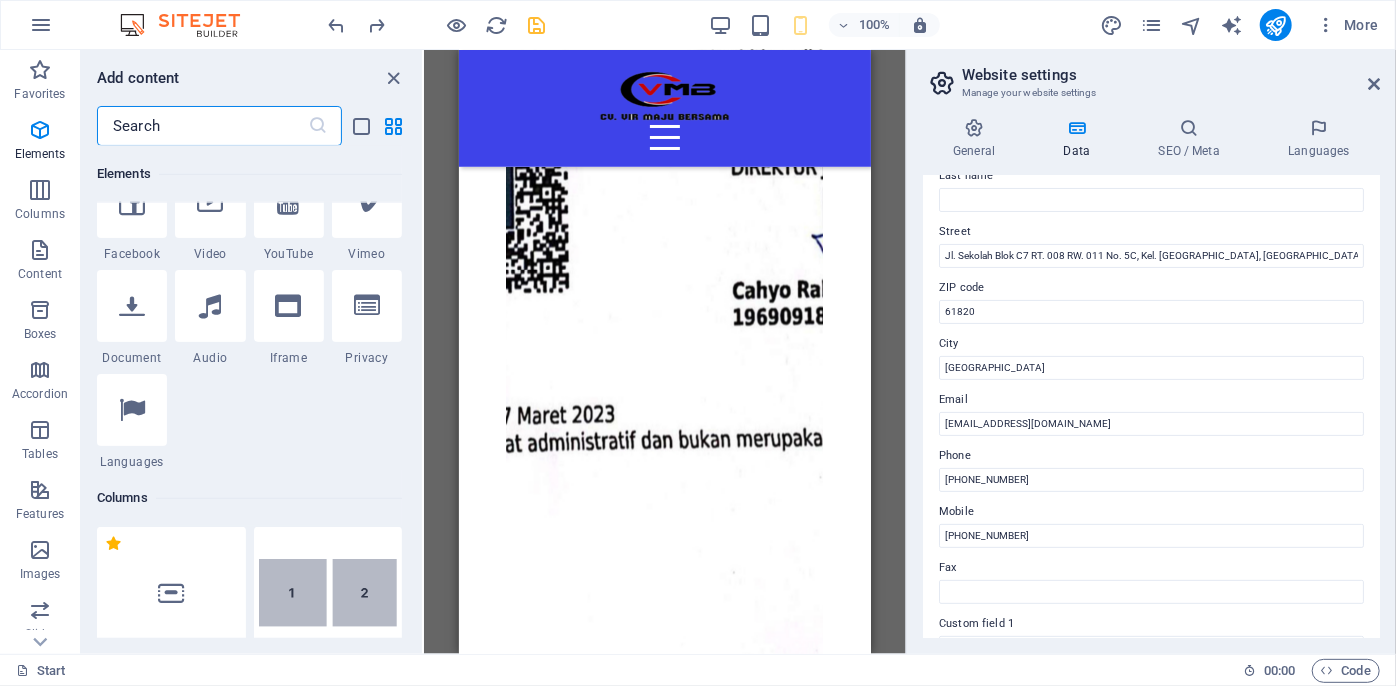 scroll, scrollTop: 576, scrollLeft: 0, axis: vertical 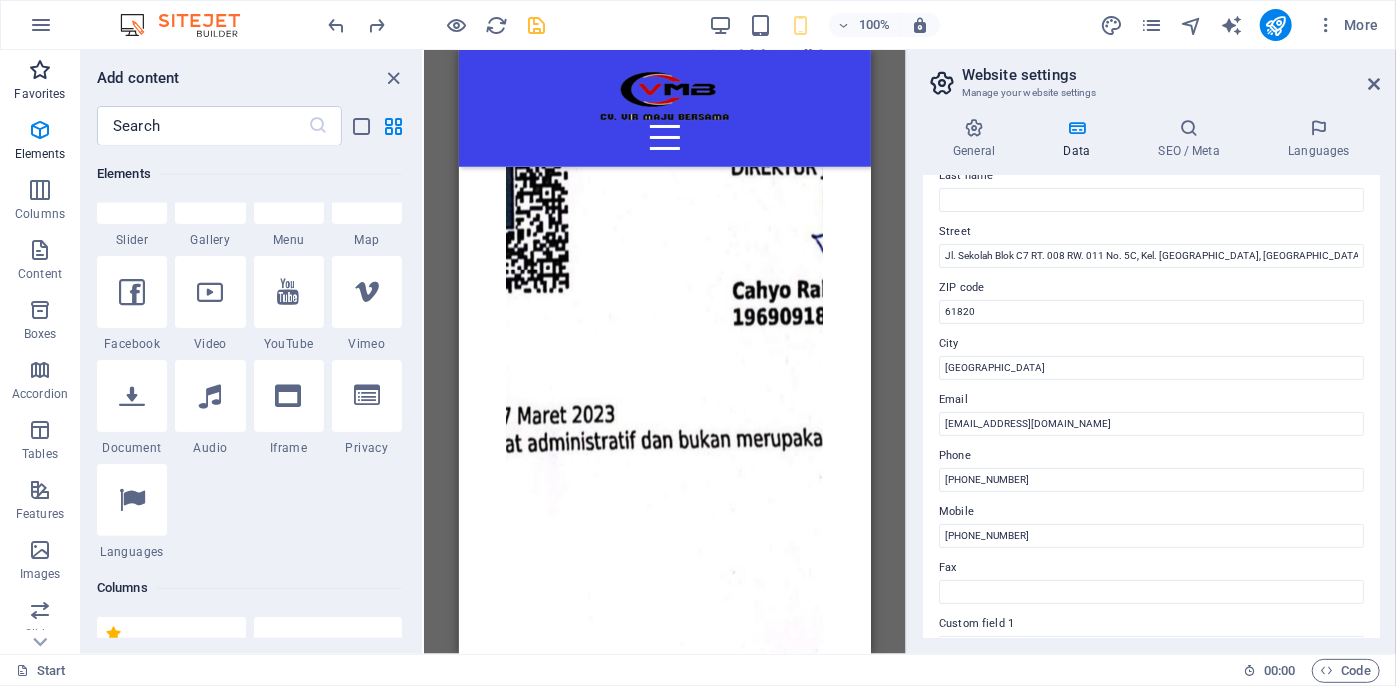 click at bounding box center [40, 70] 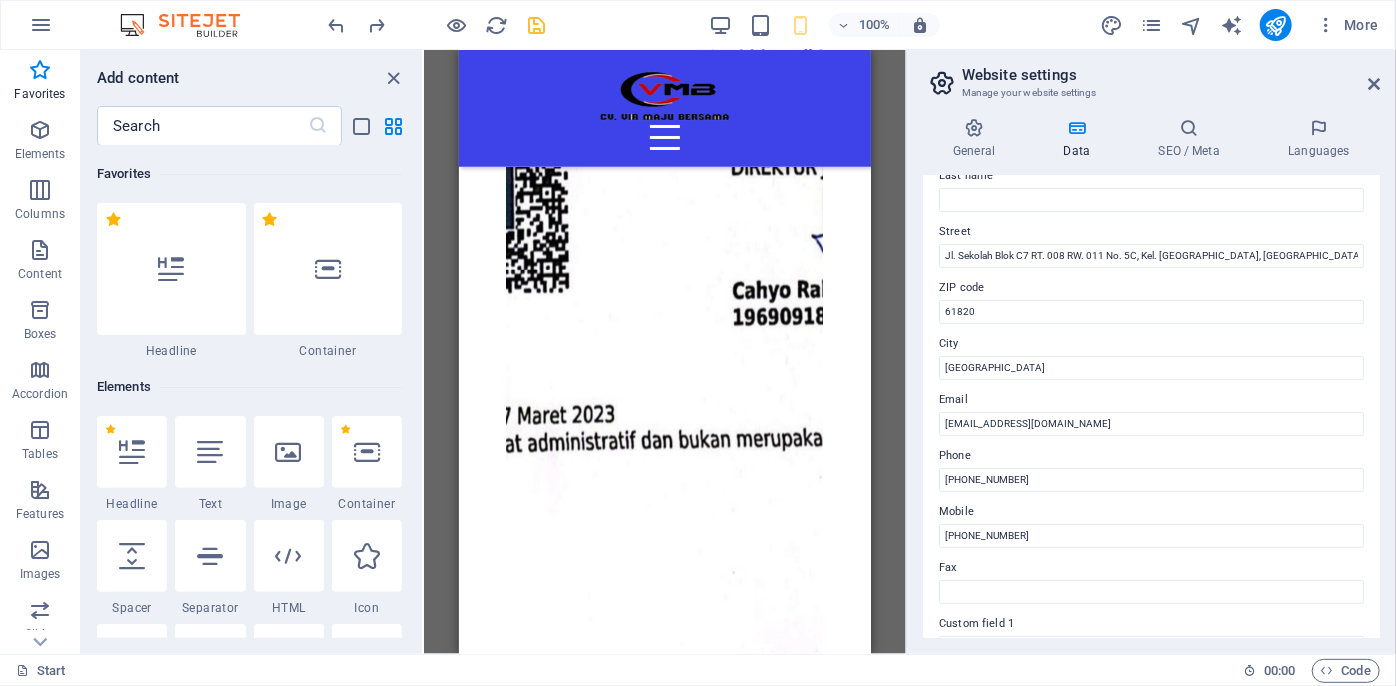 scroll, scrollTop: 0, scrollLeft: 0, axis: both 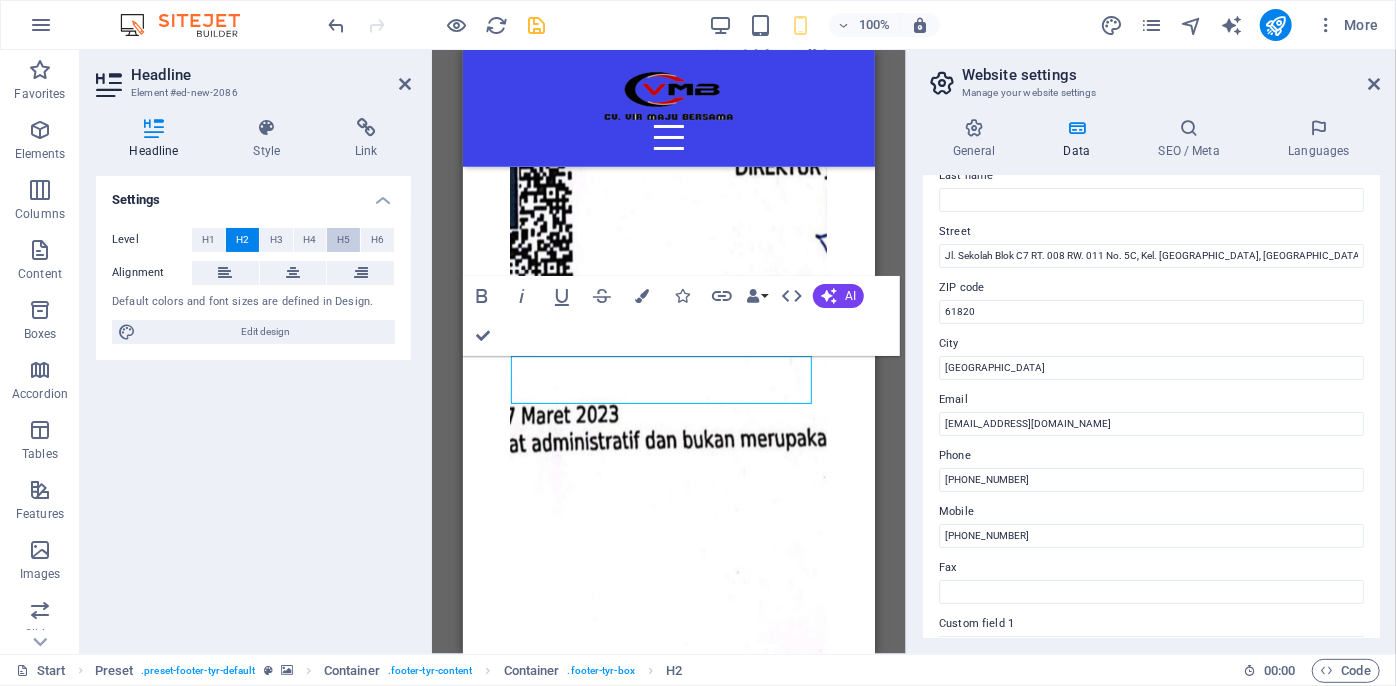 click on "H5" at bounding box center (343, 240) 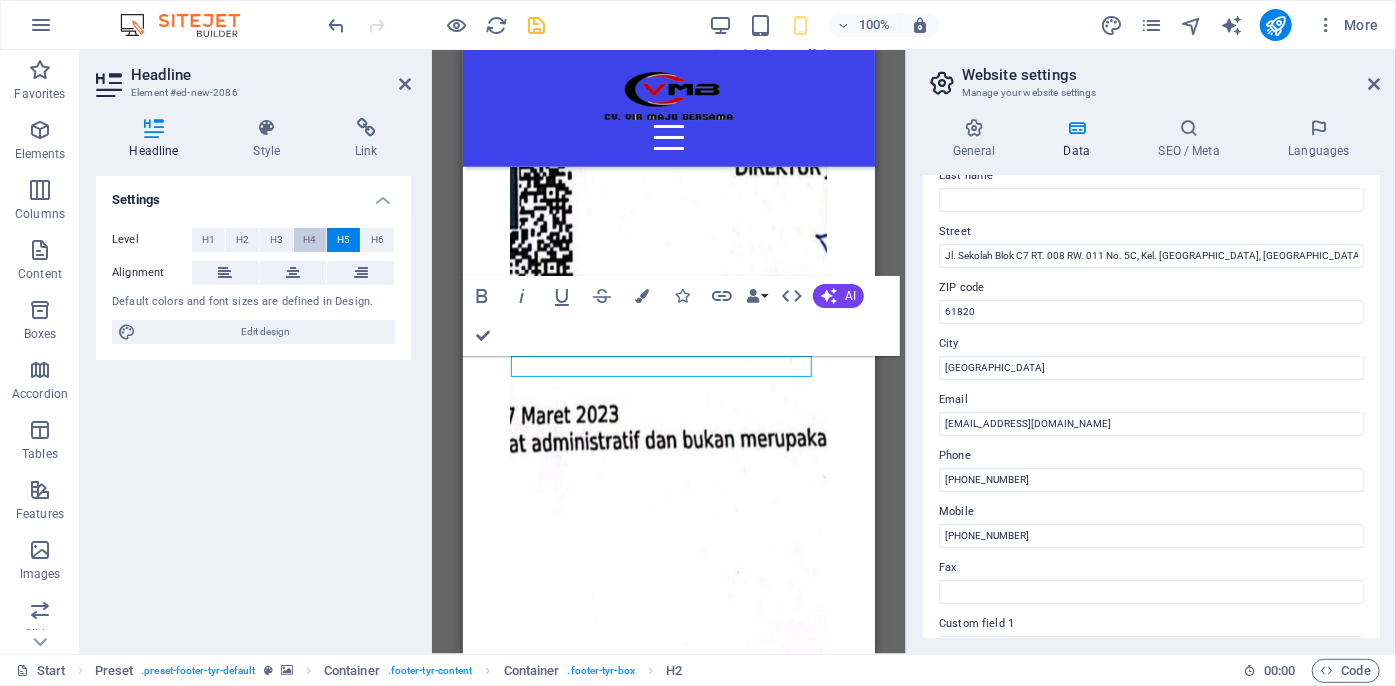 click on "H4" at bounding box center [309, 240] 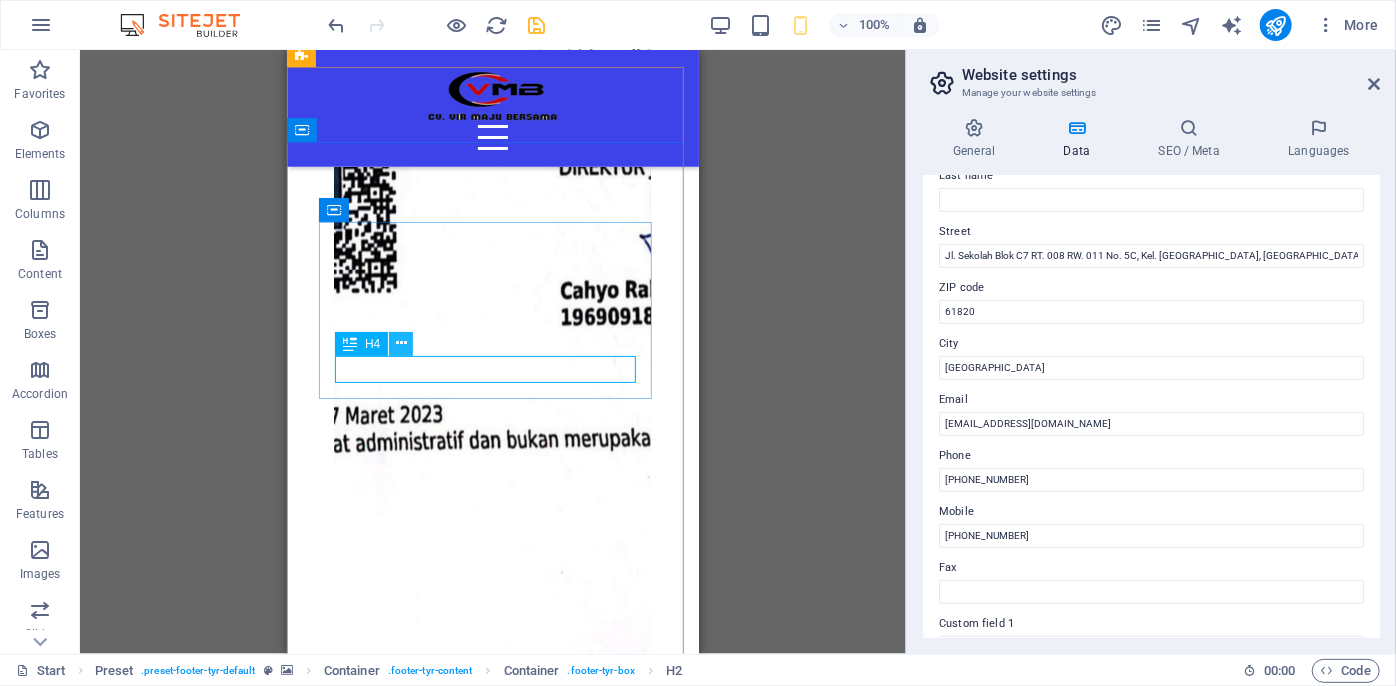 click at bounding box center [401, 343] 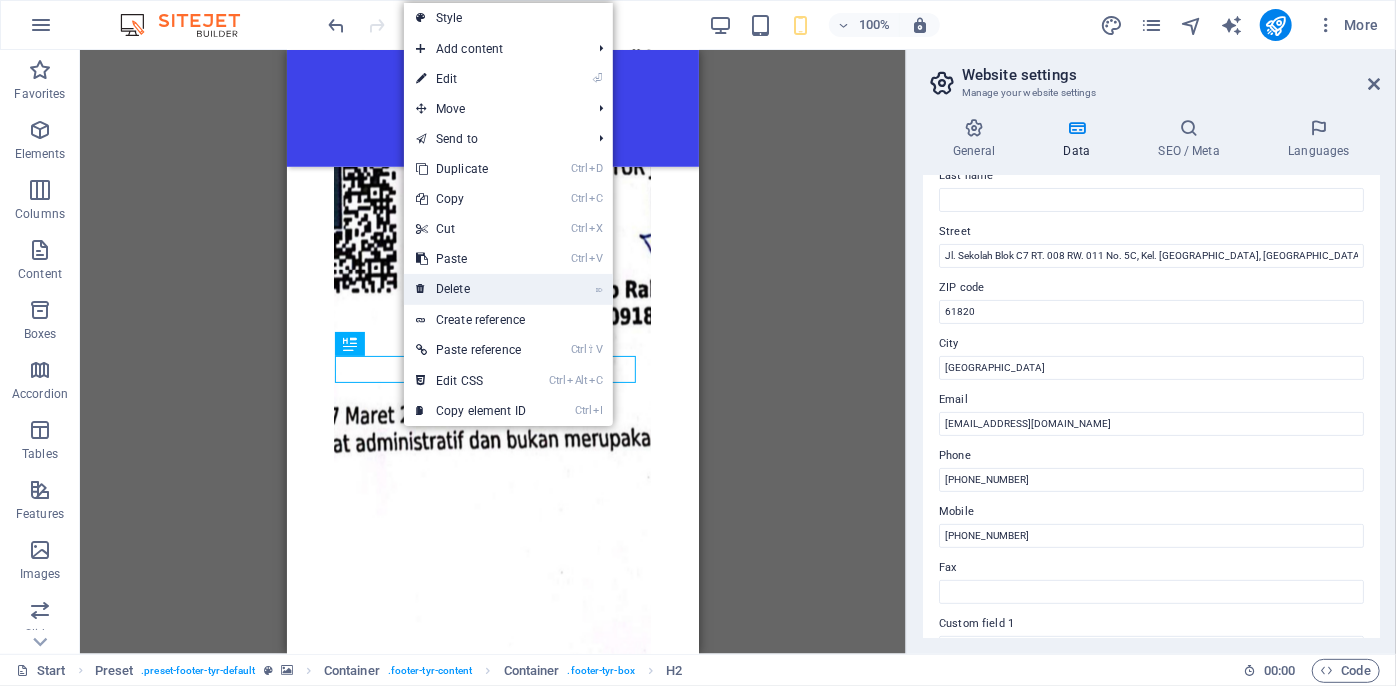 click on "⌦  Delete" at bounding box center (471, 289) 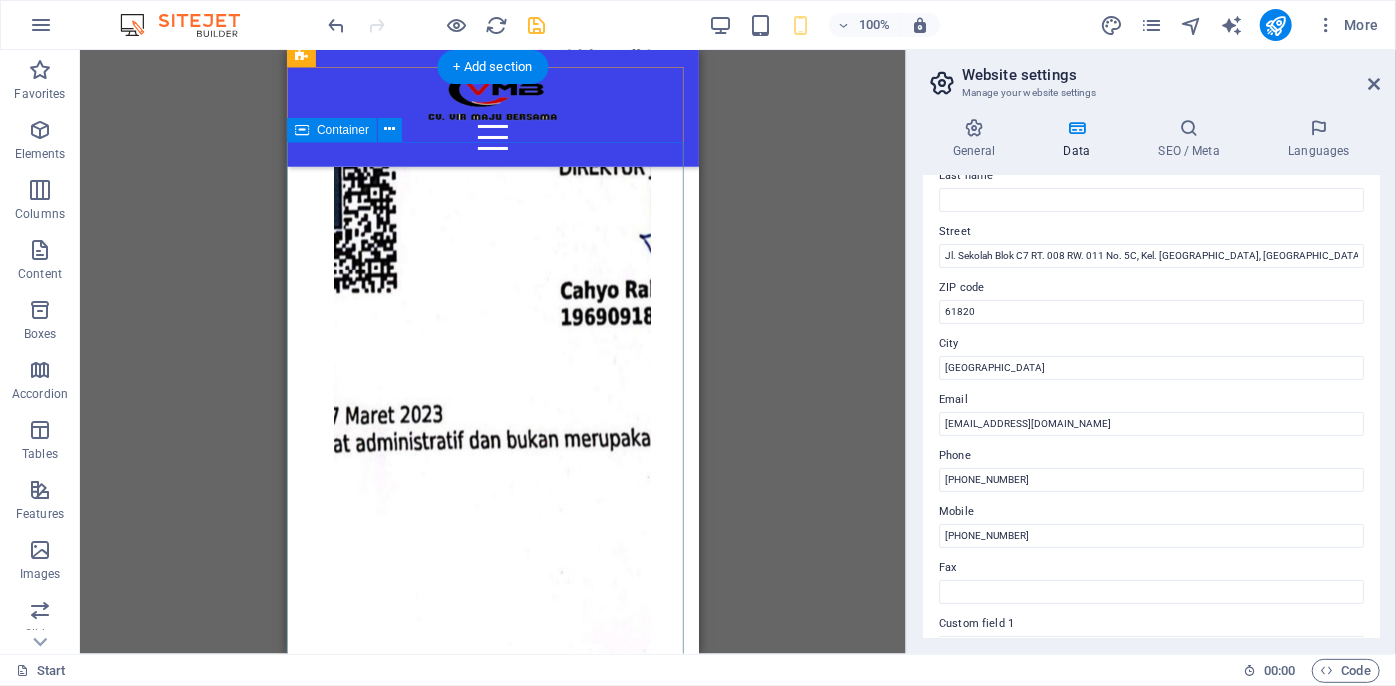 click on "Contact CV. VIR Maju Bersama Address Jl. Sekolah Blok C7 RT. 008 RW. 011 No. 5C, Kel. [GEOGRAPHIC_DATA], [GEOGRAPHIC_DATA] [GEOGRAPHIC_DATA]   61820" at bounding box center (492, 31497) 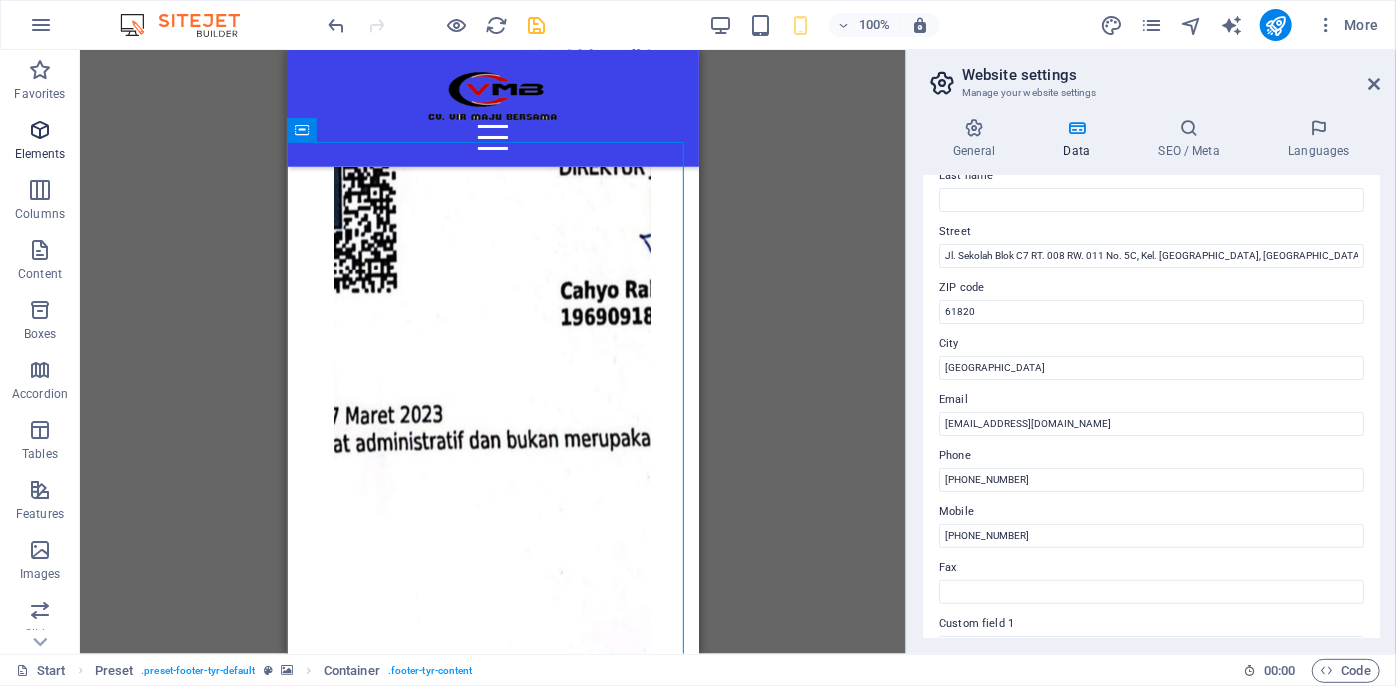 click on "Elements" at bounding box center (40, 154) 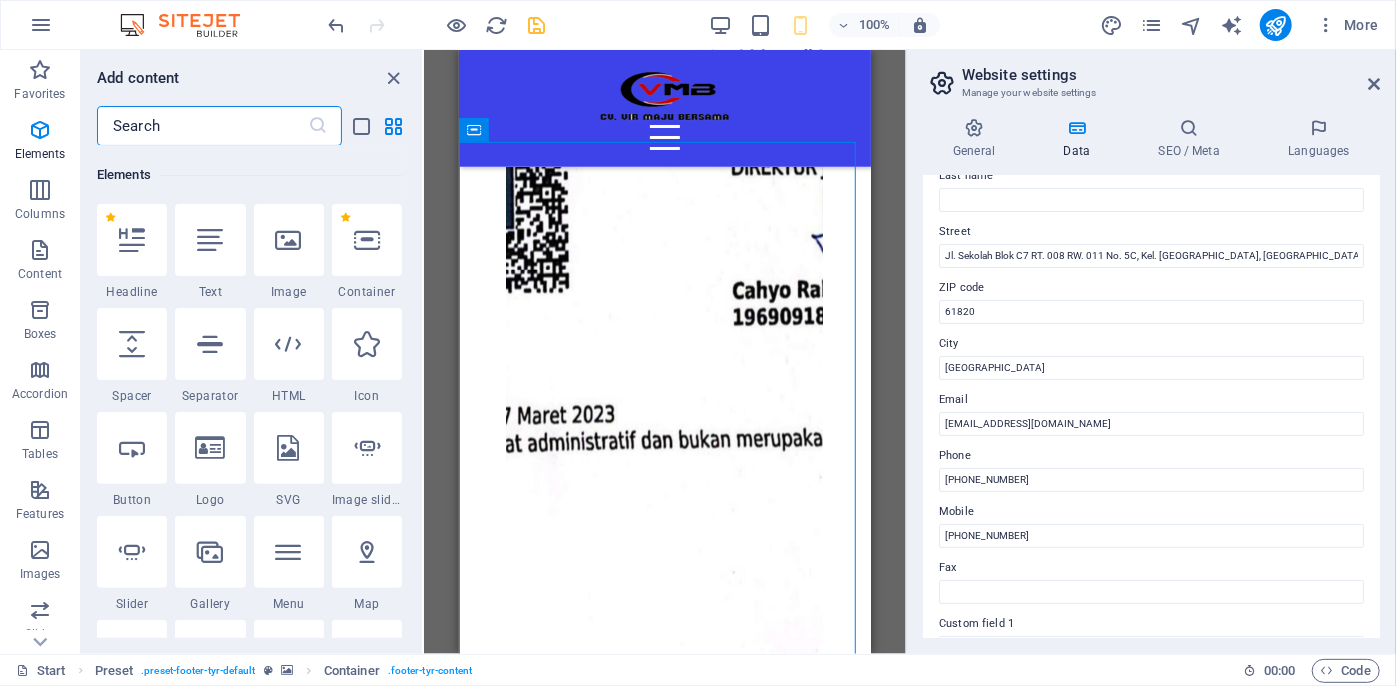 scroll, scrollTop: 212, scrollLeft: 0, axis: vertical 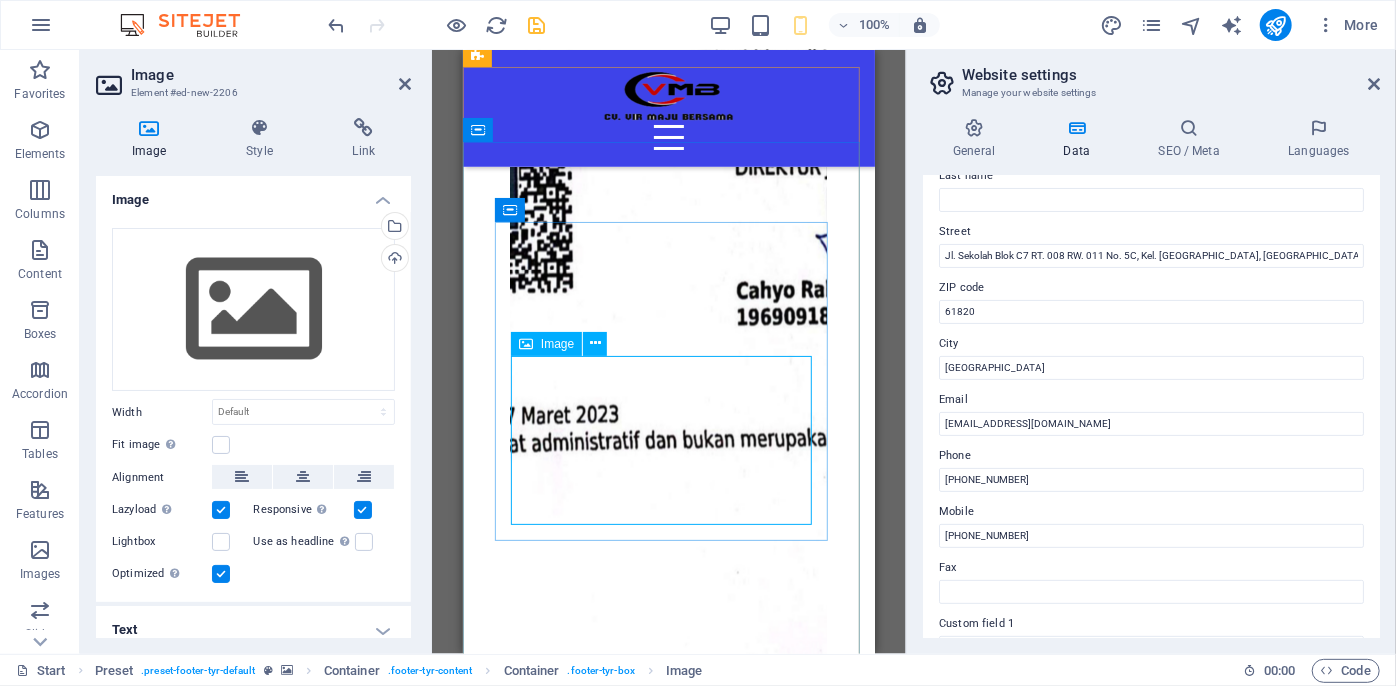 click at bounding box center [668, 31569] 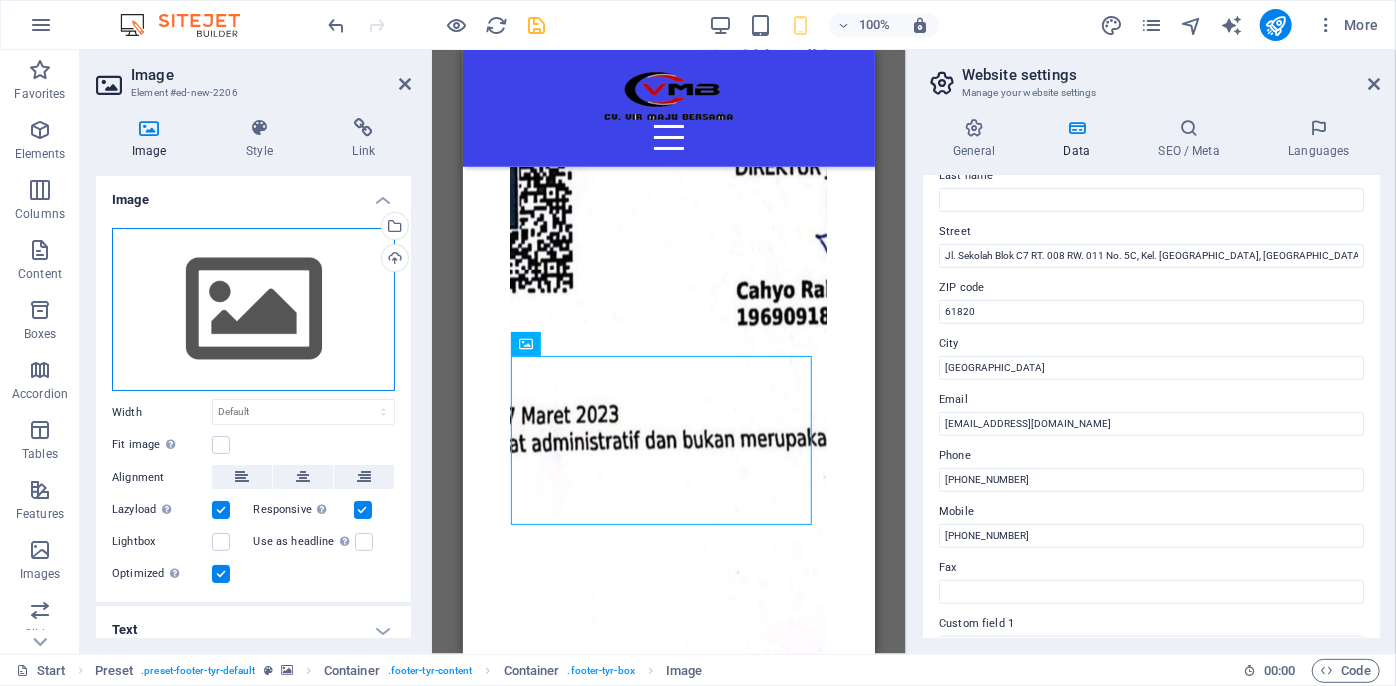 click on "Drag files here, click to choose files or select files from Files or our free stock photos & videos" at bounding box center (253, 310) 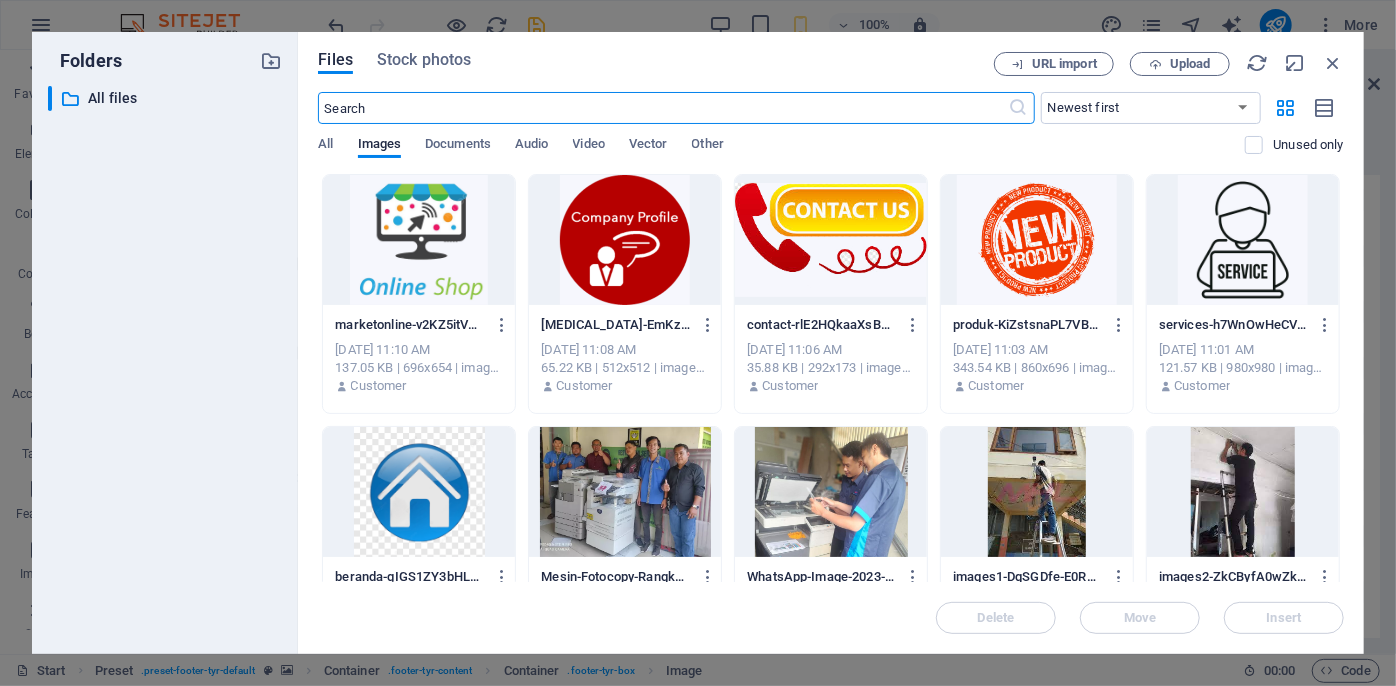 scroll, scrollTop: 10621, scrollLeft: 0, axis: vertical 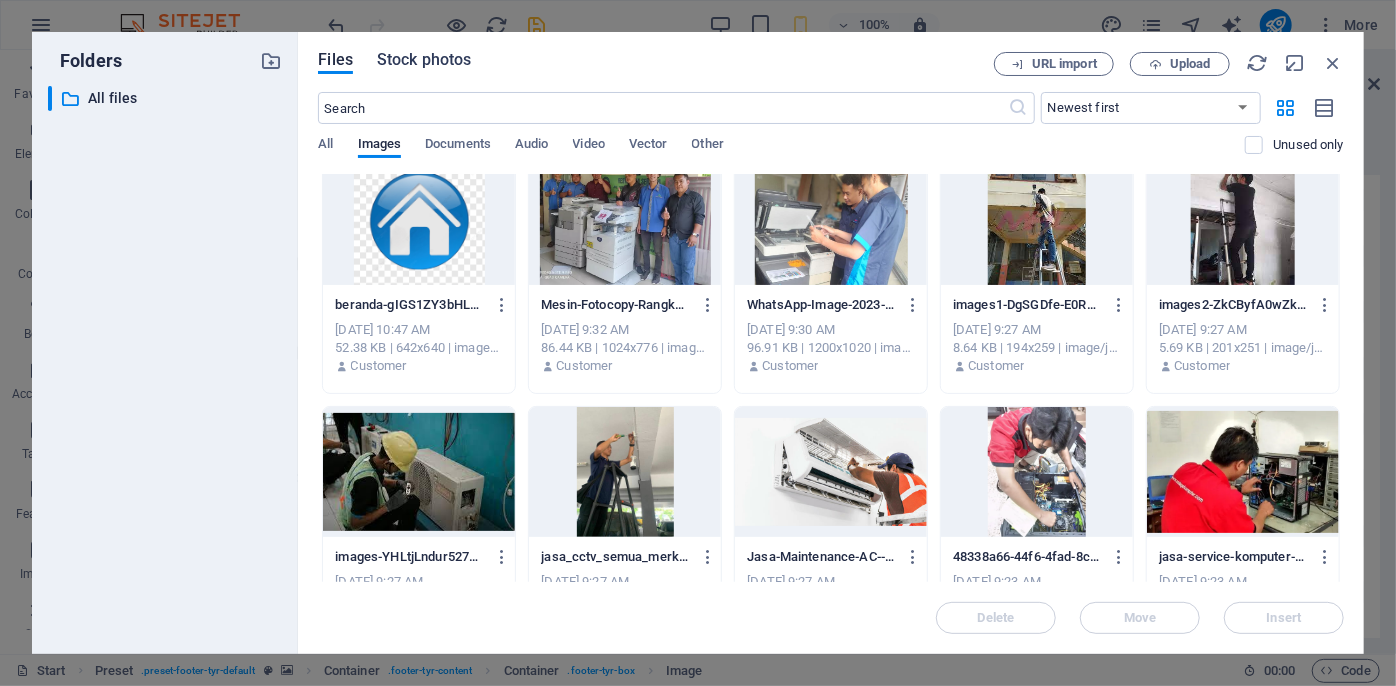 click on "Stock photos" at bounding box center (424, 60) 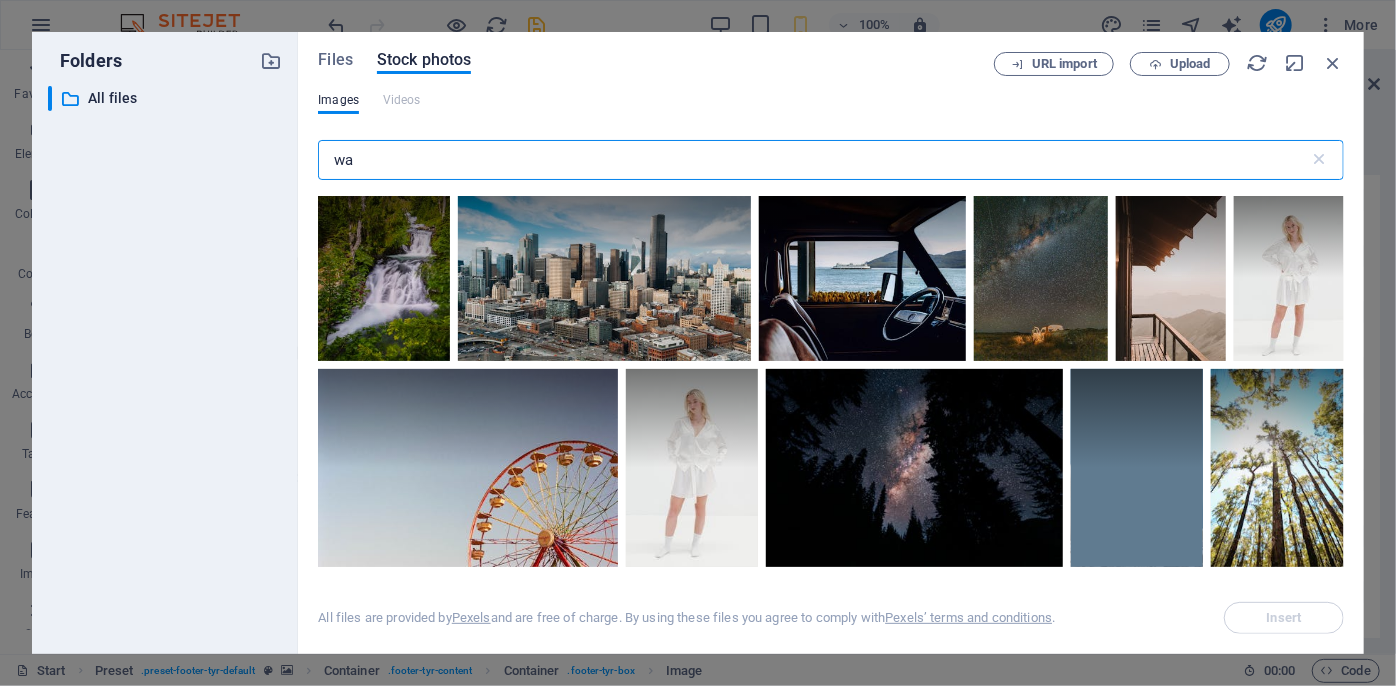 type on "wa" 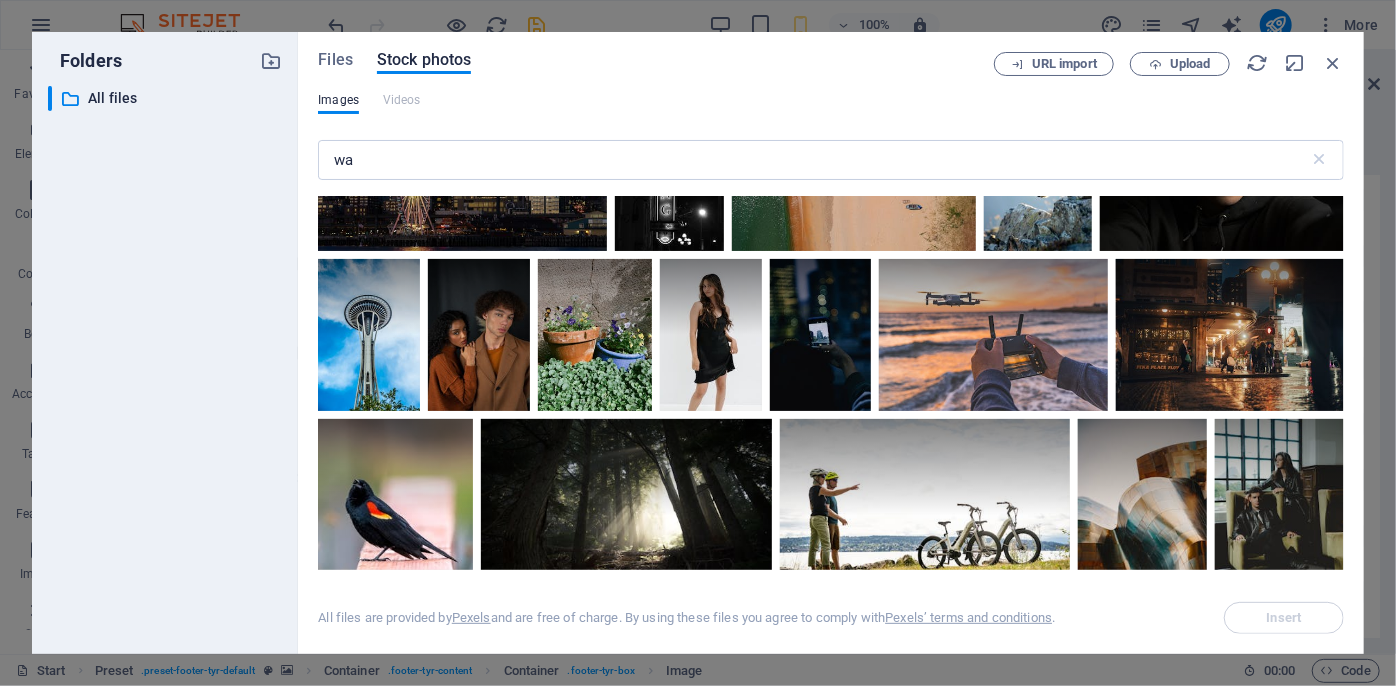 scroll, scrollTop: 1181, scrollLeft: 0, axis: vertical 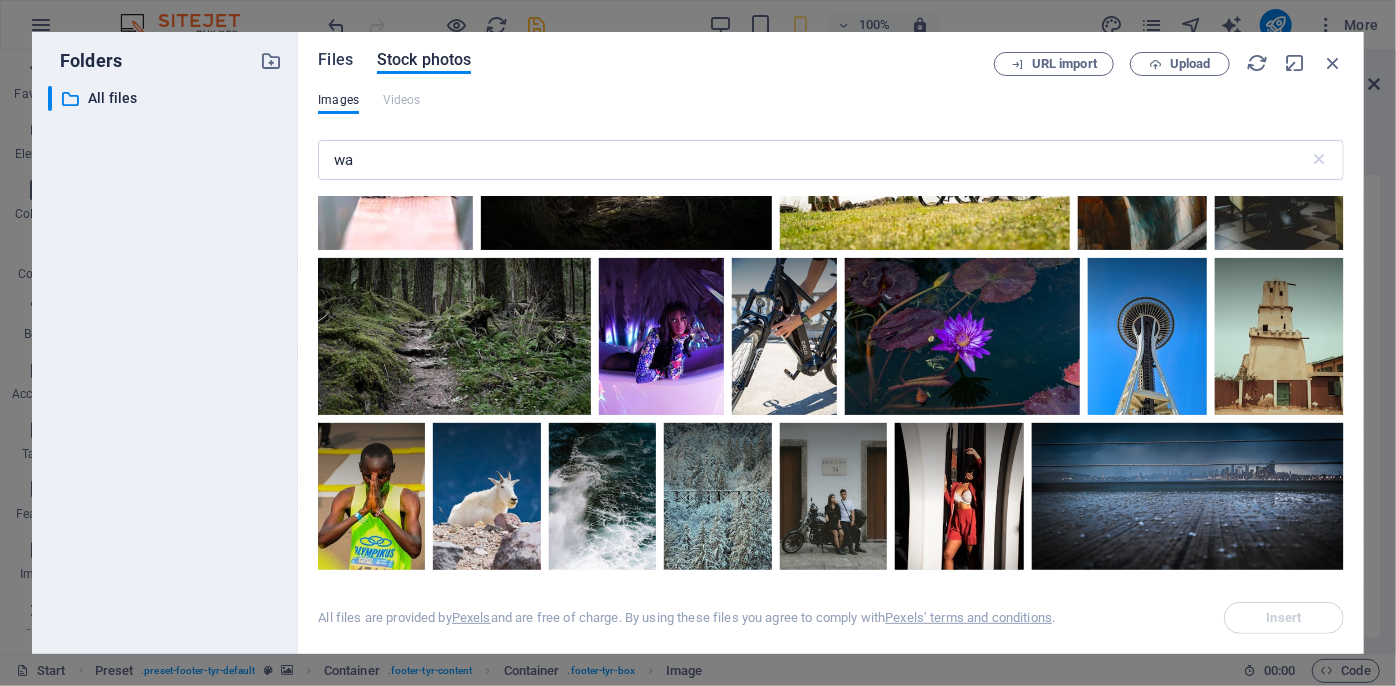 click on "Files" at bounding box center (335, 60) 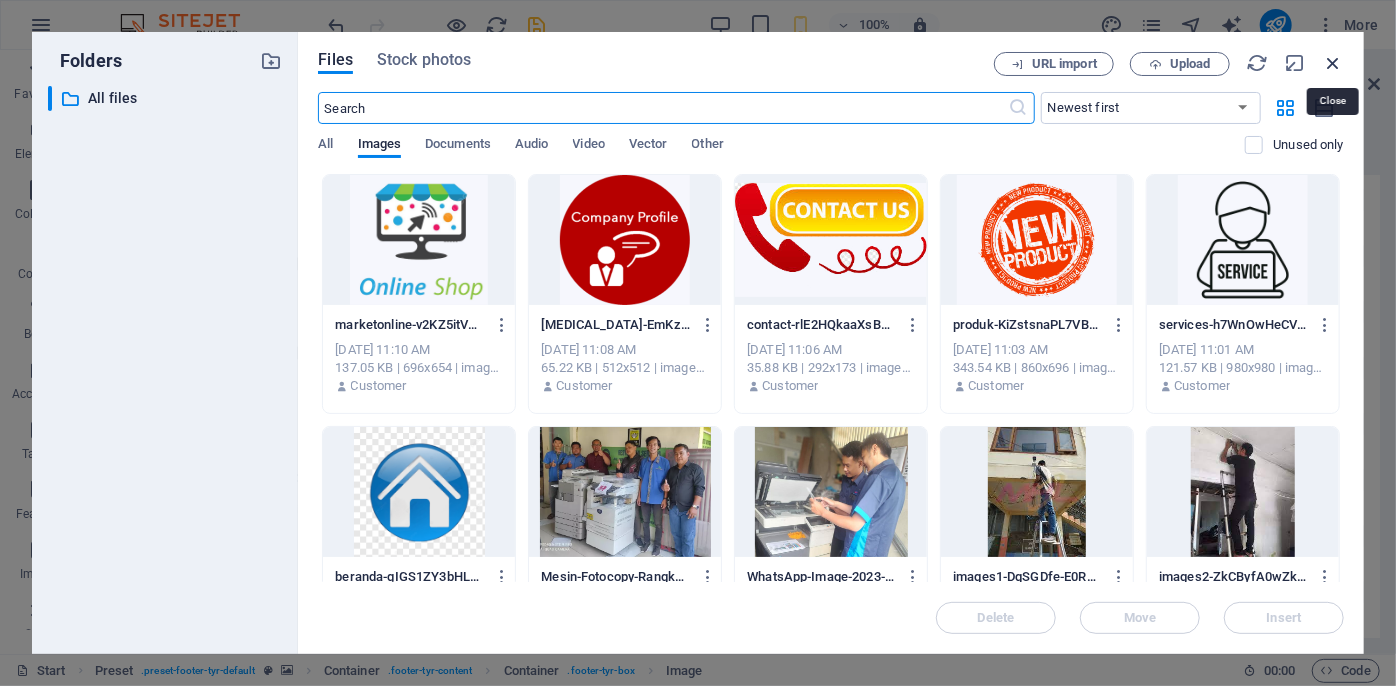 click at bounding box center (1333, 63) 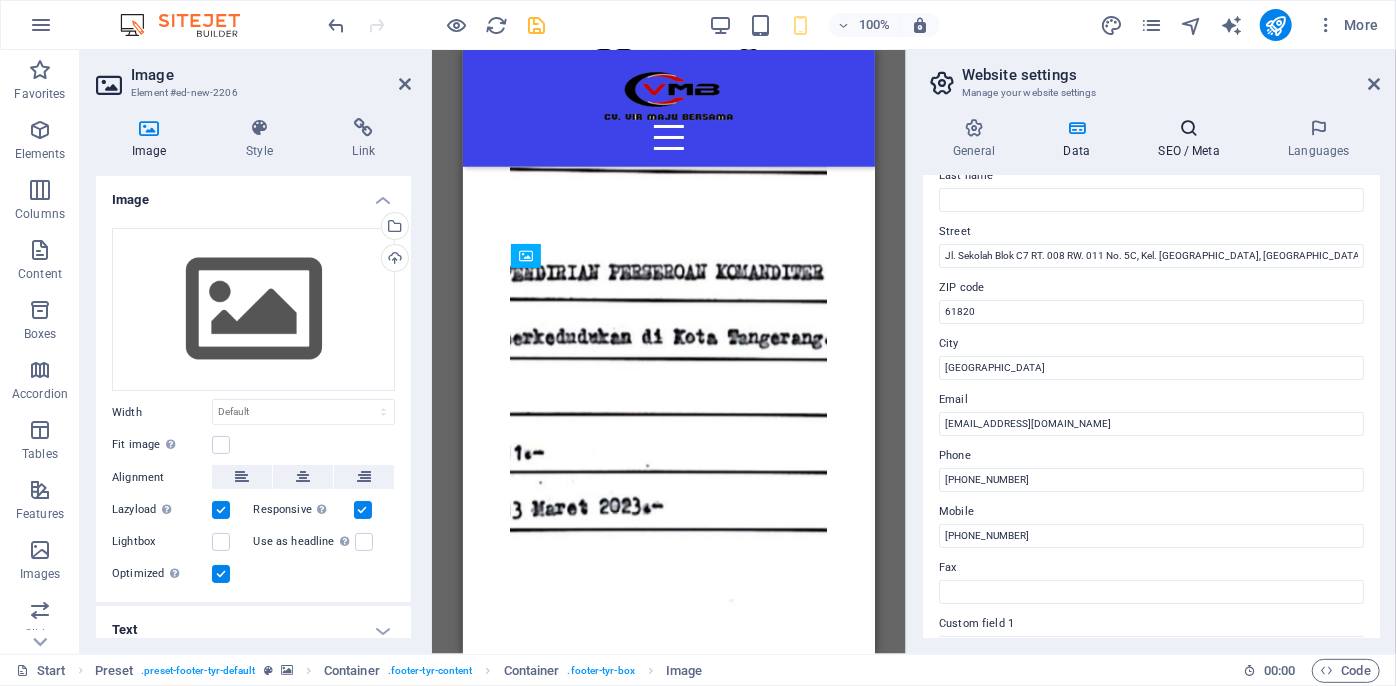 scroll, scrollTop: 6906, scrollLeft: 0, axis: vertical 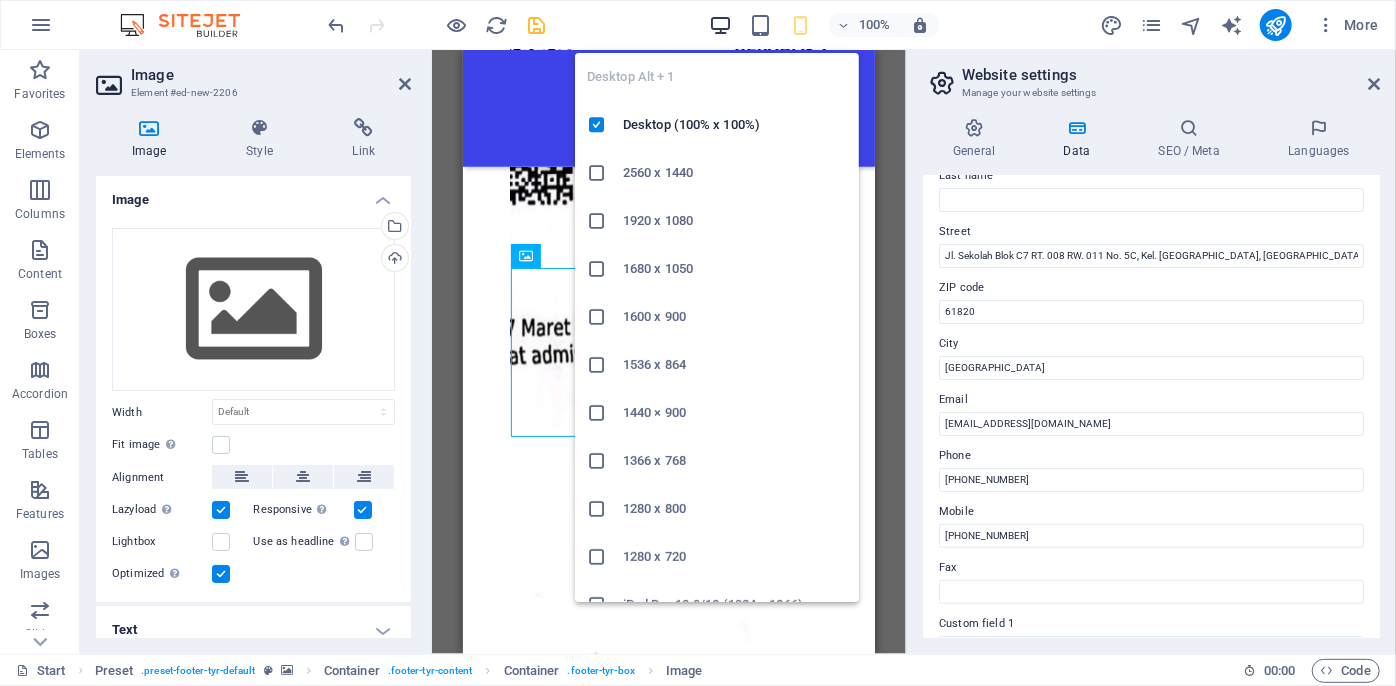 click at bounding box center [720, 25] 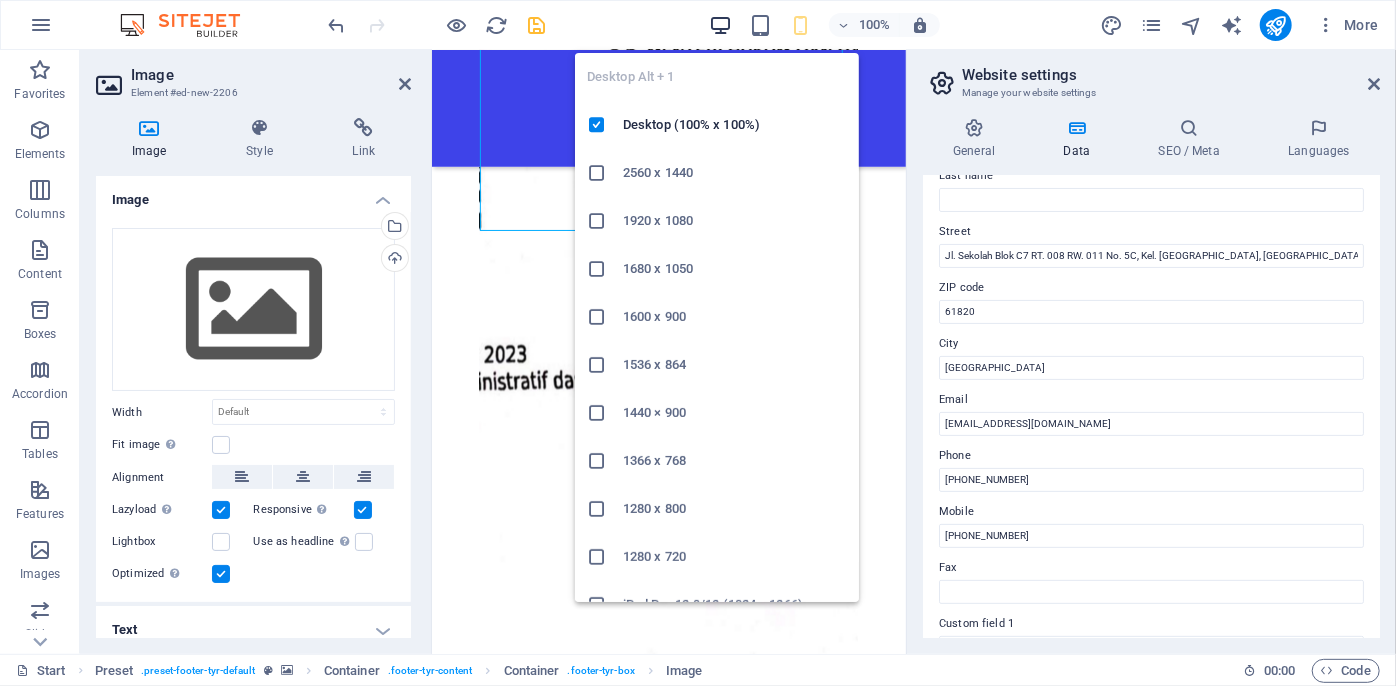 scroll, scrollTop: 7222, scrollLeft: 0, axis: vertical 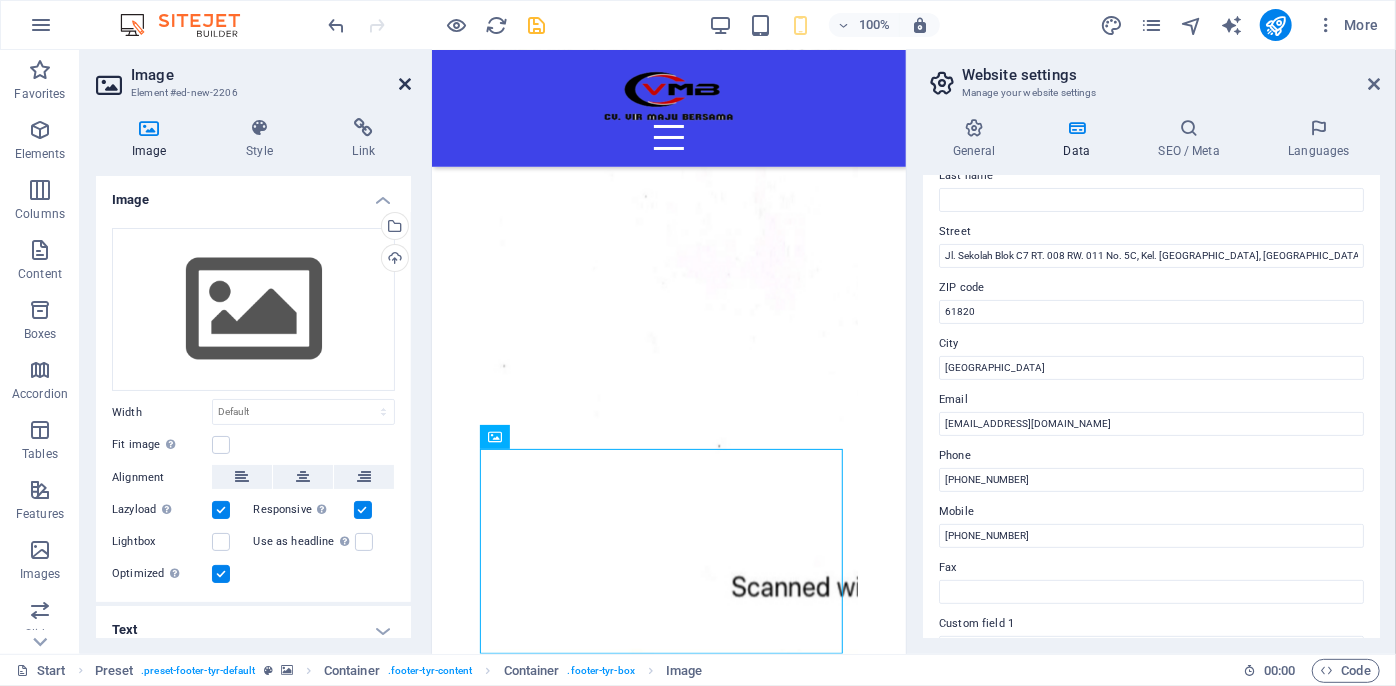 drag, startPoint x: 402, startPoint y: 84, endPoint x: 398, endPoint y: 34, distance: 50.159744 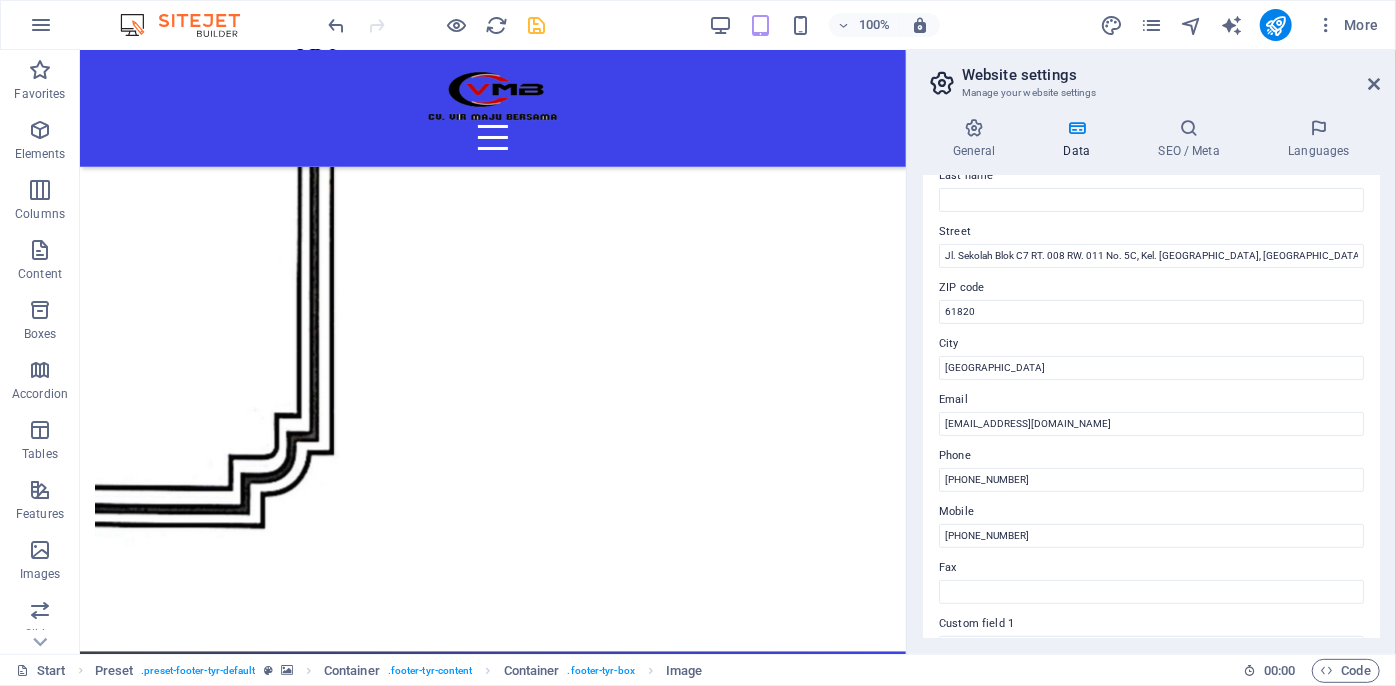 scroll, scrollTop: 10305, scrollLeft: 0, axis: vertical 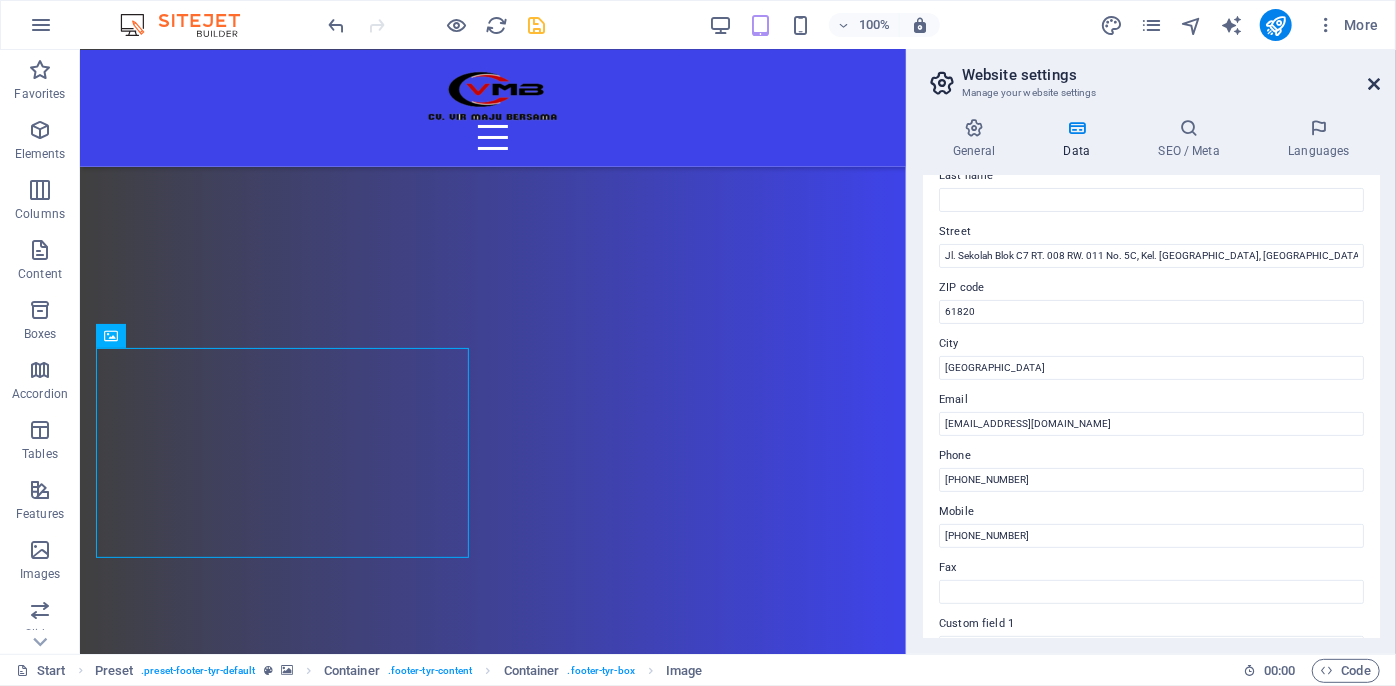 click at bounding box center [1374, 84] 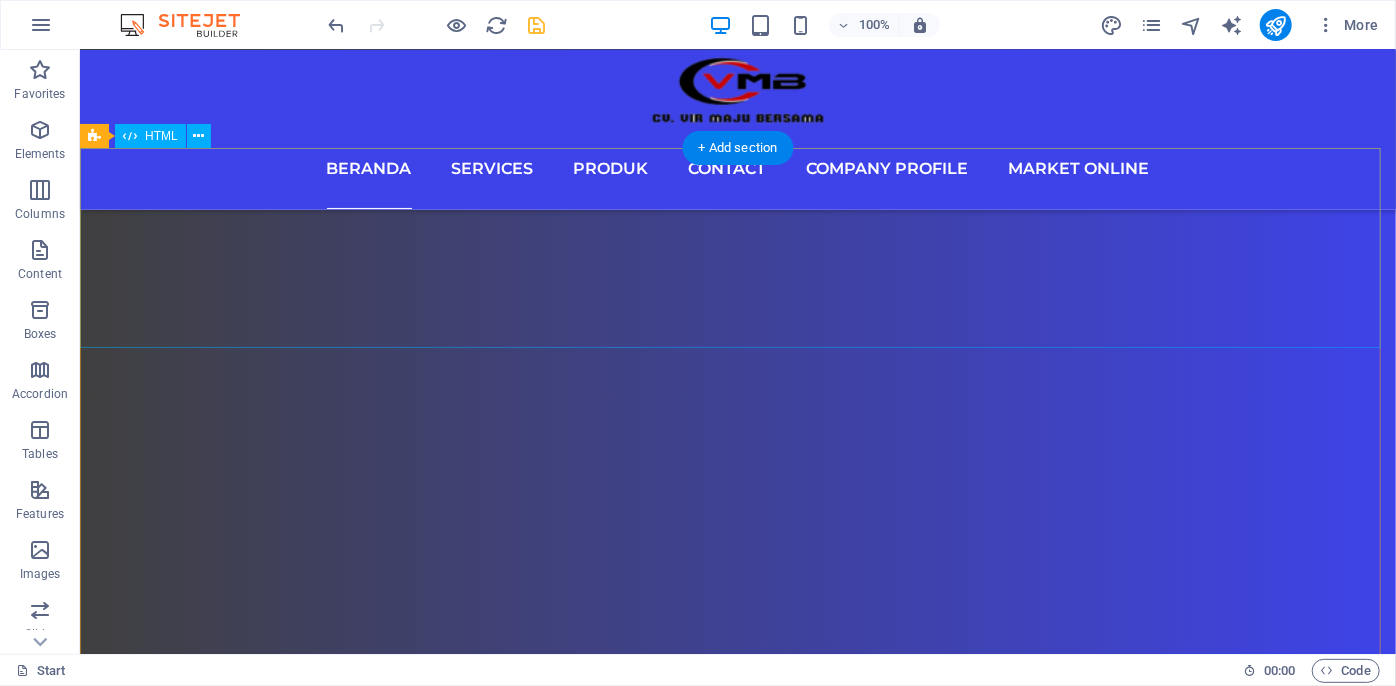 scroll, scrollTop: 14830, scrollLeft: 0, axis: vertical 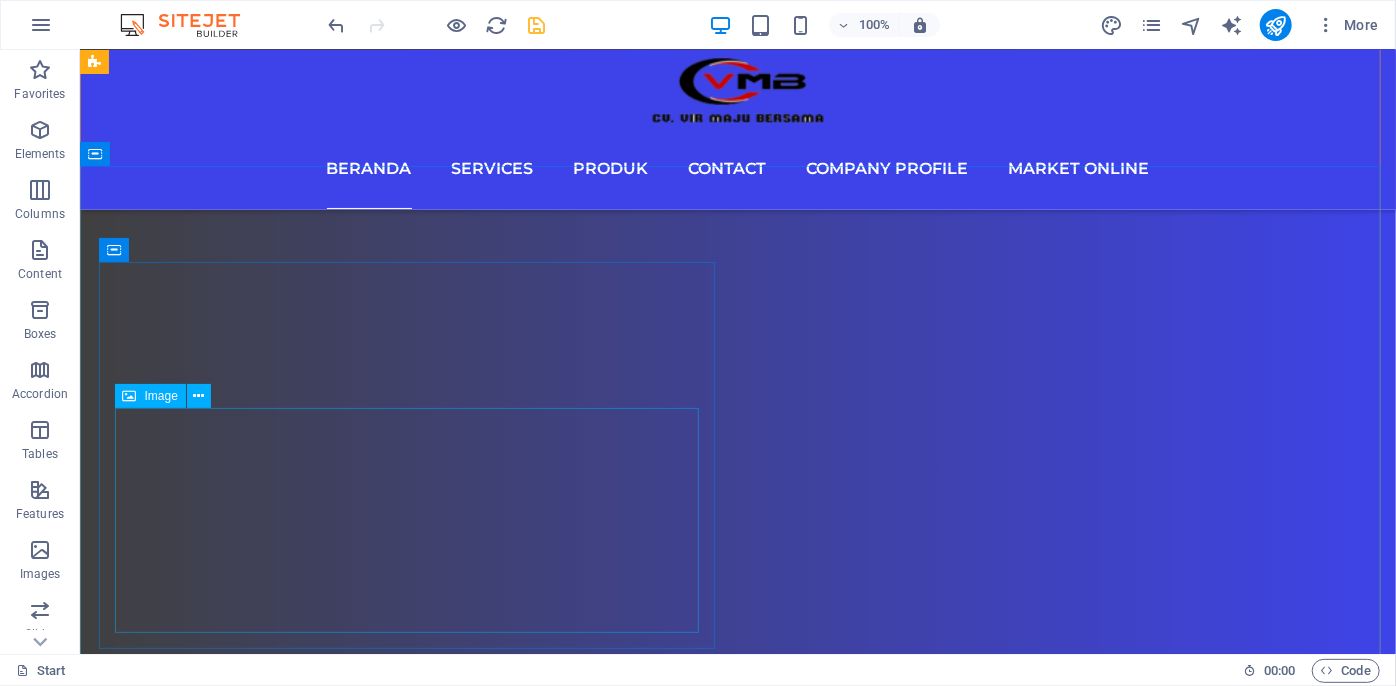 click at bounding box center [737, 29222] 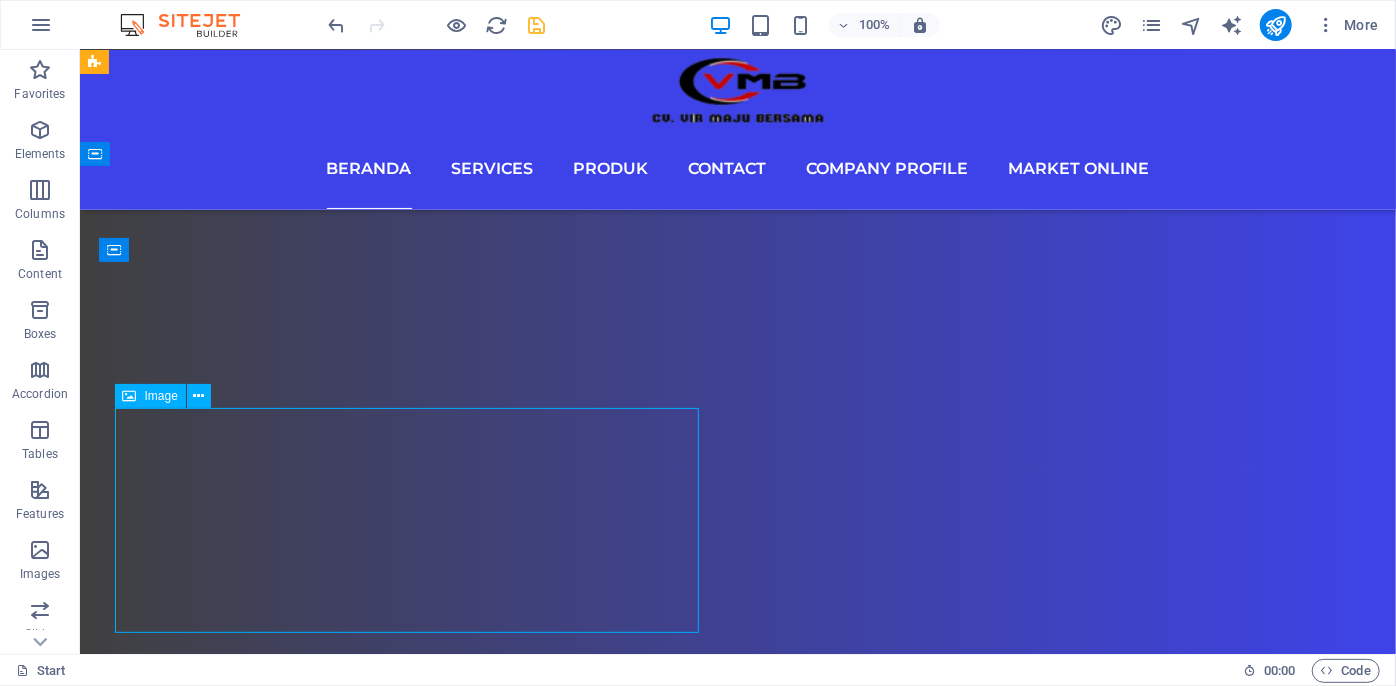click at bounding box center (737, 29222) 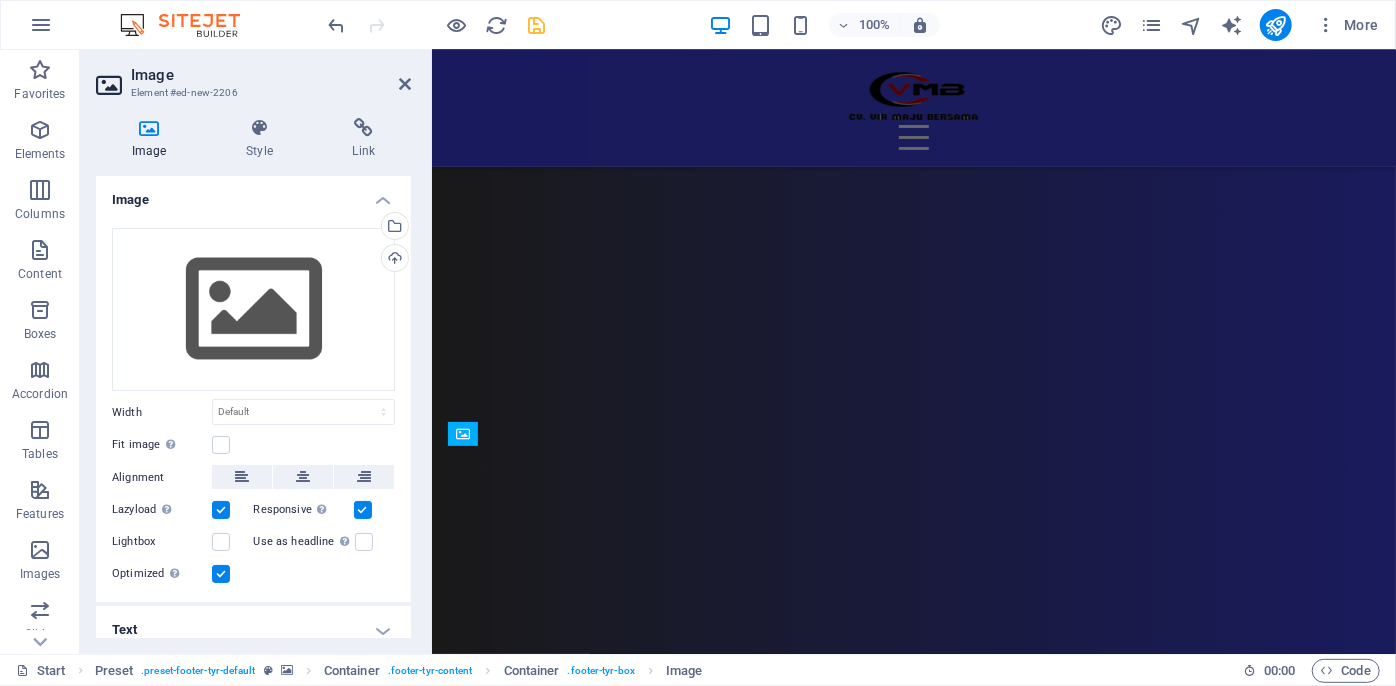scroll, scrollTop: 11438, scrollLeft: 0, axis: vertical 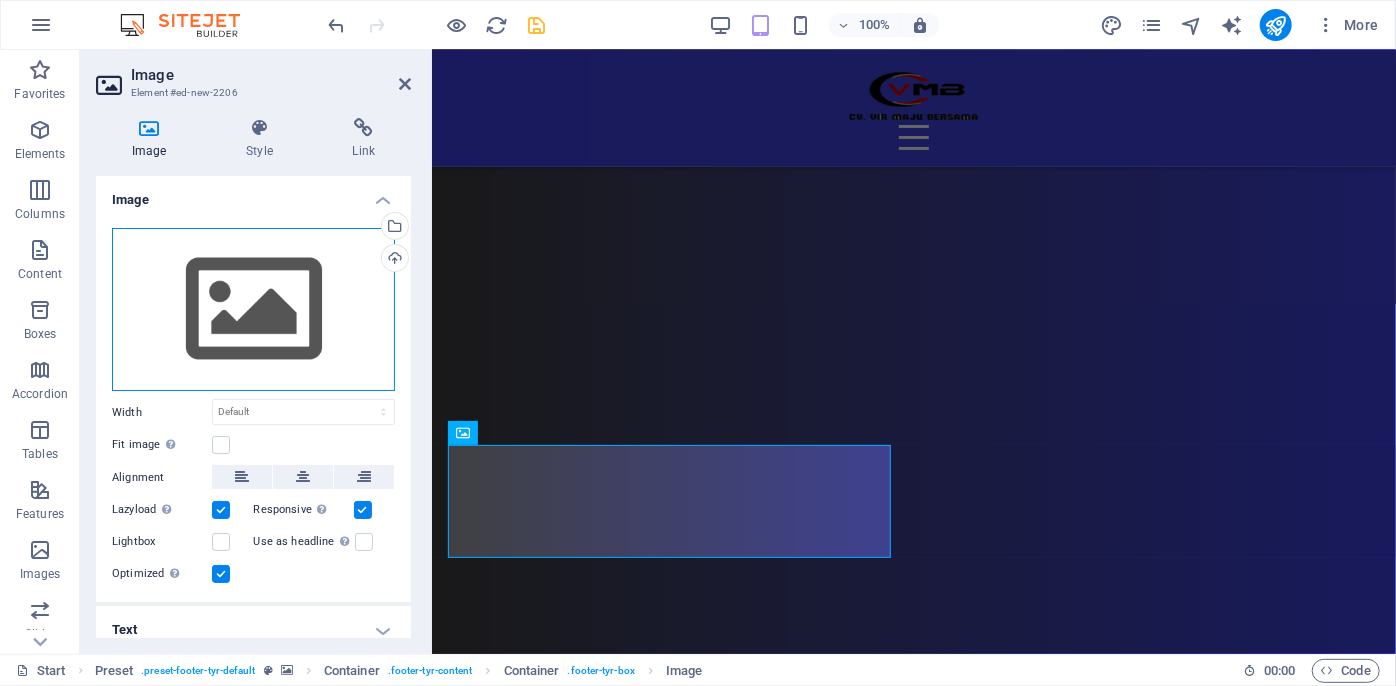 click on "Drag files here, click to choose files or select files from Files or our free stock photos & videos" at bounding box center (253, 310) 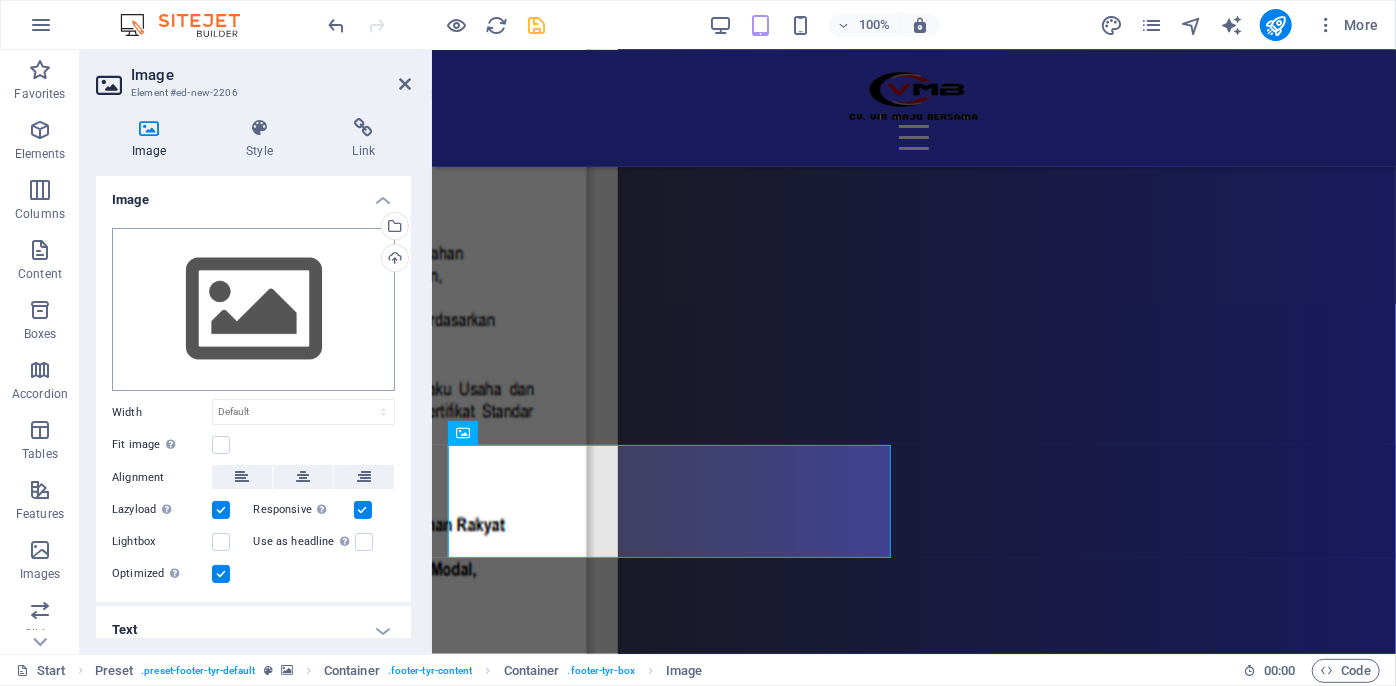 scroll, scrollTop: 7464, scrollLeft: 0, axis: vertical 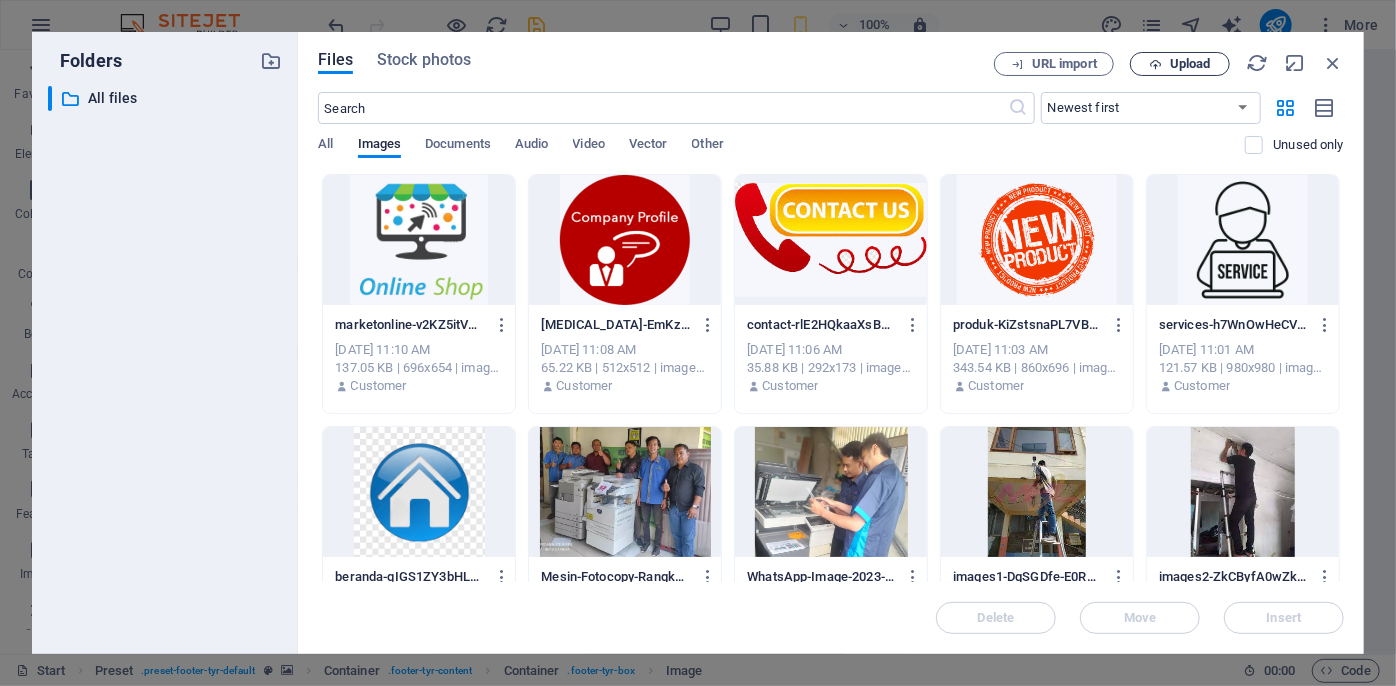 click on "Upload" at bounding box center [1180, 64] 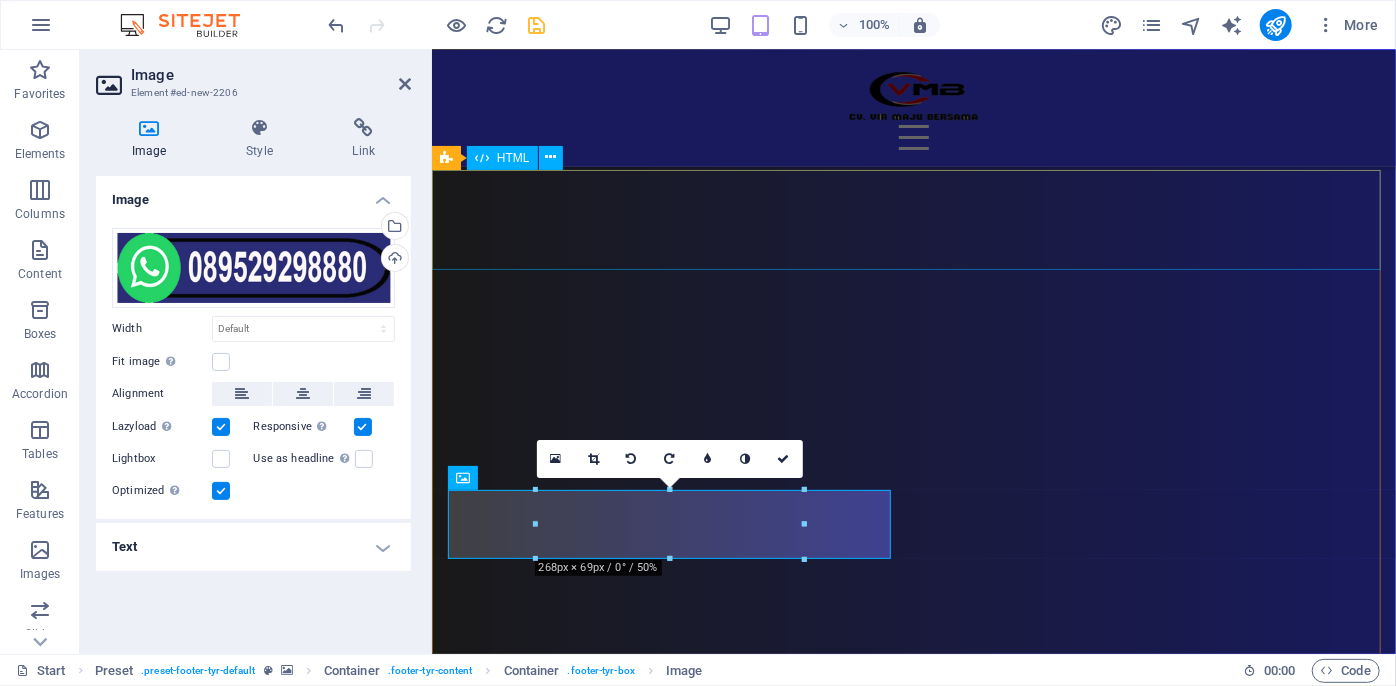 scroll, scrollTop: 11394, scrollLeft: 0, axis: vertical 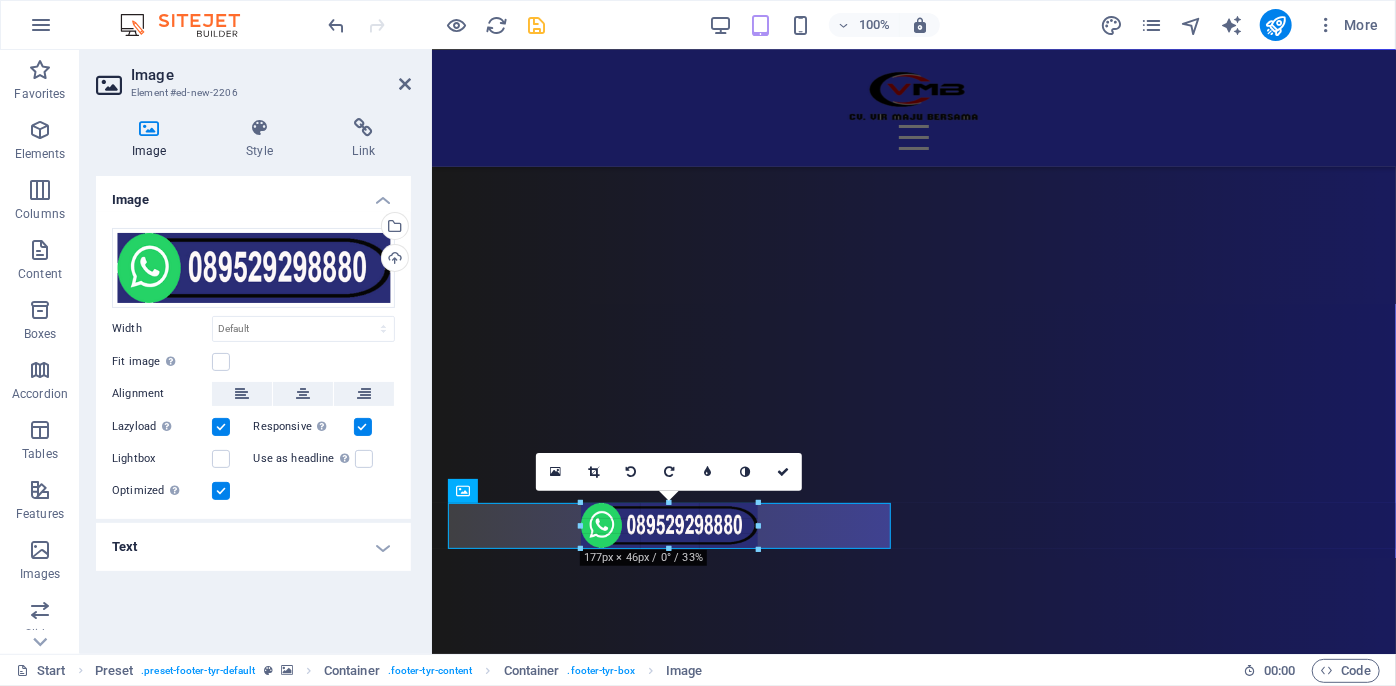 drag, startPoint x: 800, startPoint y: 493, endPoint x: 274, endPoint y: 487, distance: 526.03424 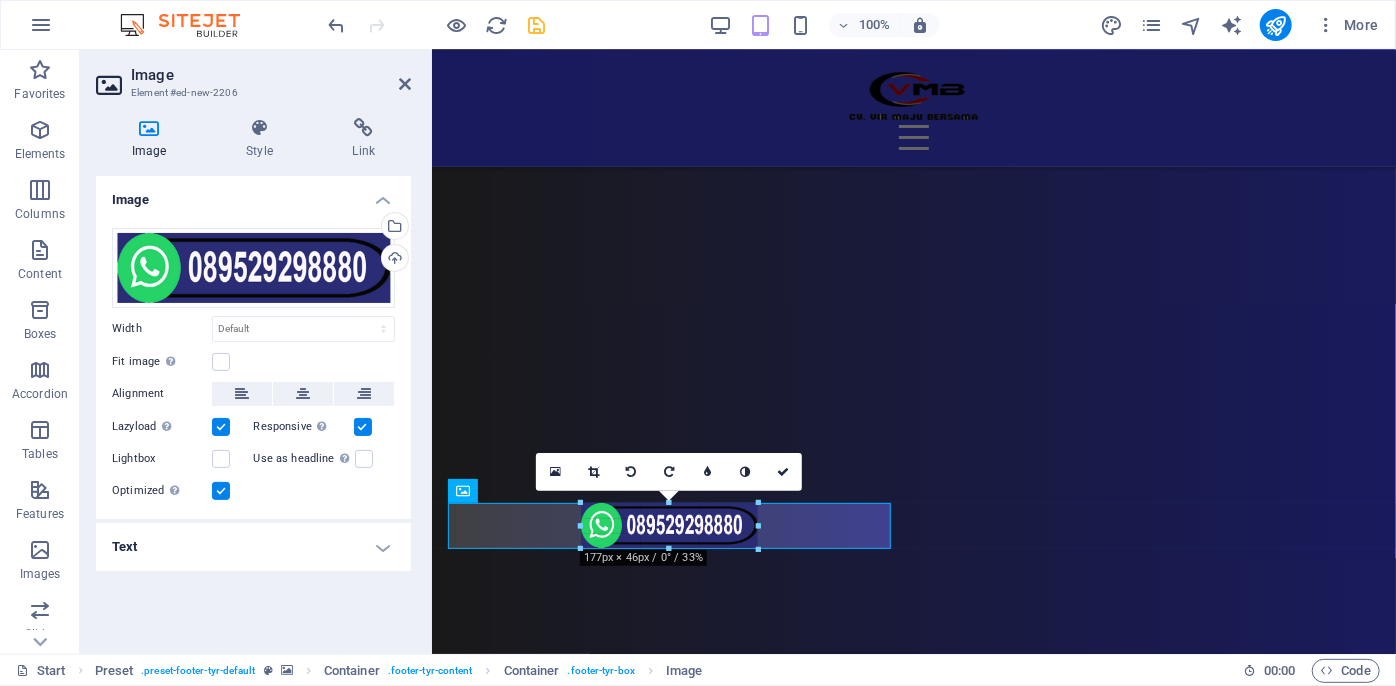 type on "177" 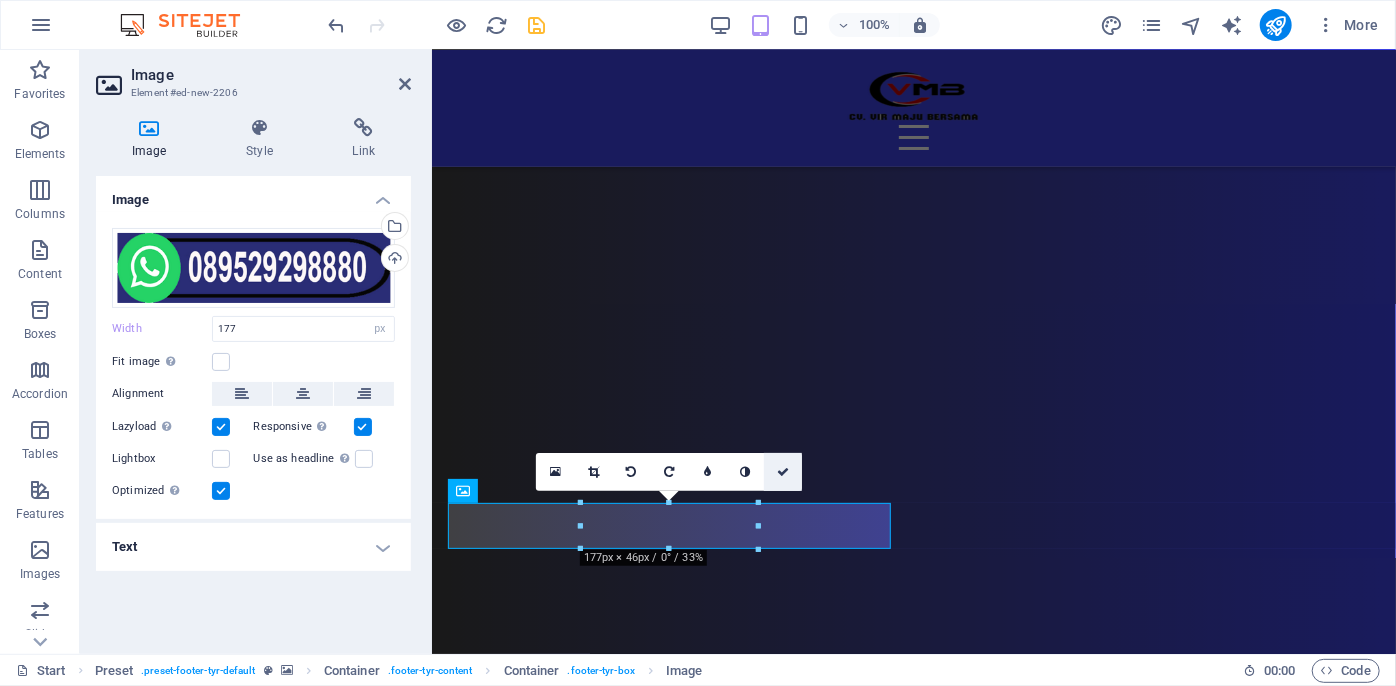 click at bounding box center [783, 472] 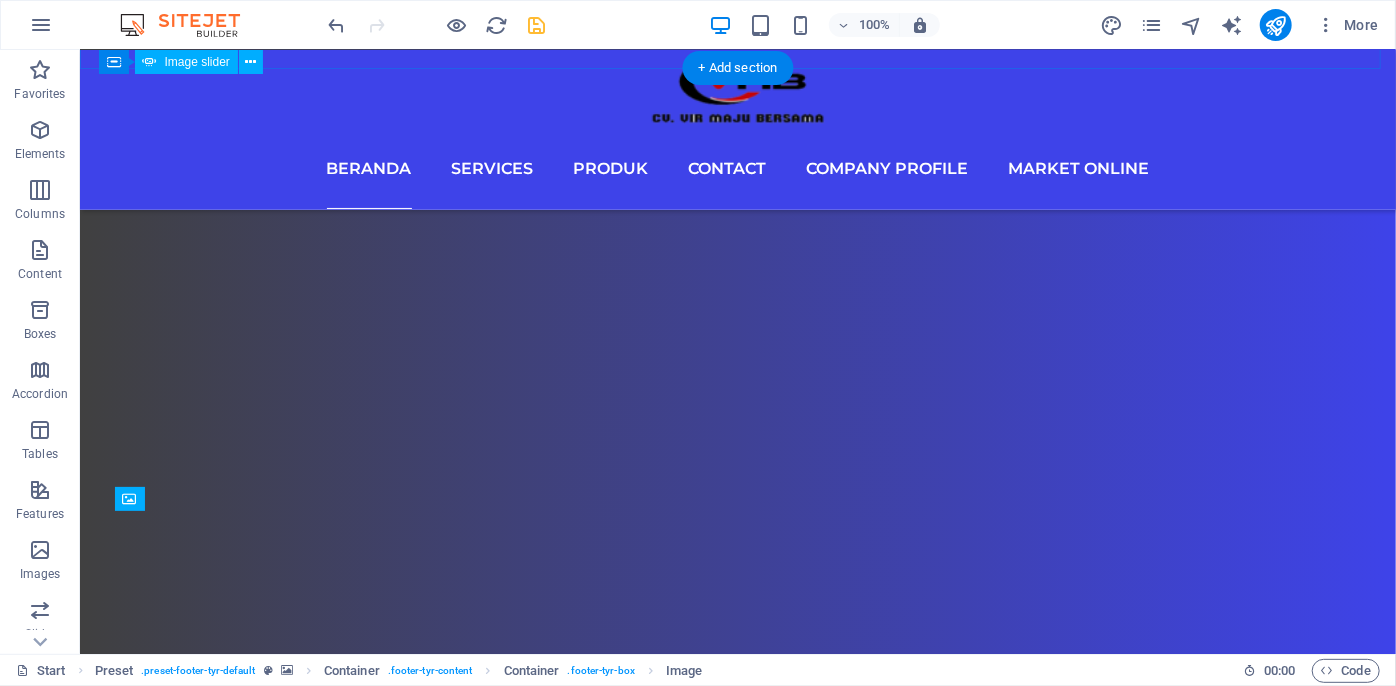 scroll, scrollTop: 14728, scrollLeft: 0, axis: vertical 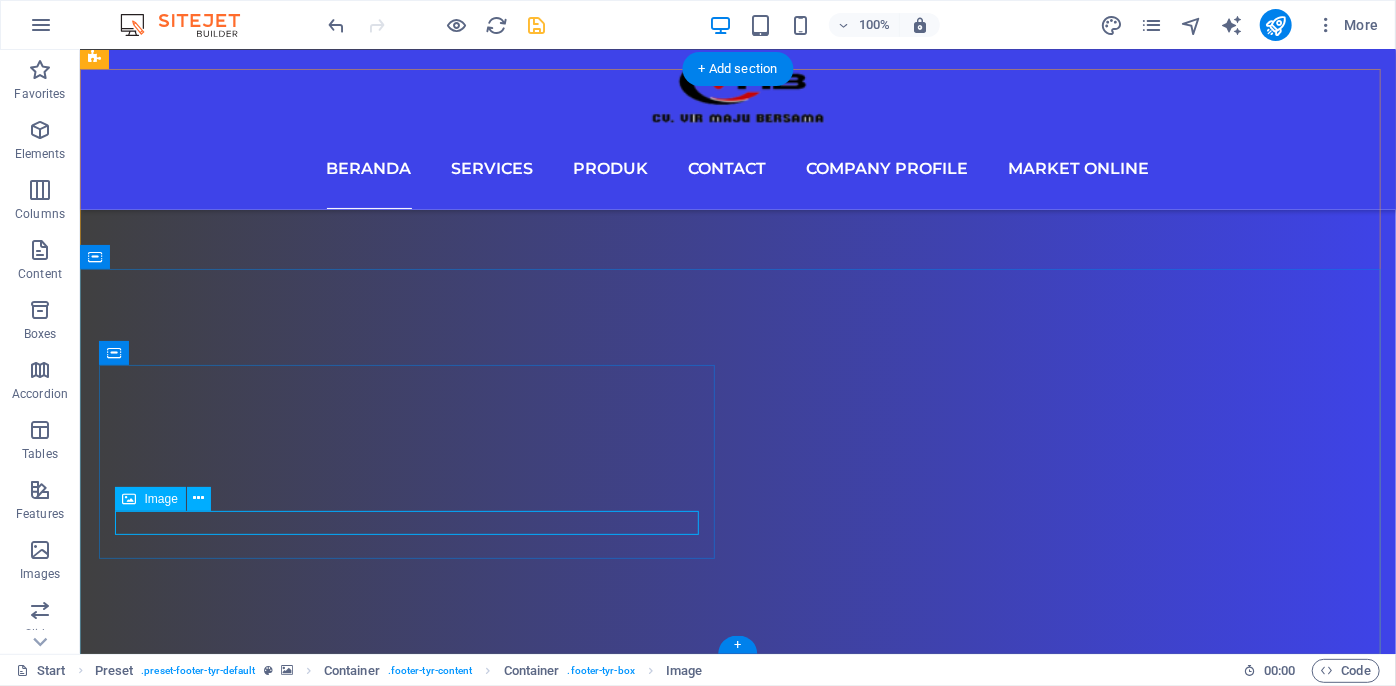 click at bounding box center [737, 28443] 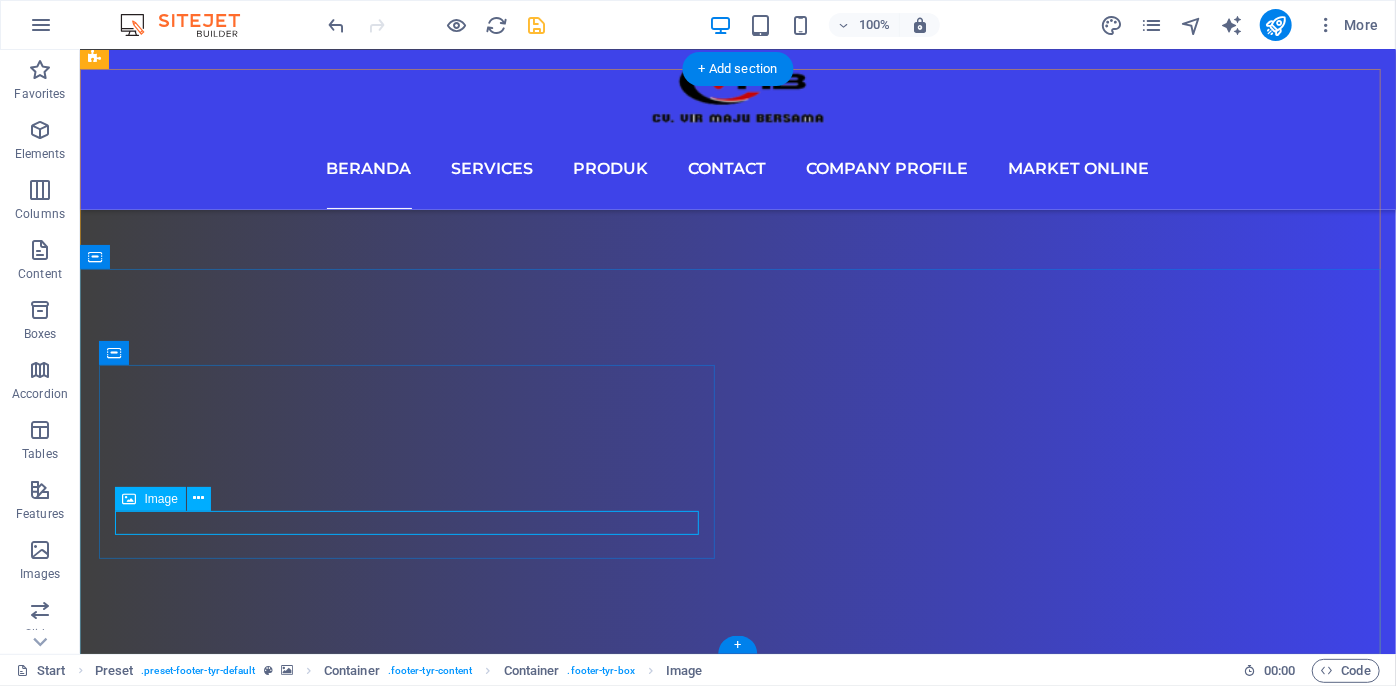 select on "px" 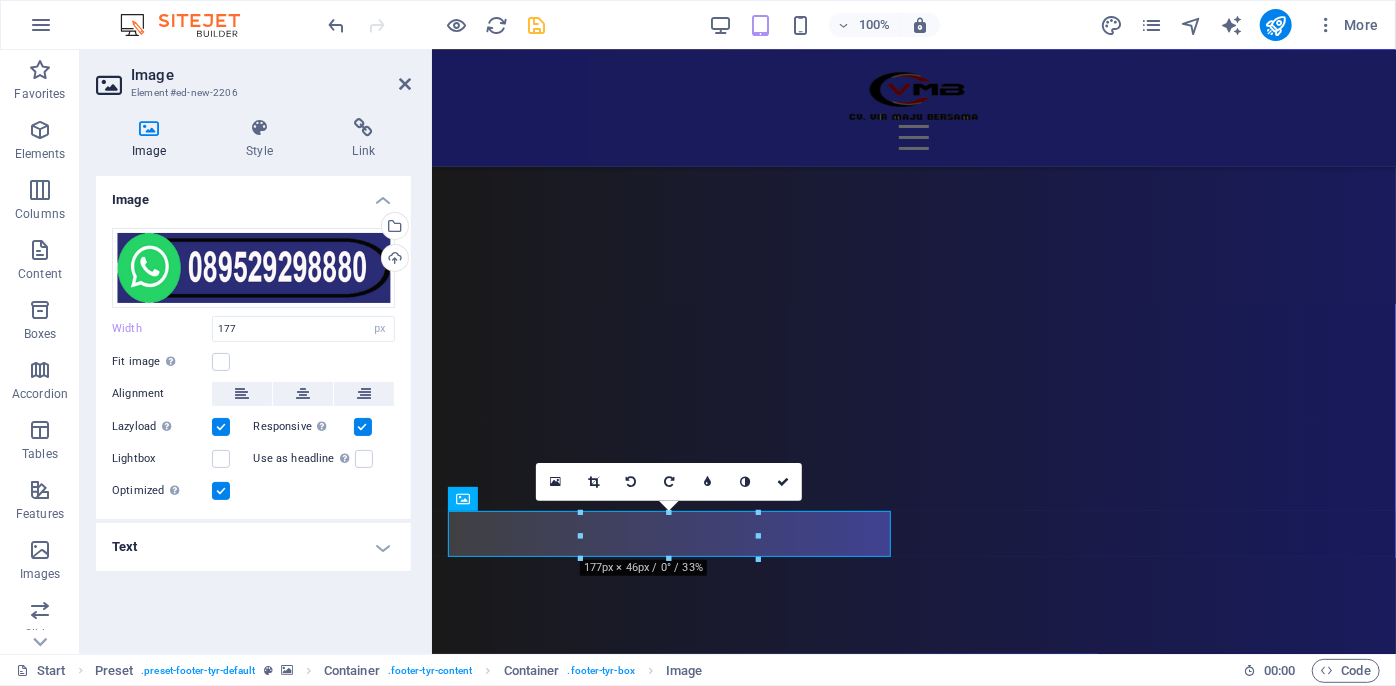 scroll, scrollTop: 11381, scrollLeft: 0, axis: vertical 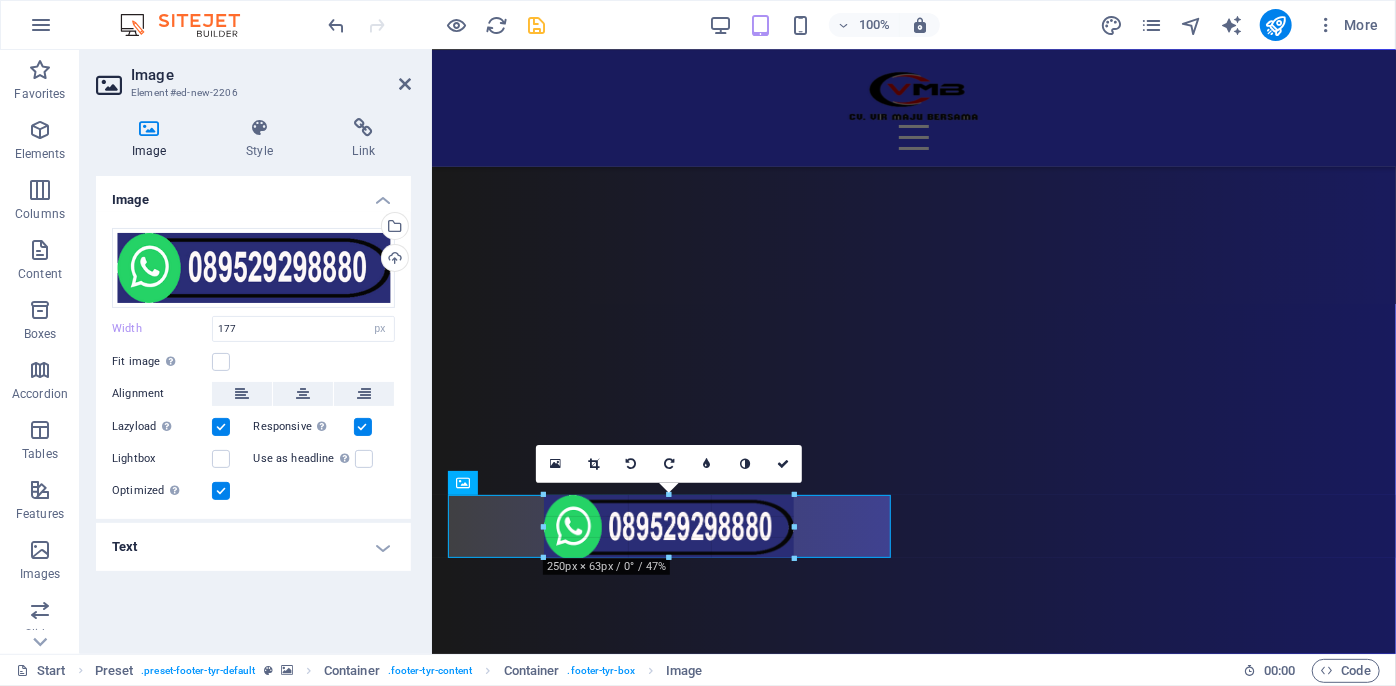 drag, startPoint x: 754, startPoint y: 548, endPoint x: 816, endPoint y: 565, distance: 64.288414 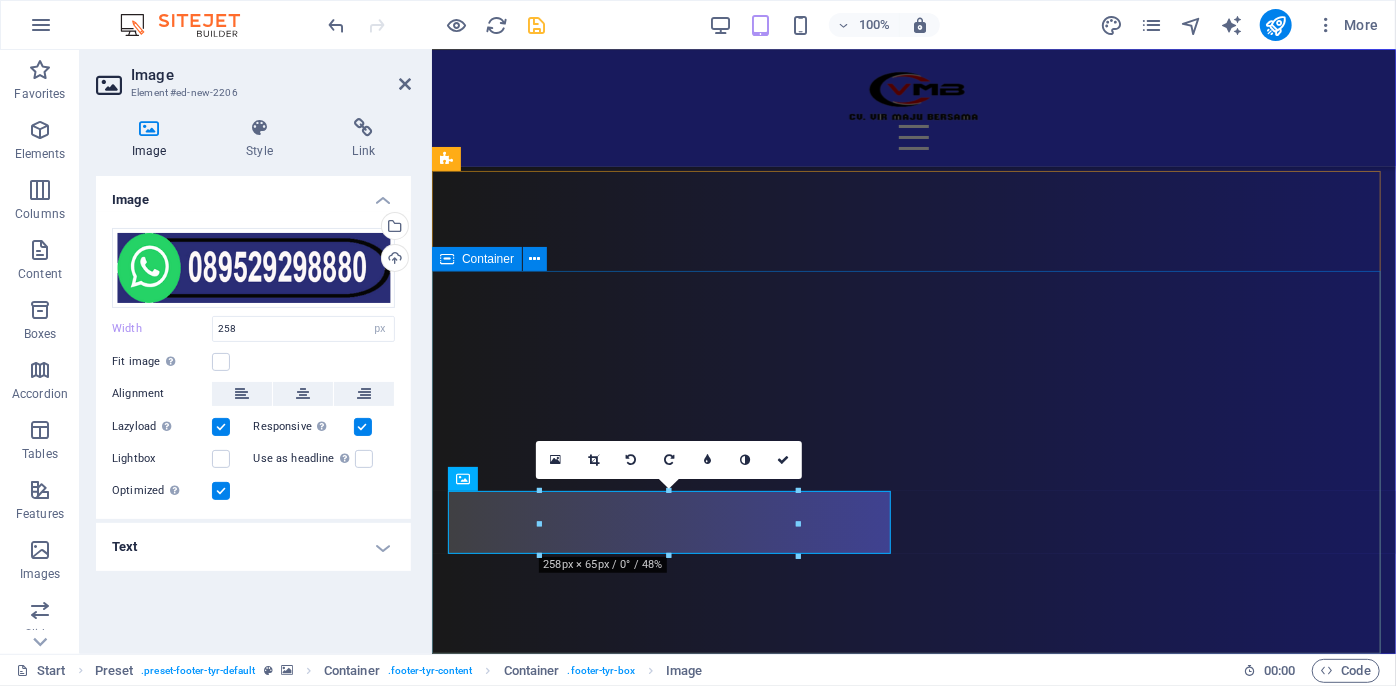 scroll, scrollTop: 11392, scrollLeft: 0, axis: vertical 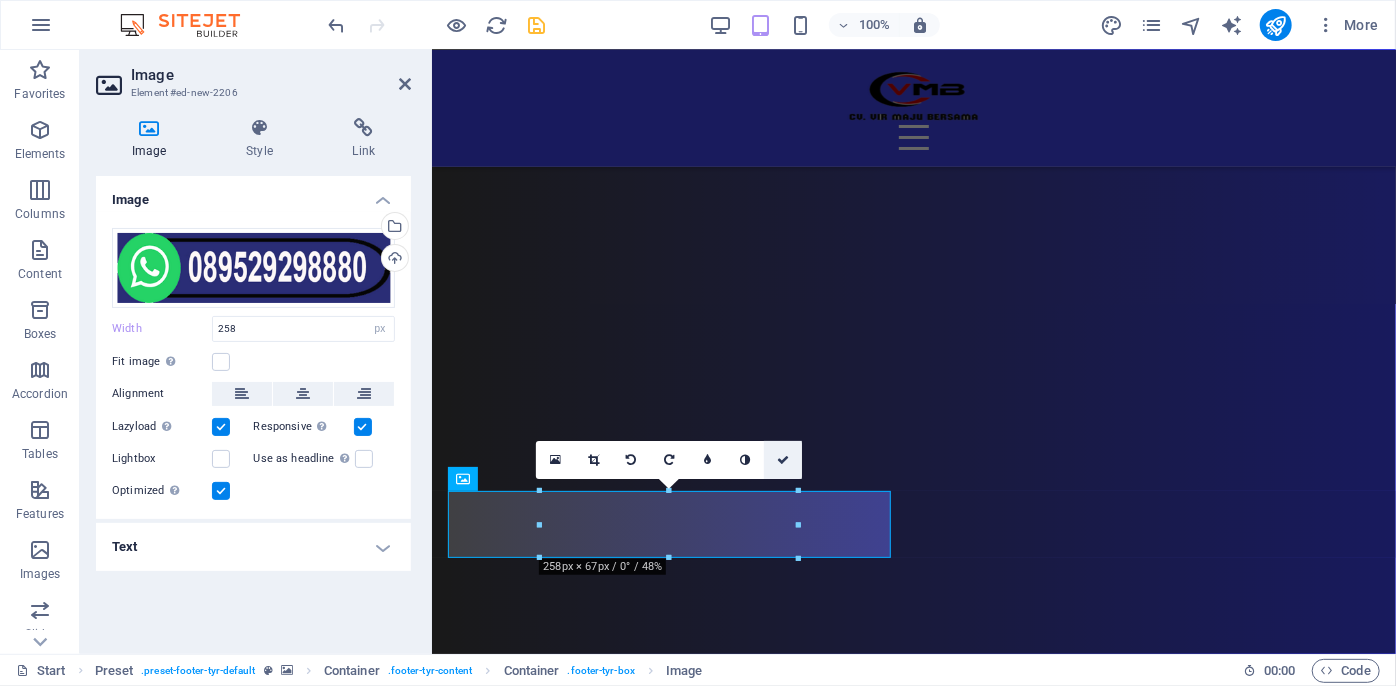 click at bounding box center [783, 460] 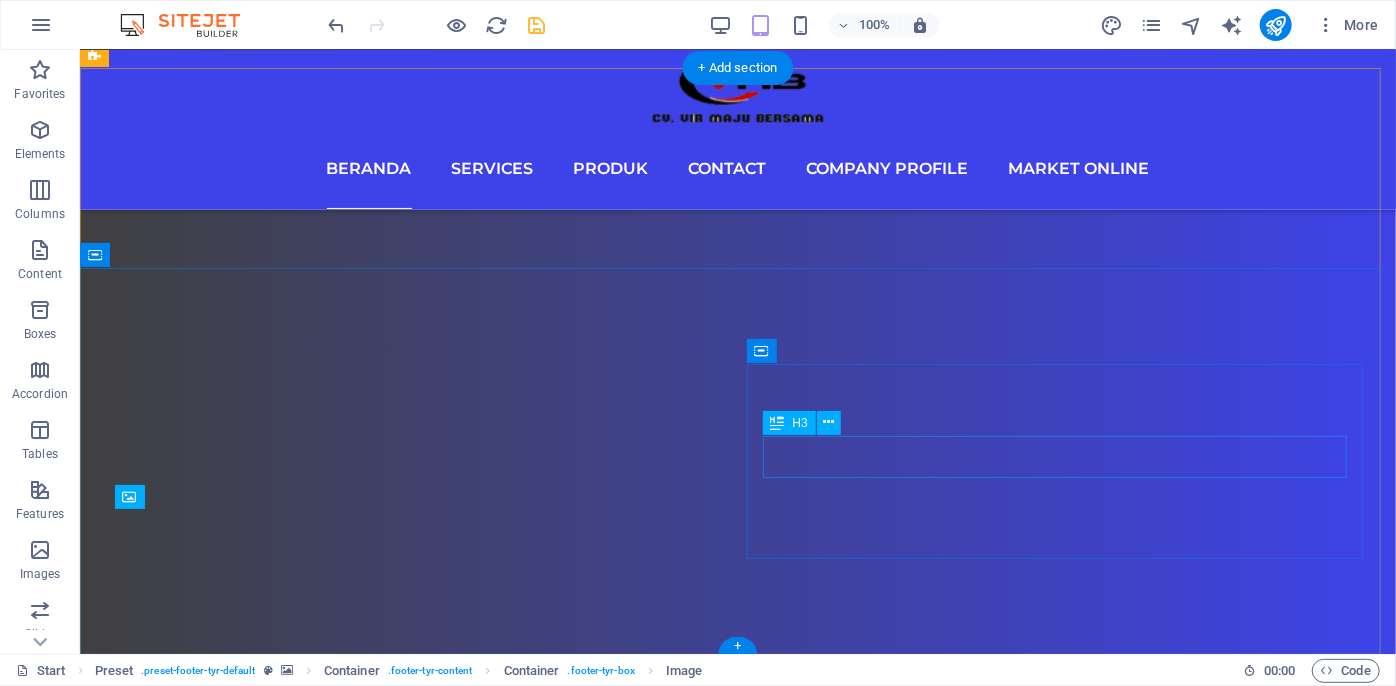 scroll, scrollTop: 14728, scrollLeft: 0, axis: vertical 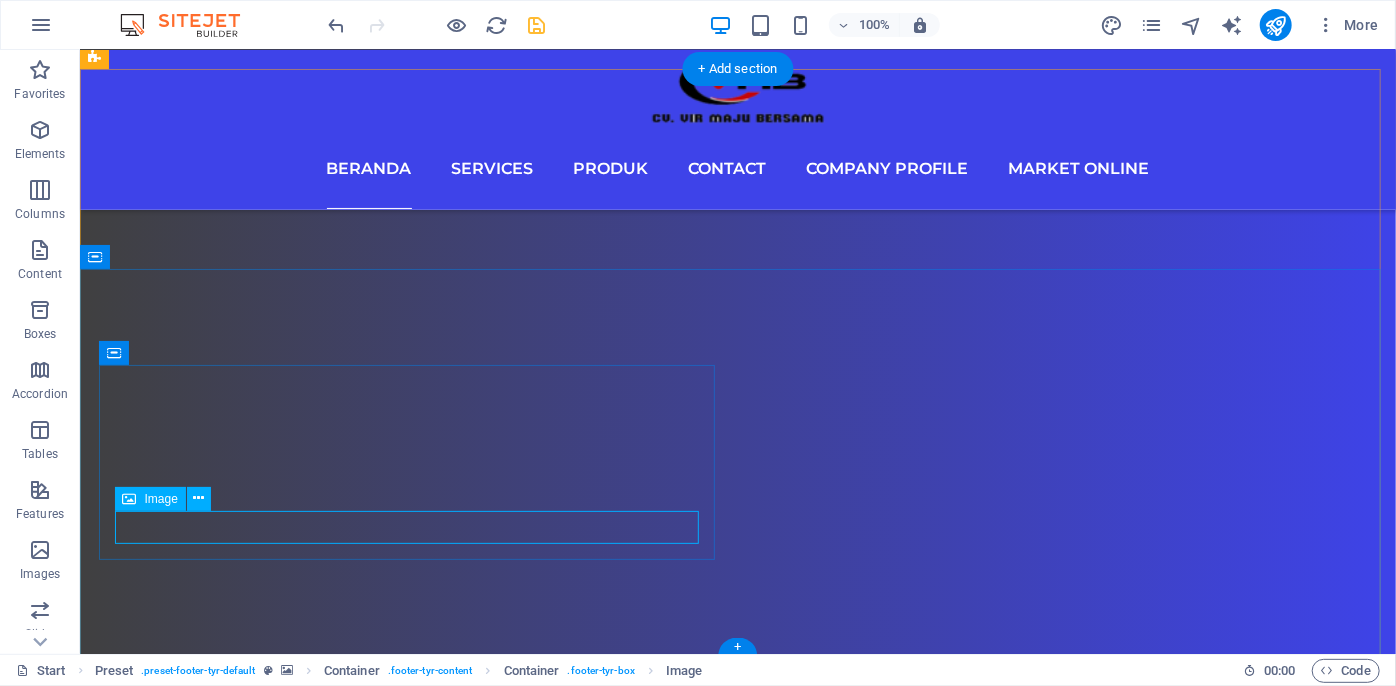 click at bounding box center (737, 28455) 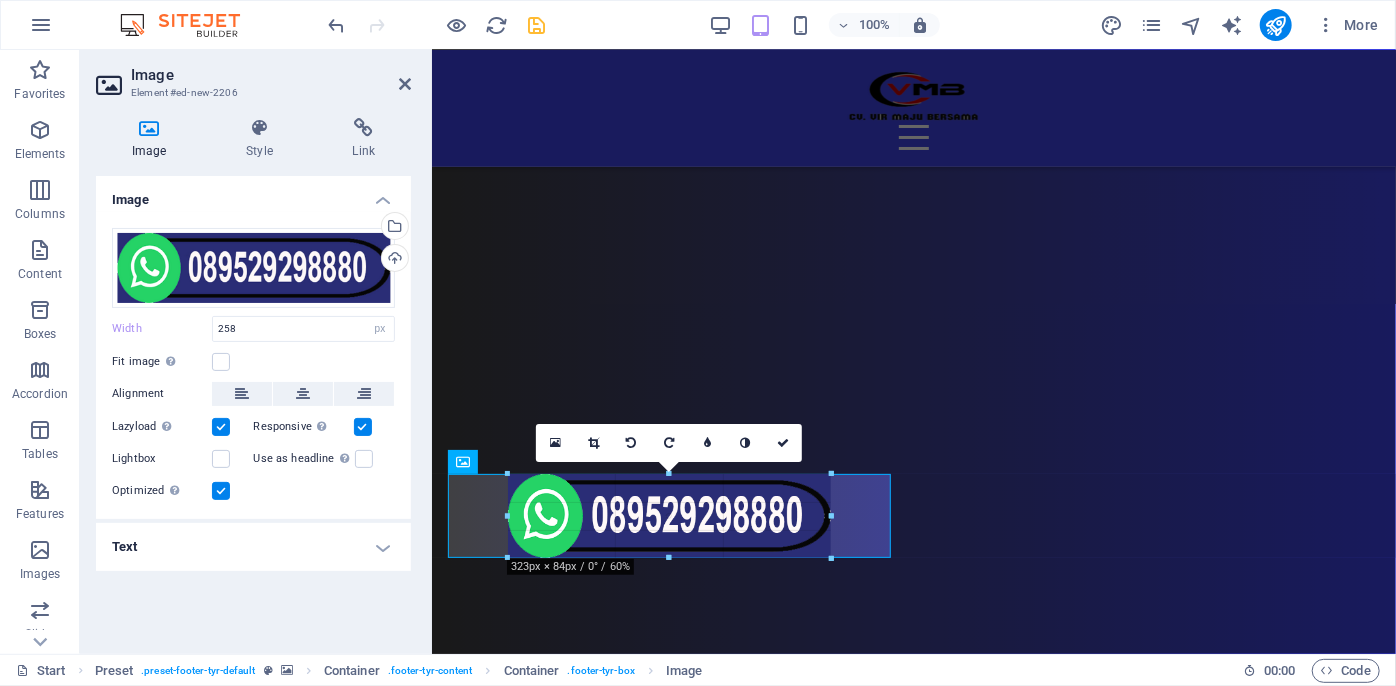 scroll, scrollTop: 11424, scrollLeft: 0, axis: vertical 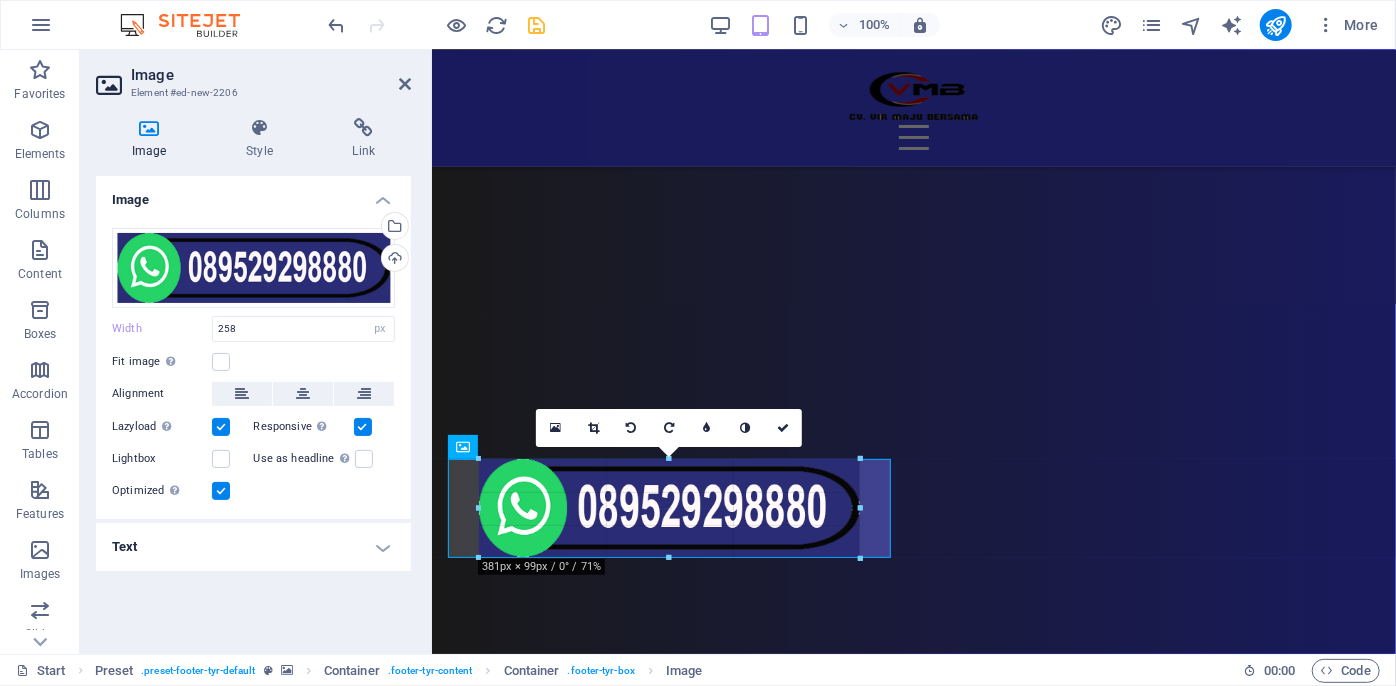 drag, startPoint x: 797, startPoint y: 558, endPoint x: 440, endPoint y: 541, distance: 357.40454 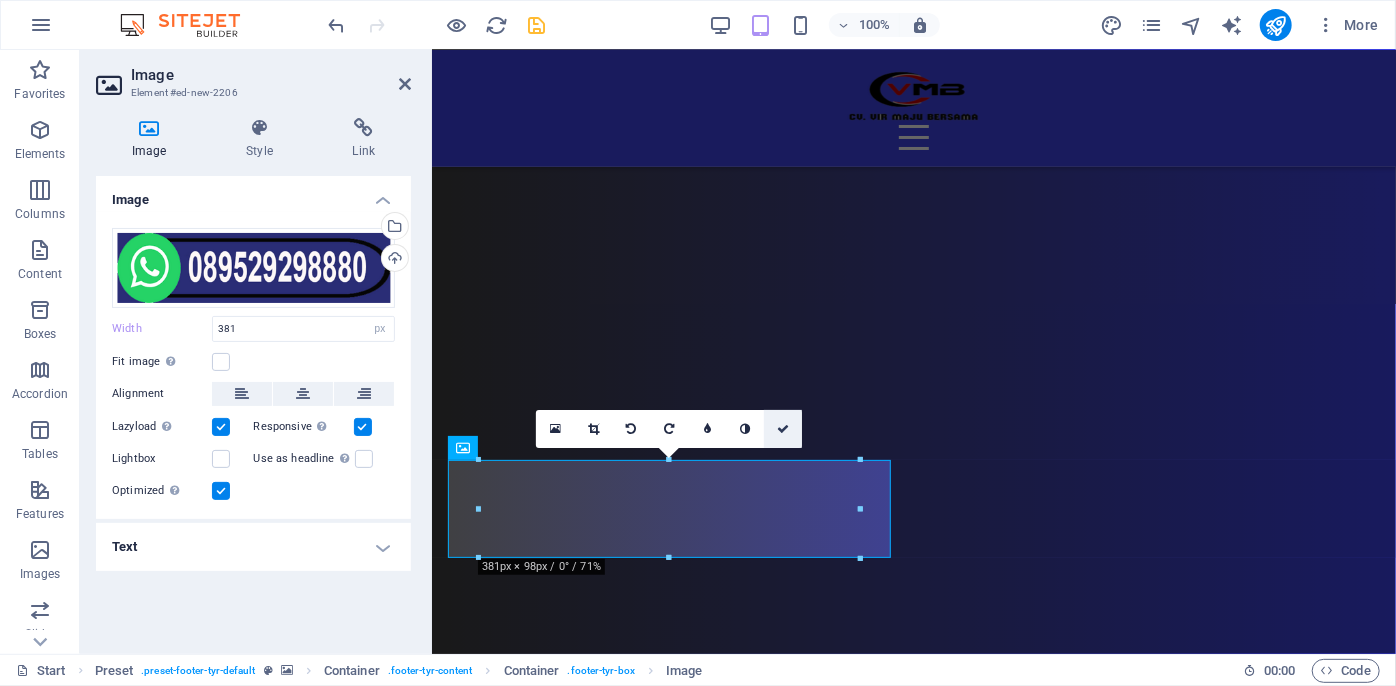 click at bounding box center [783, 429] 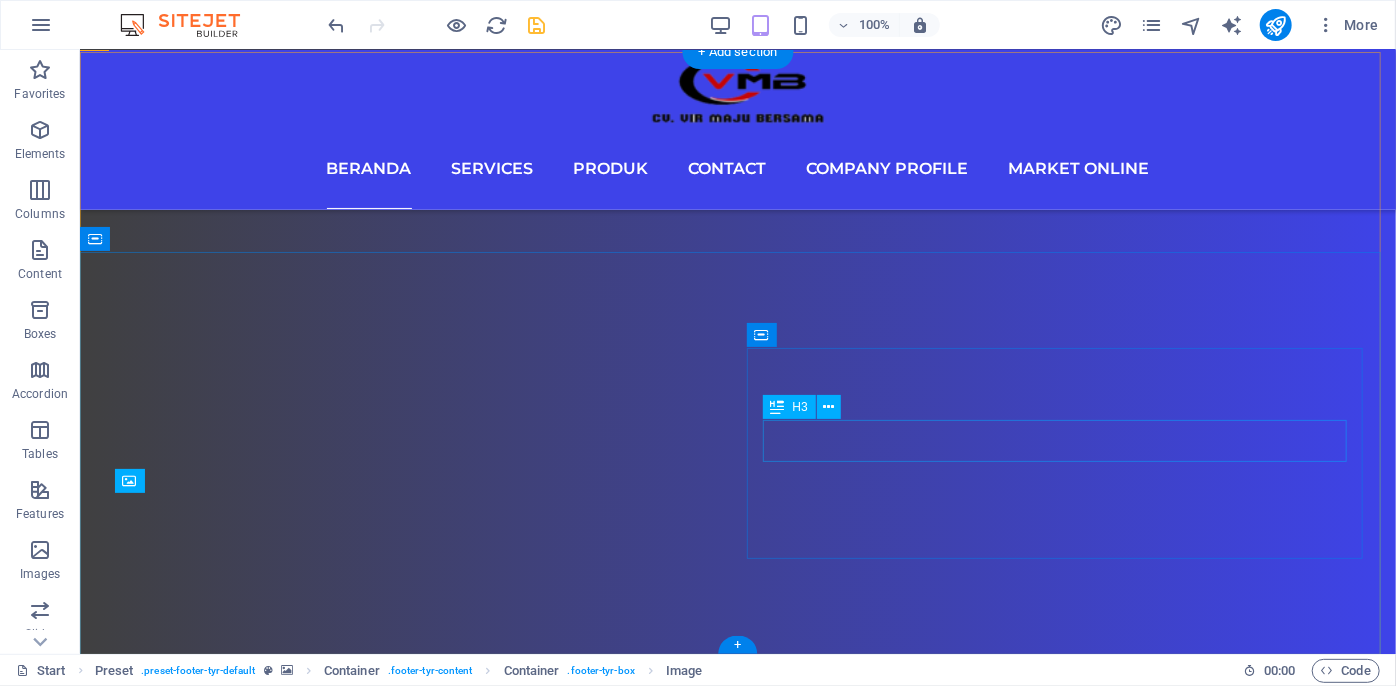 scroll, scrollTop: 14728, scrollLeft: 0, axis: vertical 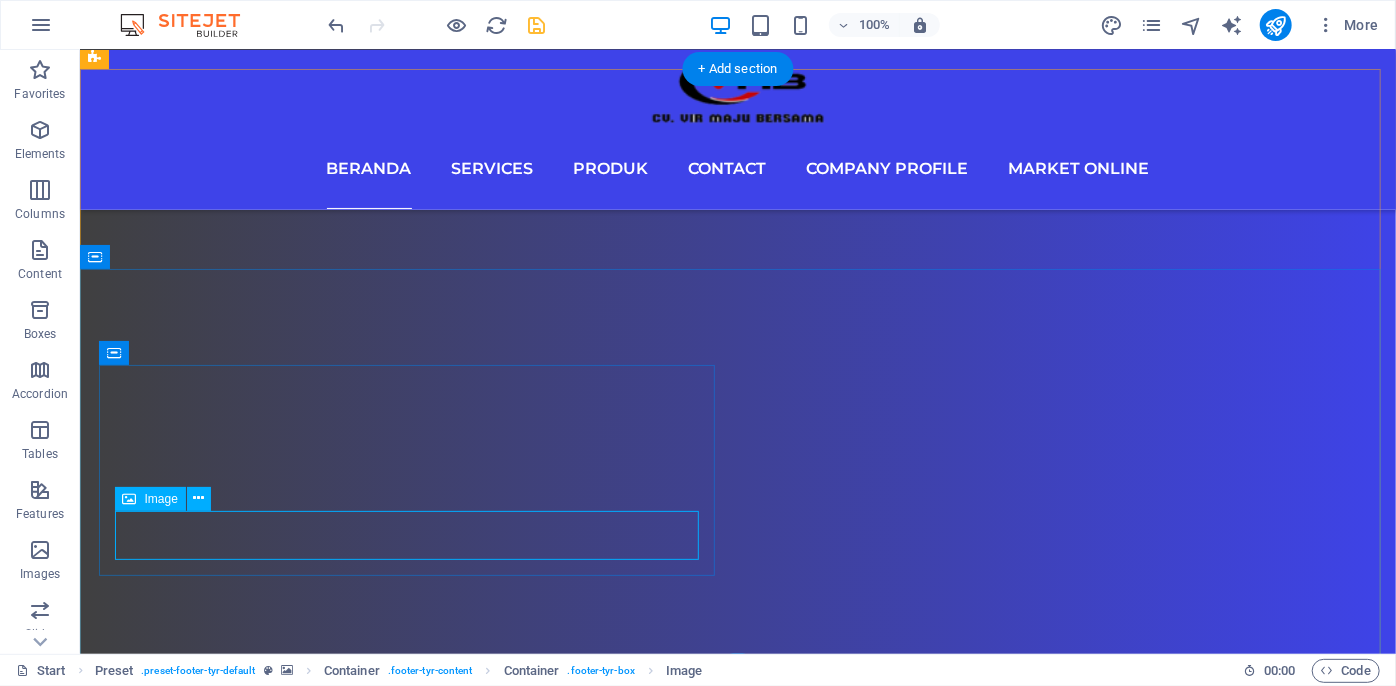 click at bounding box center (737, 27344) 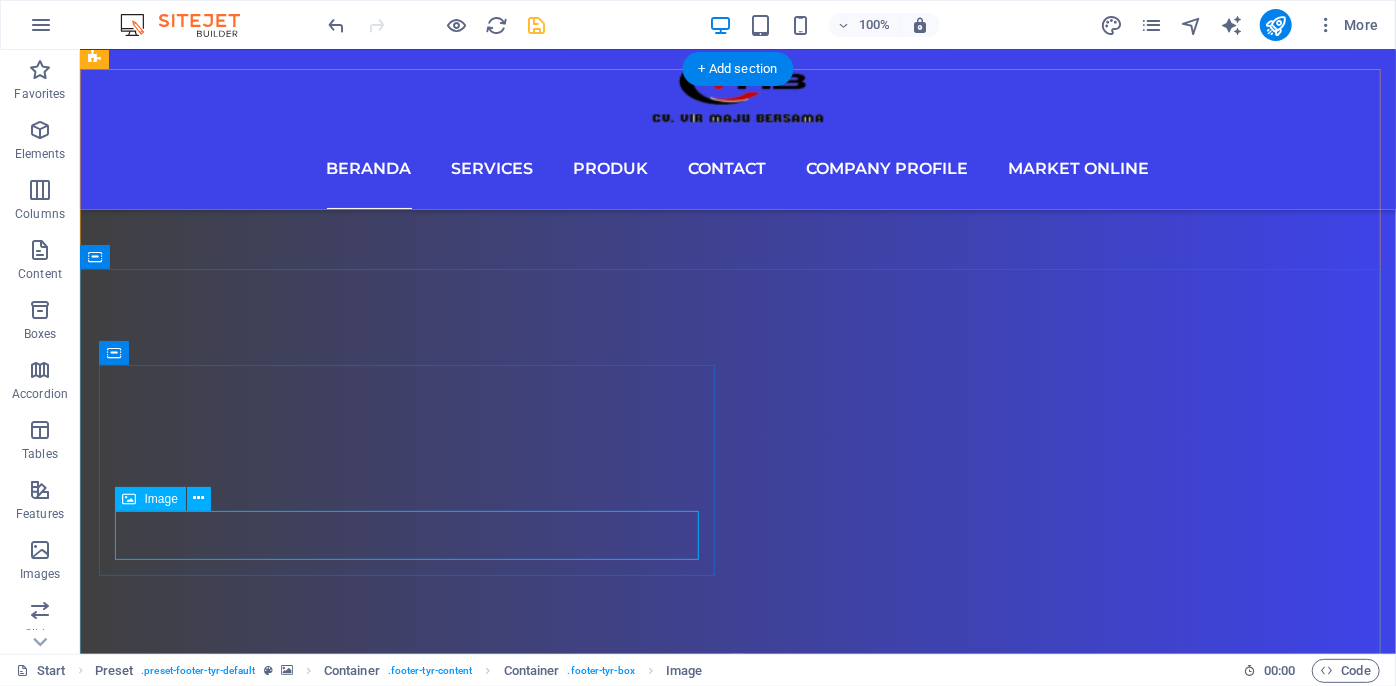 select on "px" 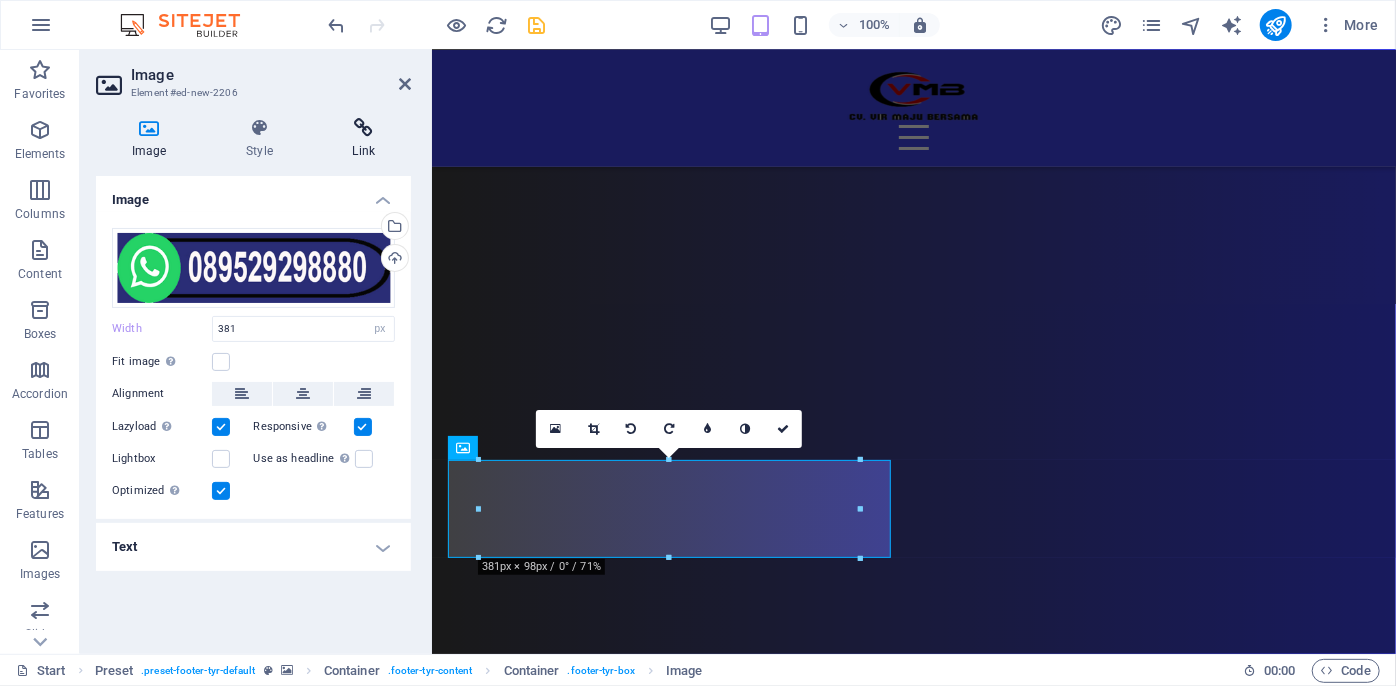 click at bounding box center [364, 128] 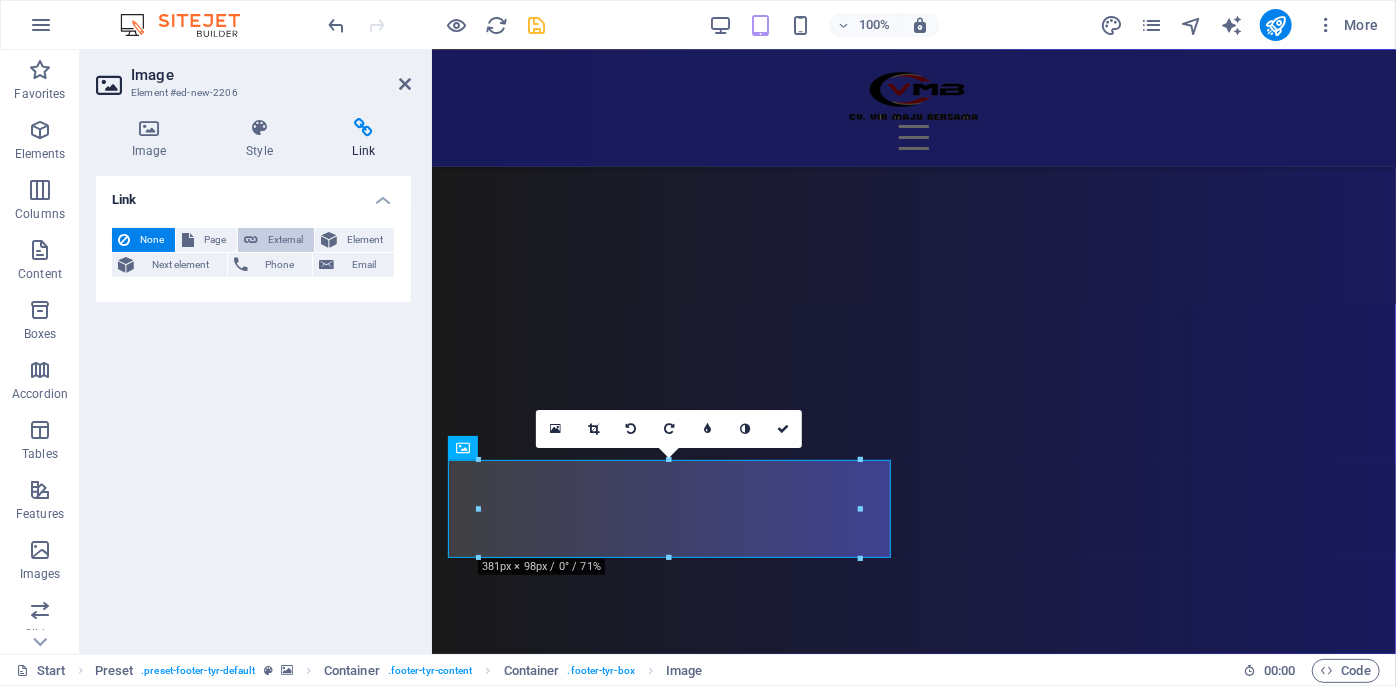 click on "External" at bounding box center [286, 240] 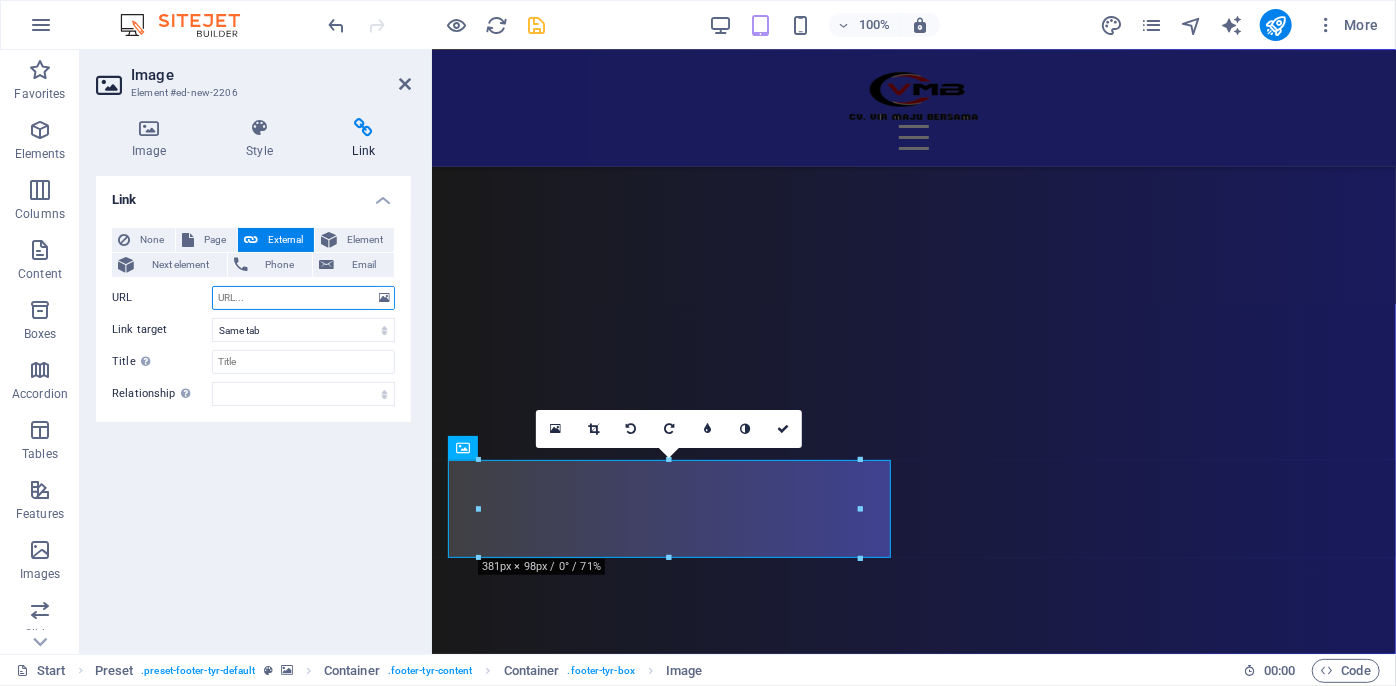 select on "blank" 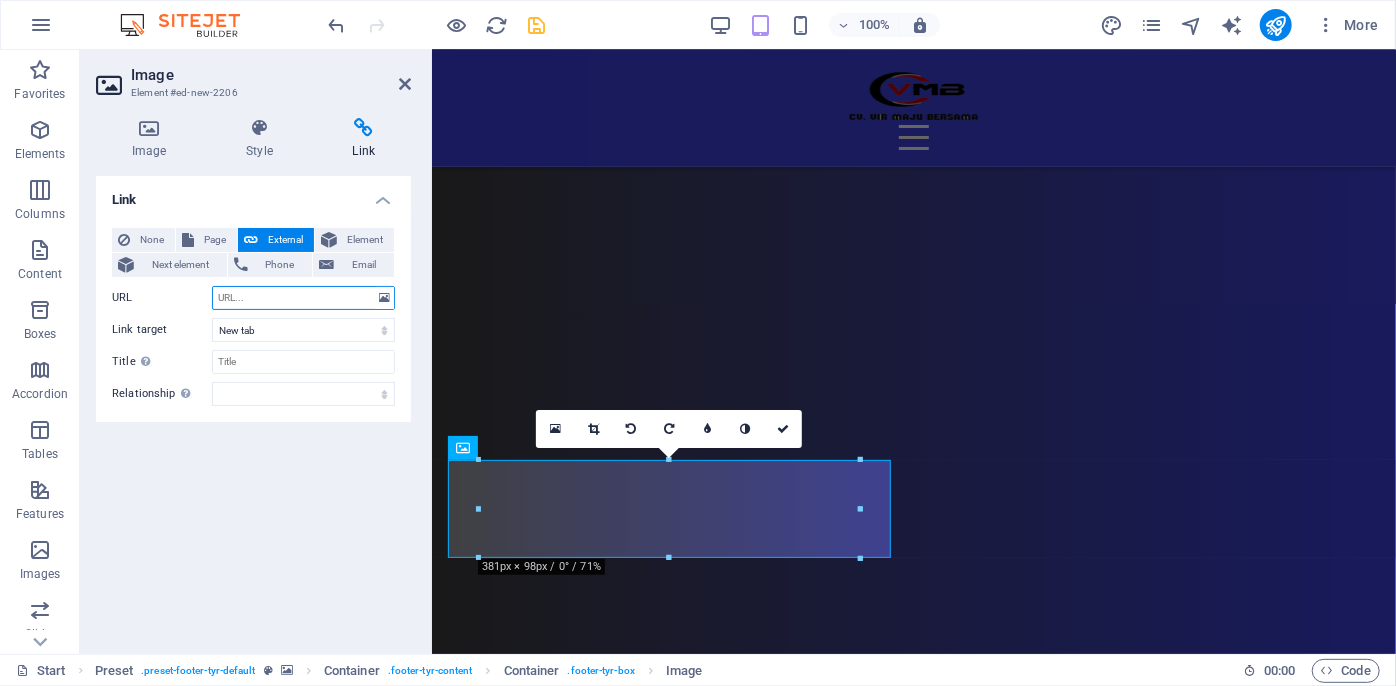 paste on "[URL][DOMAIN_NAME]" 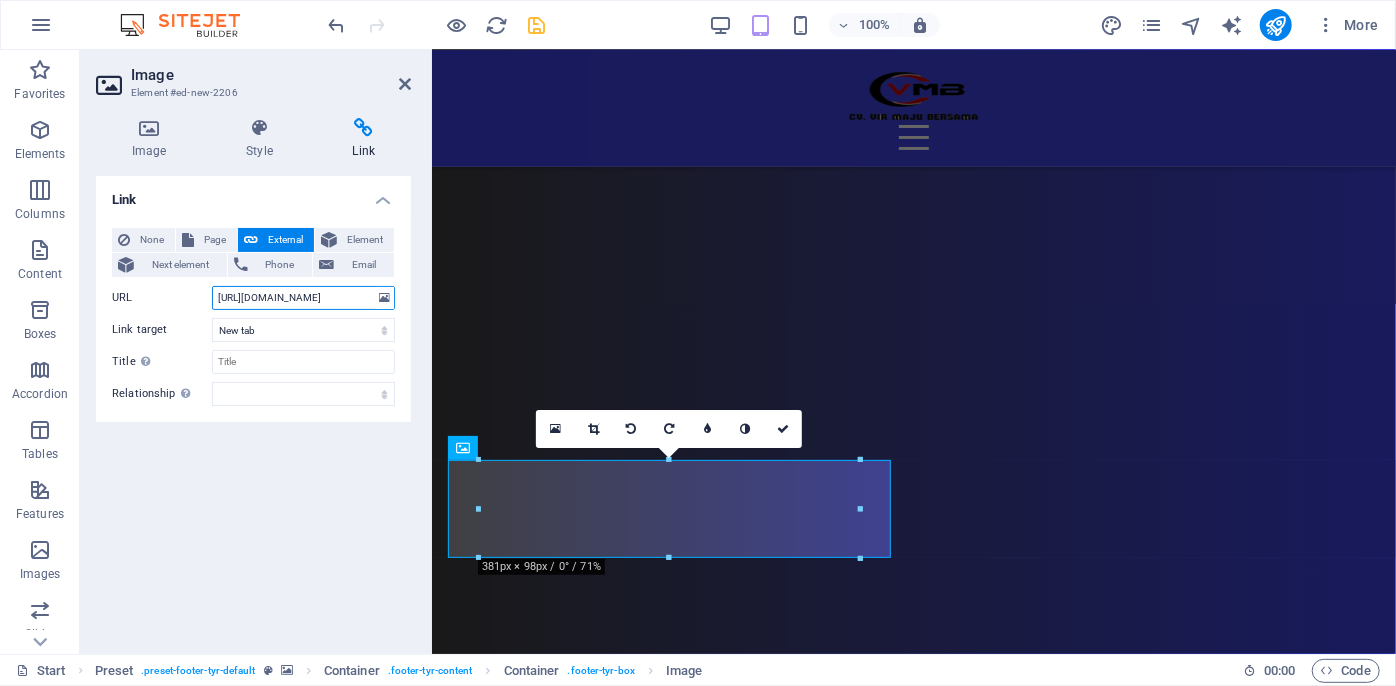 scroll, scrollTop: 0, scrollLeft: 269, axis: horizontal 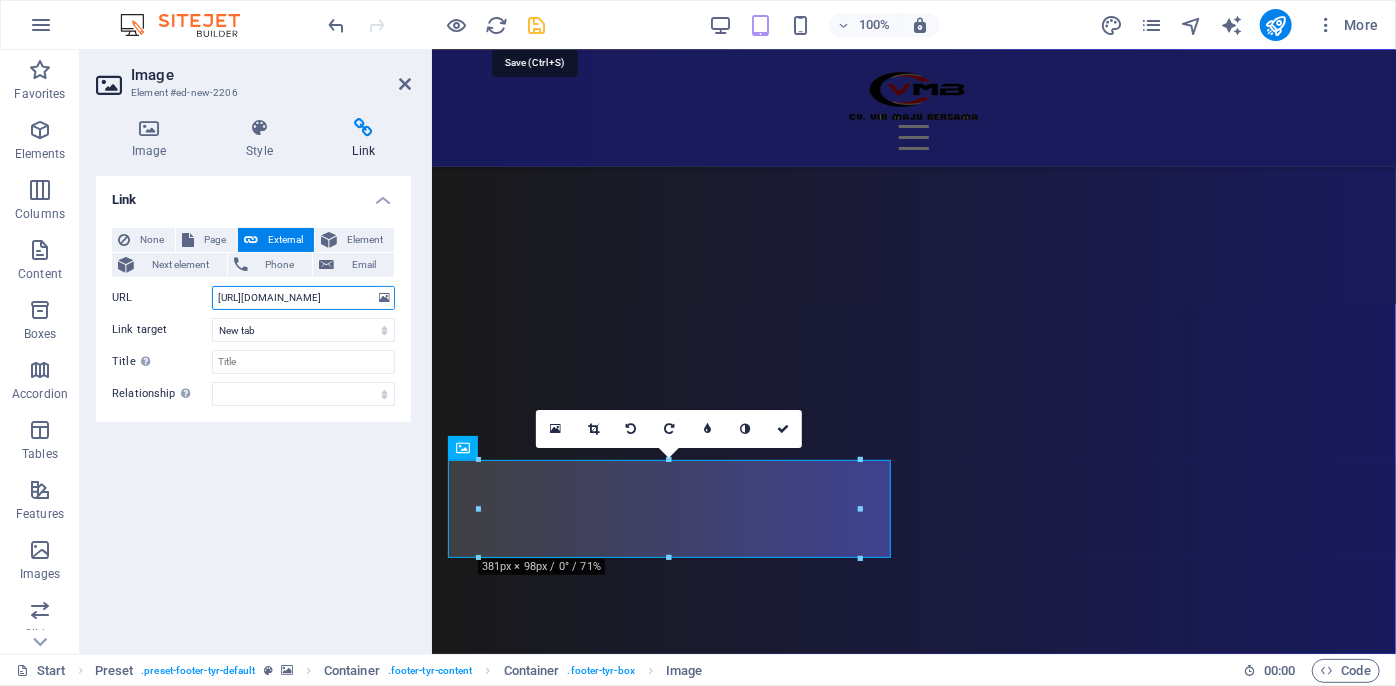 type on "[URL][DOMAIN_NAME]" 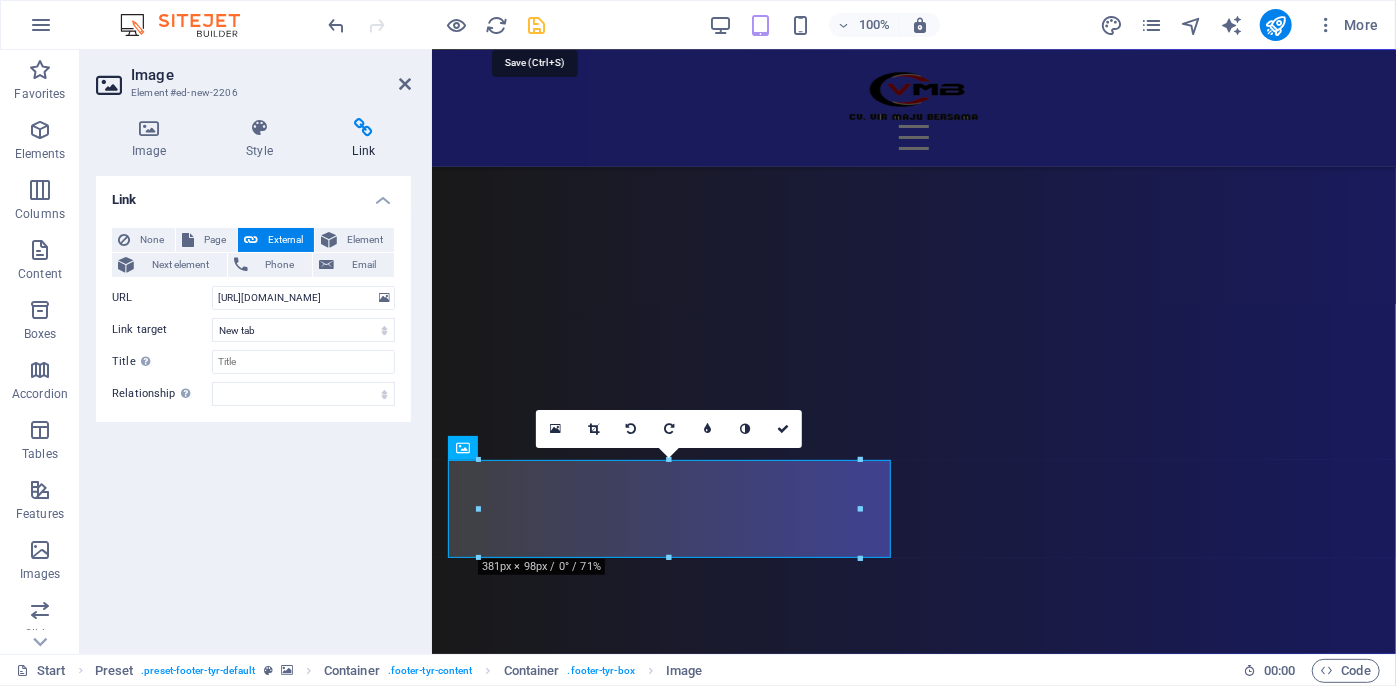 scroll, scrollTop: 0, scrollLeft: 0, axis: both 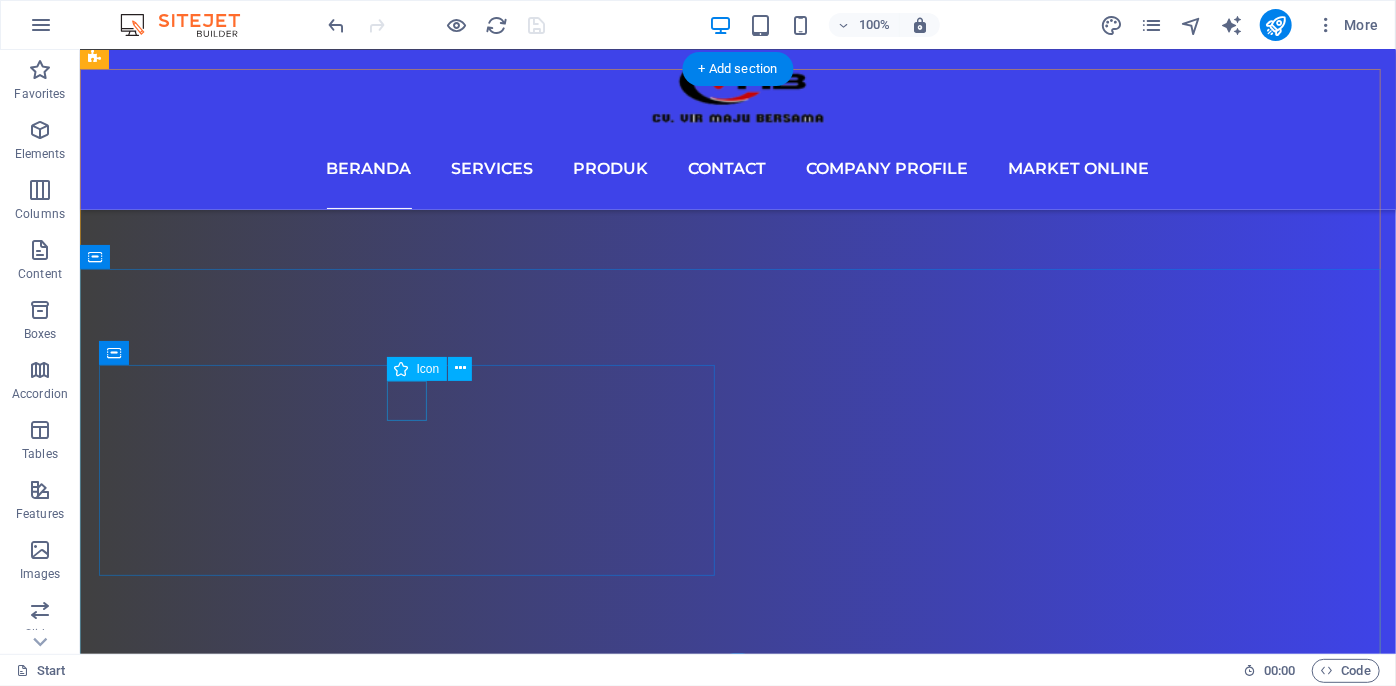 click at bounding box center [737, 28926] 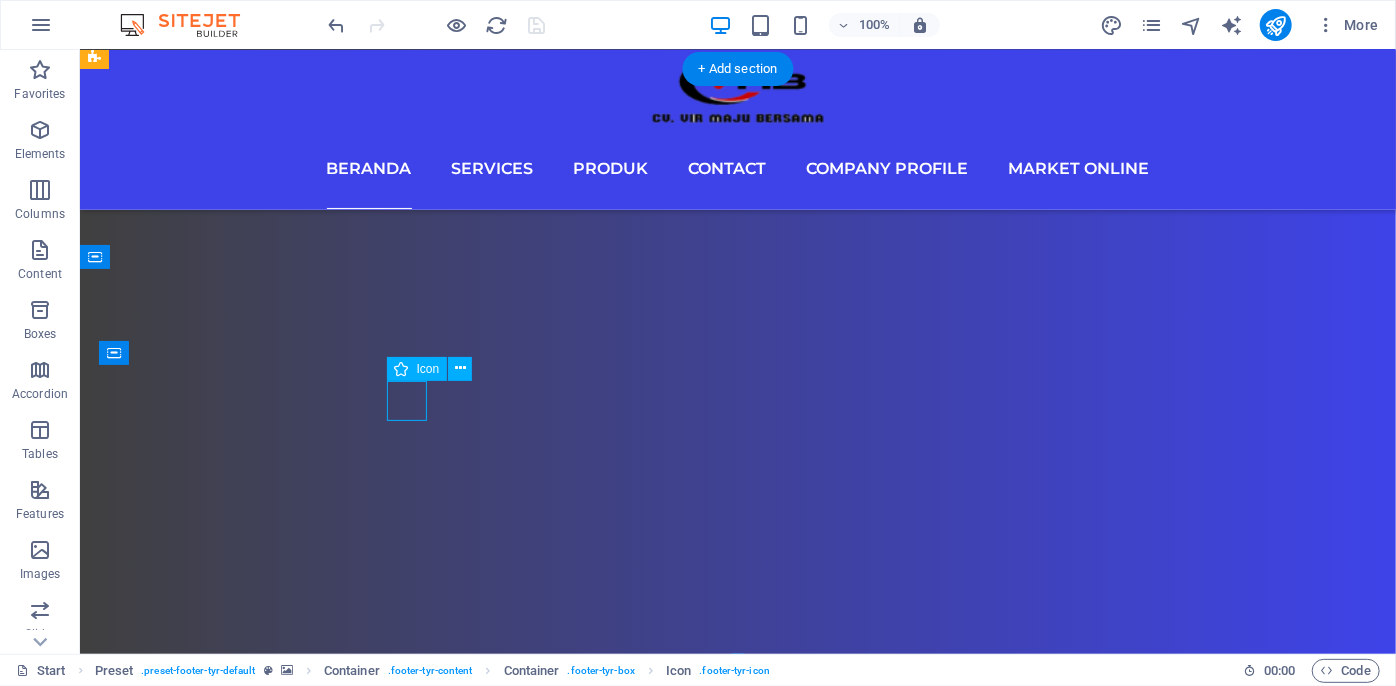 click at bounding box center [737, 28926] 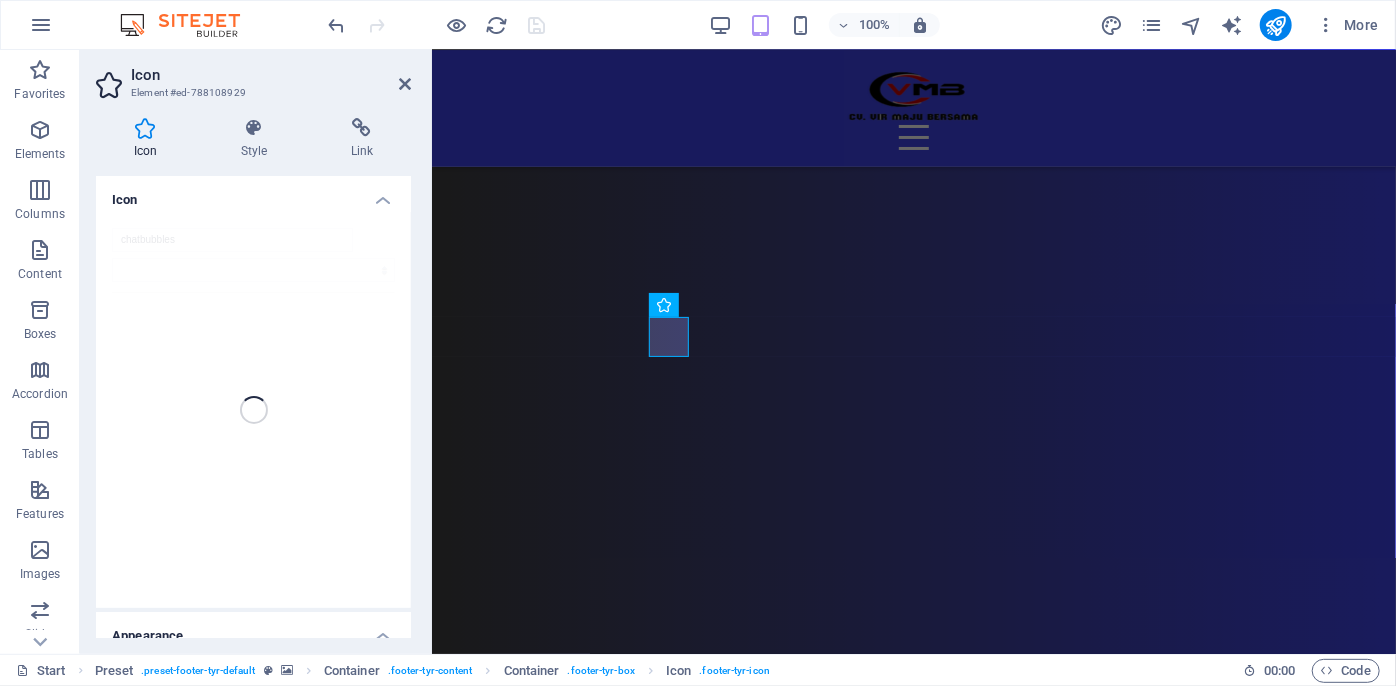 scroll, scrollTop: 11423, scrollLeft: 0, axis: vertical 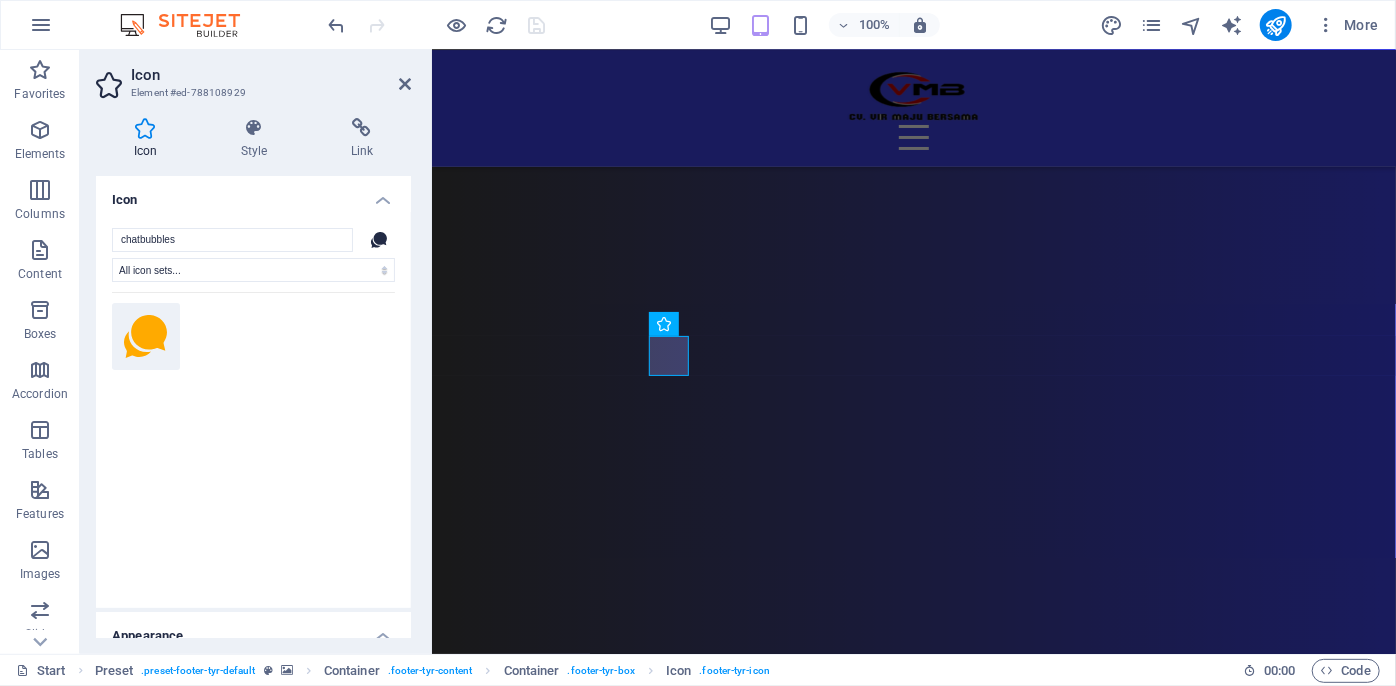 click 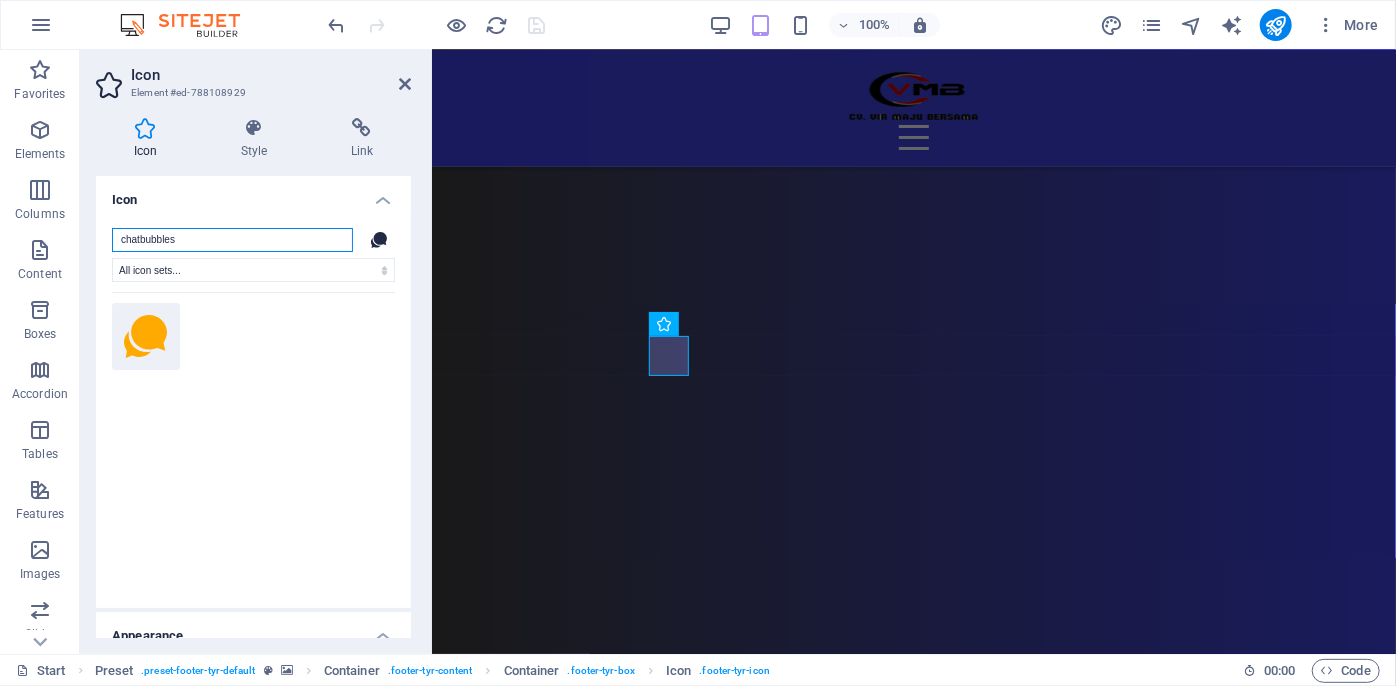 click on "chatbubbles" at bounding box center (232, 240) 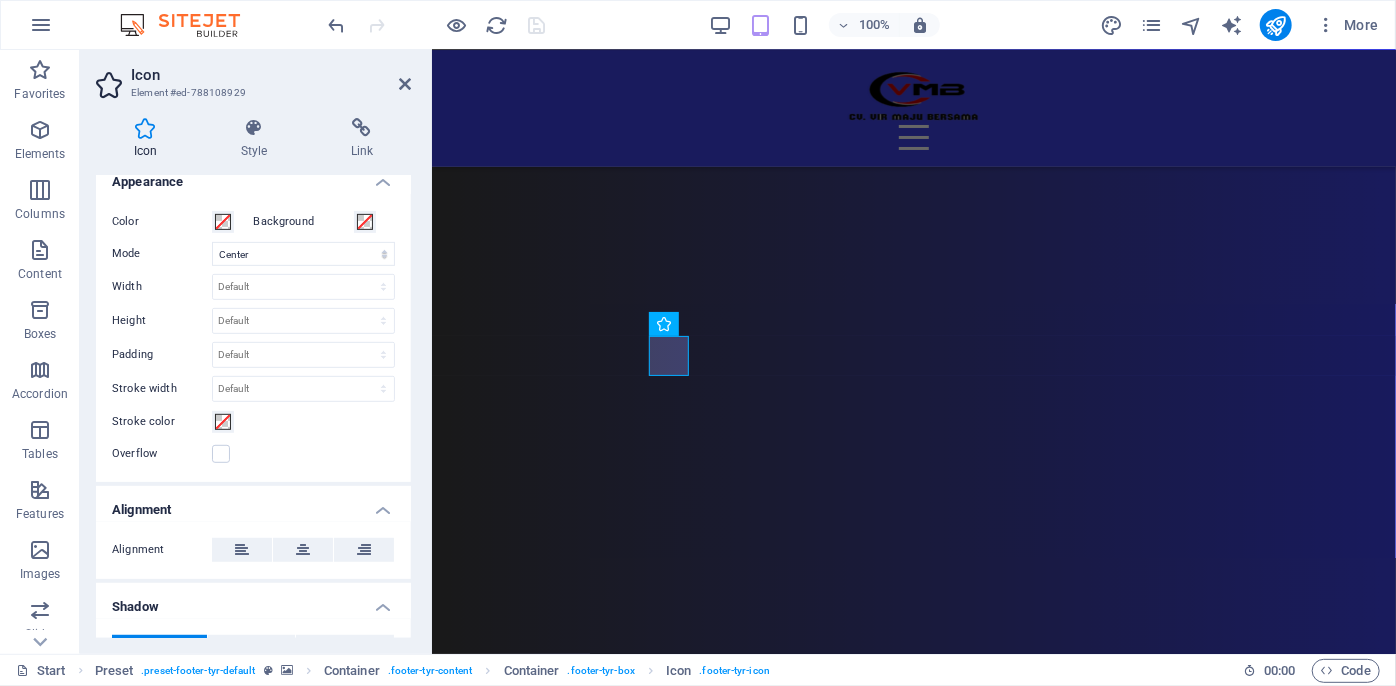 scroll, scrollTop: 584, scrollLeft: 0, axis: vertical 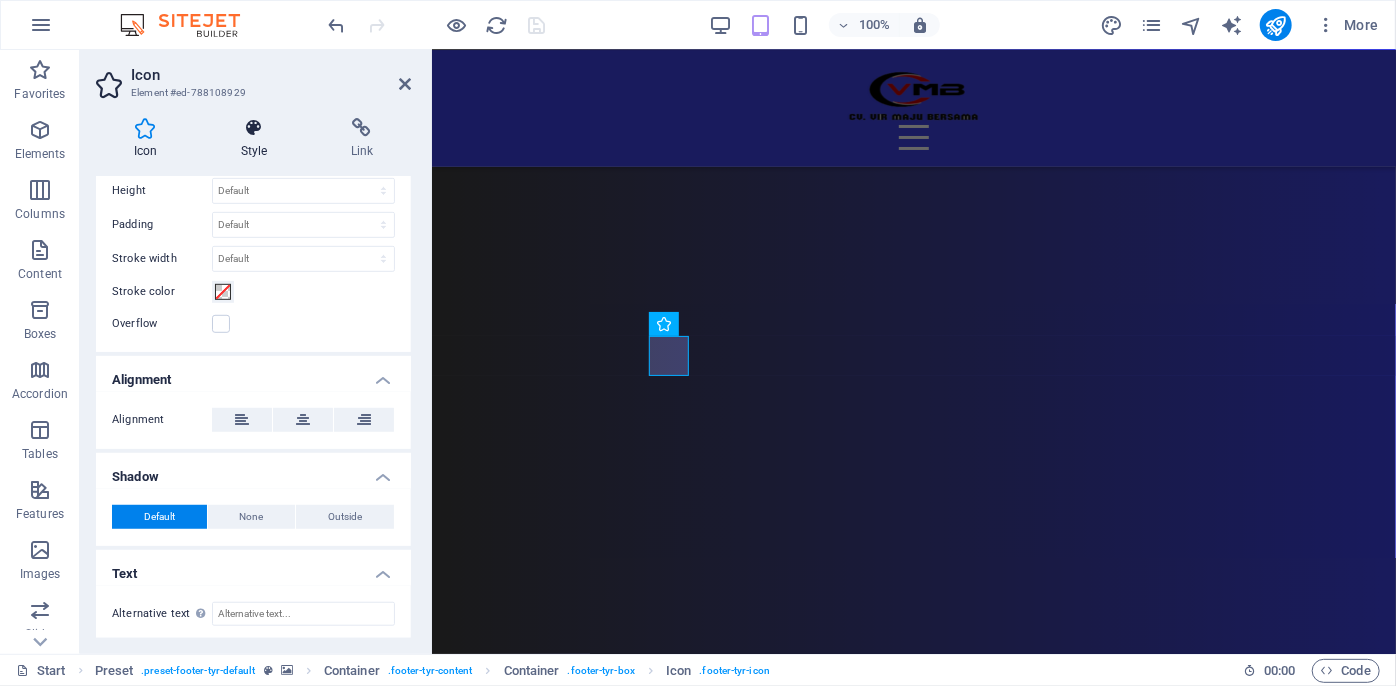 click at bounding box center (254, 128) 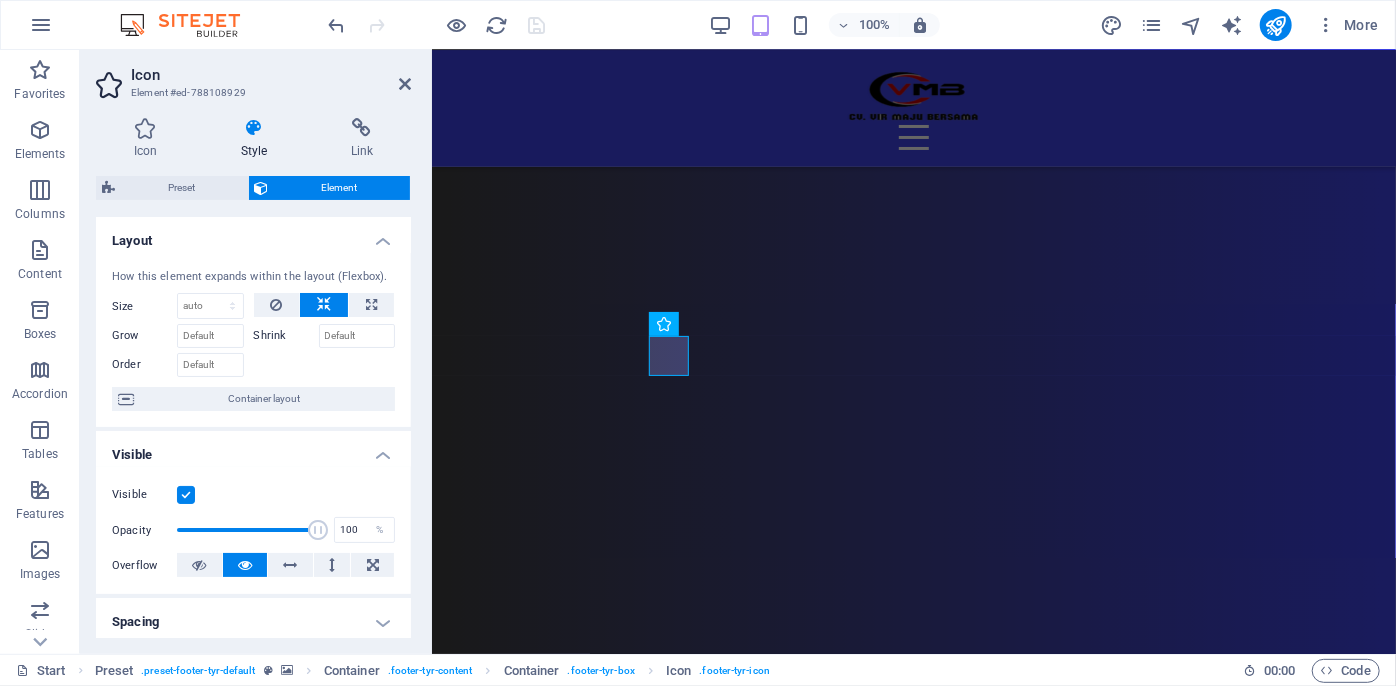 click on "Icon Element #ed-788108929 Icon Style Link Icon chatbubbles All icon sets... IcoFont Ionicons FontAwesome Brands FontAwesome Duotone FontAwesome Solid FontAwesome Regular FontAwesome Light FontAwesome Thin FontAwesome Sharp Solid FontAwesome Sharp Regular FontAwesome Sharp Light FontAwesome Sharp Thin Appearance Color Background Mode Scale Left Center Right Width Default auto px rem % em vh vw Height Default auto px rem em vh vw Padding Default px rem % em vh vw Stroke width Default px rem % em vh vw Stroke color Overflow Alignment Alignment Shadow Default None Outside Color X offset 0 px rem vh vw Y offset 0 px rem vh vw Blur 0 px rem % vh vw Text Alternative text The alternative text is used by devices that cannot display images (e.g. image search engines) and should be added to every image to improve website accessibility. Preset Element Layout How this element expands within the layout (Flexbox). Size Default auto px % 1/1 1/2 1/3 1/4 1/5 1/6 1/7 1/8 1/9 1/10 Grow Shrink Order Container layout Visible 100" at bounding box center (256, 352) 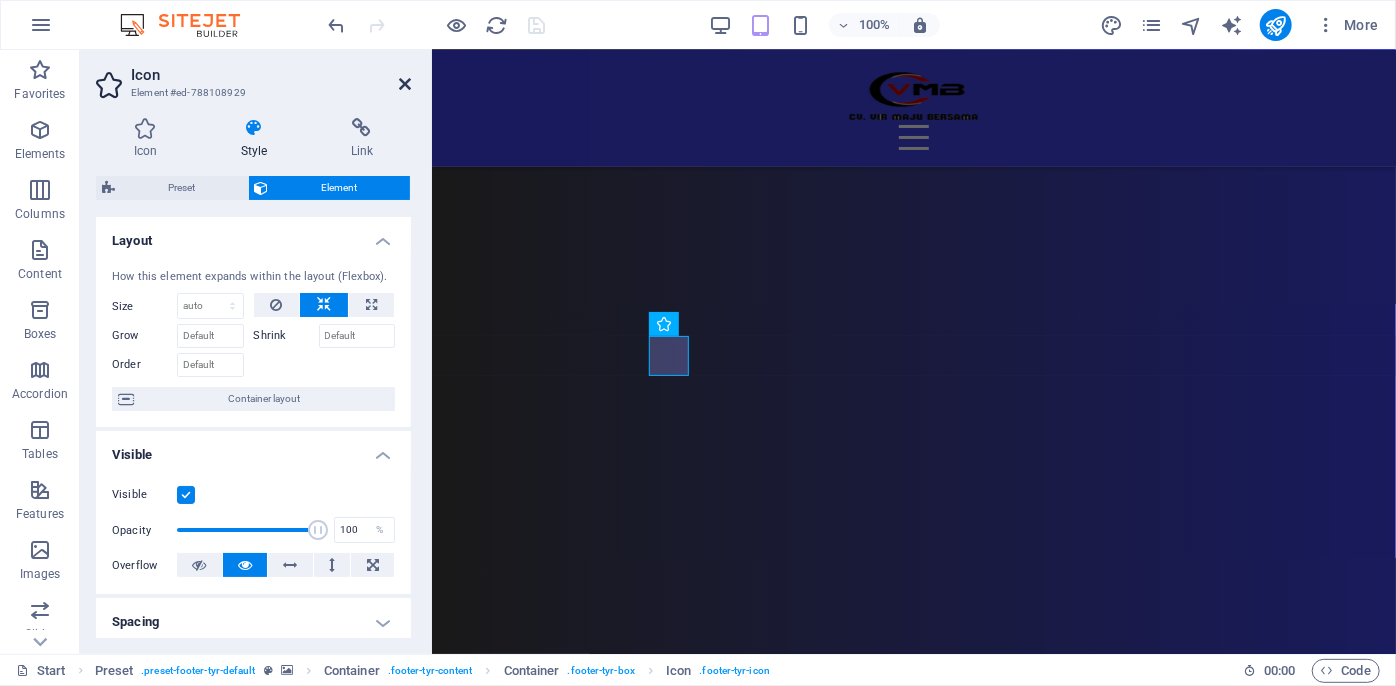 drag, startPoint x: 403, startPoint y: 84, endPoint x: 430, endPoint y: 152, distance: 73.1642 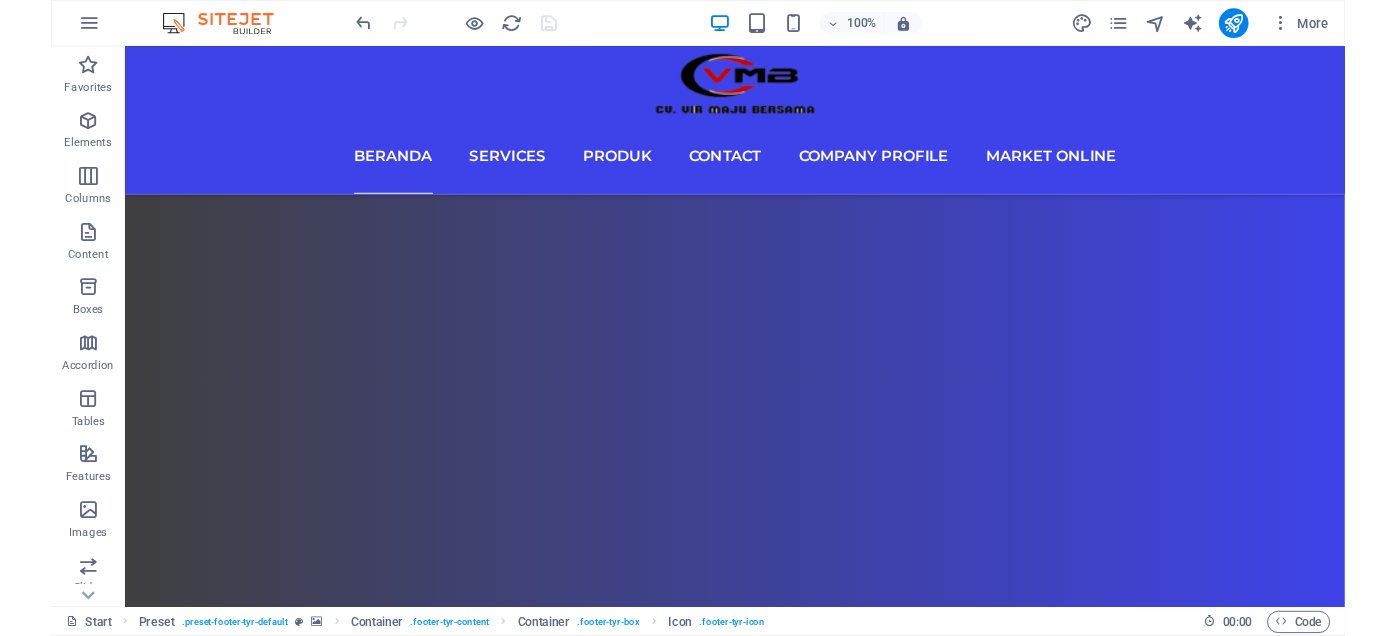 scroll, scrollTop: 14728, scrollLeft: 0, axis: vertical 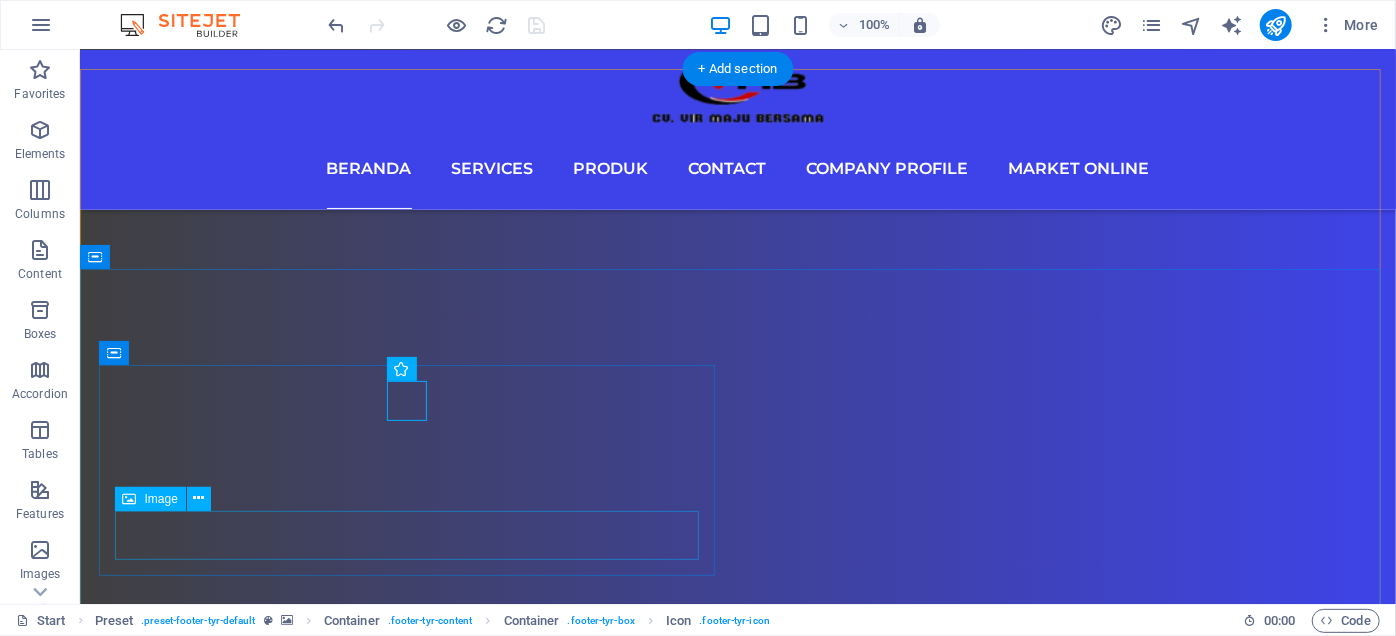 click at bounding box center (737, 28486) 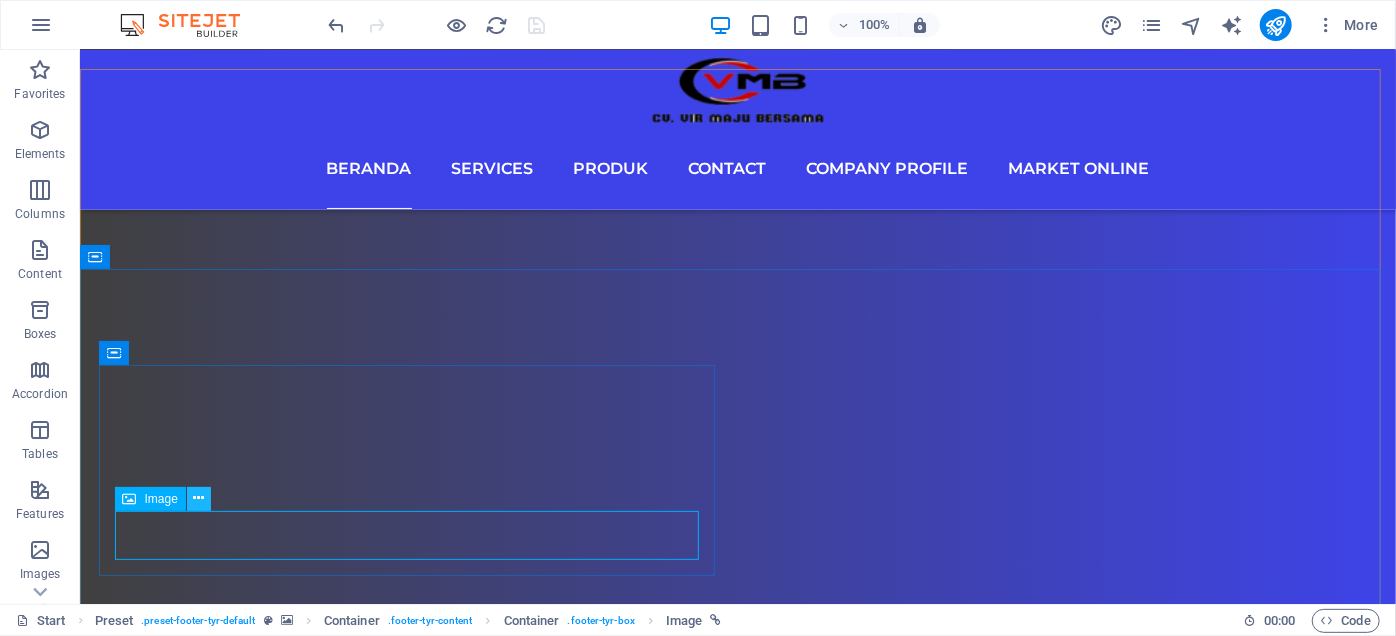 click at bounding box center [198, 498] 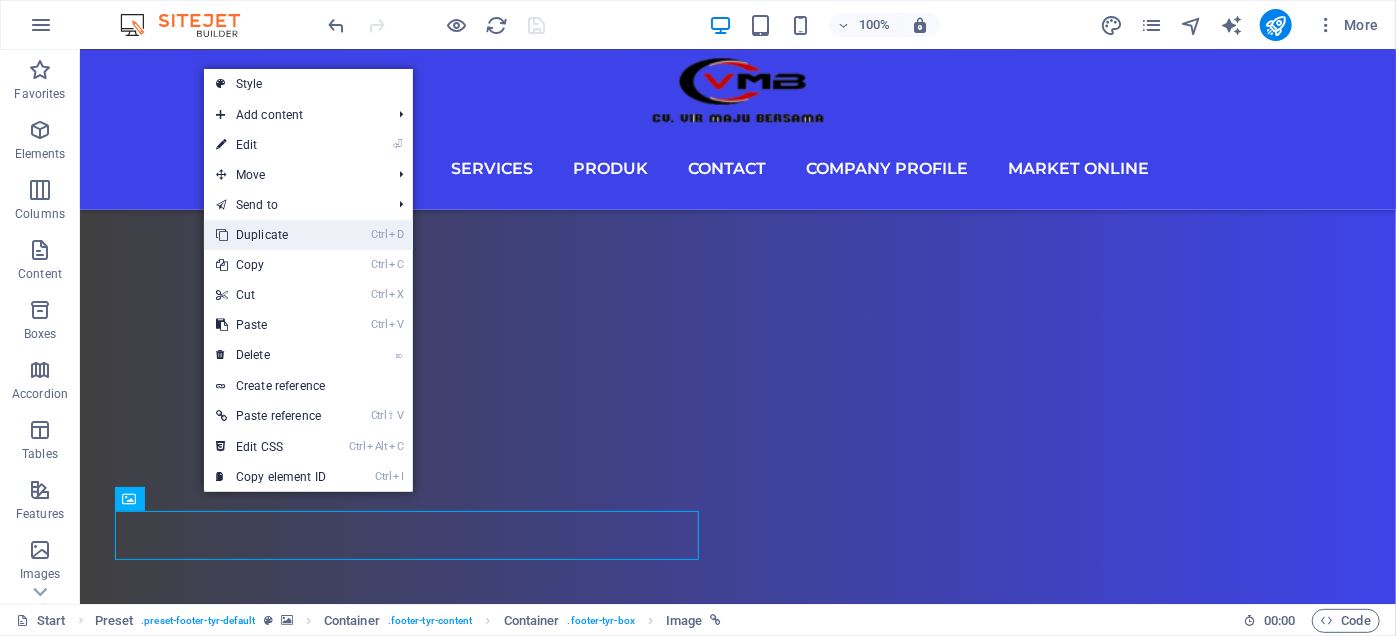 click on "Ctrl D  Duplicate" at bounding box center [271, 235] 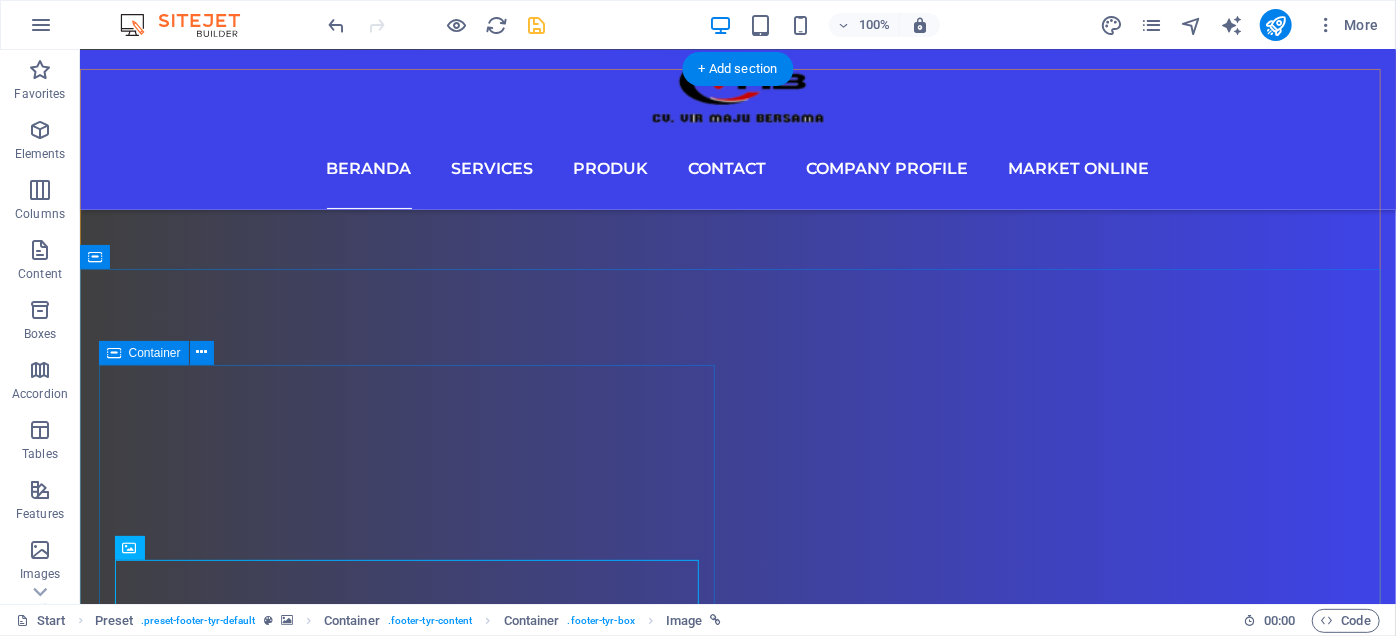 scroll, scrollTop: 14894, scrollLeft: 0, axis: vertical 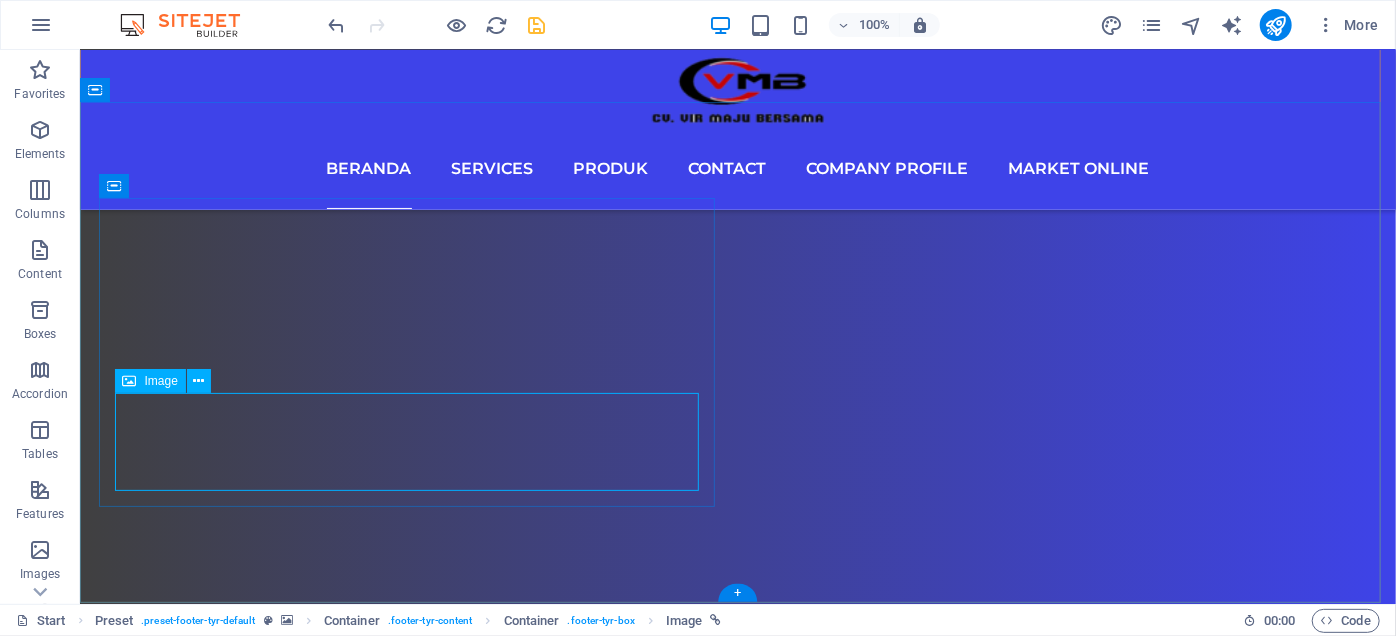 click at bounding box center (737, 29115) 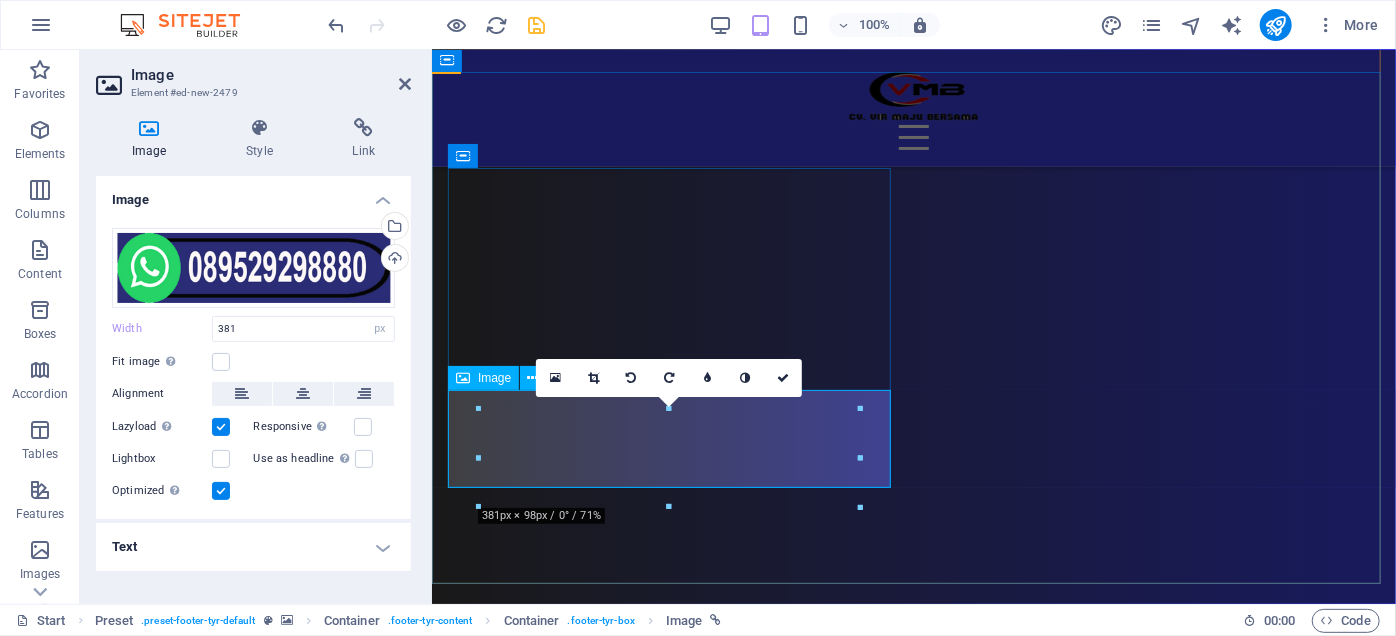 scroll, scrollTop: 11572, scrollLeft: 0, axis: vertical 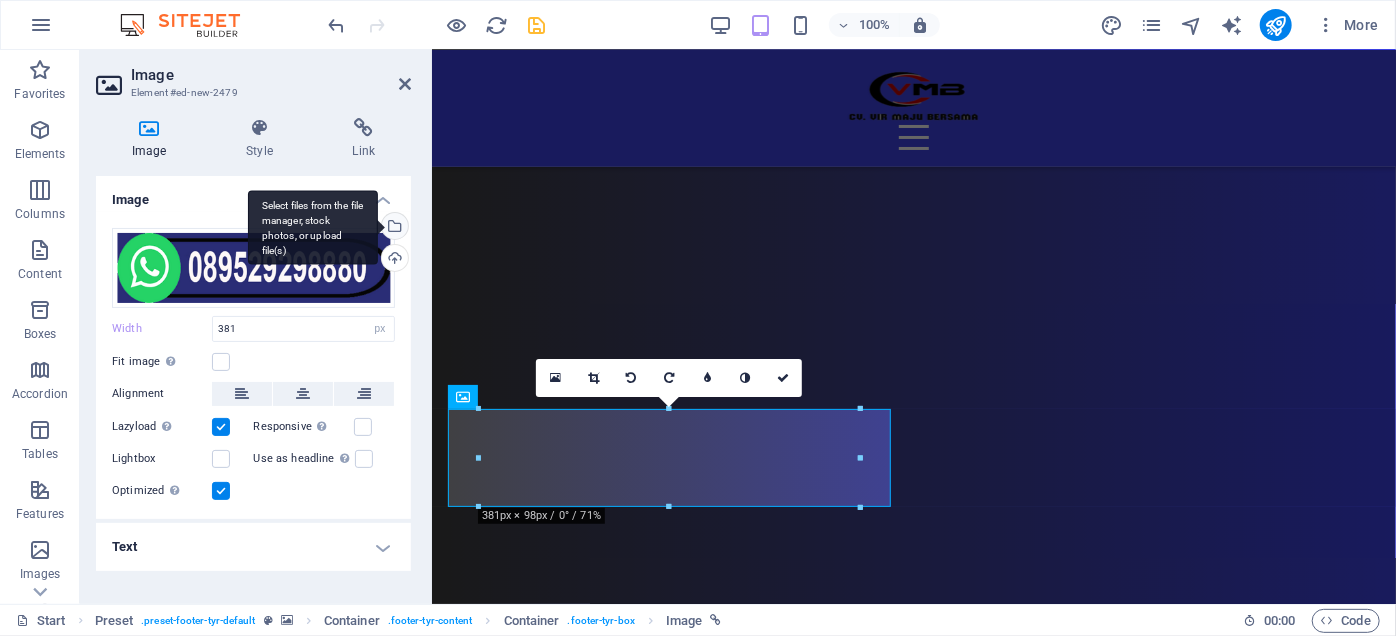 click on "Select files from the file manager, stock photos, or upload file(s)" at bounding box center [313, 227] 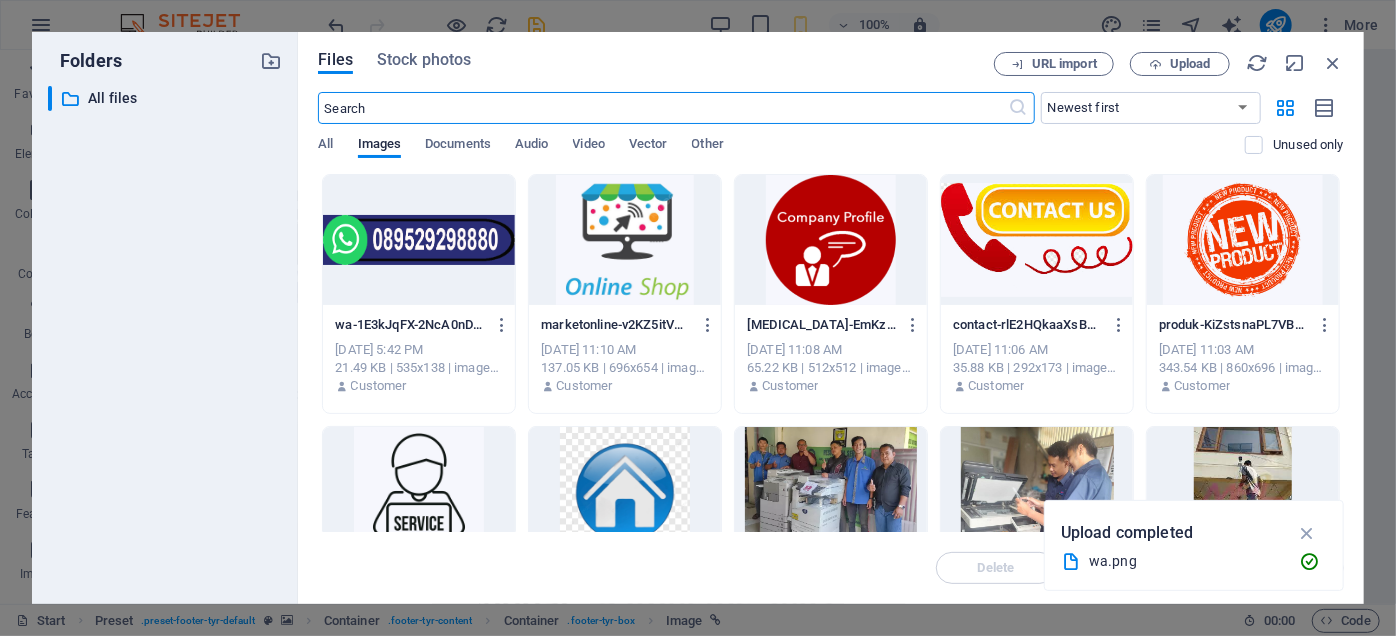 scroll, scrollTop: 7439, scrollLeft: 0, axis: vertical 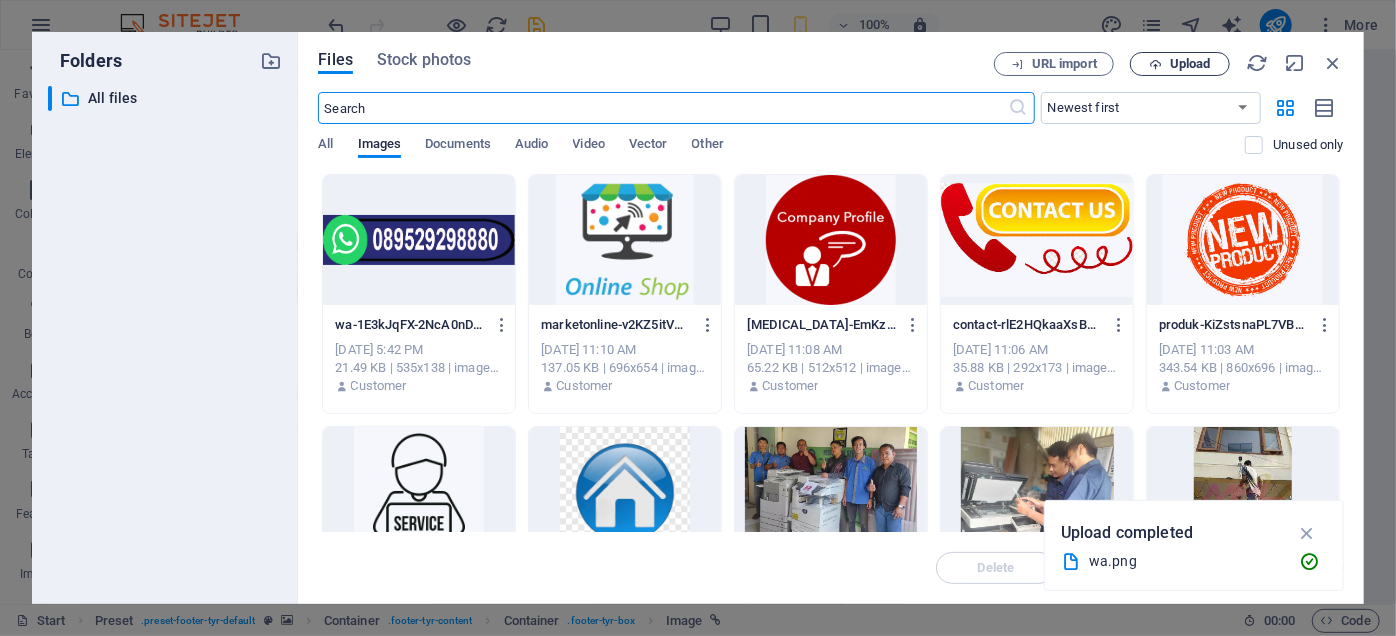 click on "Upload" at bounding box center (1190, 64) 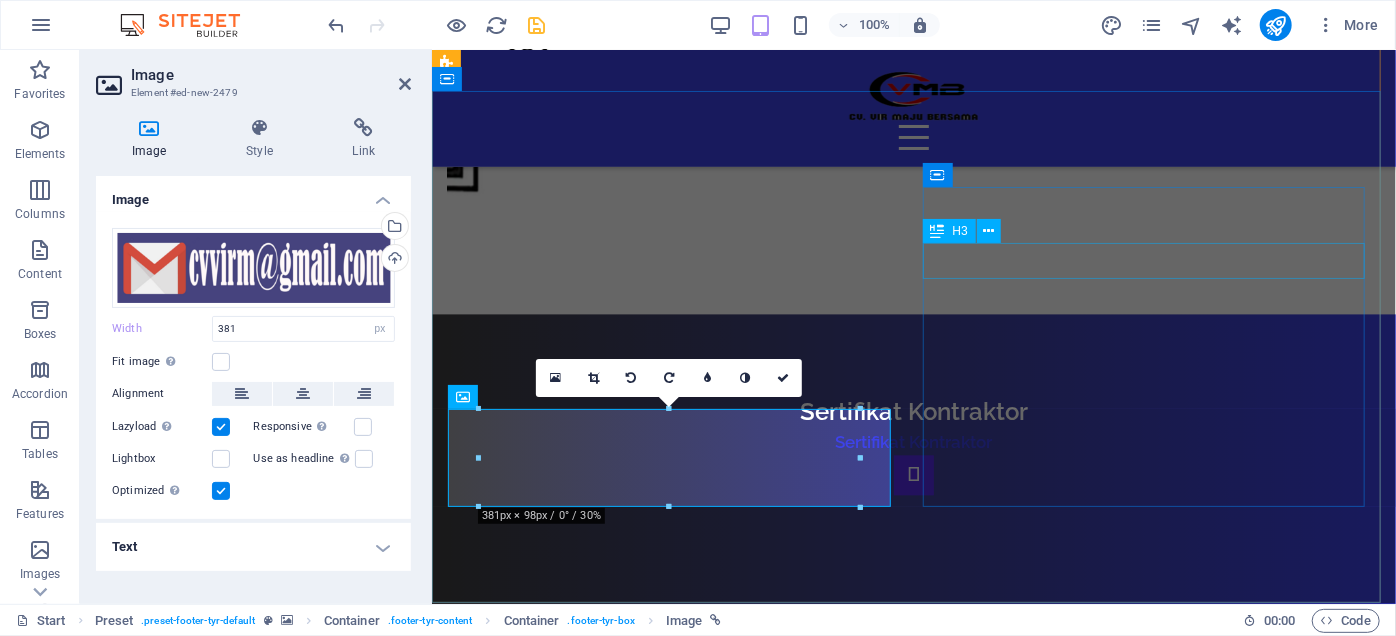 scroll, scrollTop: 11572, scrollLeft: 0, axis: vertical 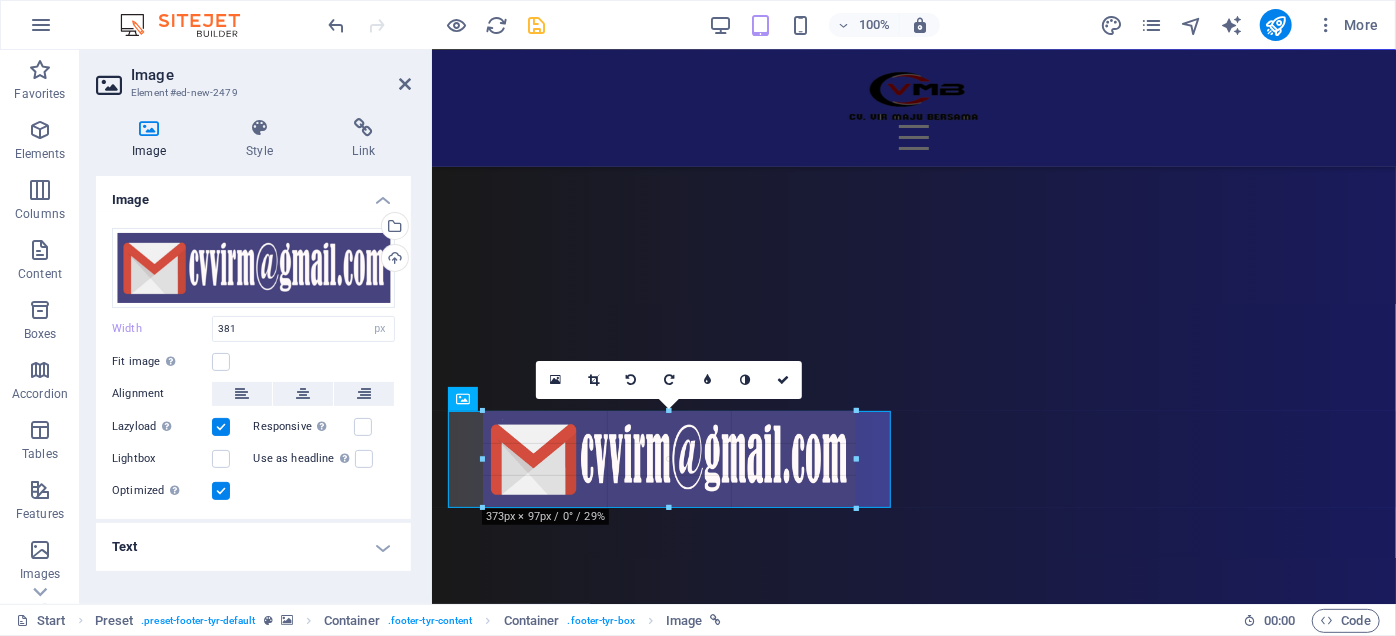 drag, startPoint x: 858, startPoint y: 512, endPoint x: 418, endPoint y: 423, distance: 448.91092 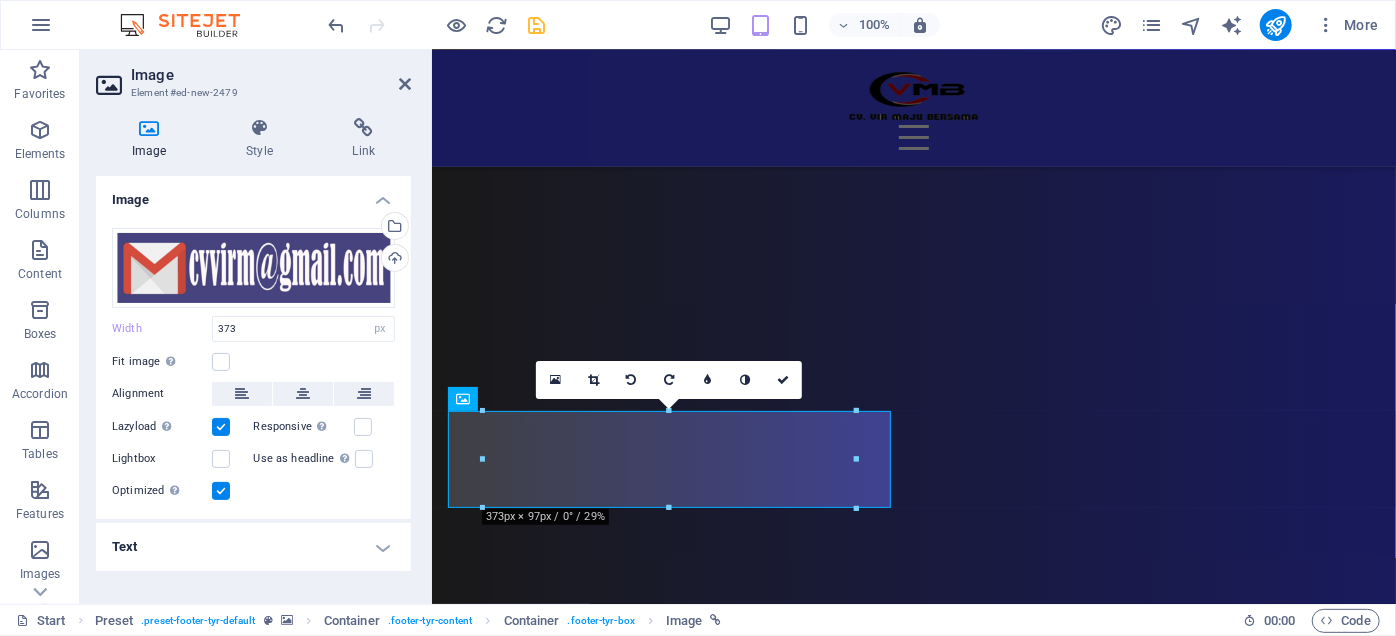 scroll, scrollTop: 11570, scrollLeft: 0, axis: vertical 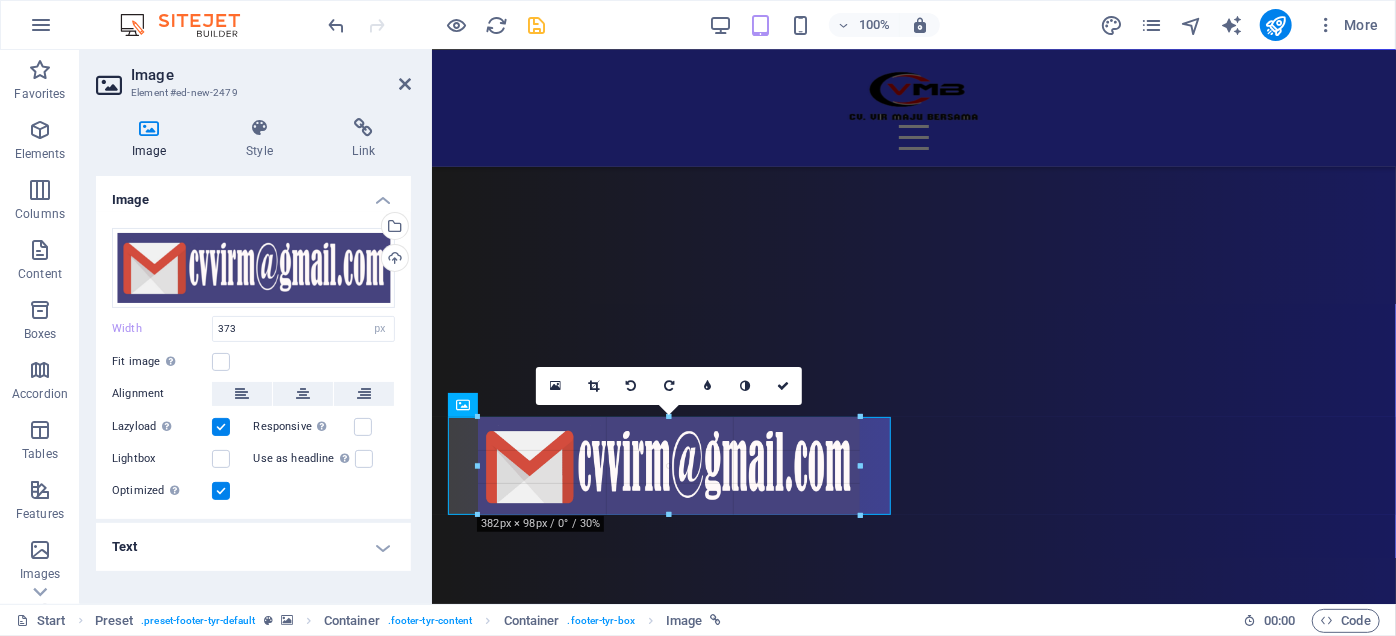 drag, startPoint x: 857, startPoint y: 412, endPoint x: 437, endPoint y: 378, distance: 421.37393 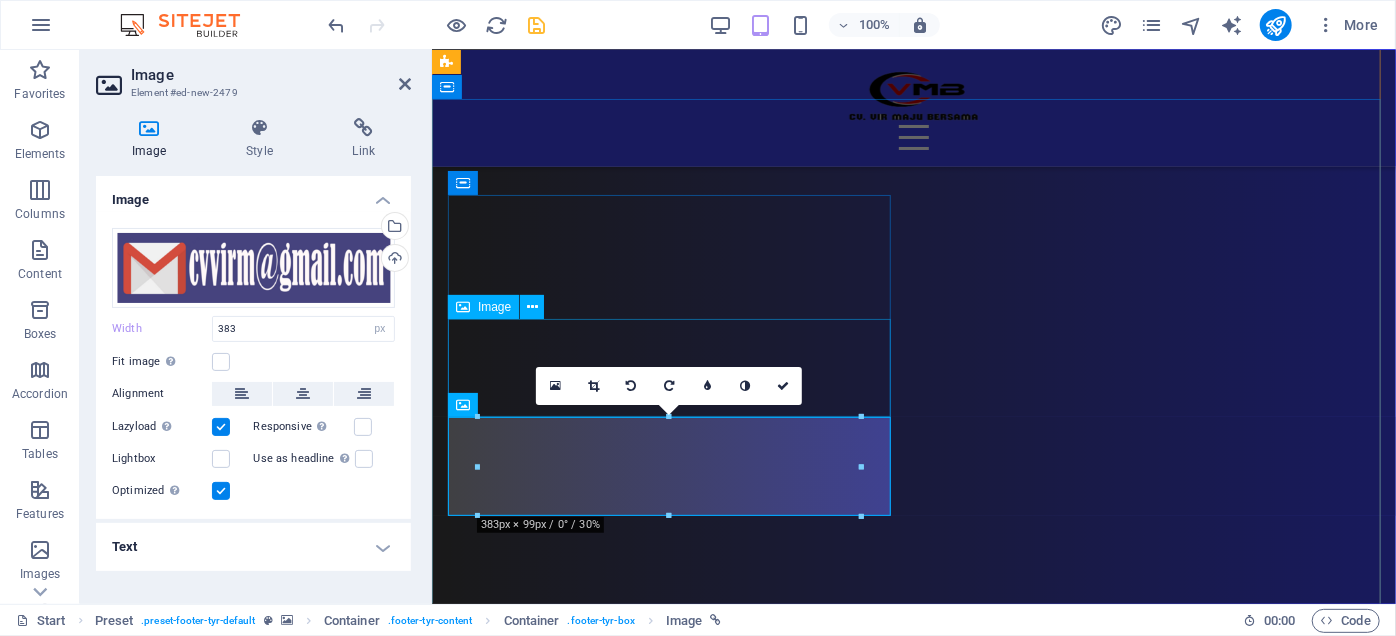 click at bounding box center (913, 29696) 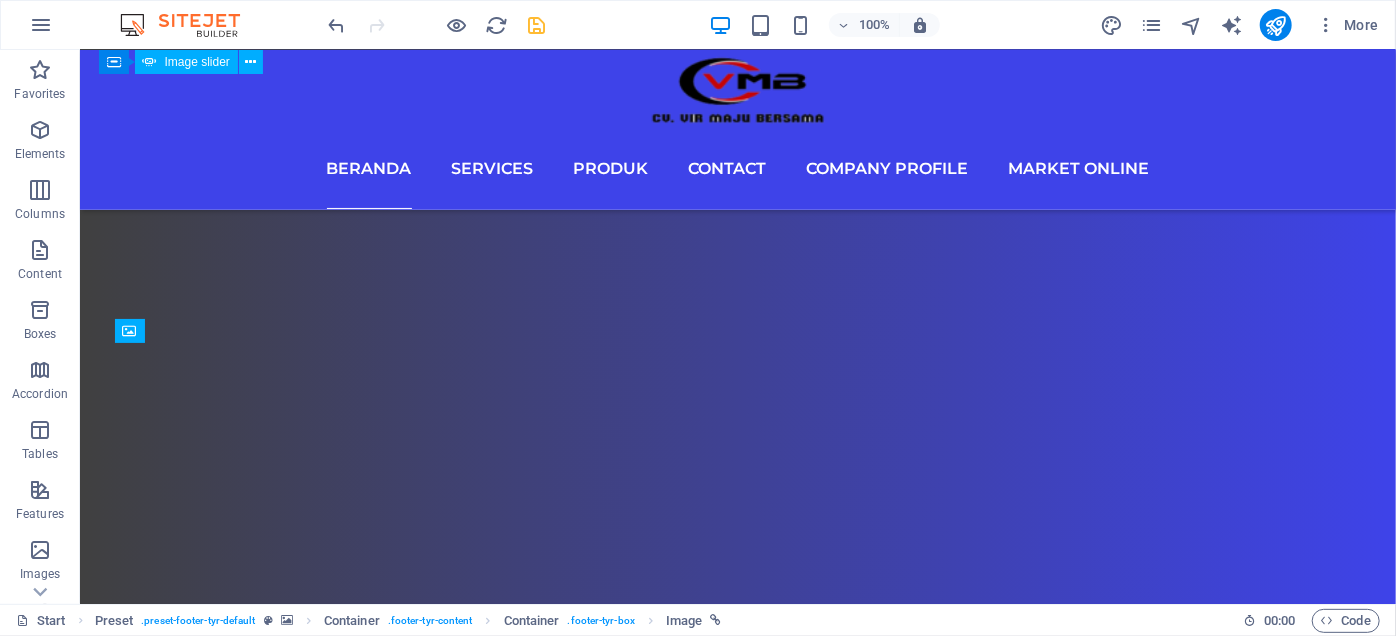scroll, scrollTop: 14895, scrollLeft: 0, axis: vertical 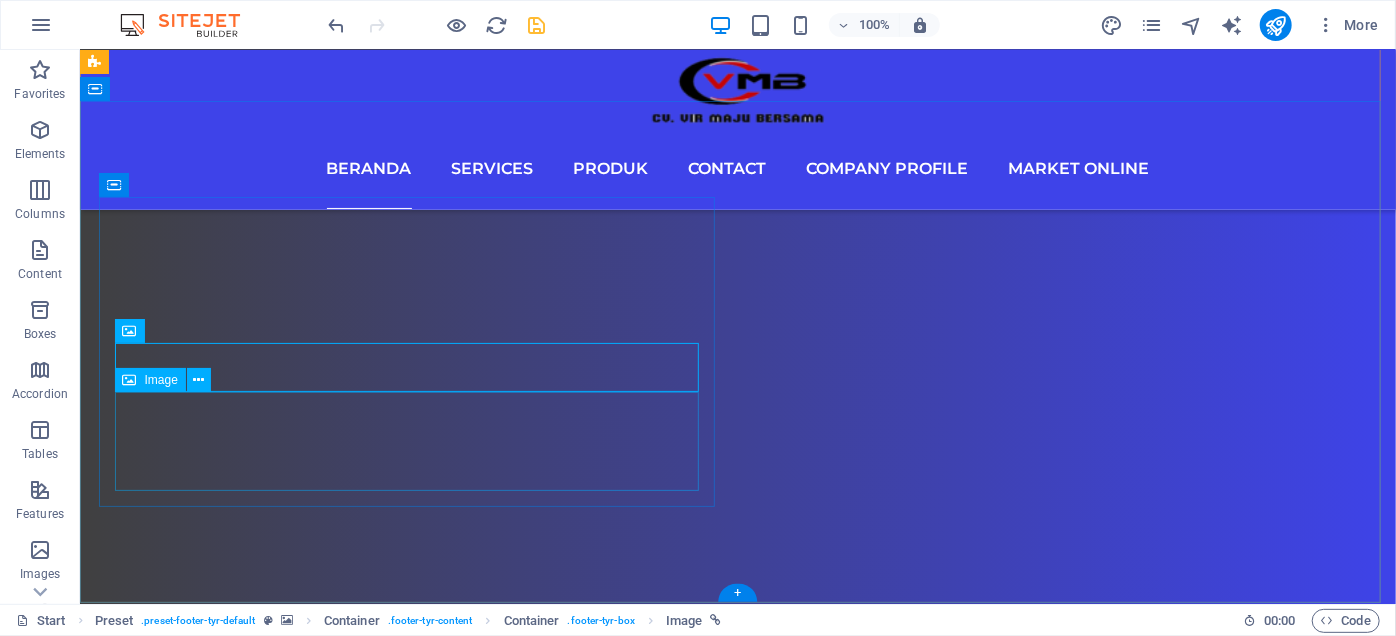 click at bounding box center (737, 28516) 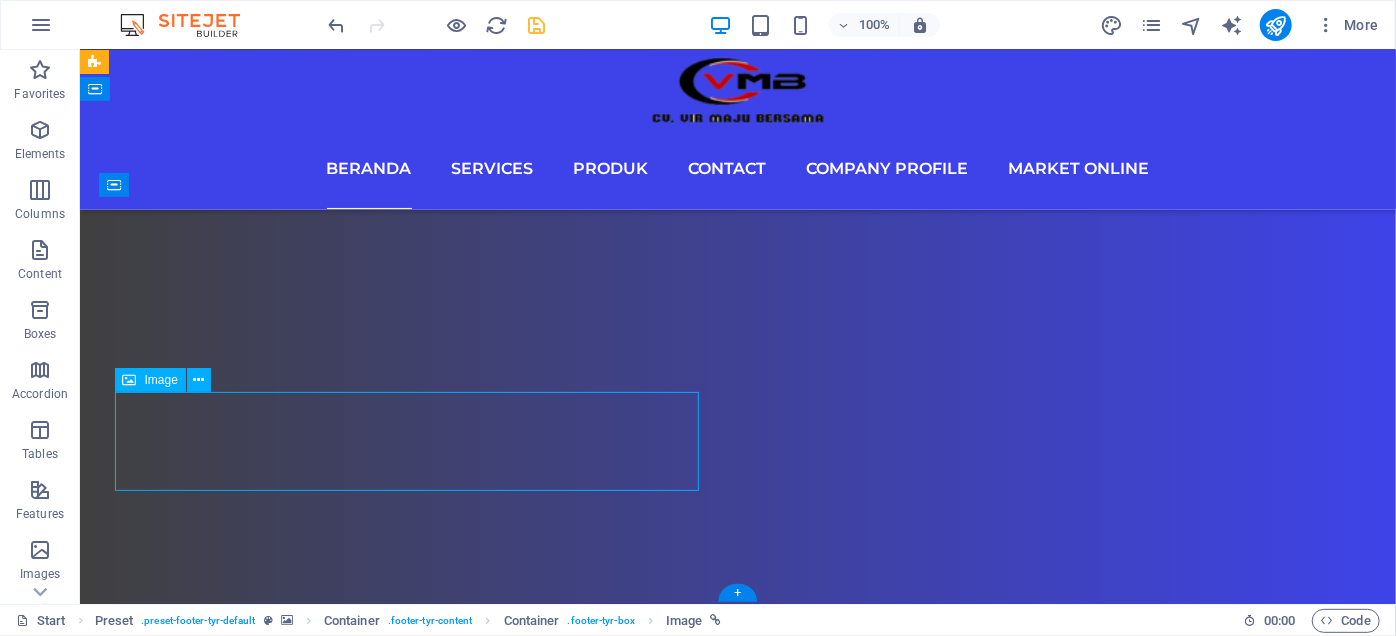 click at bounding box center (737, 28516) 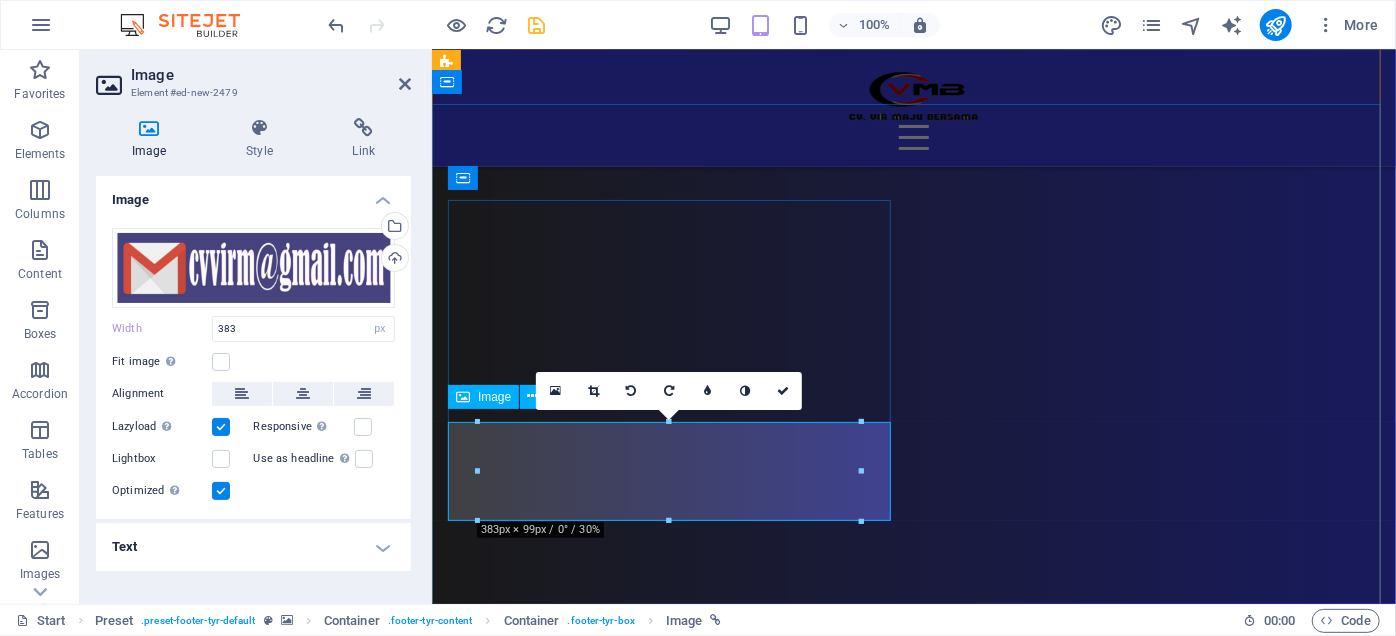 scroll, scrollTop: 11573, scrollLeft: 0, axis: vertical 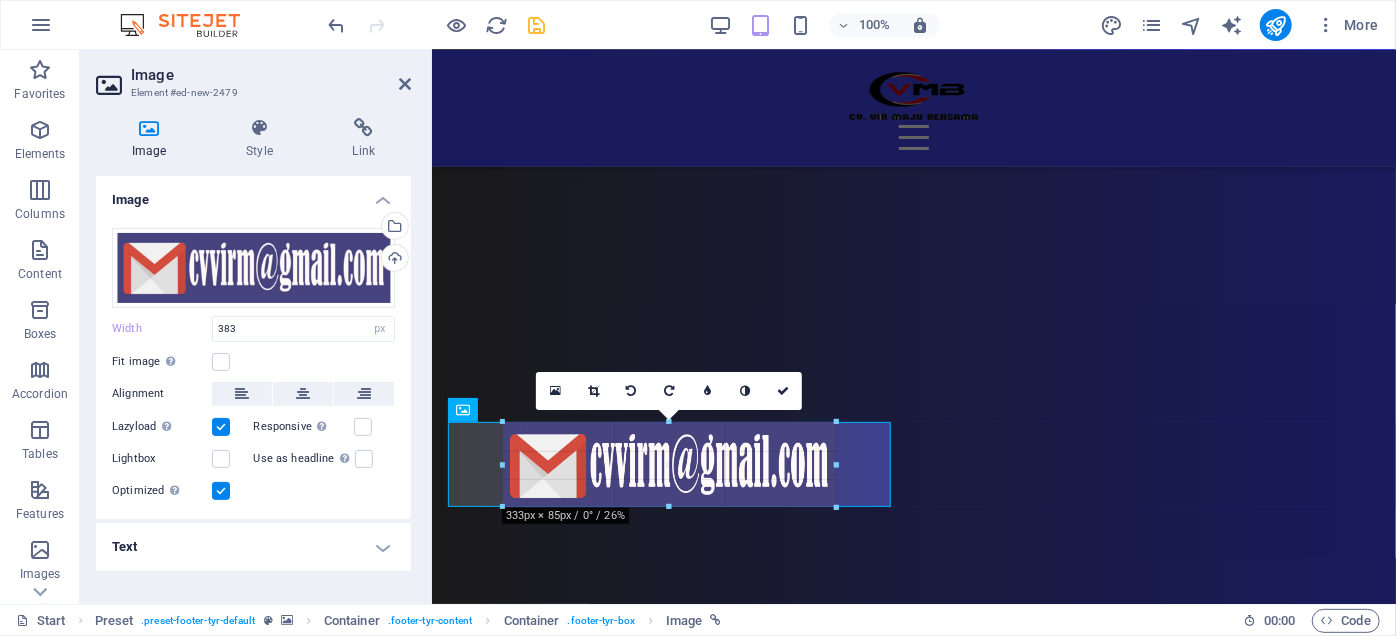 drag, startPoint x: 862, startPoint y: 512, endPoint x: 809, endPoint y: 461, distance: 73.552704 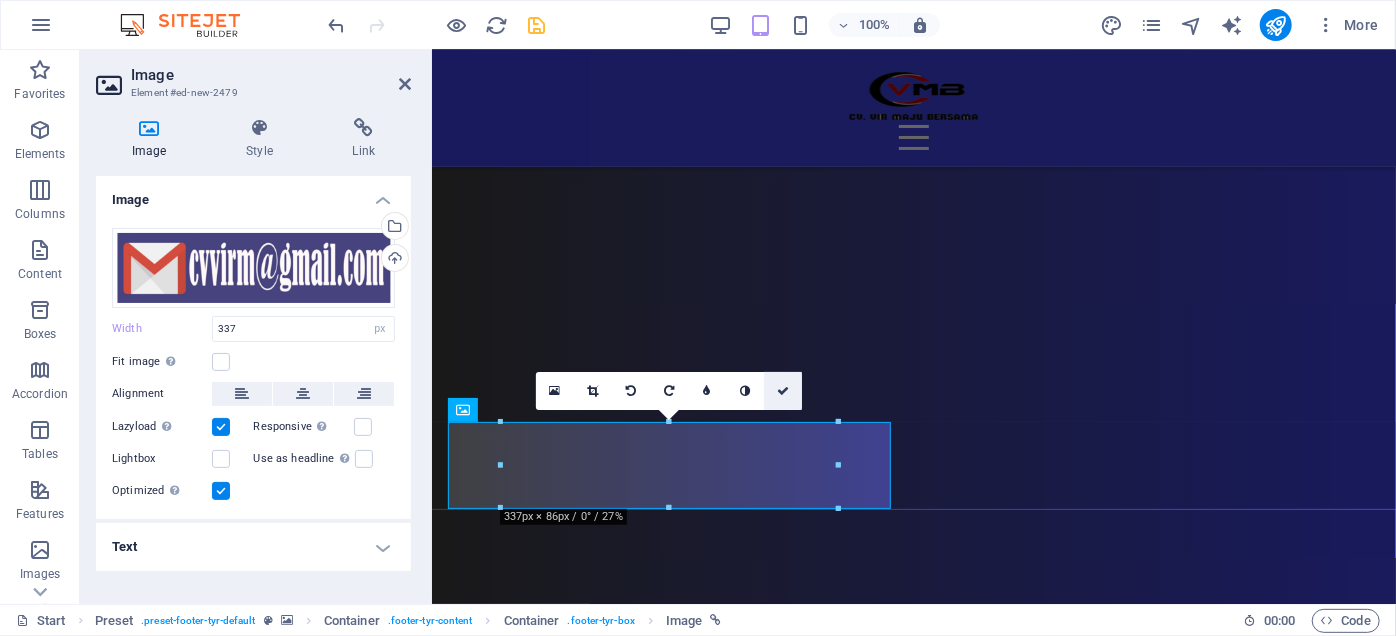 click at bounding box center (783, 391) 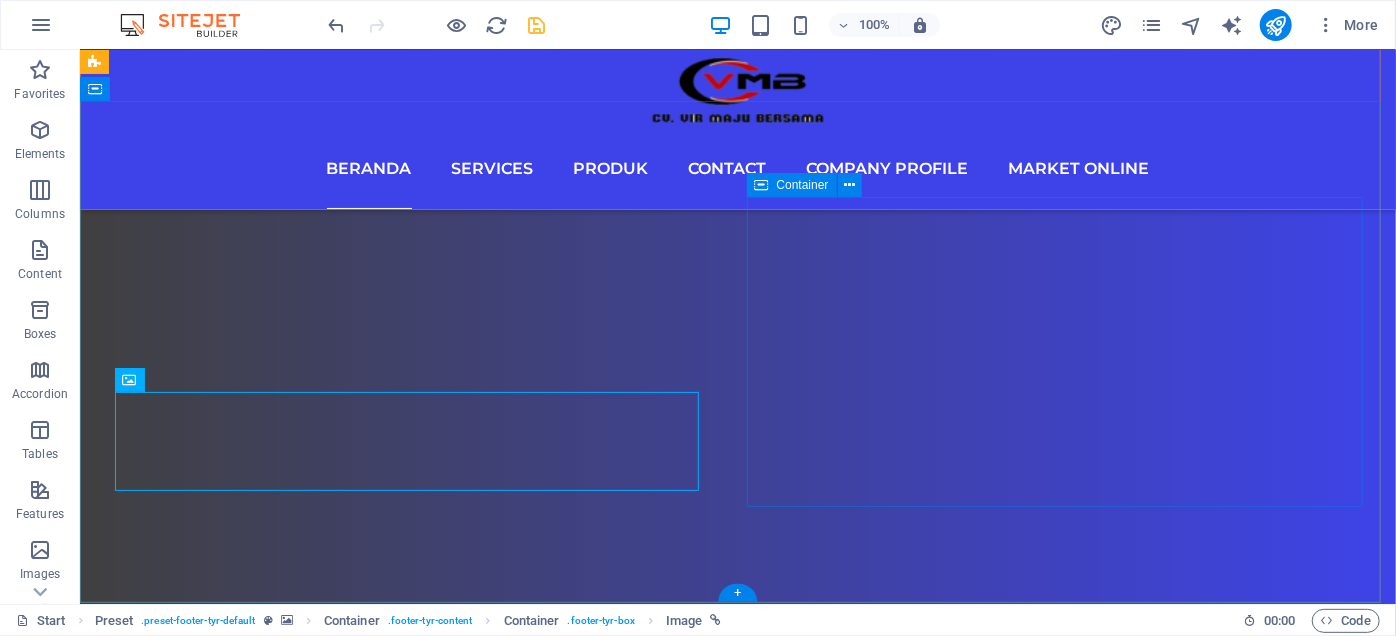 scroll, scrollTop: 14882, scrollLeft: 0, axis: vertical 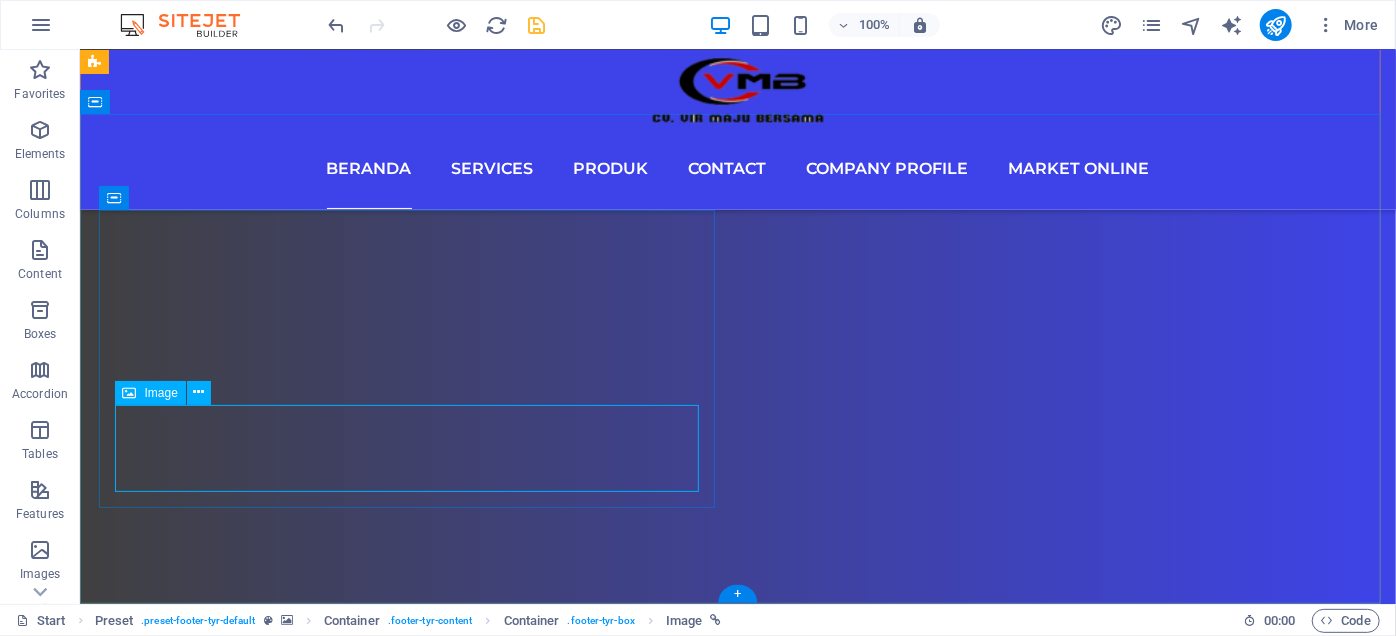 click at bounding box center [737, 29110] 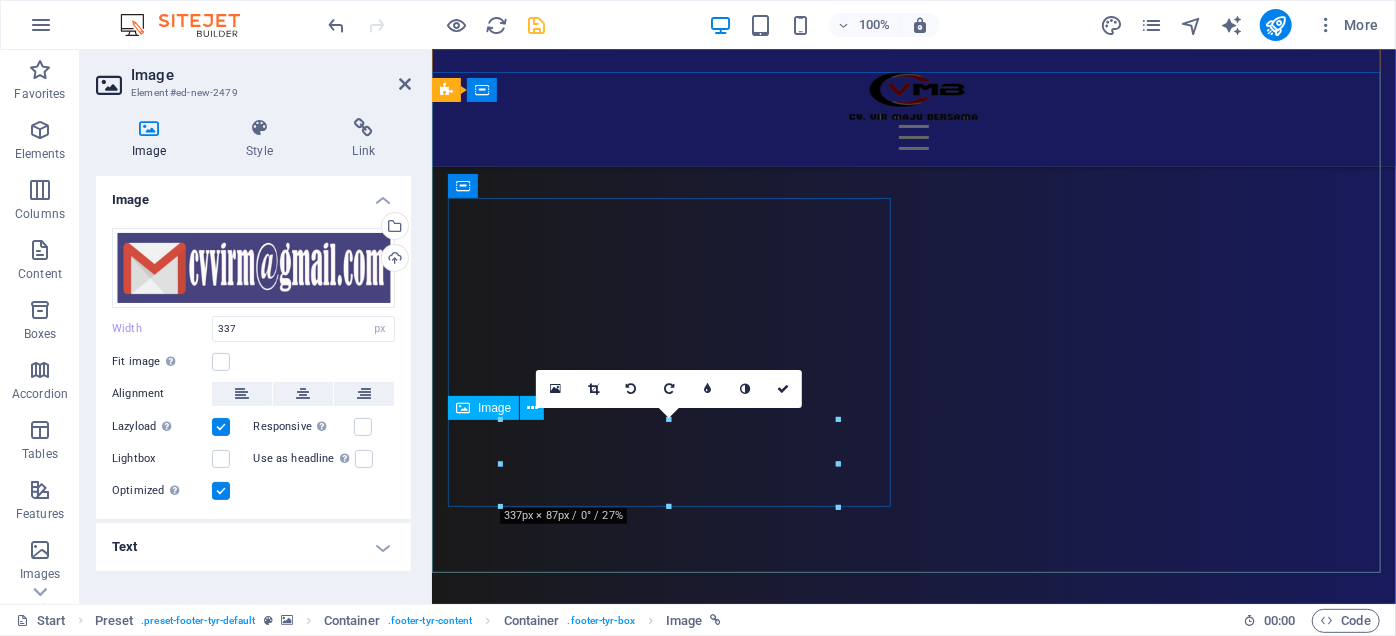 scroll, scrollTop: 11561, scrollLeft: 0, axis: vertical 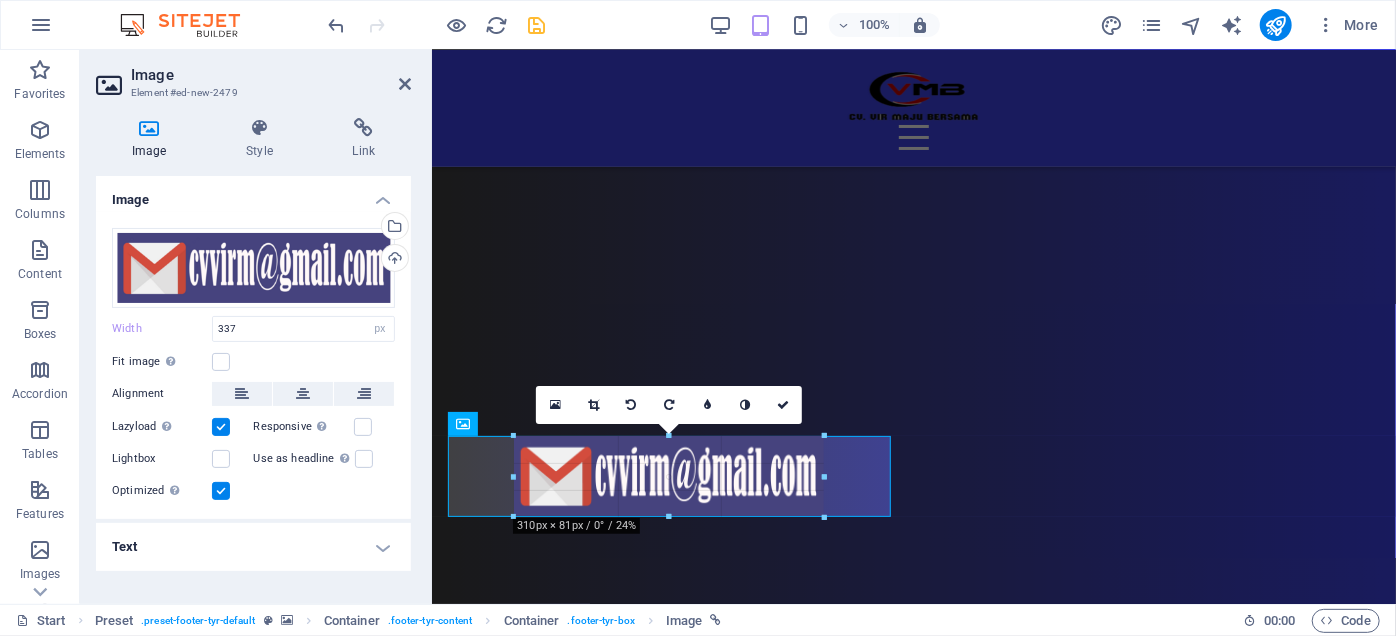 drag, startPoint x: 835, startPoint y: 420, endPoint x: 380, endPoint y: 401, distance: 455.39655 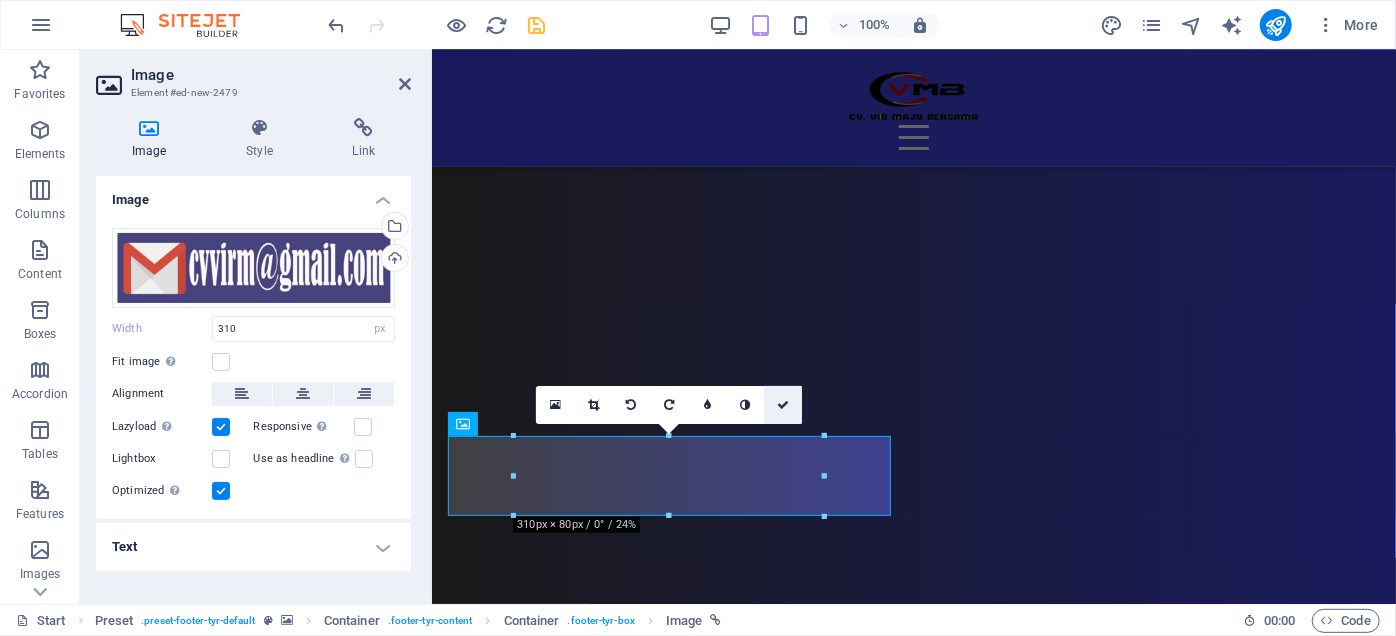 click at bounding box center [783, 405] 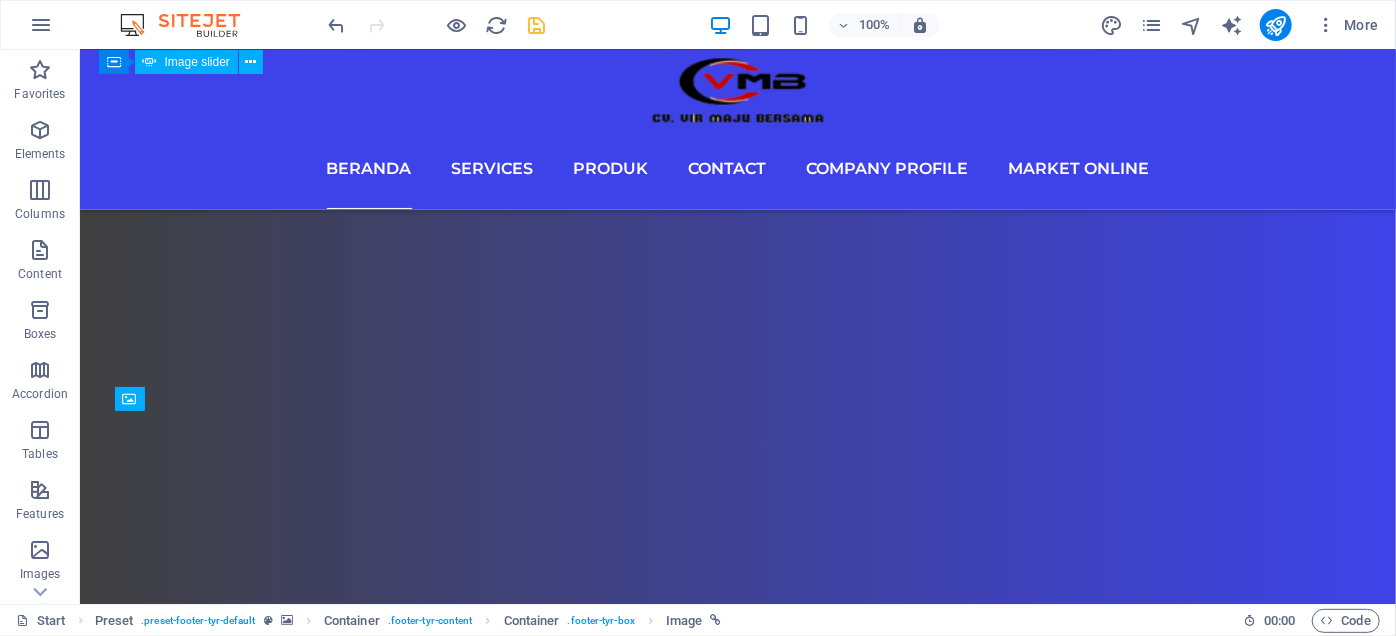 scroll, scrollTop: 14876, scrollLeft: 0, axis: vertical 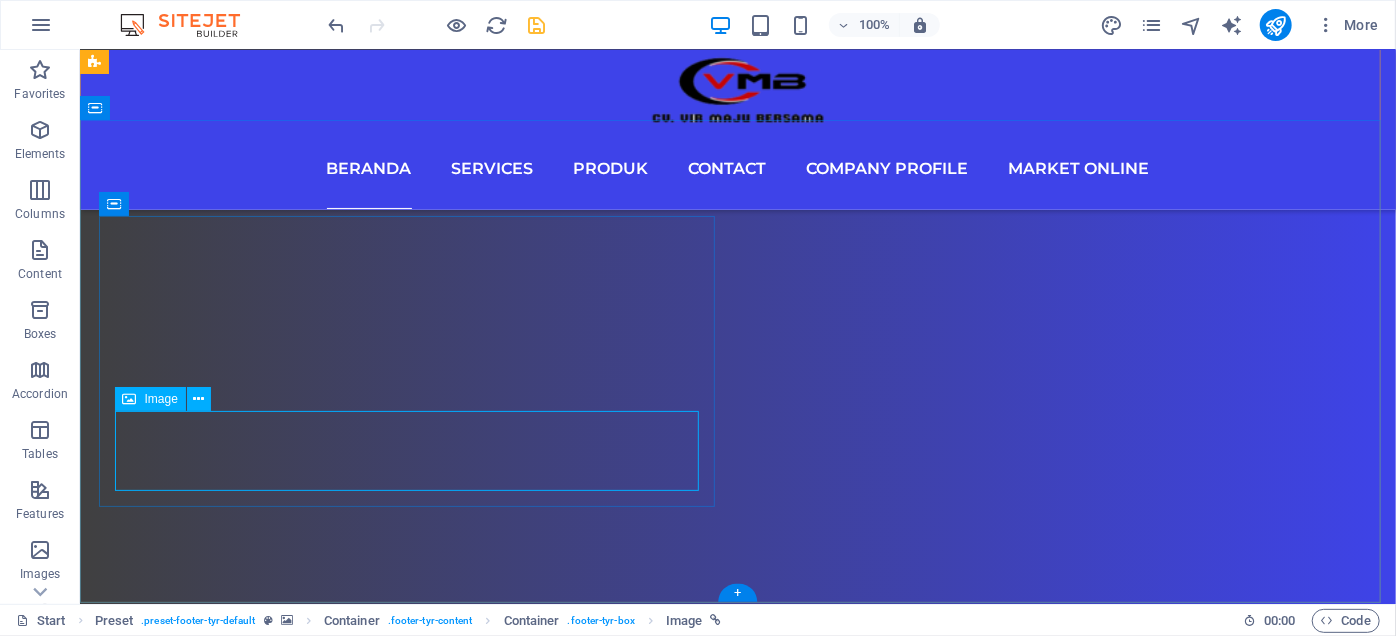 click at bounding box center (737, 28507) 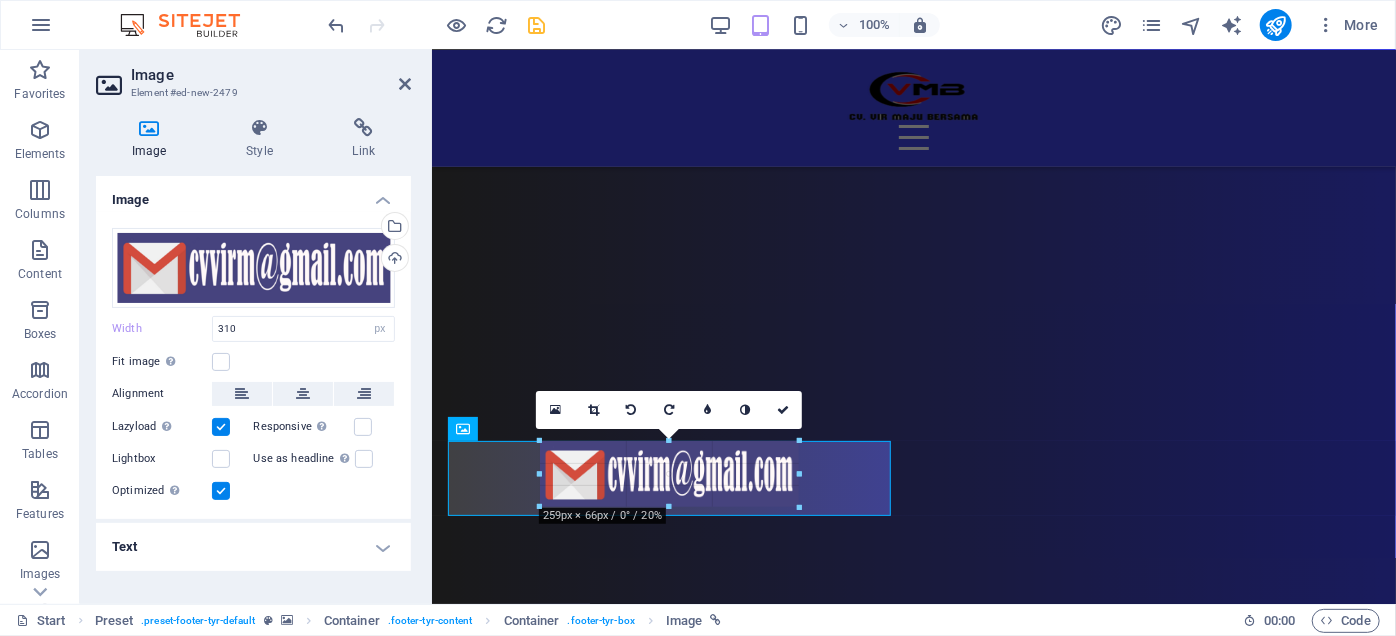 scroll, scrollTop: 11538, scrollLeft: 0, axis: vertical 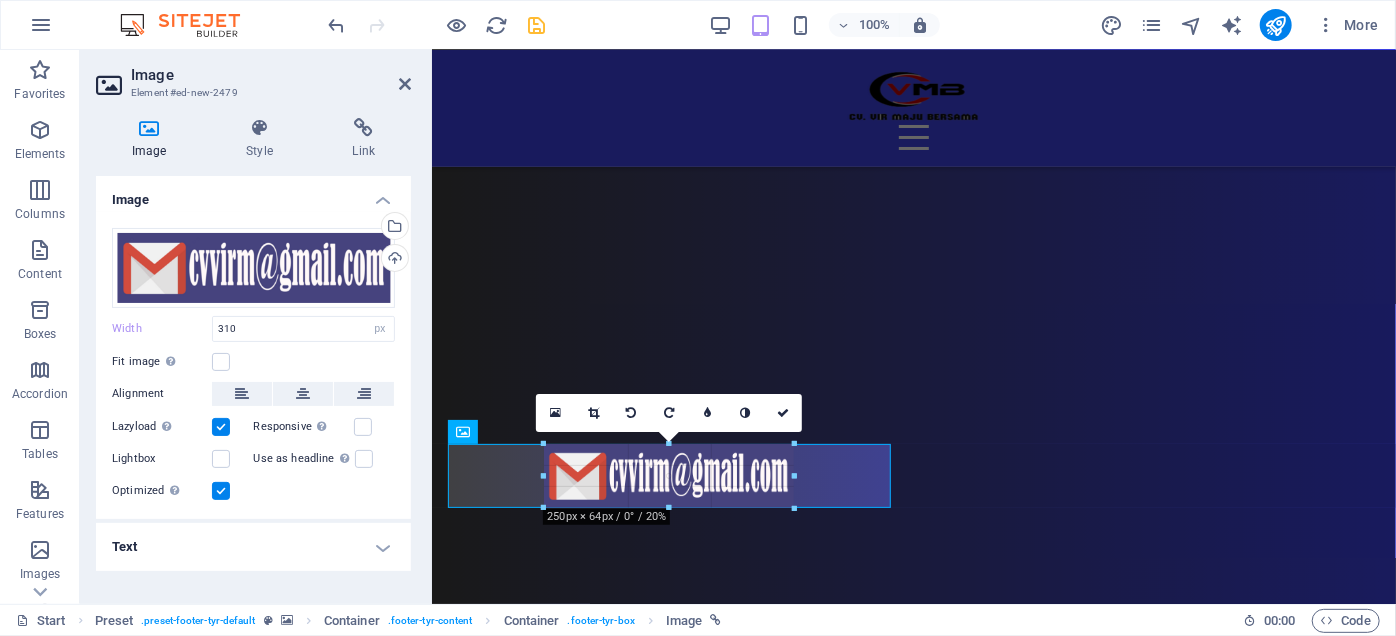 drag, startPoint x: 822, startPoint y: 510, endPoint x: 325, endPoint y: 403, distance: 508.38763 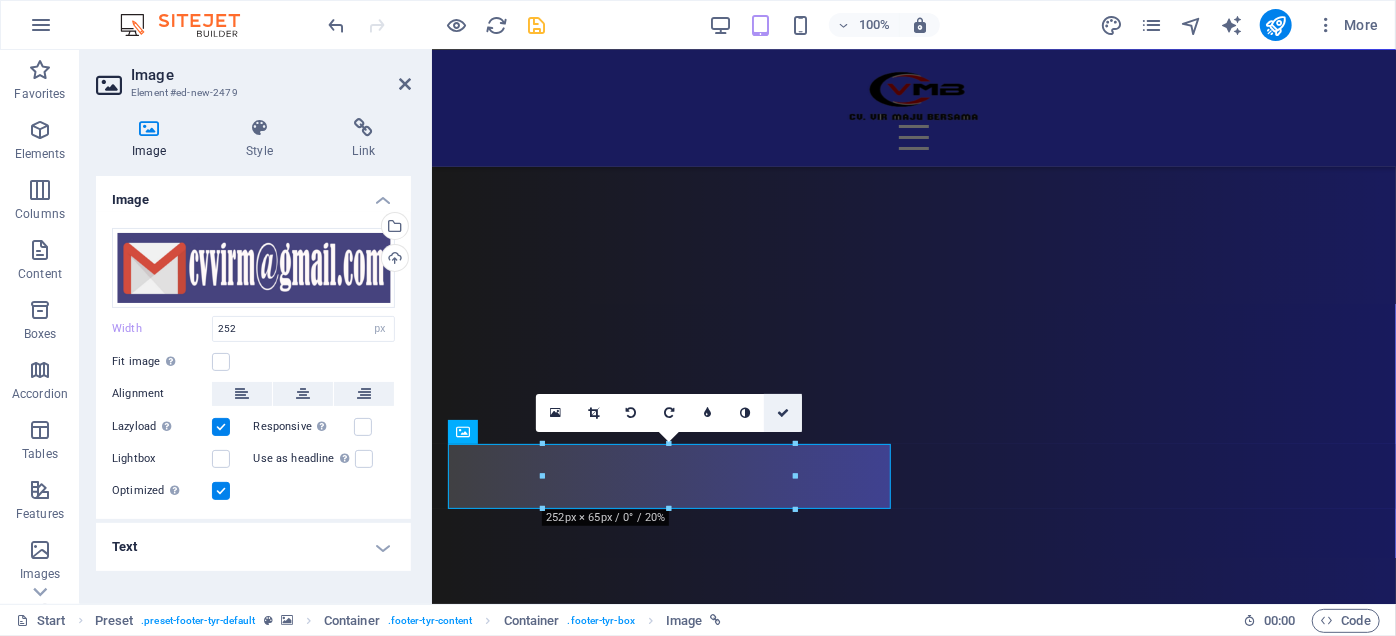 click at bounding box center (783, 413) 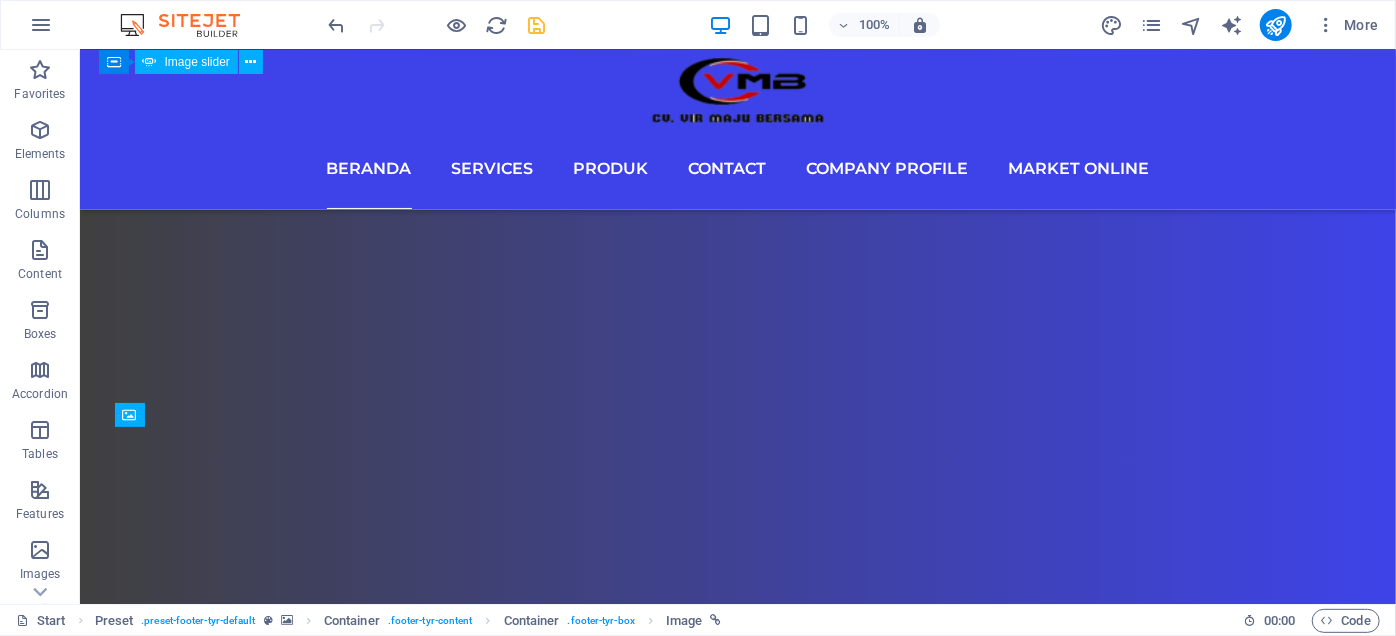 scroll, scrollTop: 14861, scrollLeft: 0, axis: vertical 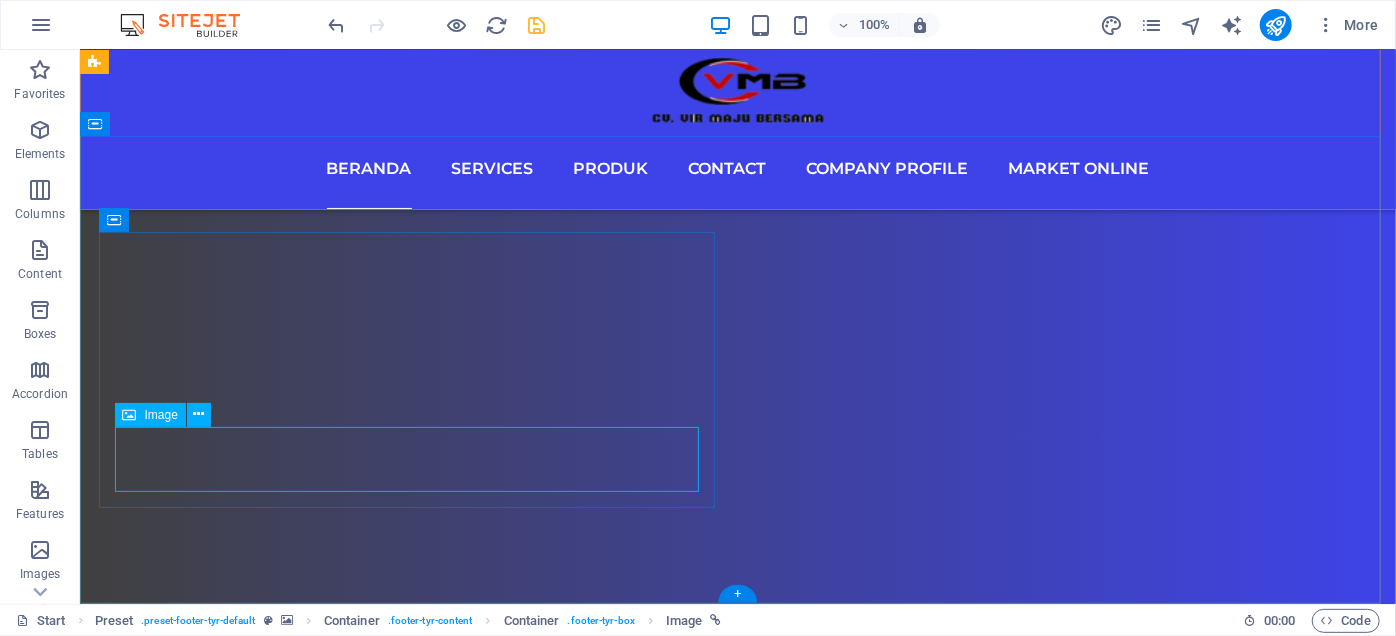 click at bounding box center (737, 28499) 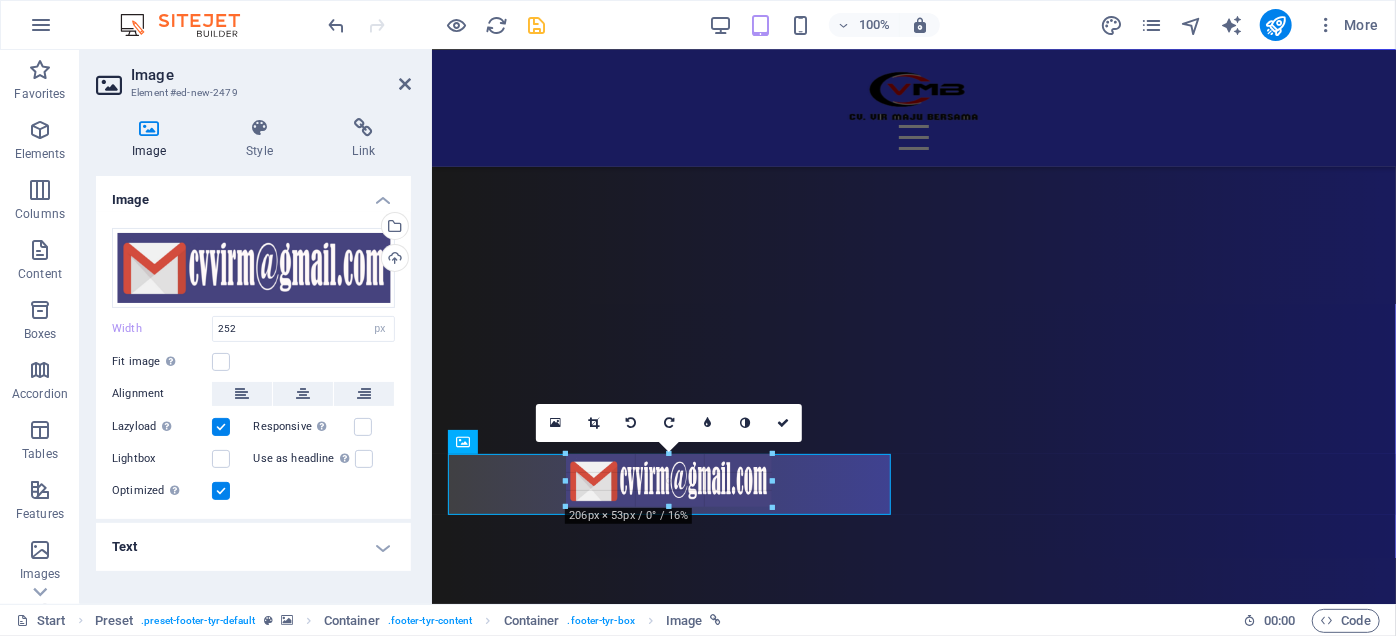 scroll, scrollTop: 11527, scrollLeft: 0, axis: vertical 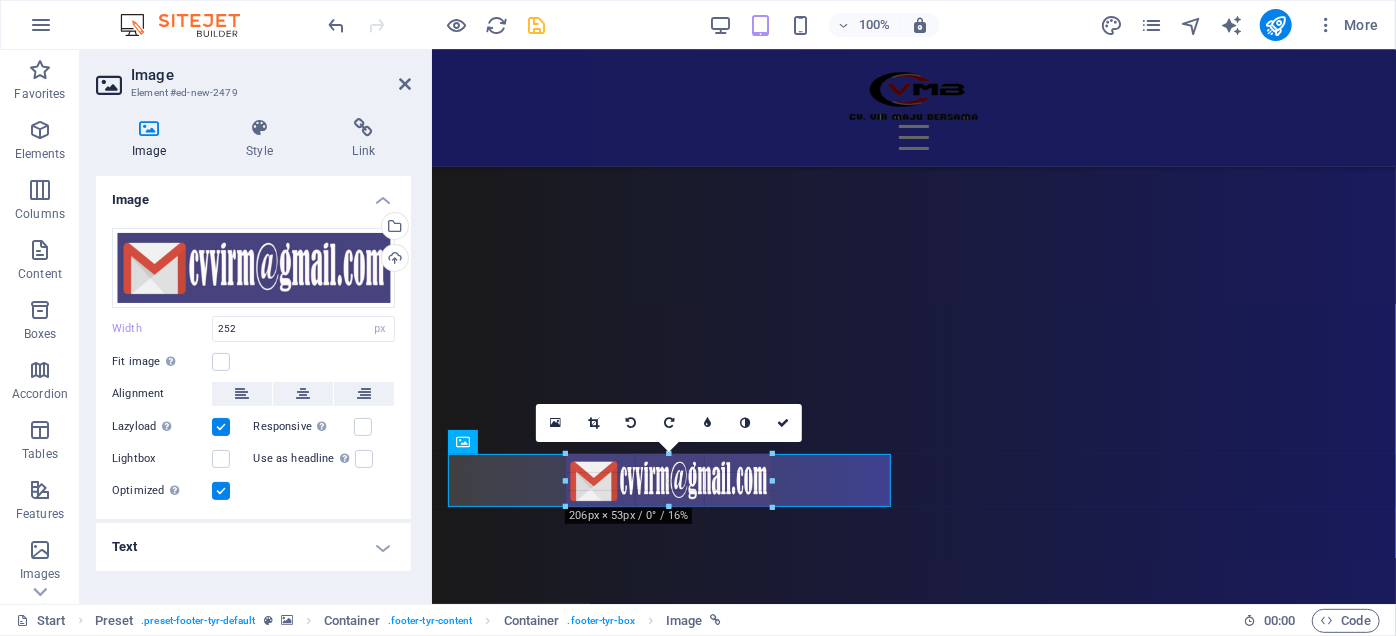 drag, startPoint x: 796, startPoint y: 506, endPoint x: 314, endPoint y: 421, distance: 489.43744 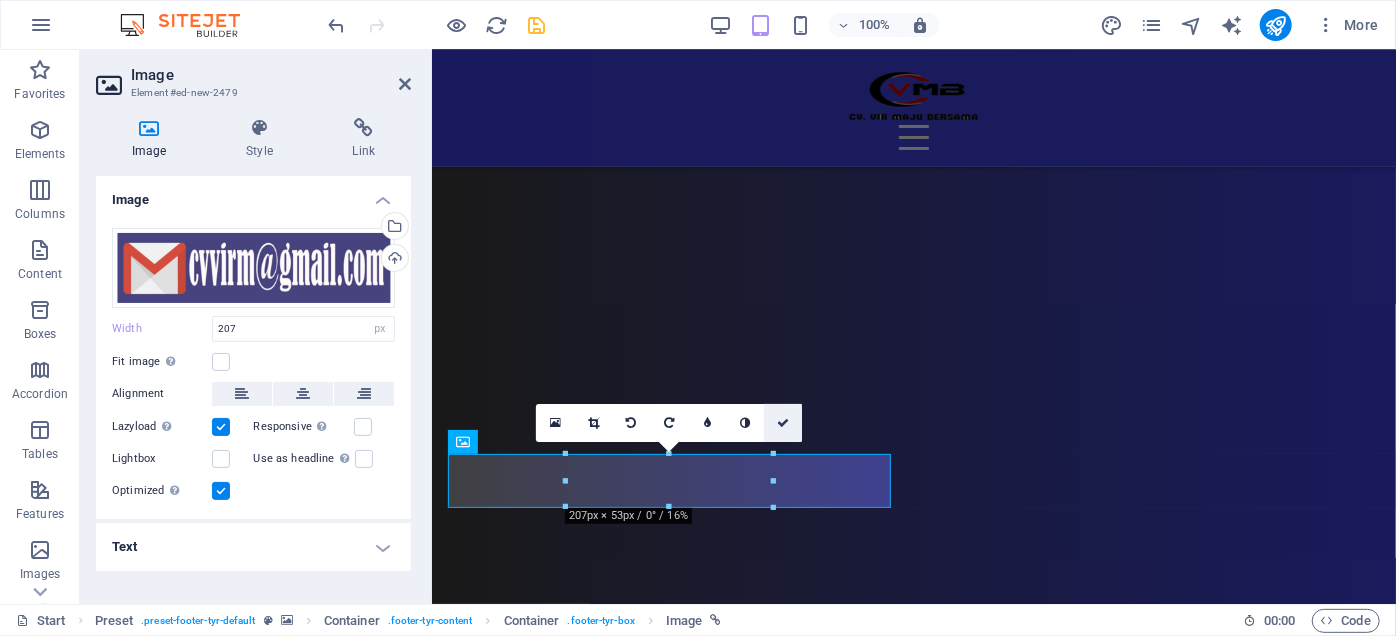 click at bounding box center [783, 423] 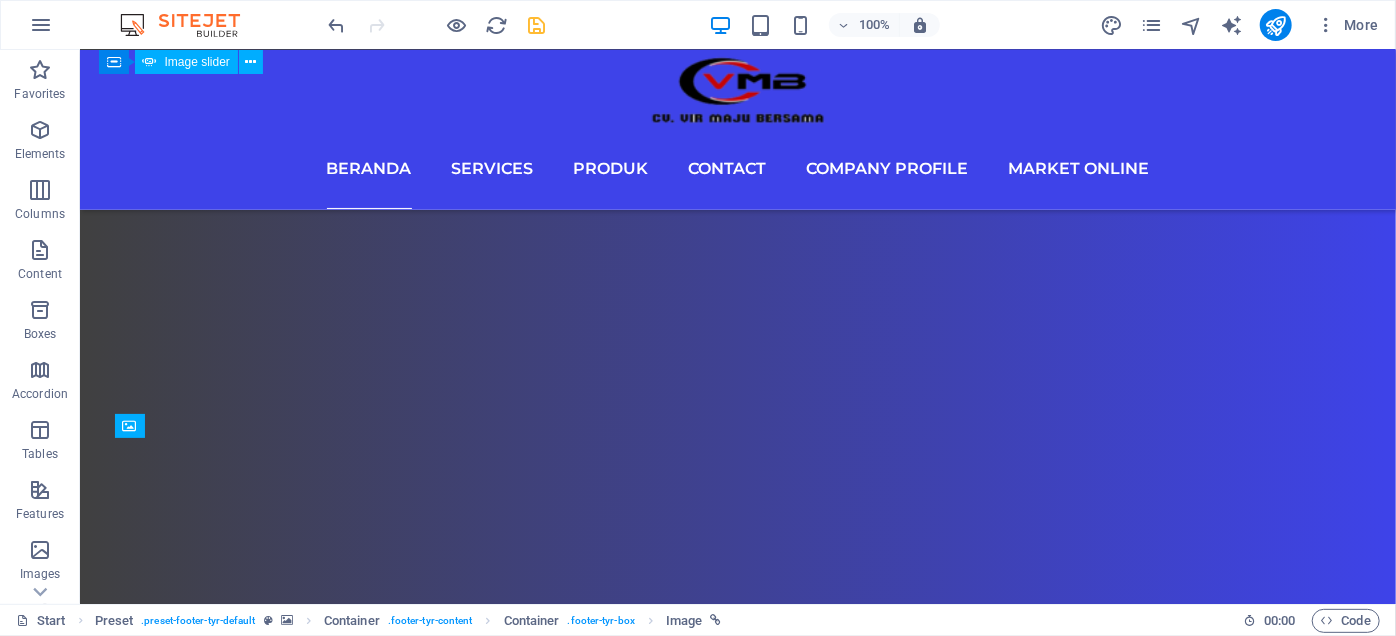 scroll, scrollTop: 14850, scrollLeft: 0, axis: vertical 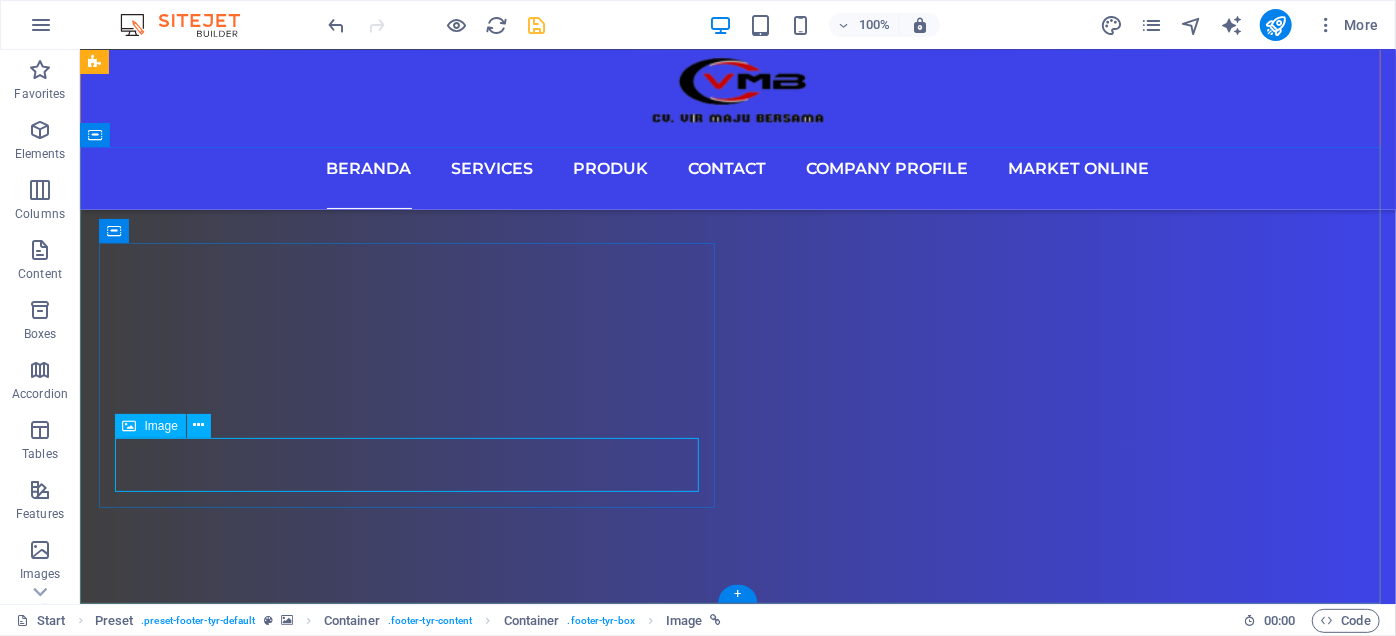 click at bounding box center (737, 28494) 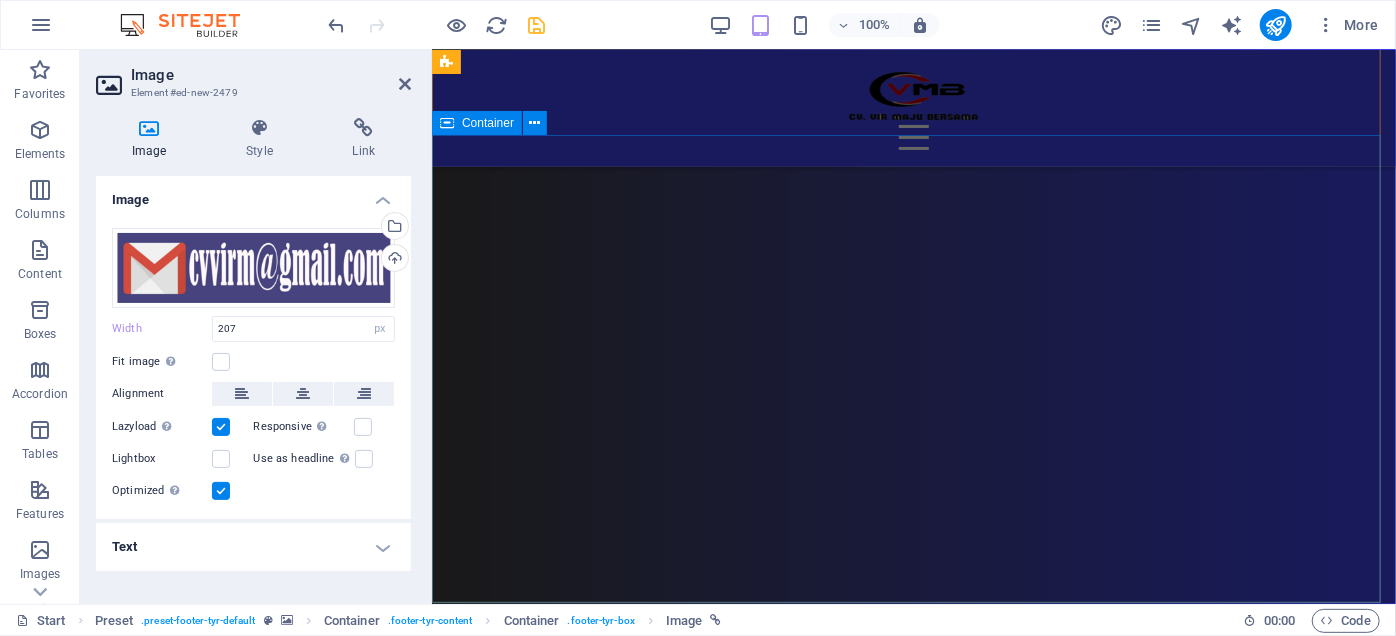 scroll, scrollTop: 11528, scrollLeft: 0, axis: vertical 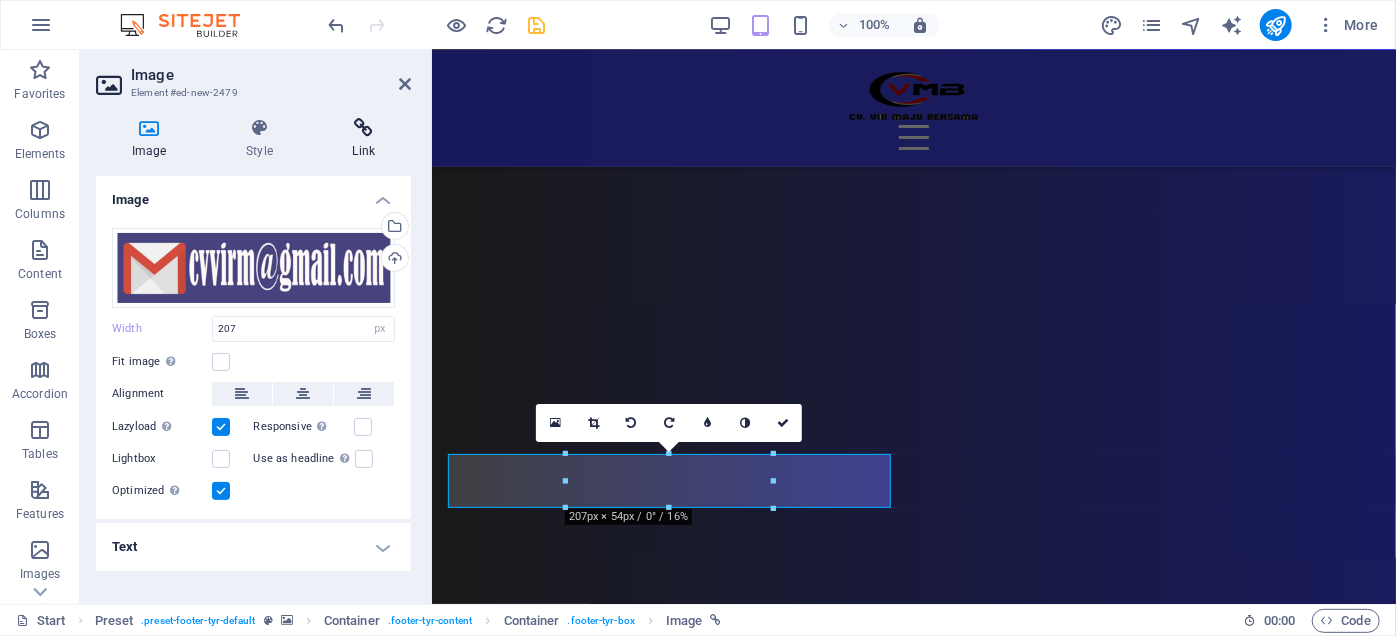 click on "Link" at bounding box center (364, 139) 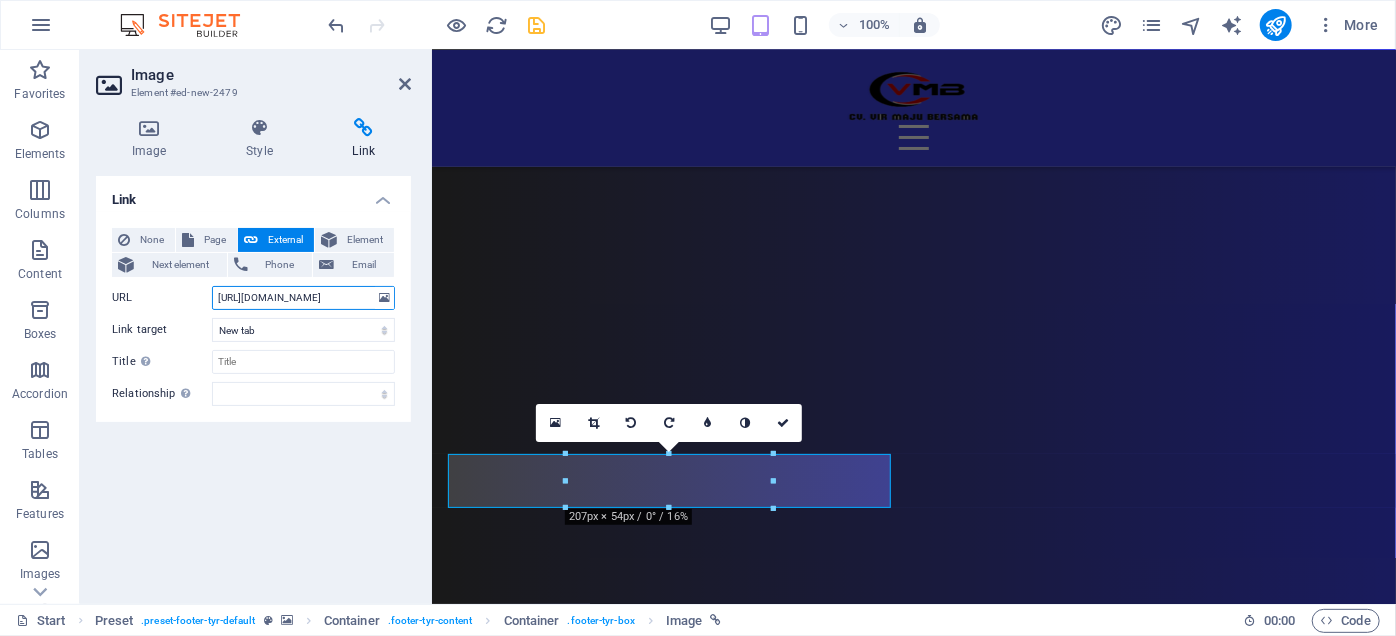 scroll, scrollTop: 0, scrollLeft: 269, axis: horizontal 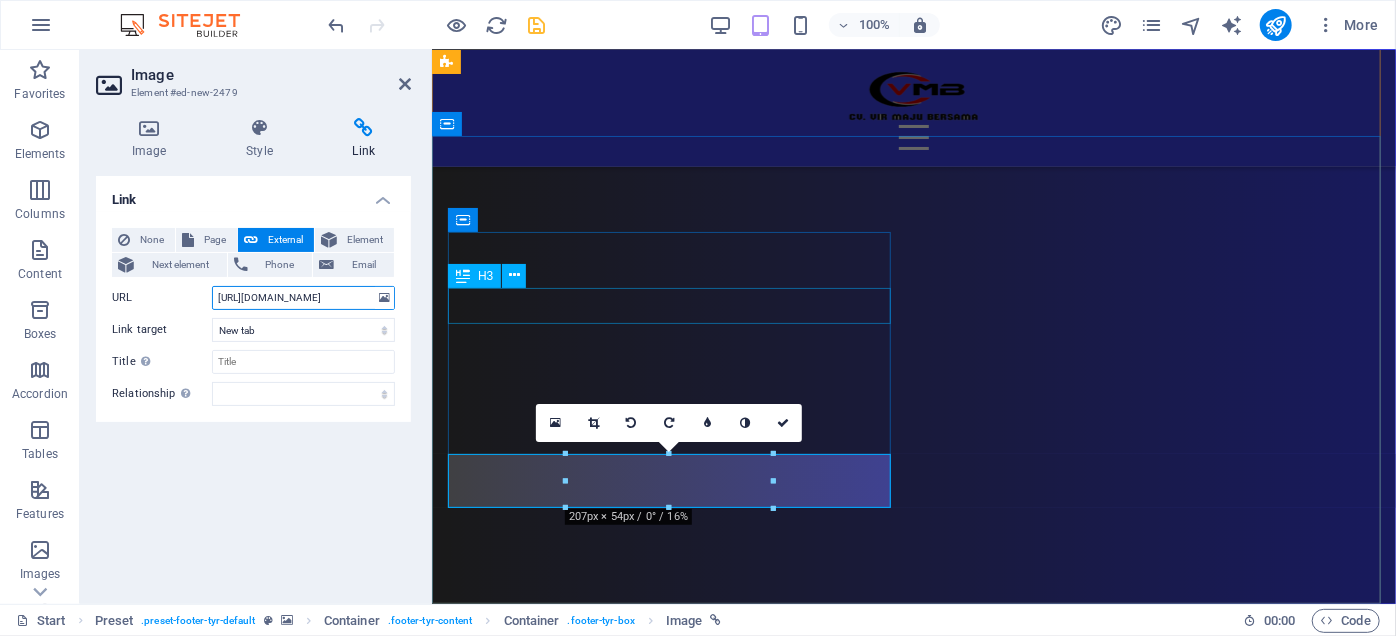 drag, startPoint x: 648, startPoint y: 346, endPoint x: 485, endPoint y: 295, distance: 170.79227 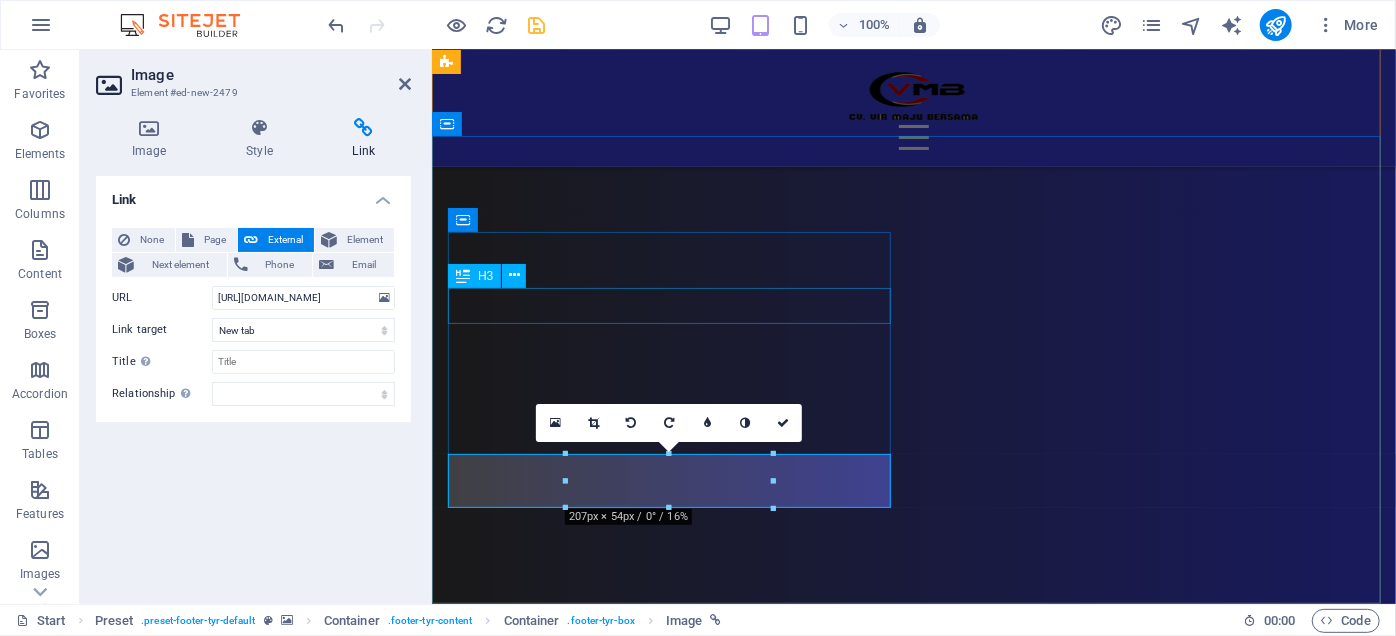 scroll, scrollTop: 0, scrollLeft: 0, axis: both 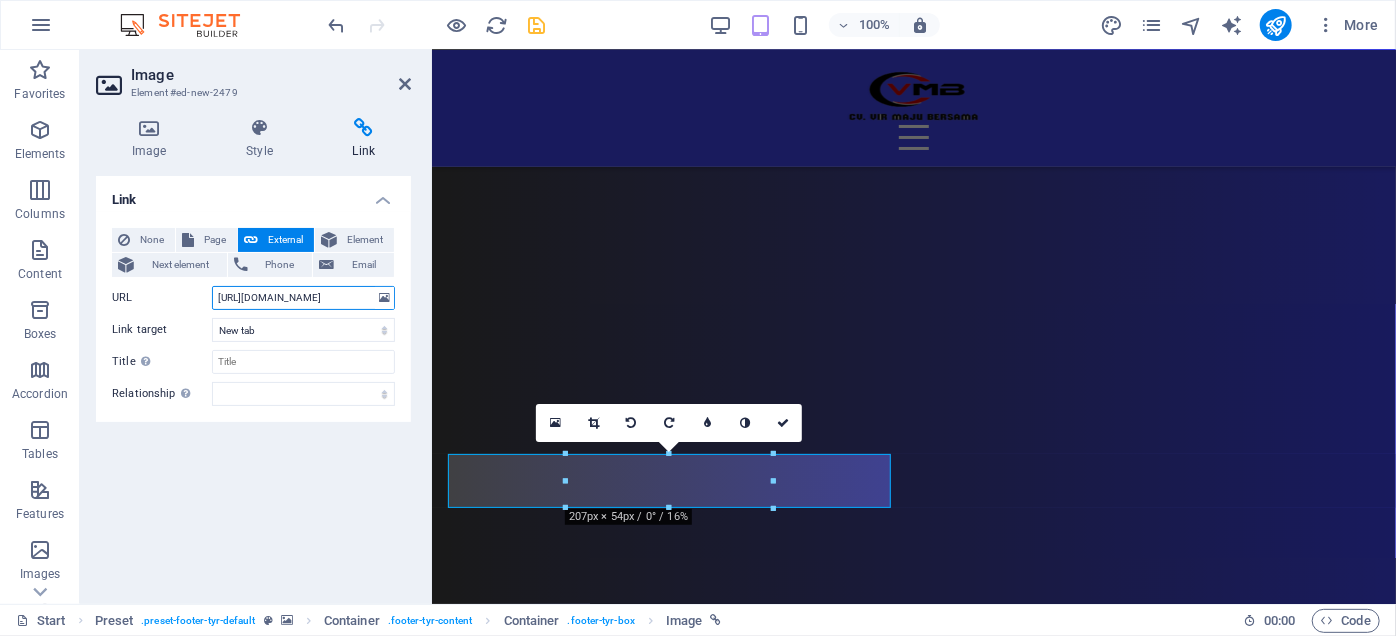 click on "[URL][DOMAIN_NAME]" at bounding box center (303, 298) 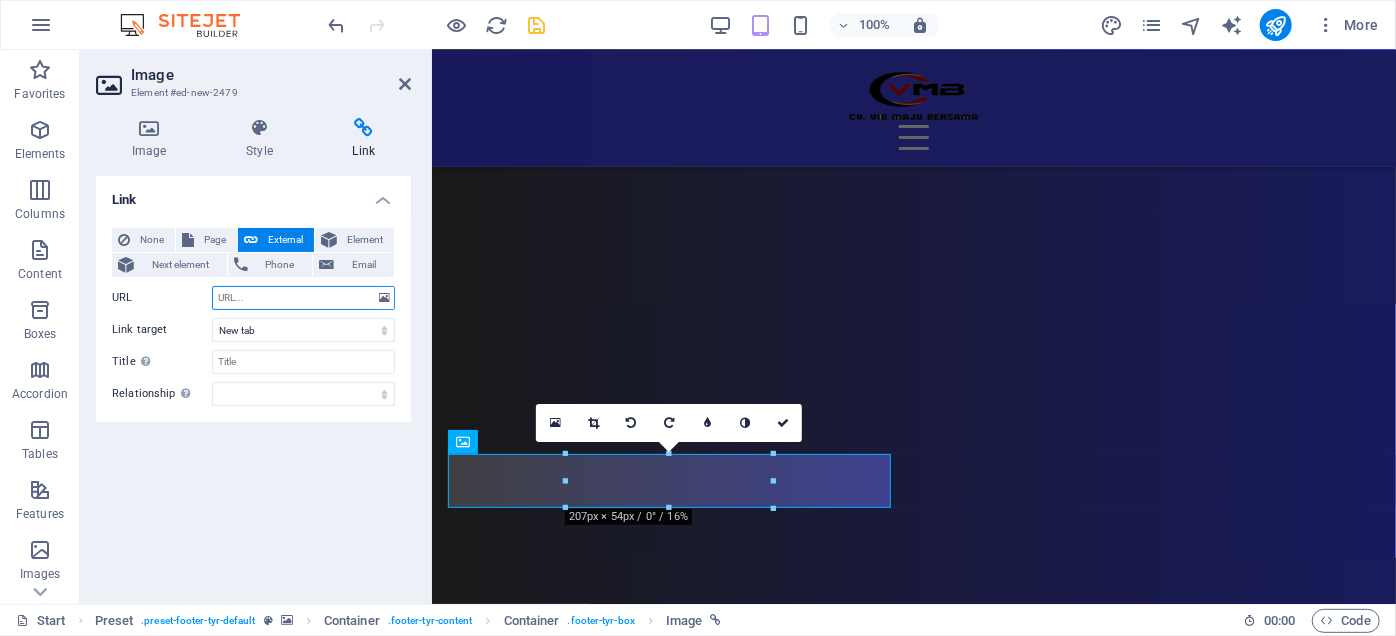 paste on "[URL][DOMAIN_NAME][EMAIL_ADDRESS][DOMAIN_NAME]" 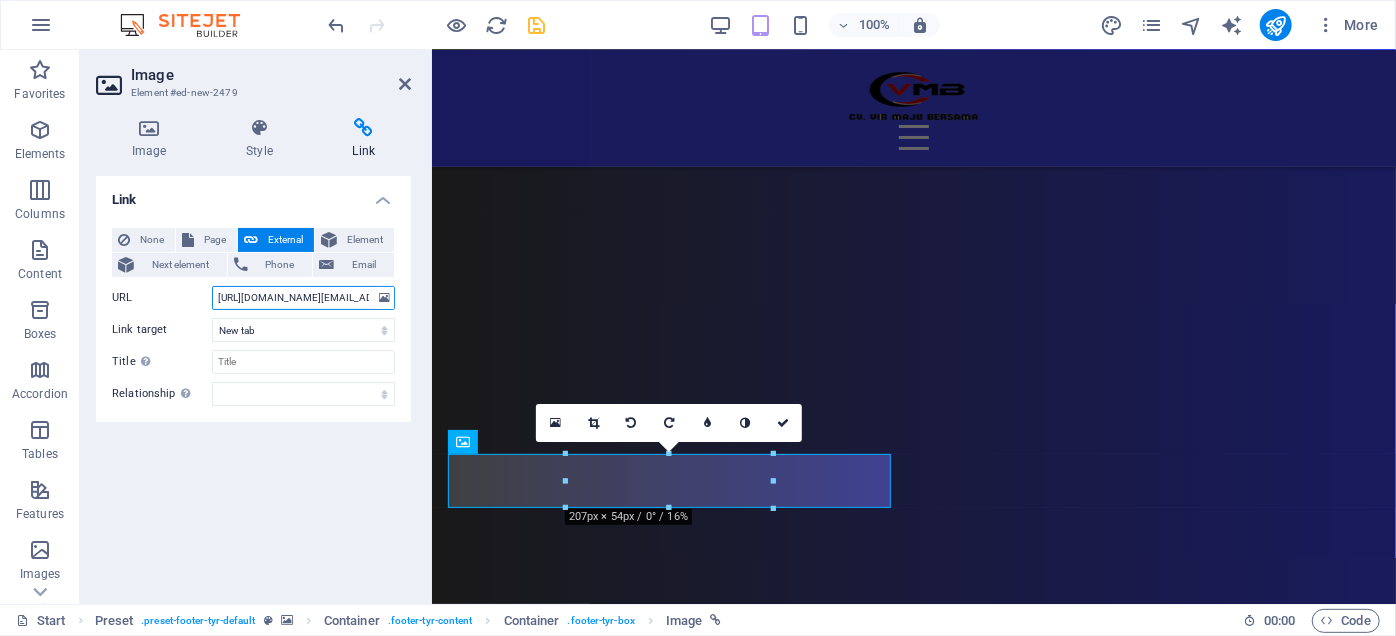 scroll, scrollTop: 0, scrollLeft: 210, axis: horizontal 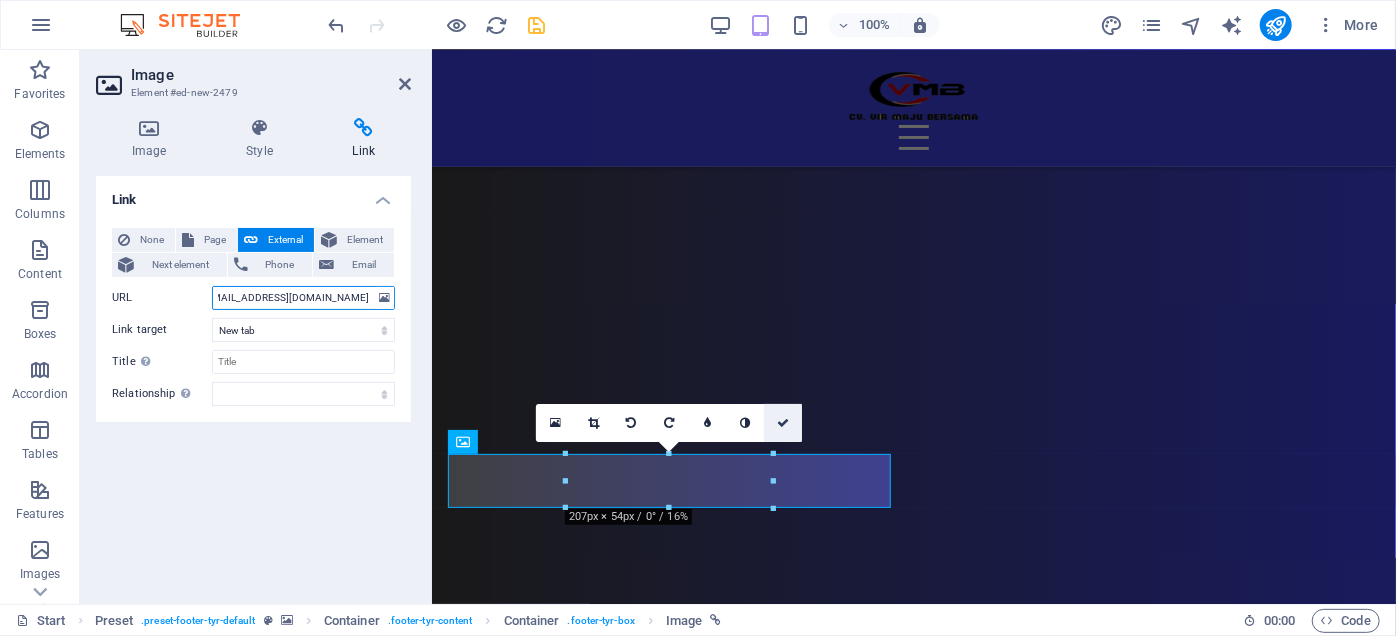 type on "[URL][DOMAIN_NAME][EMAIL_ADDRESS][DOMAIN_NAME]" 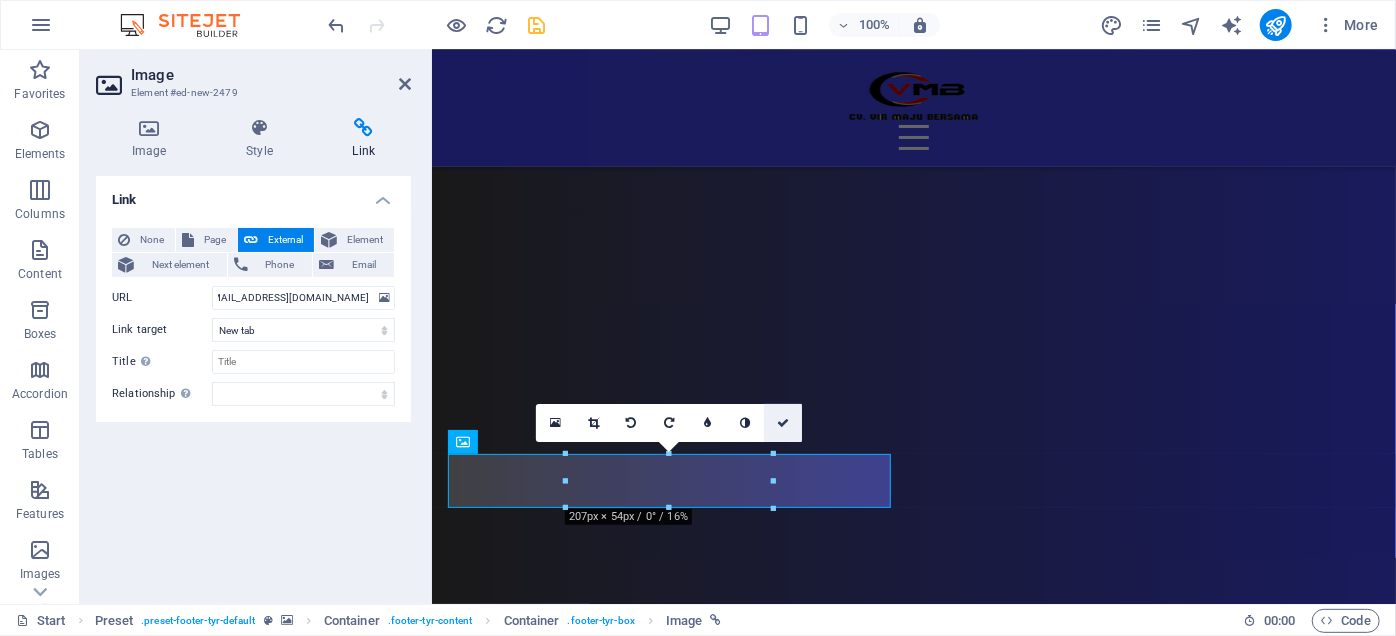 click at bounding box center (783, 423) 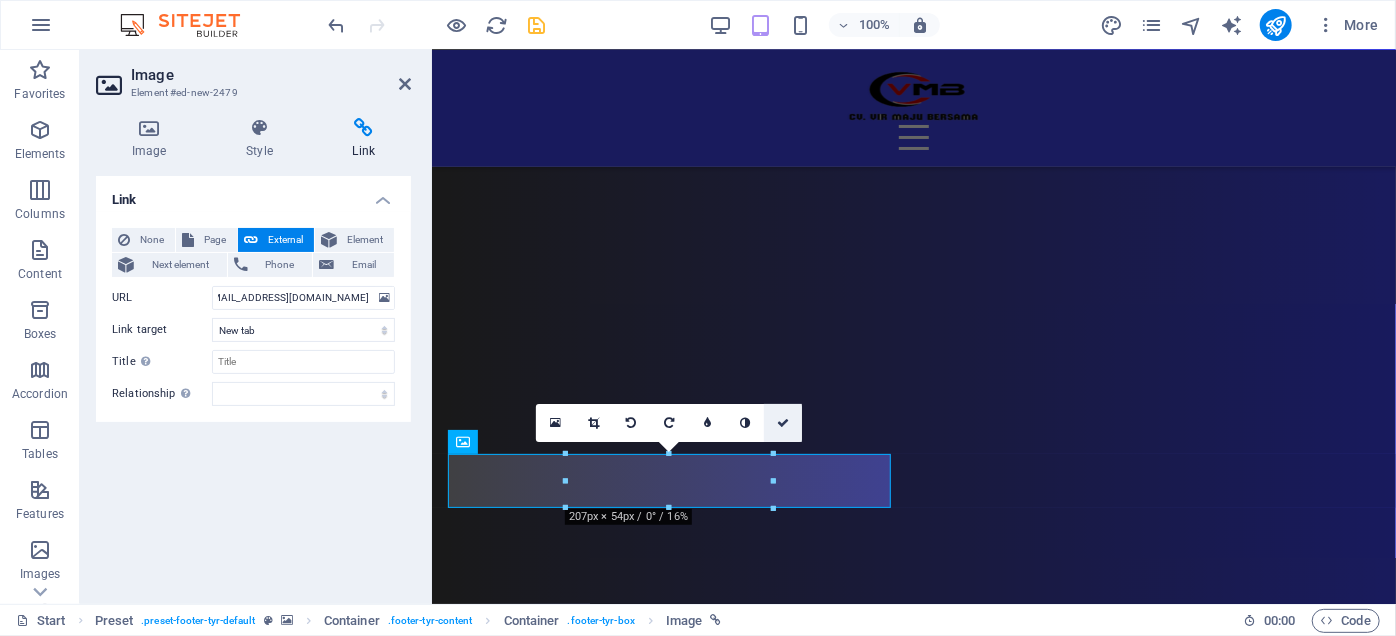 scroll, scrollTop: 0, scrollLeft: 0, axis: both 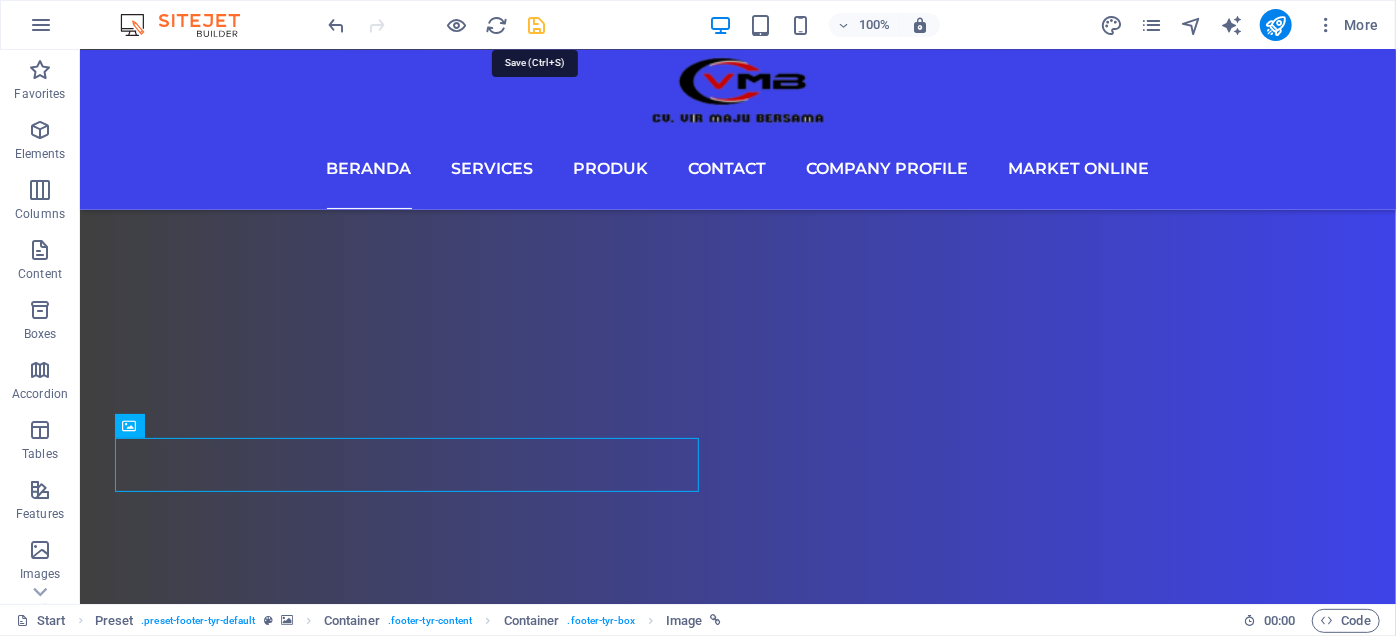 click at bounding box center (537, 25) 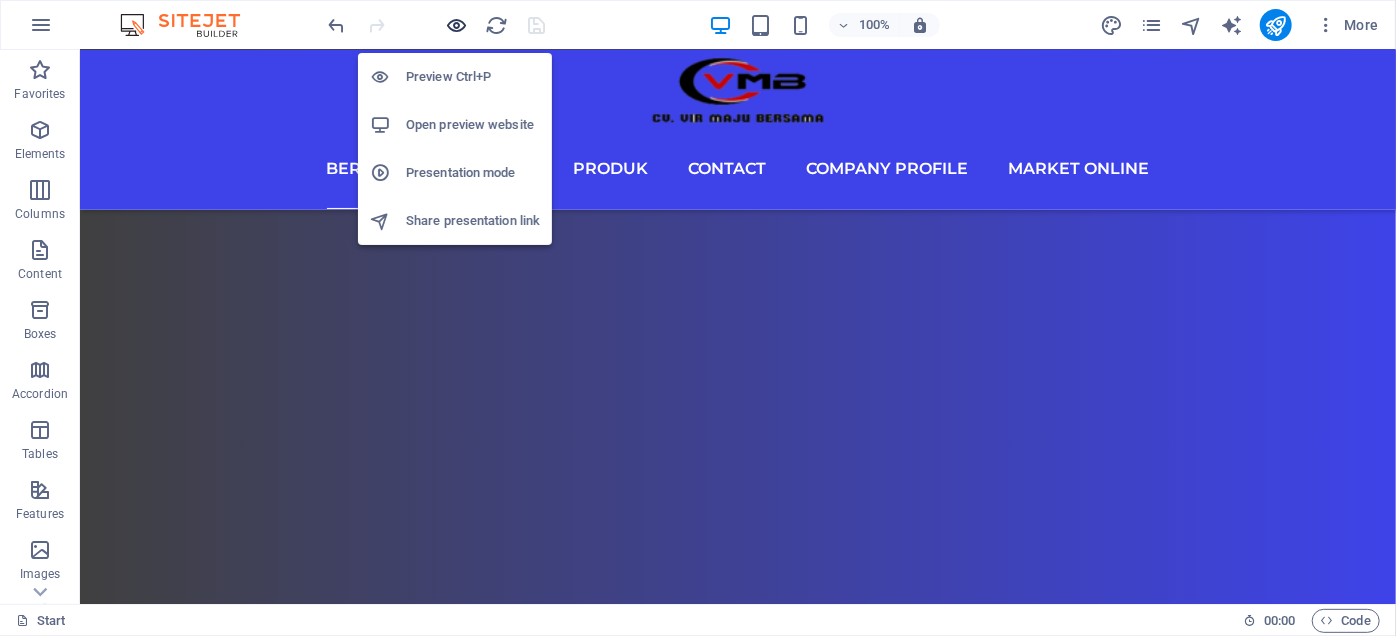 click at bounding box center (457, 25) 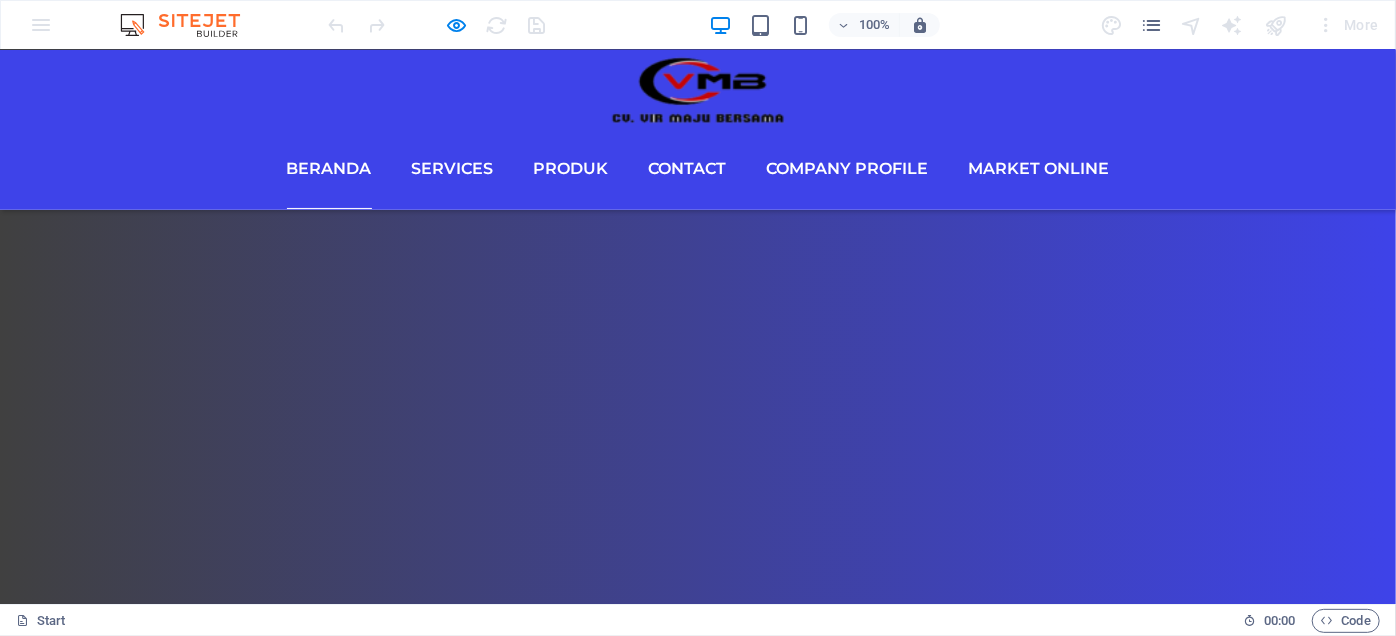 scroll, scrollTop: 14986, scrollLeft: 0, axis: vertical 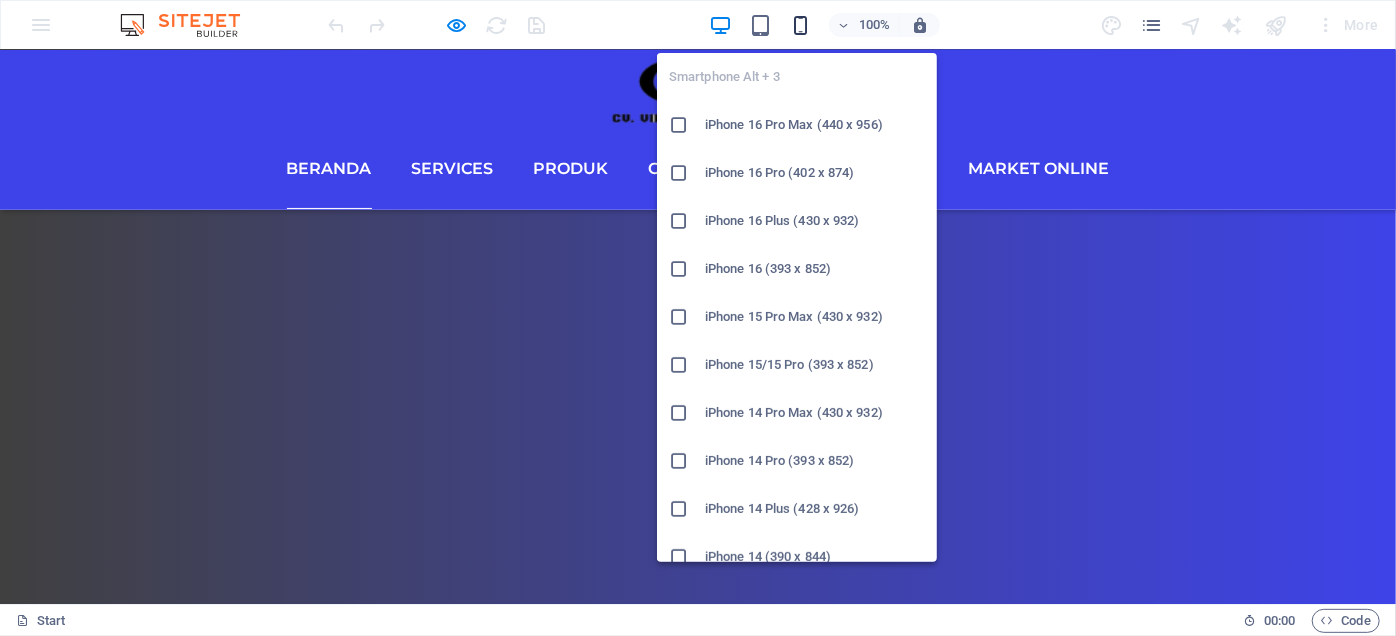 click at bounding box center (800, 25) 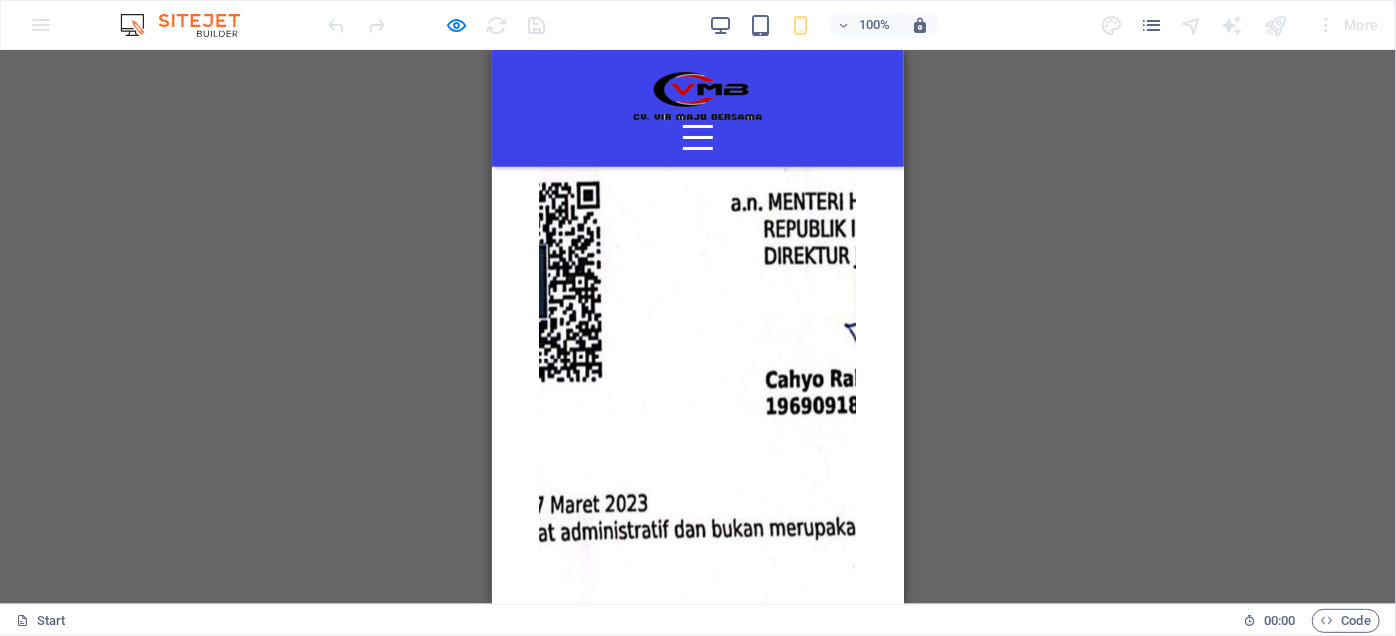 scroll, scrollTop: 6778, scrollLeft: 0, axis: vertical 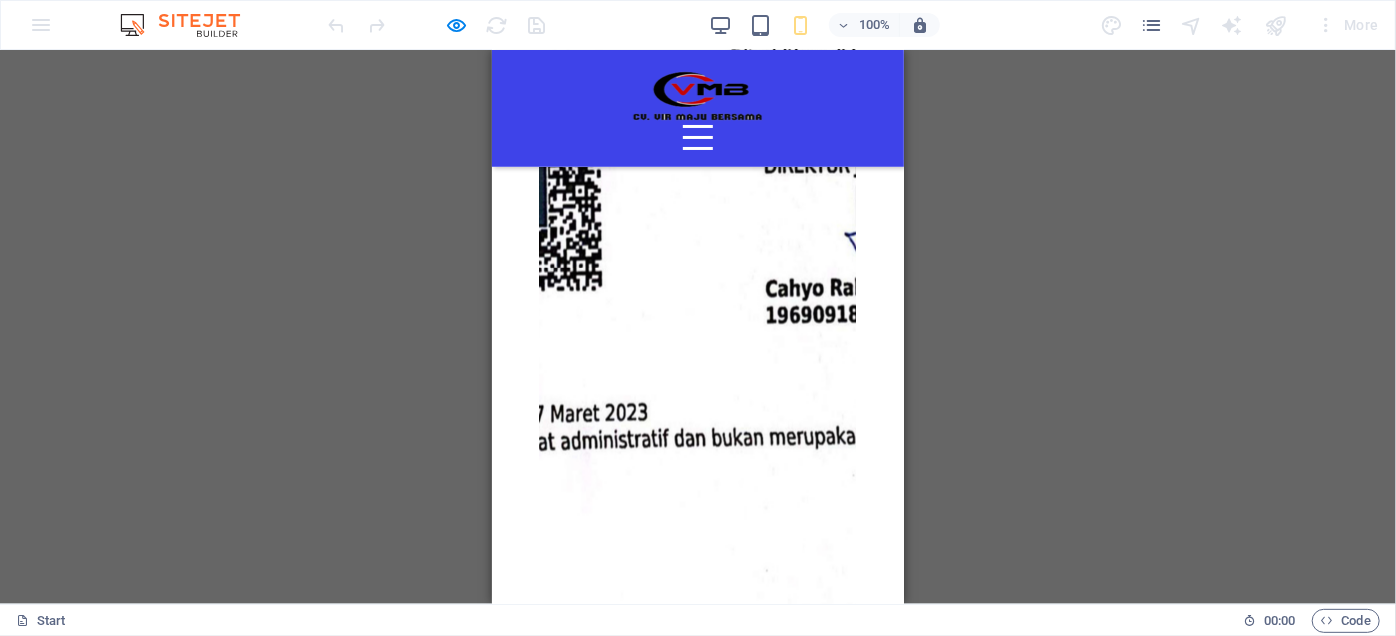click at bounding box center (697, 31632) 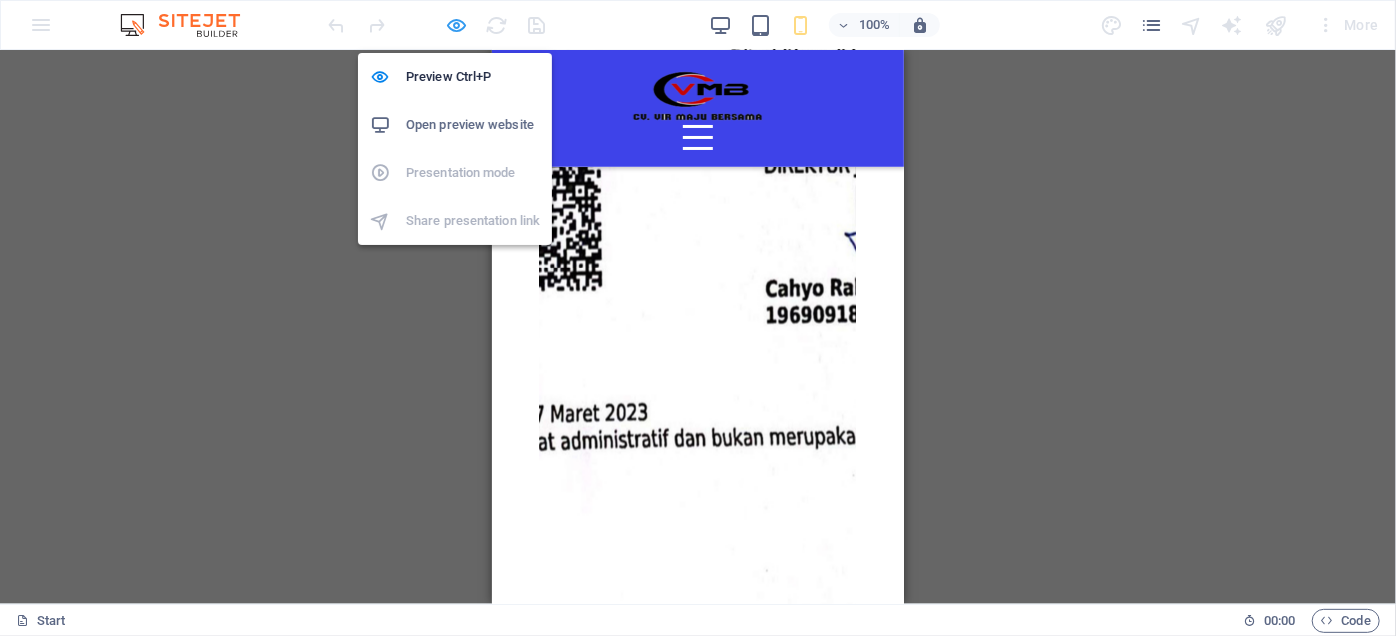 click at bounding box center (457, 25) 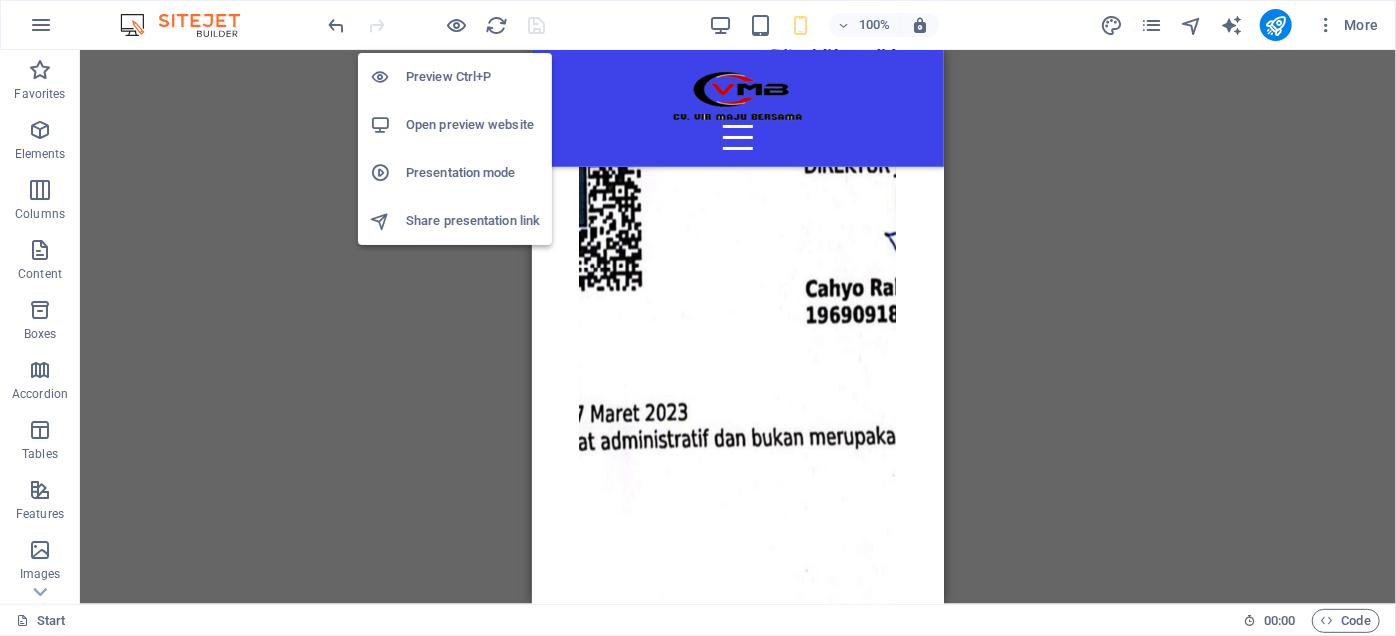 scroll, scrollTop: 6781, scrollLeft: 0, axis: vertical 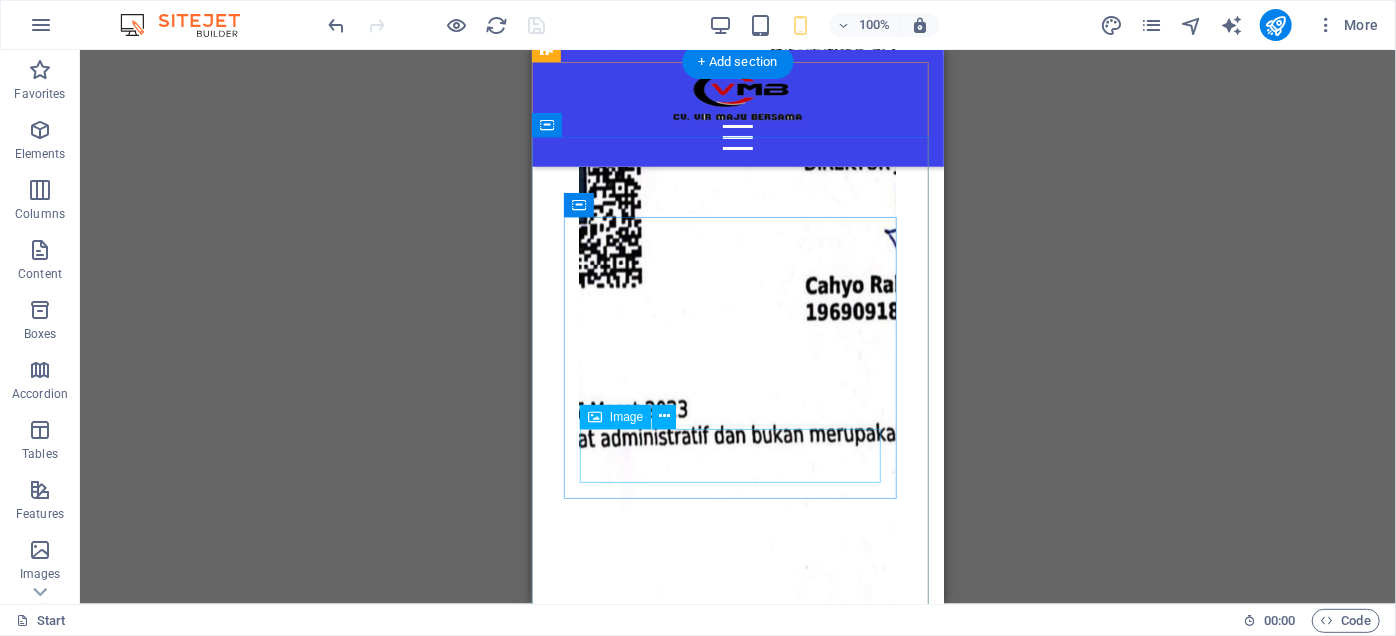 click at bounding box center [737, 31684] 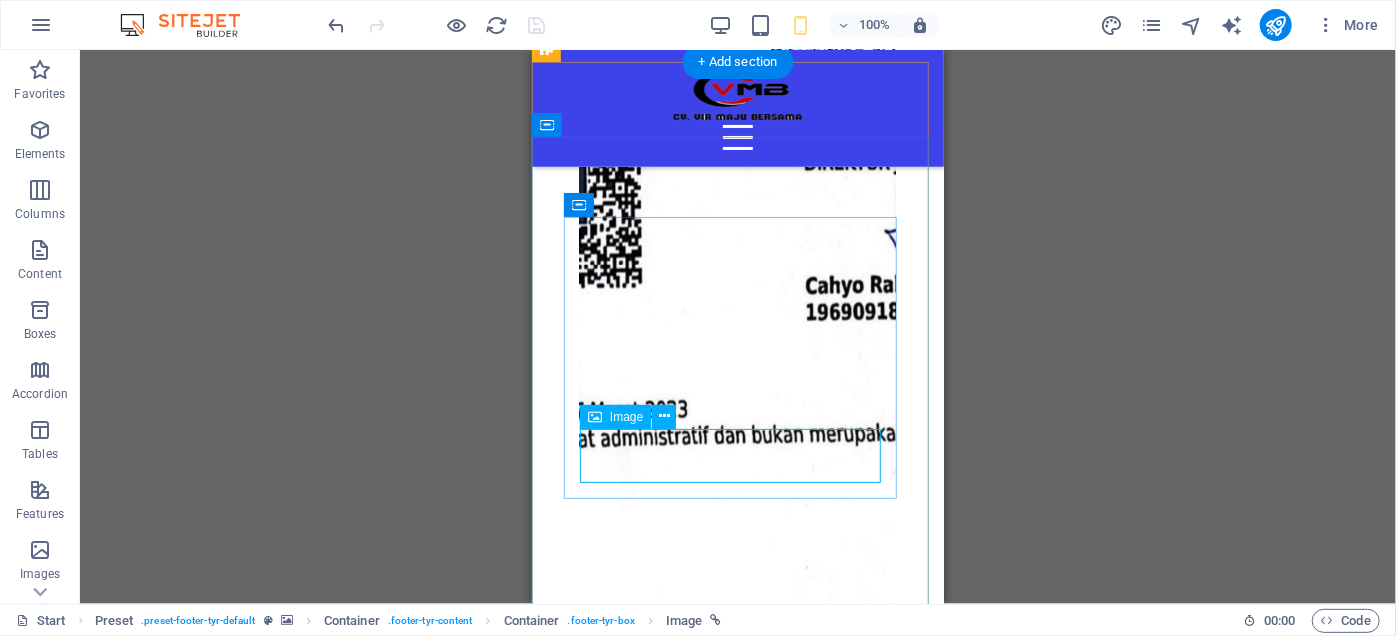 click at bounding box center (737, 31684) 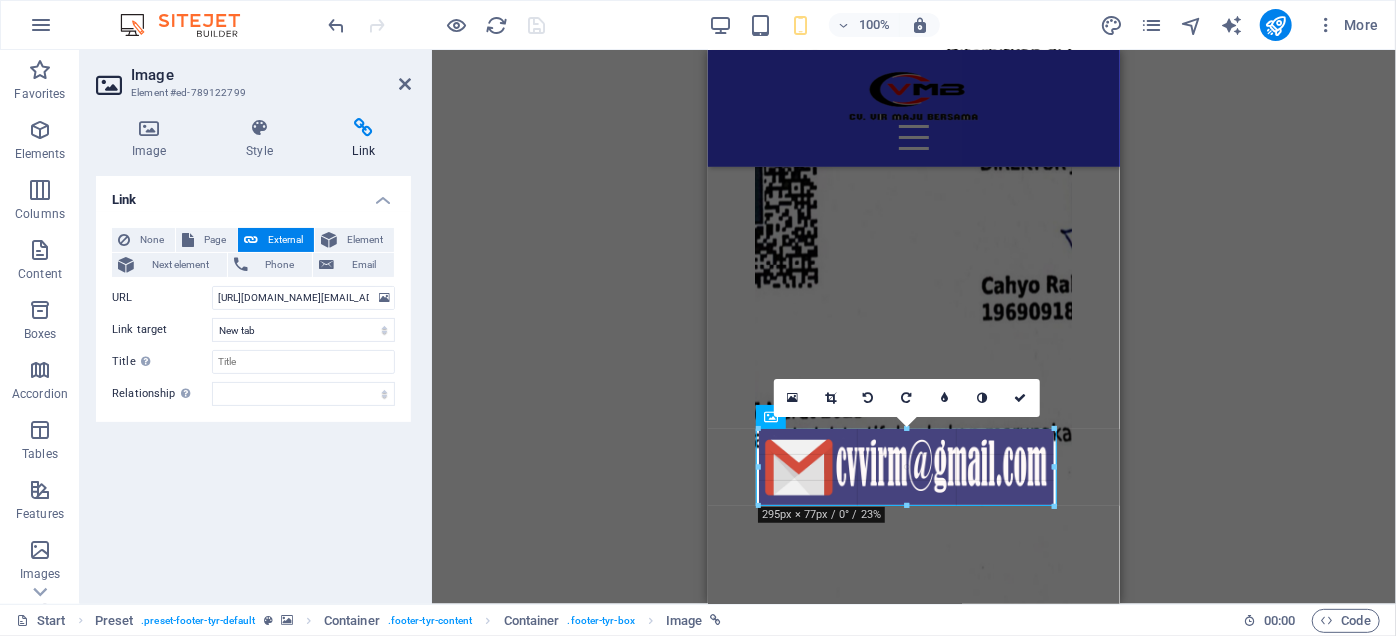 drag, startPoint x: 1009, startPoint y: 484, endPoint x: 318, endPoint y: 434, distance: 692.80664 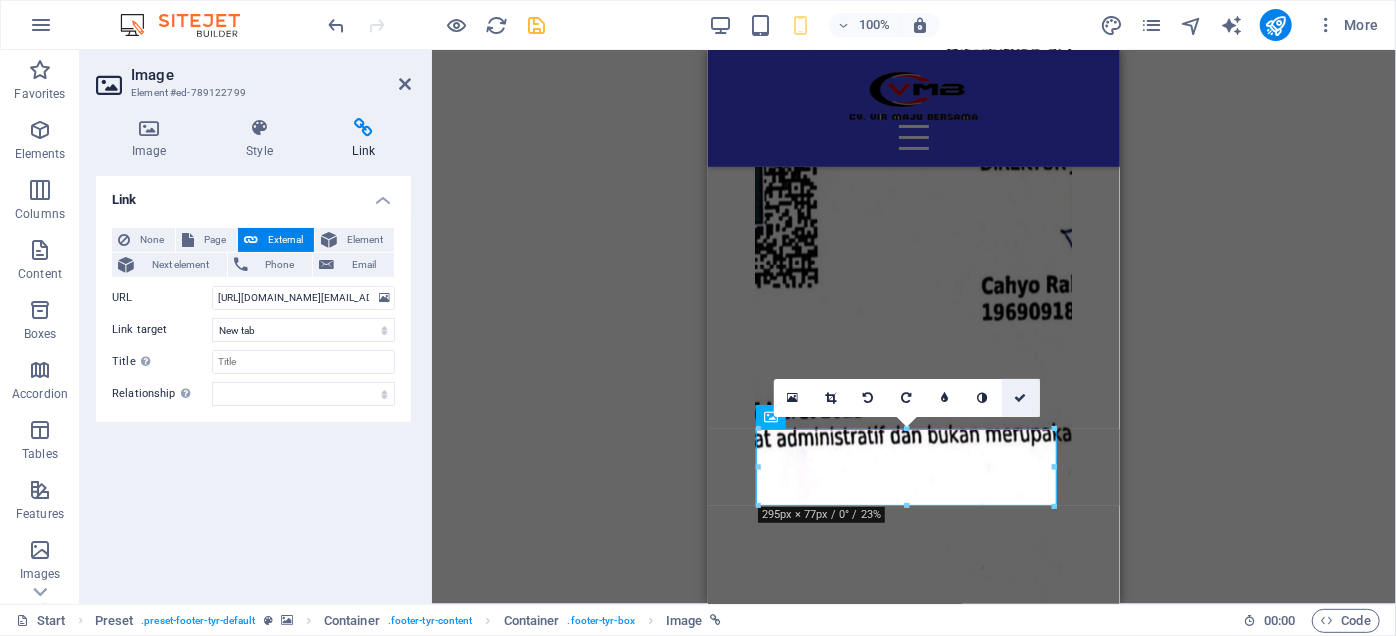 click at bounding box center (1021, 398) 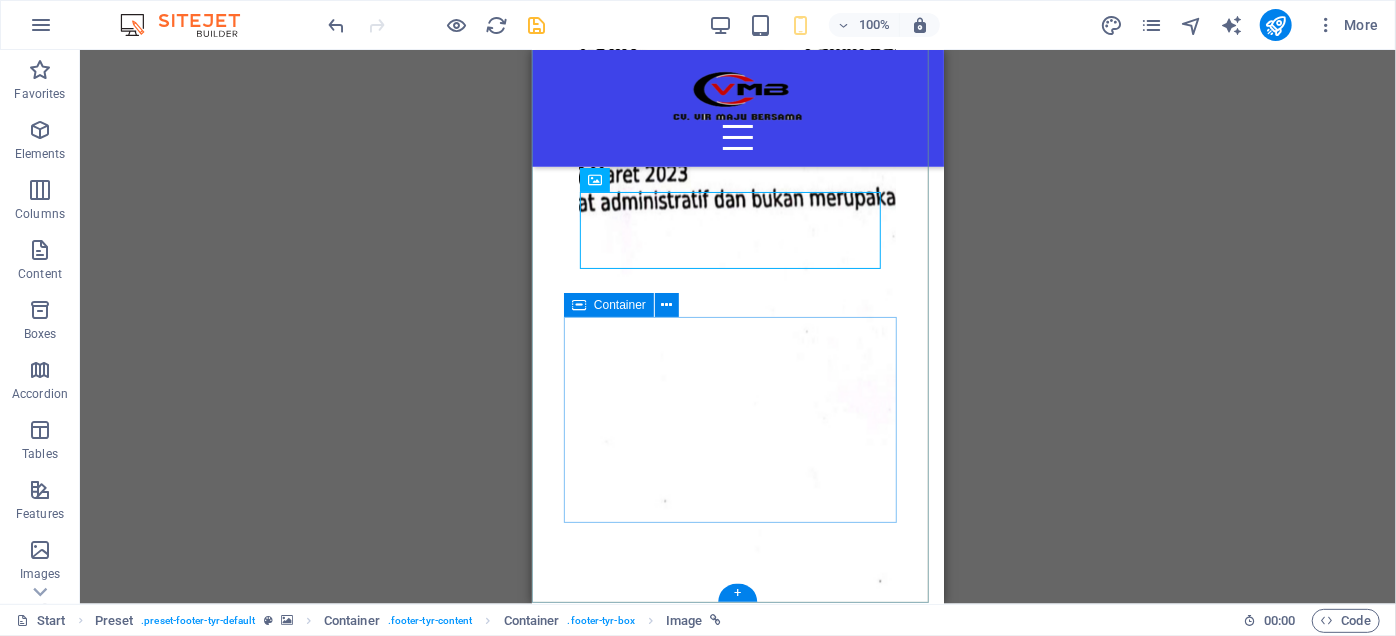 scroll, scrollTop: 6653, scrollLeft: 0, axis: vertical 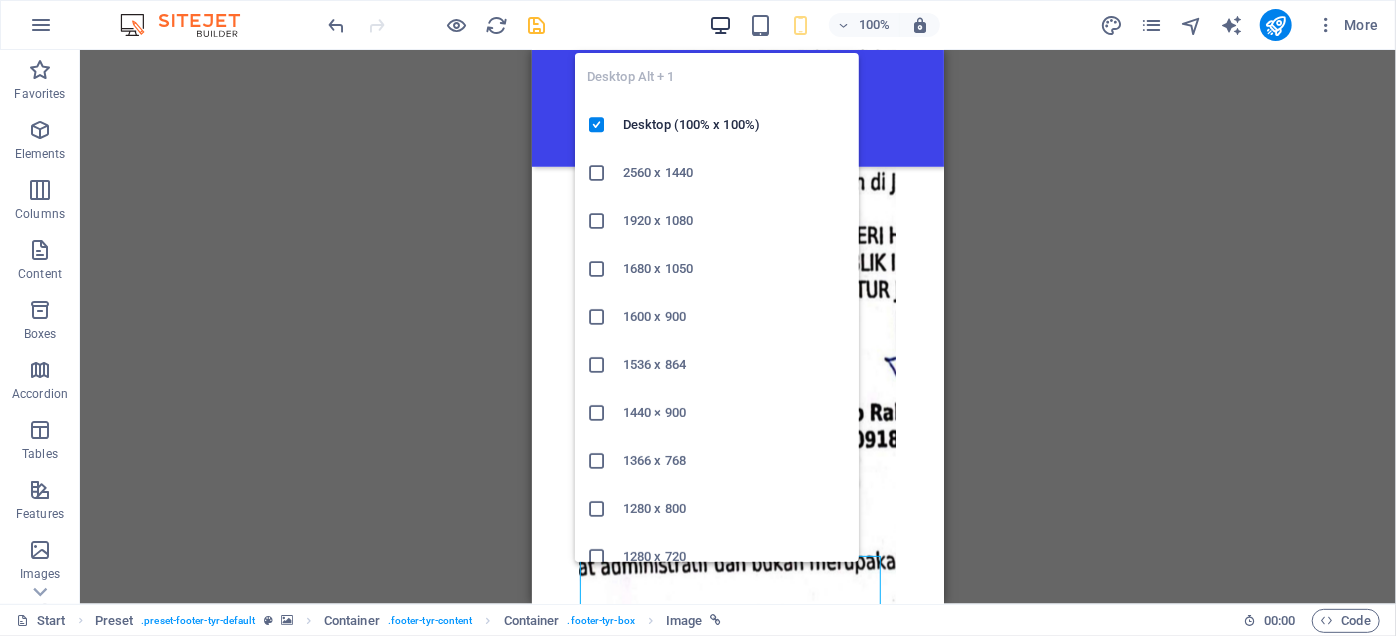 click at bounding box center [720, 25] 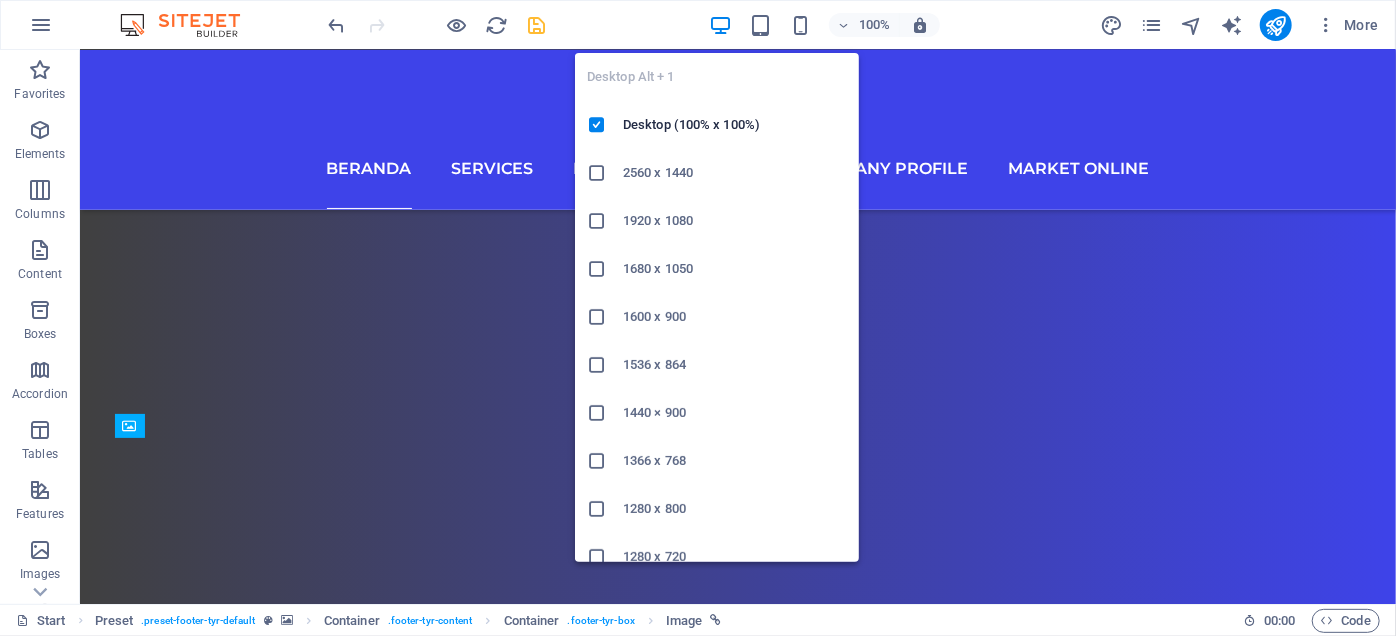 scroll, scrollTop: 14850, scrollLeft: 0, axis: vertical 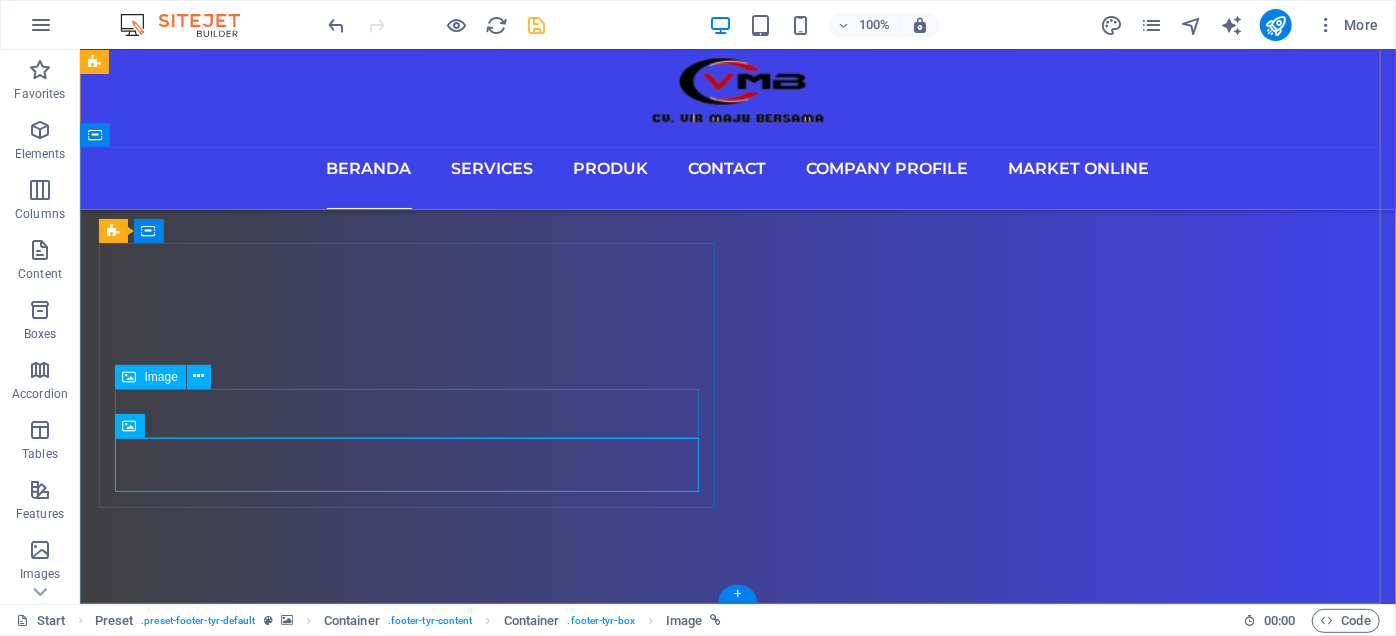 click at bounding box center [737, 27462] 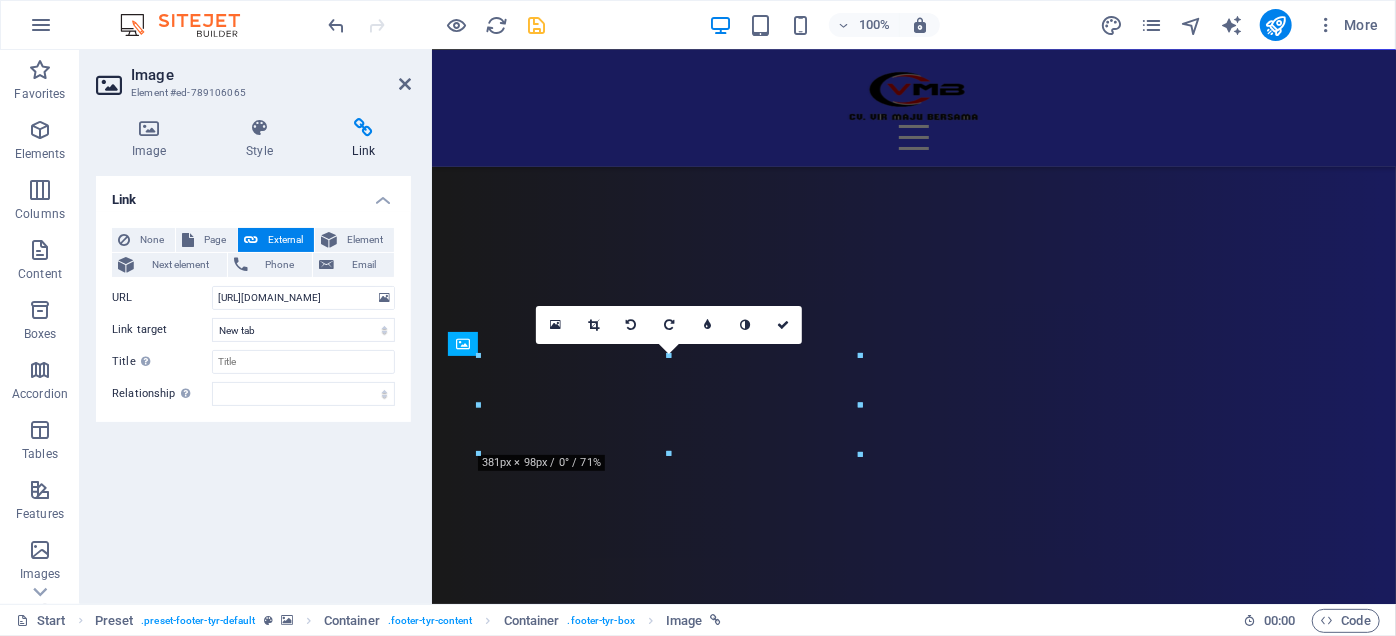 scroll, scrollTop: 11528, scrollLeft: 0, axis: vertical 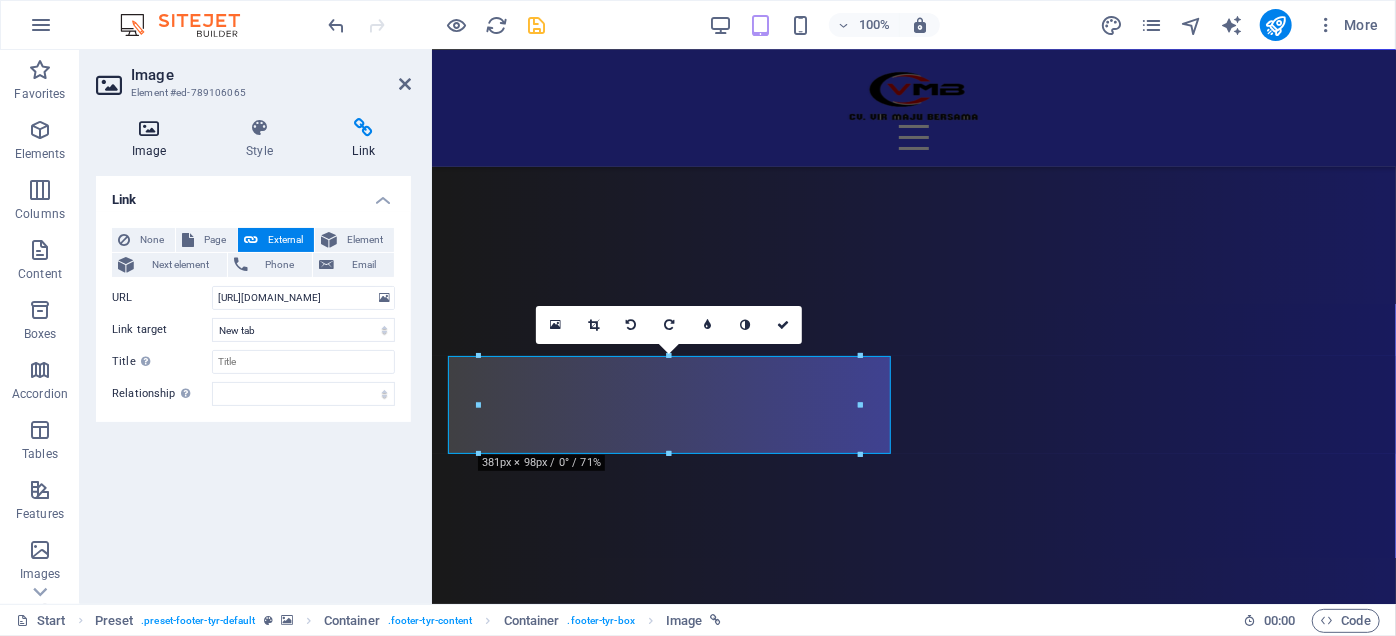 click on "Image" at bounding box center (153, 139) 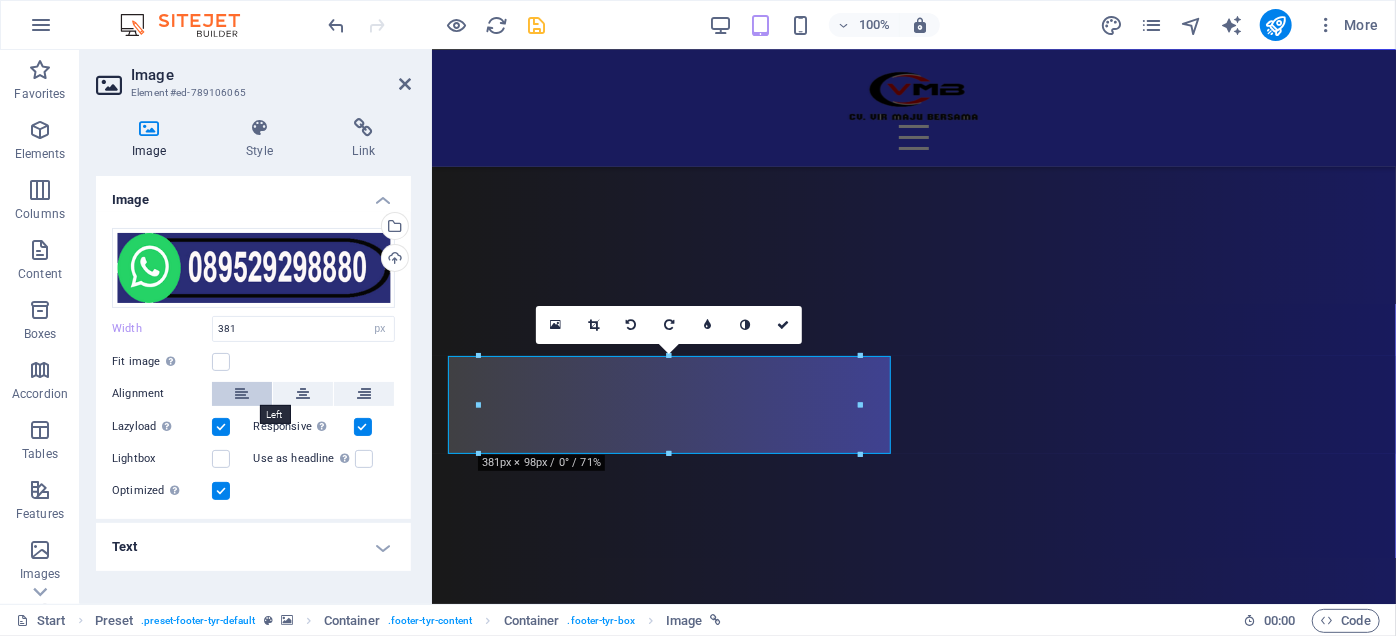 click at bounding box center [242, 394] 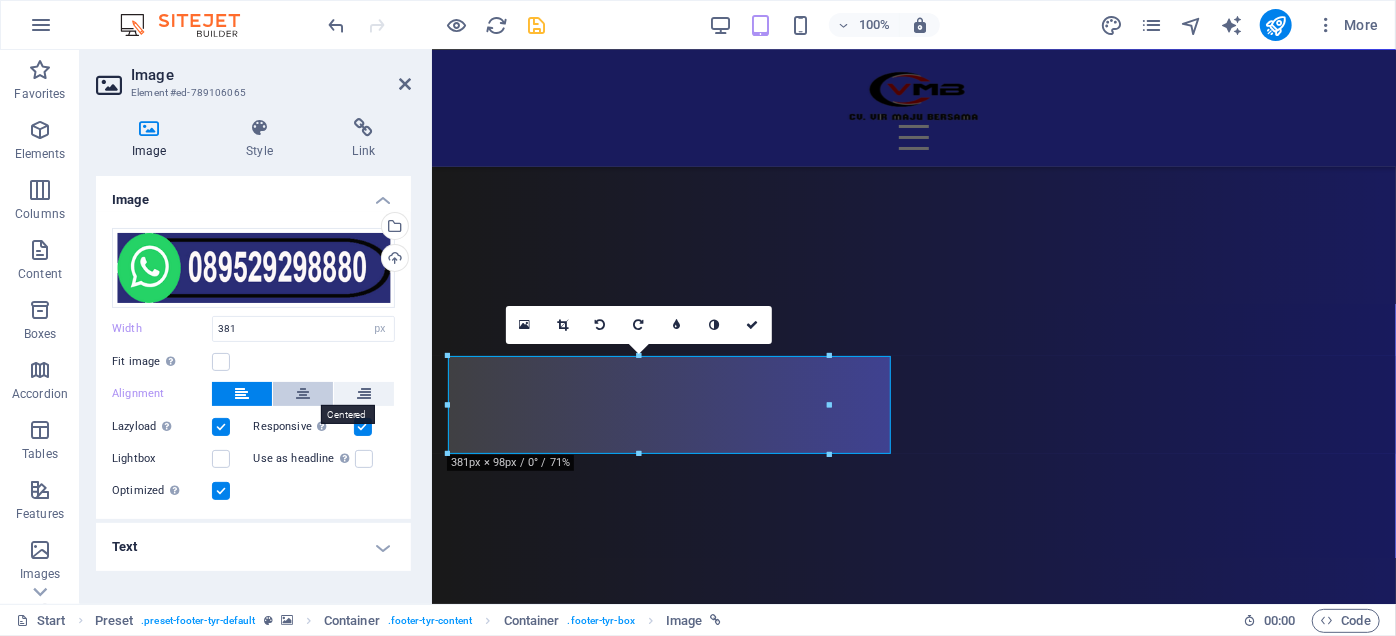 click at bounding box center (303, 394) 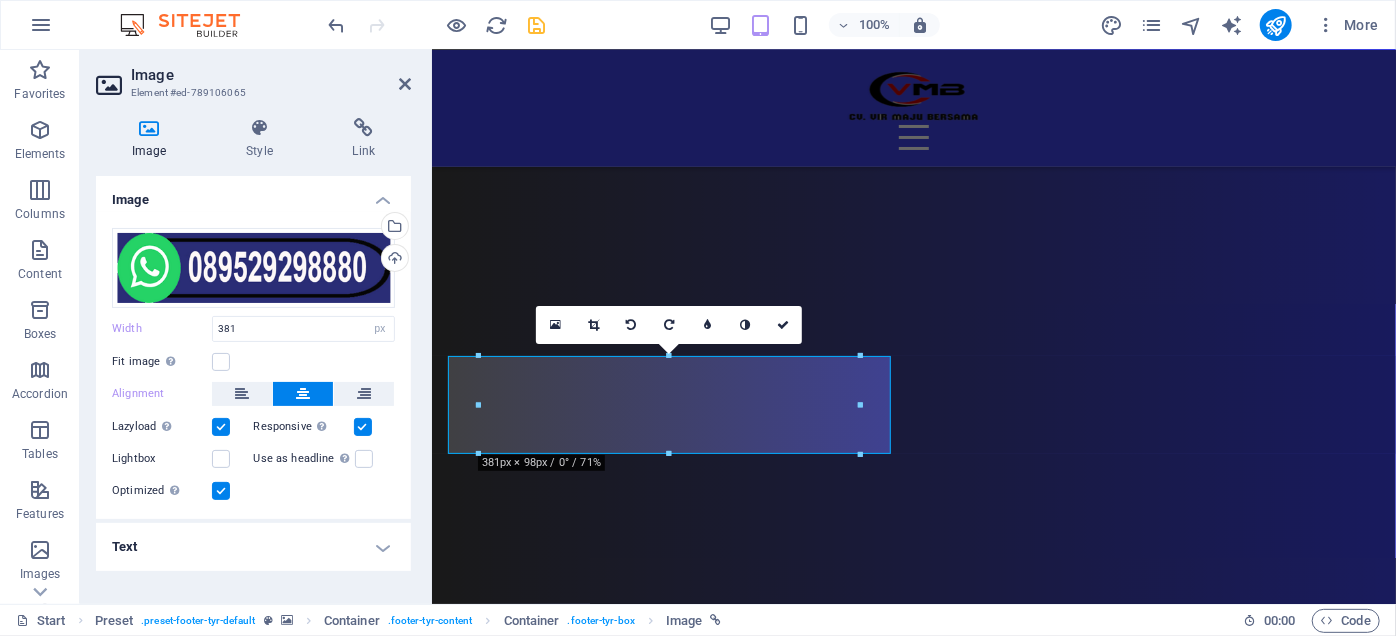 click on "Text" at bounding box center (253, 547) 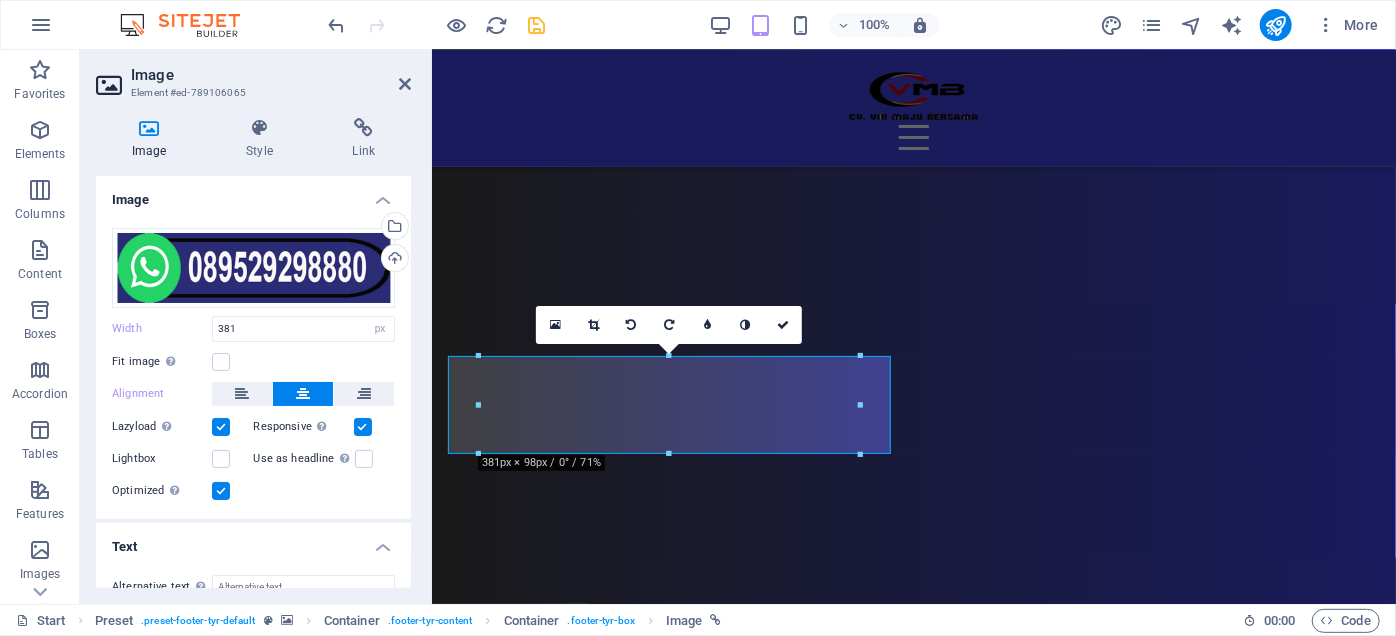 scroll, scrollTop: 169, scrollLeft: 0, axis: vertical 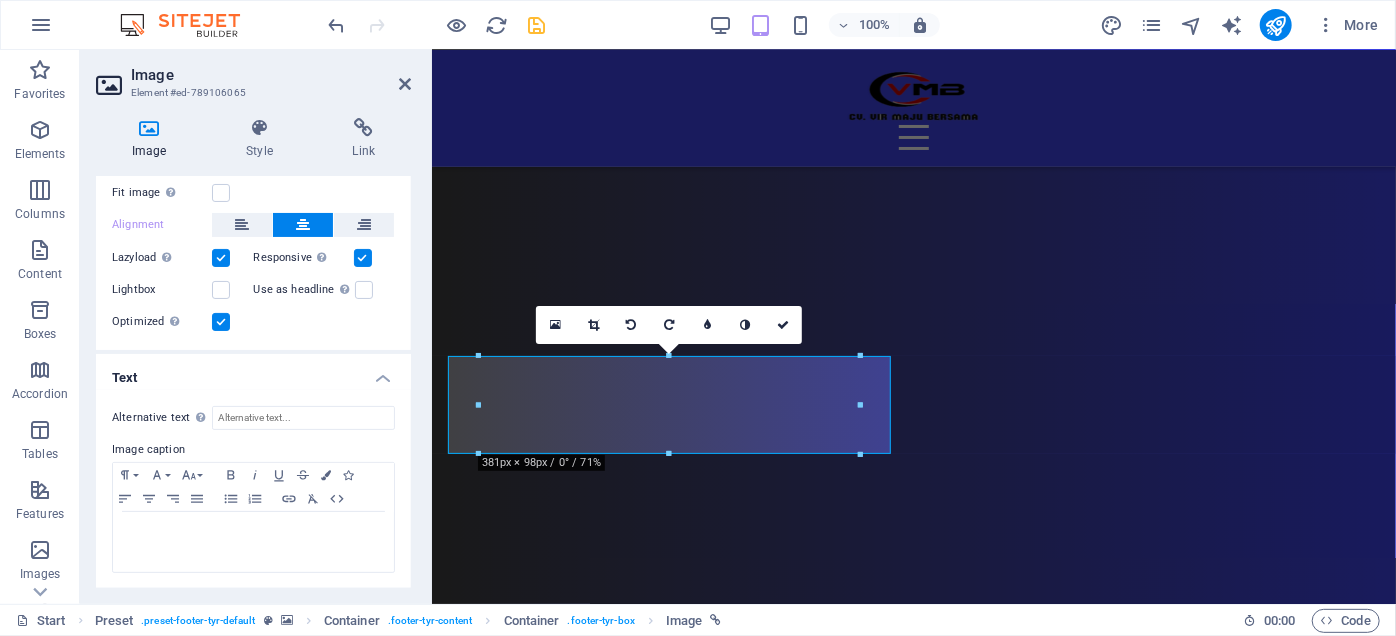 click on "Text" at bounding box center [253, 372] 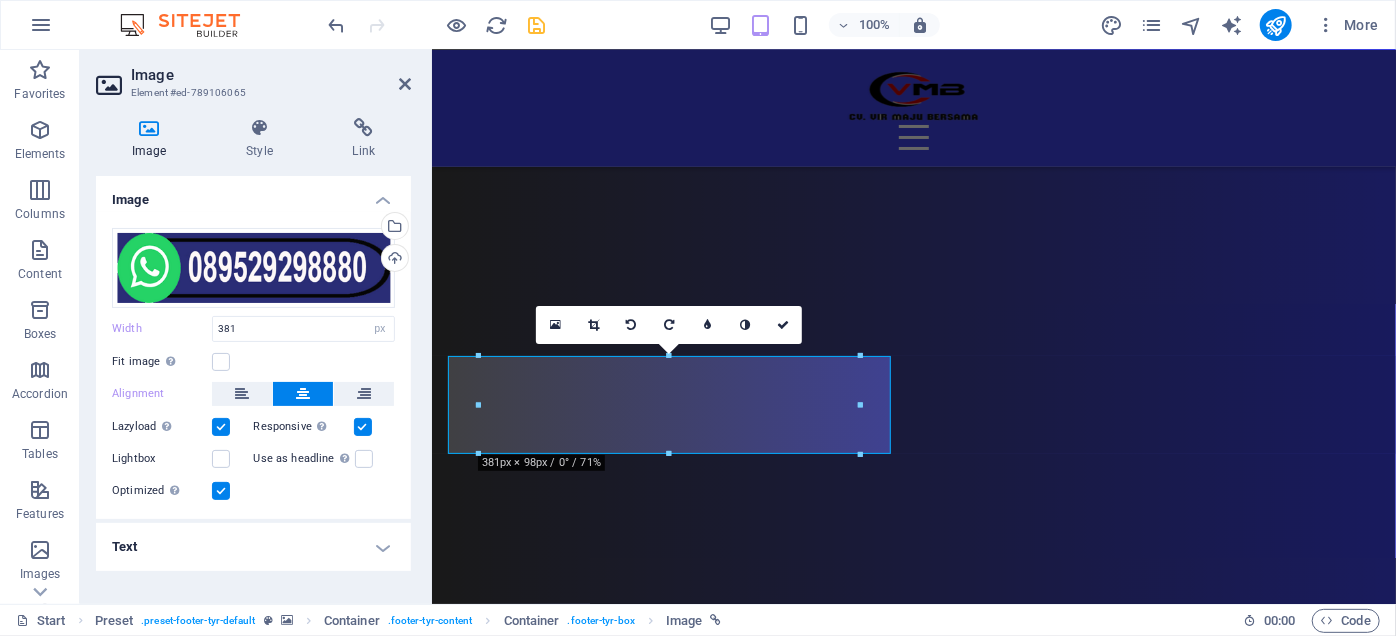 scroll, scrollTop: 0, scrollLeft: 0, axis: both 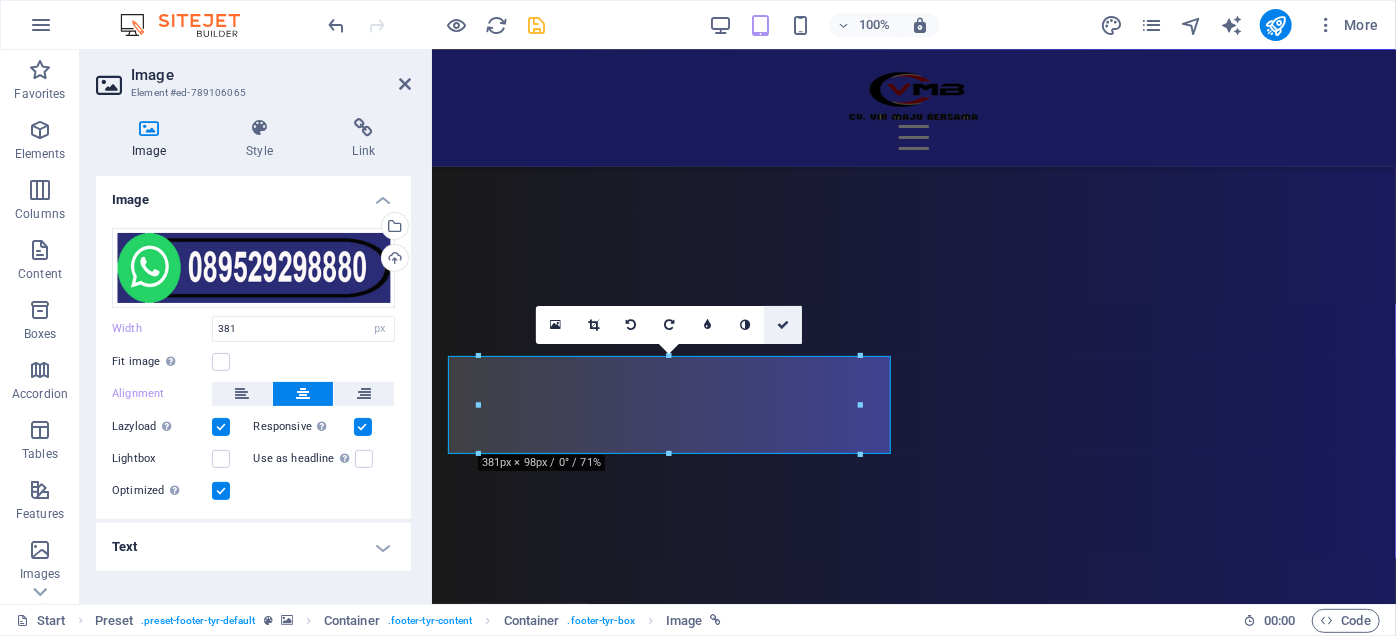 click at bounding box center (783, 325) 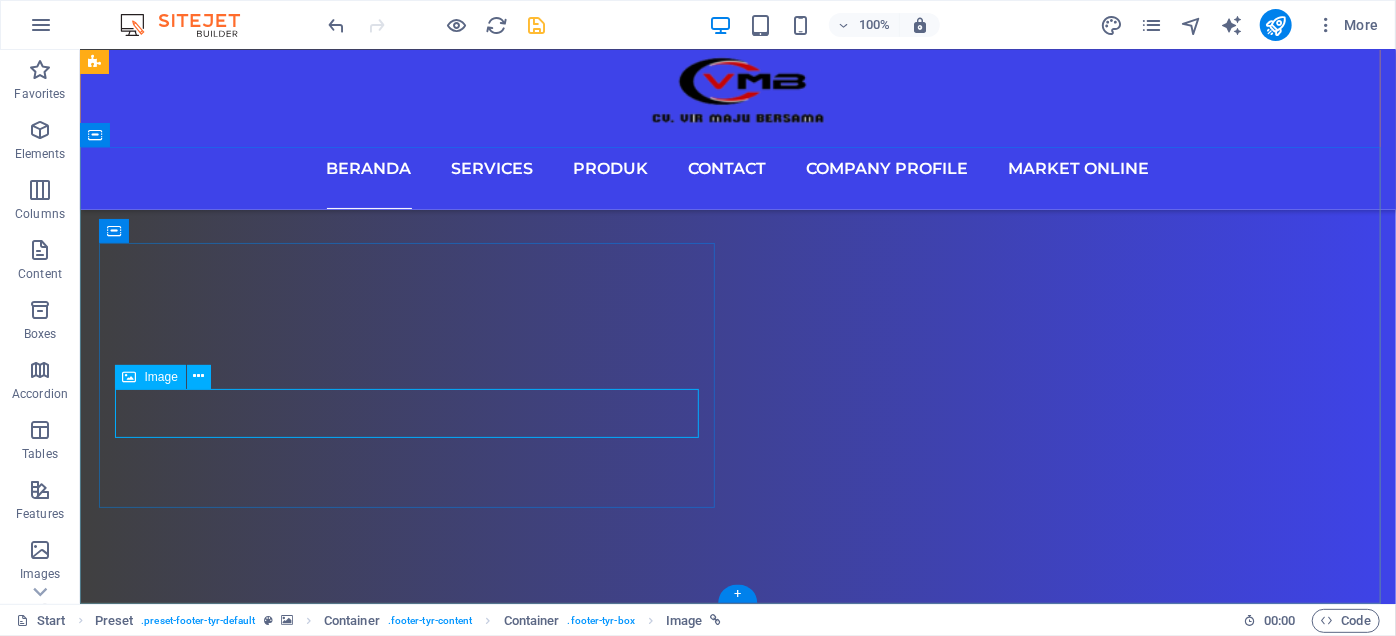 scroll, scrollTop: 14850, scrollLeft: 0, axis: vertical 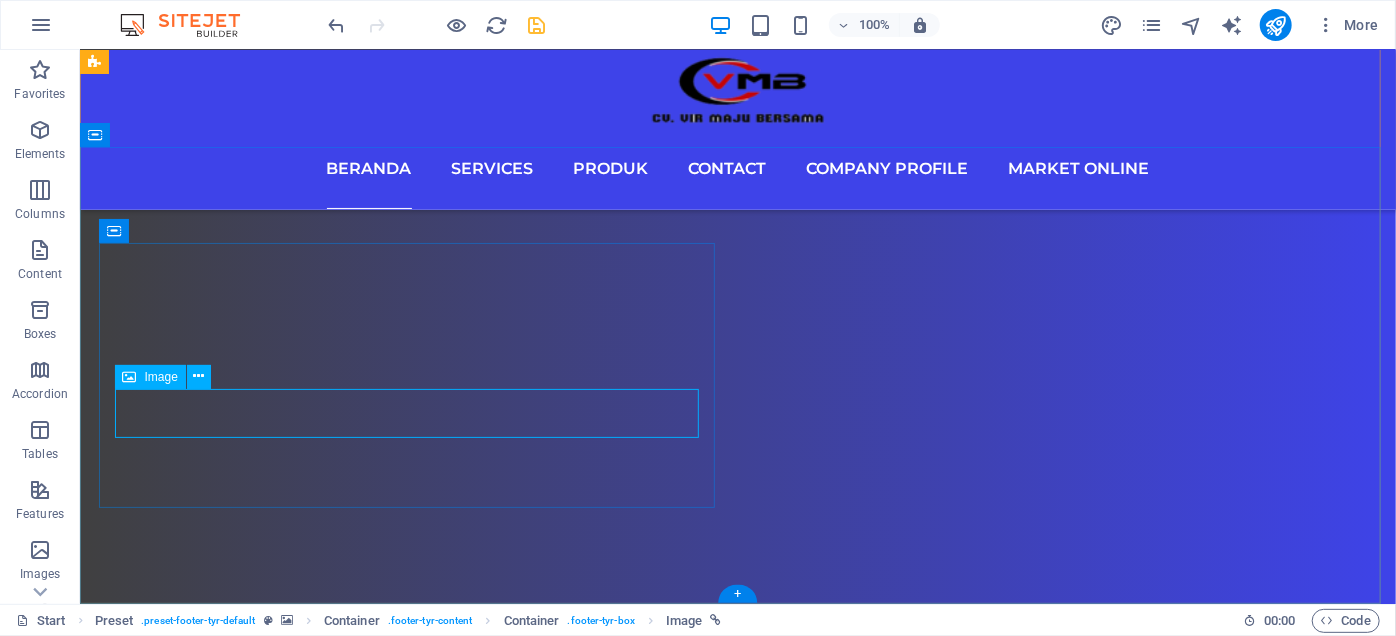 click at bounding box center (737, 28418) 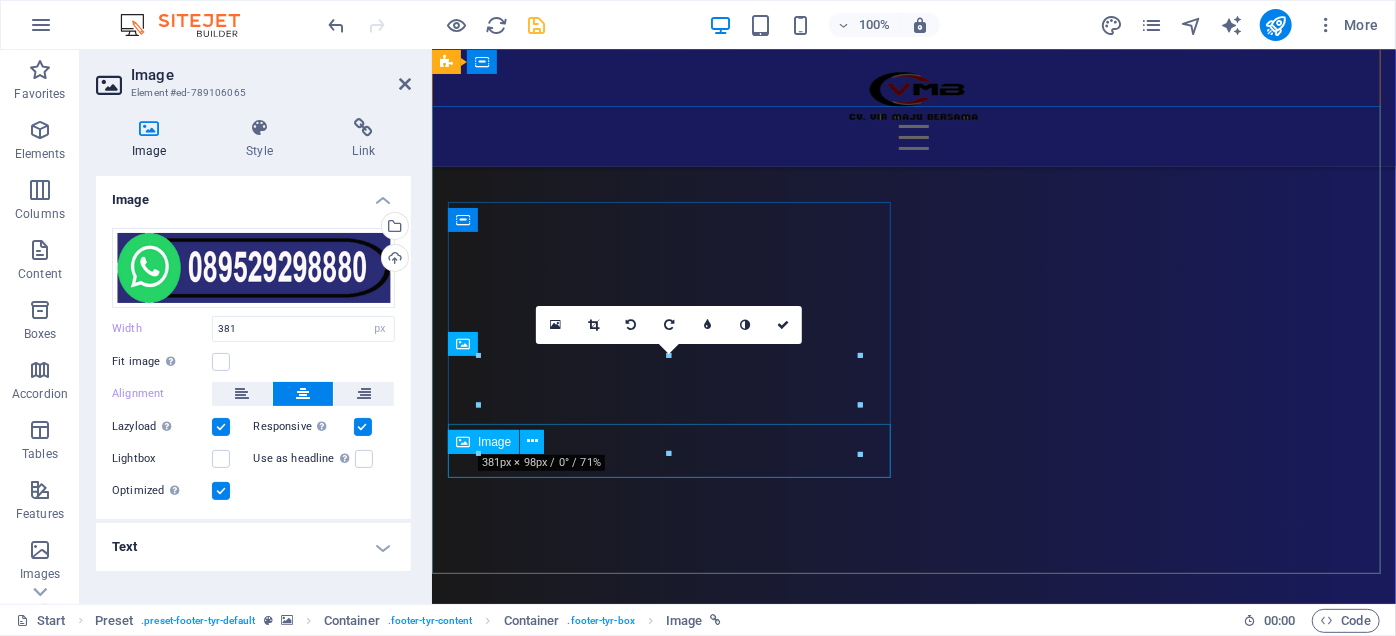 scroll, scrollTop: 11528, scrollLeft: 0, axis: vertical 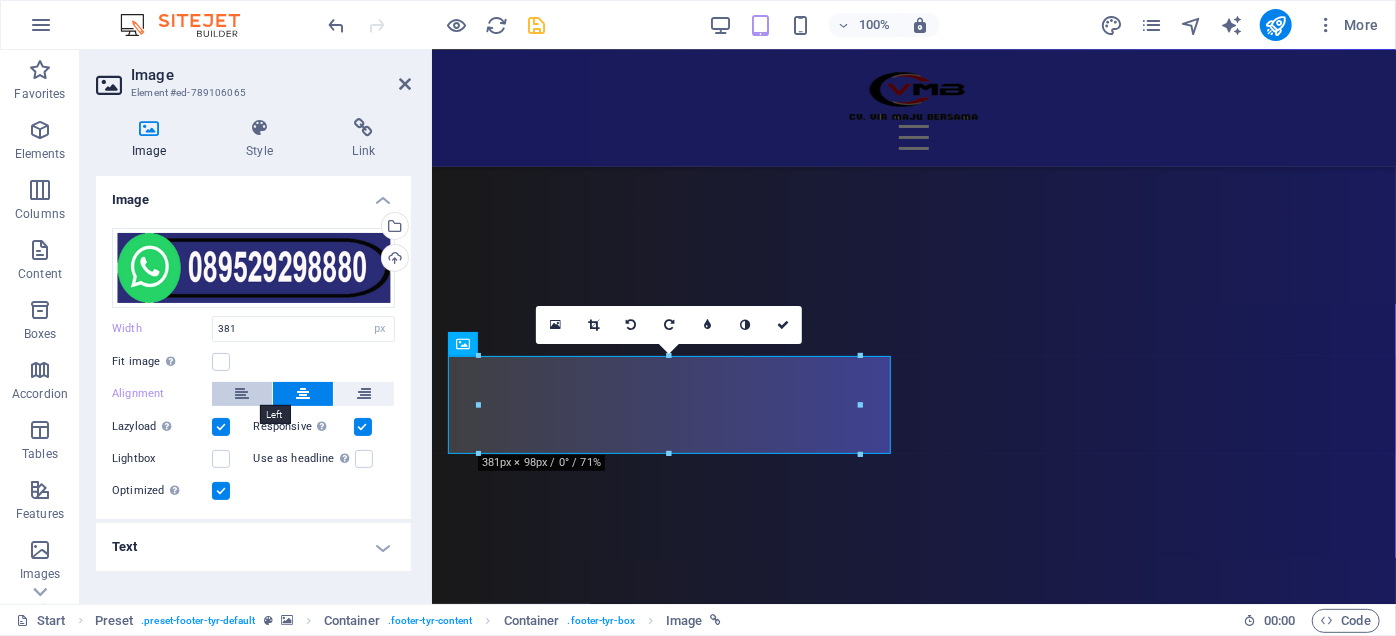 click at bounding box center [242, 394] 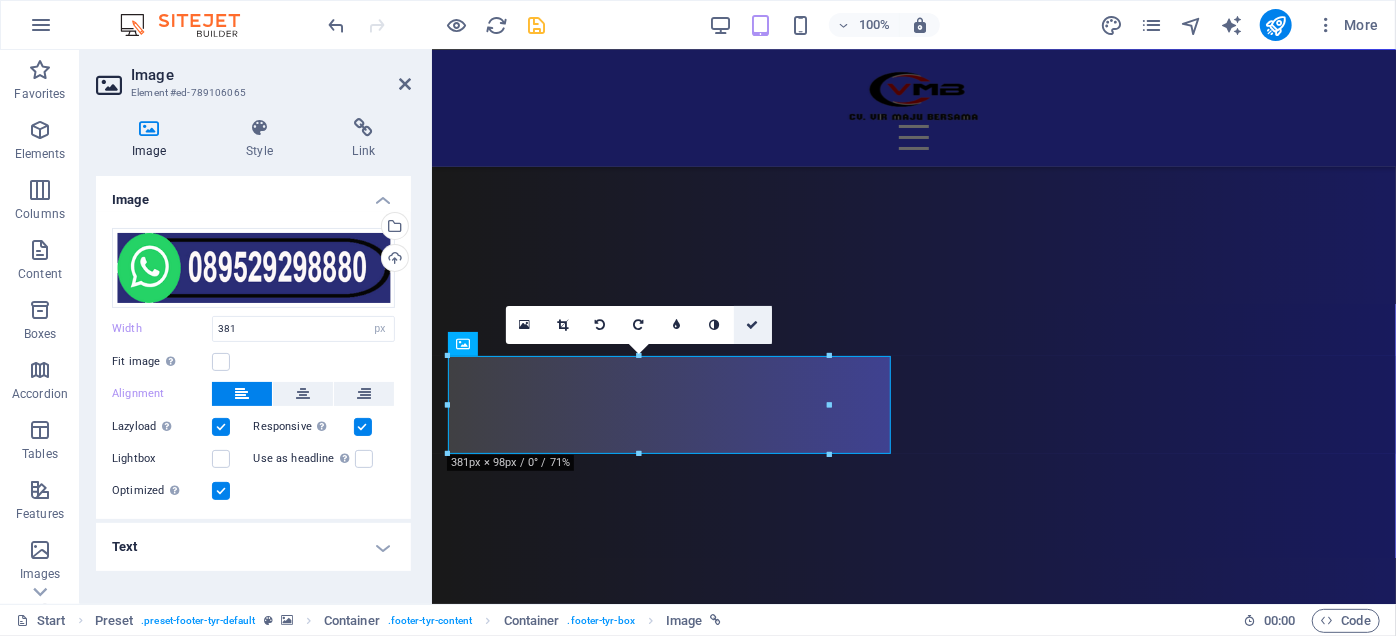 drag, startPoint x: 752, startPoint y: 326, endPoint x: 657, endPoint y: 346, distance: 97.082436 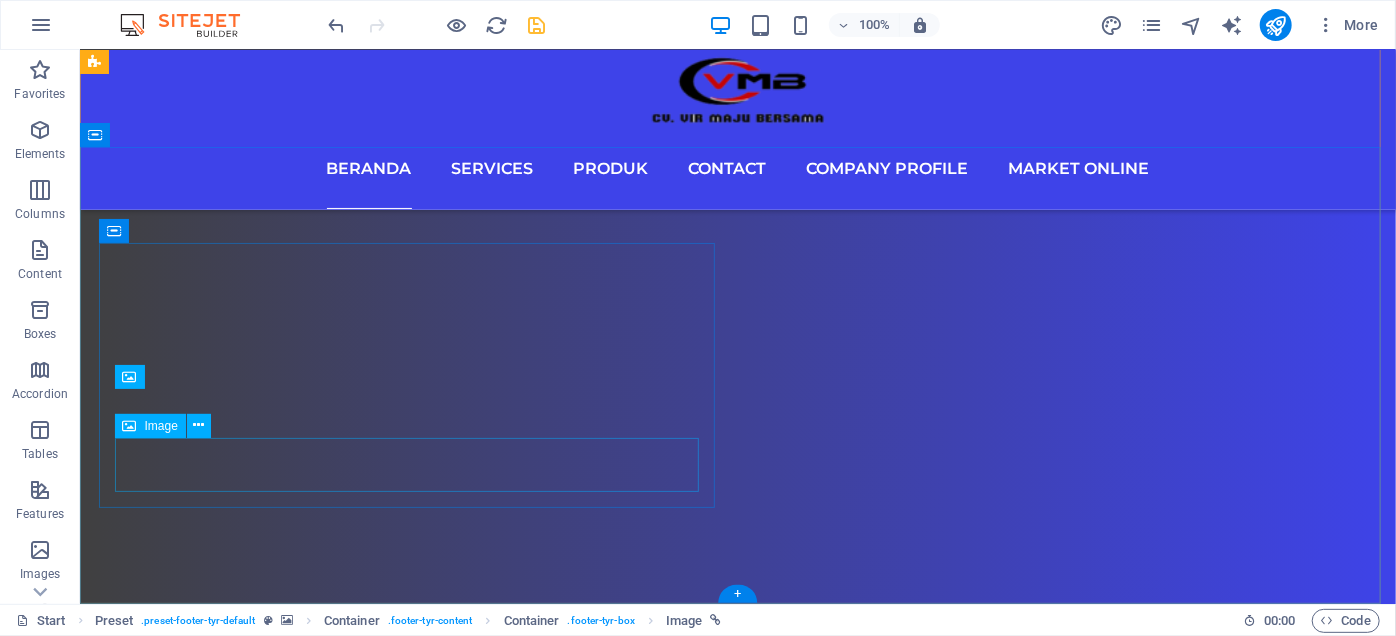 scroll, scrollTop: 14850, scrollLeft: 0, axis: vertical 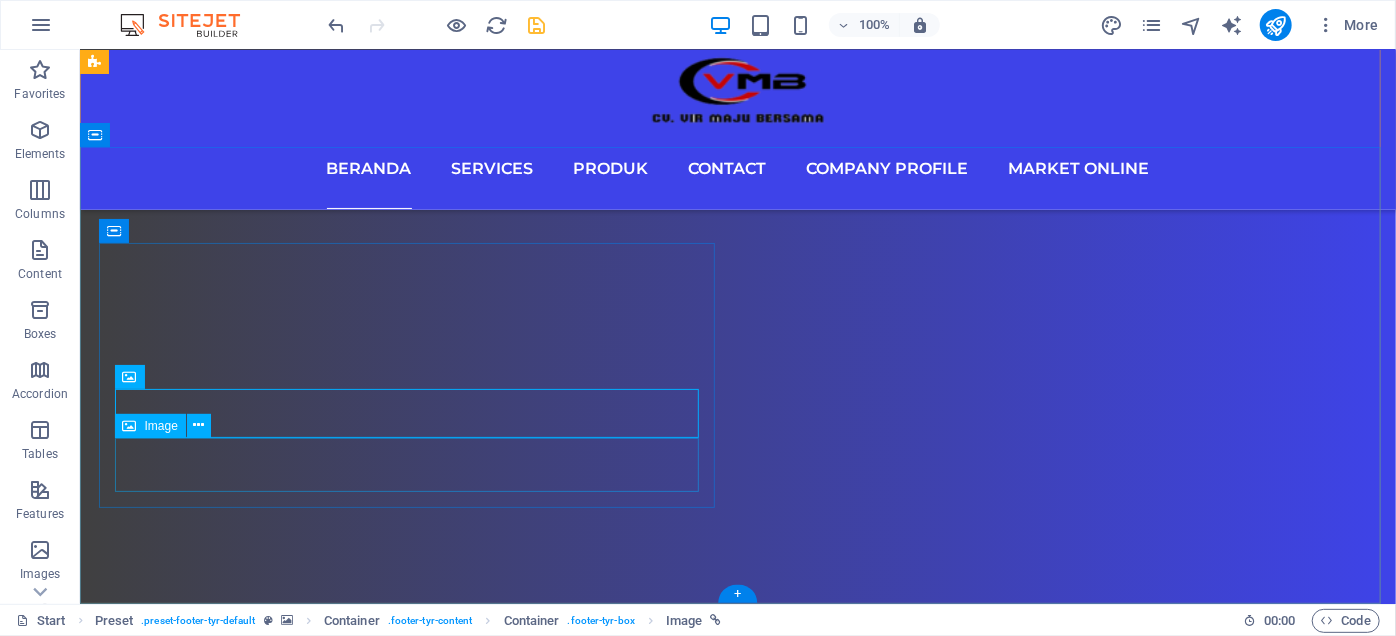 click at bounding box center [737, 28494] 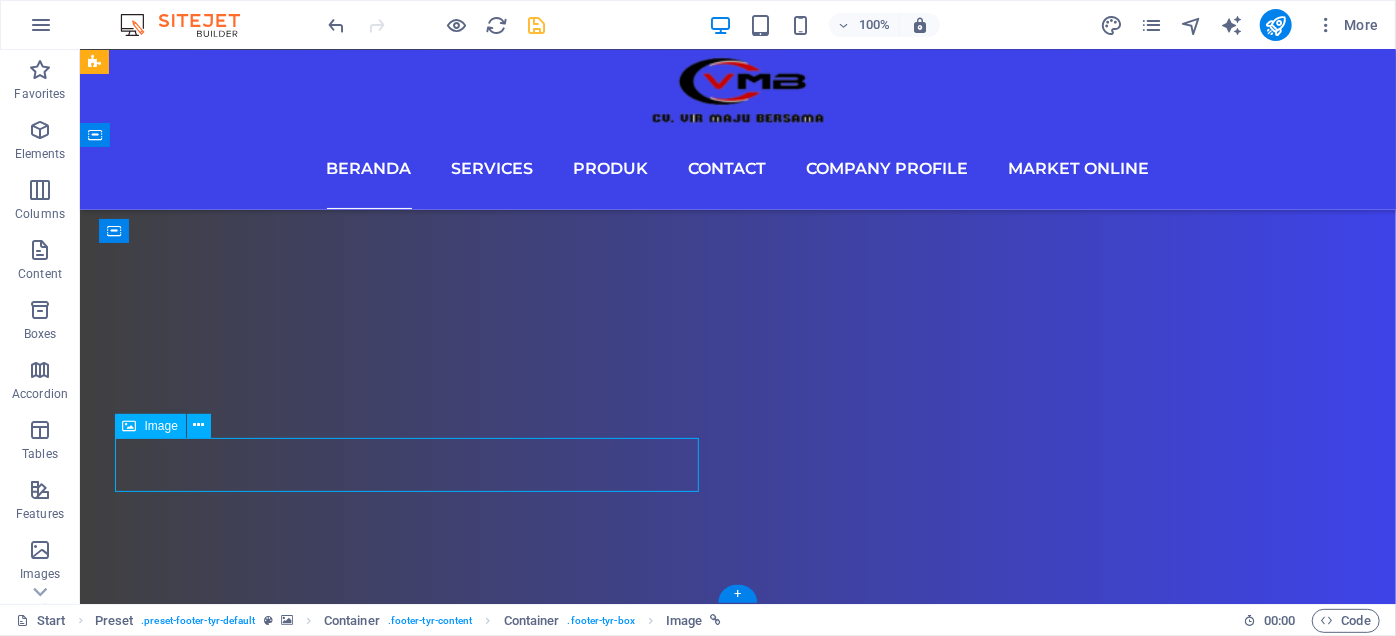 click at bounding box center [737, 28494] 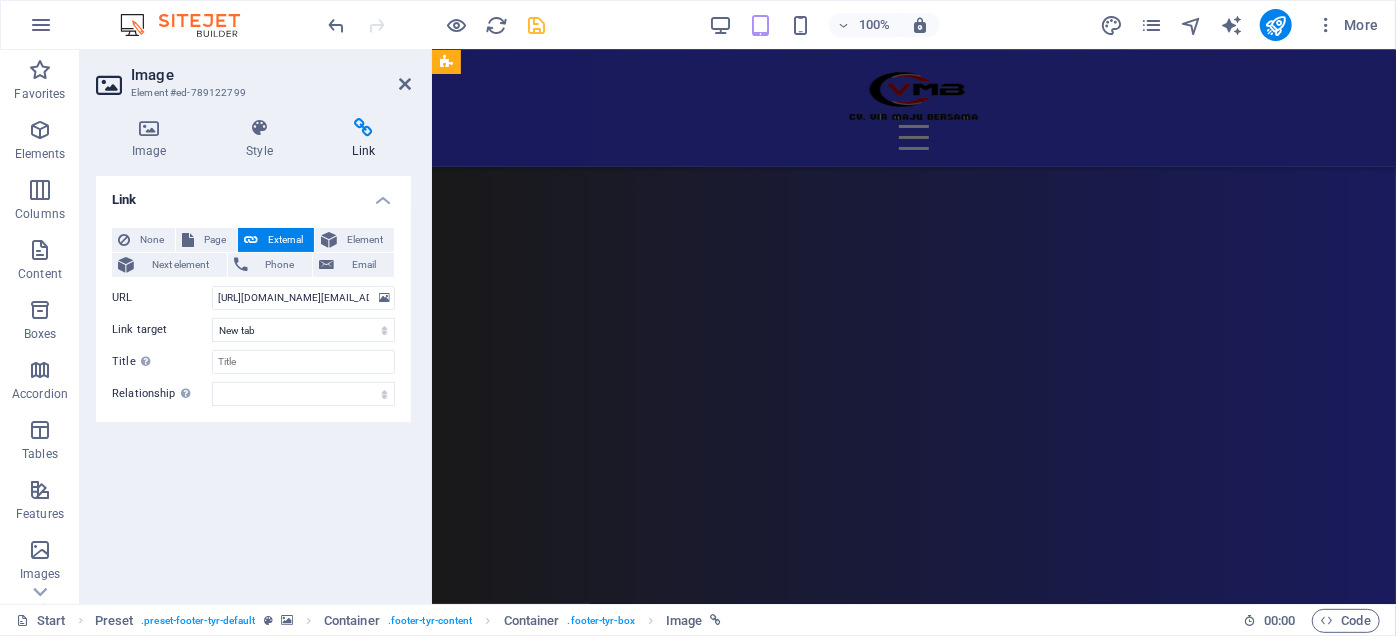 scroll, scrollTop: 11528, scrollLeft: 0, axis: vertical 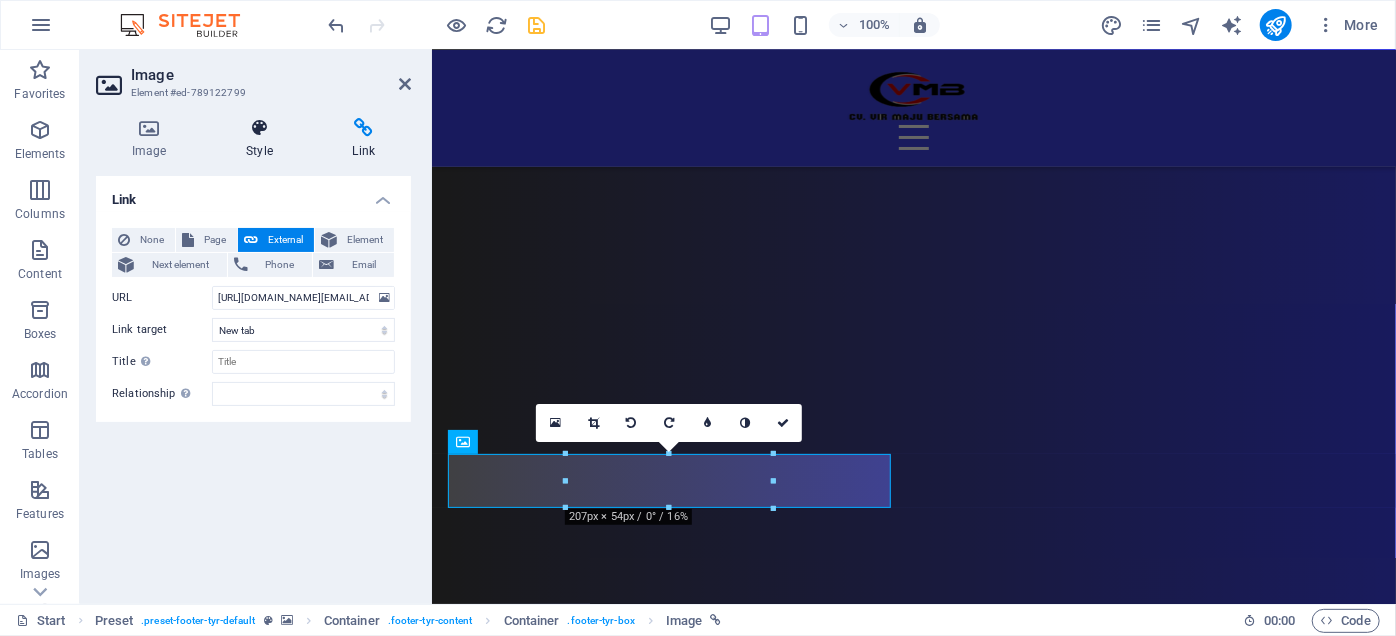 click on "Style" at bounding box center (263, 139) 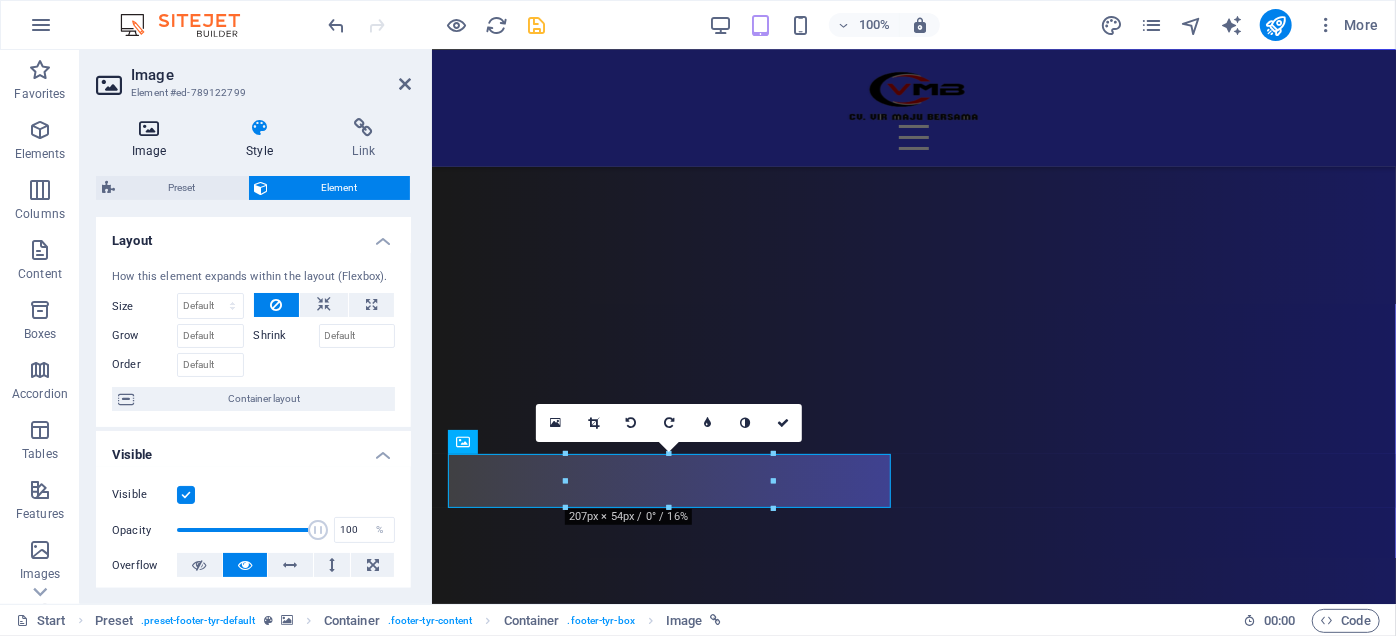 click on "Image" at bounding box center (153, 139) 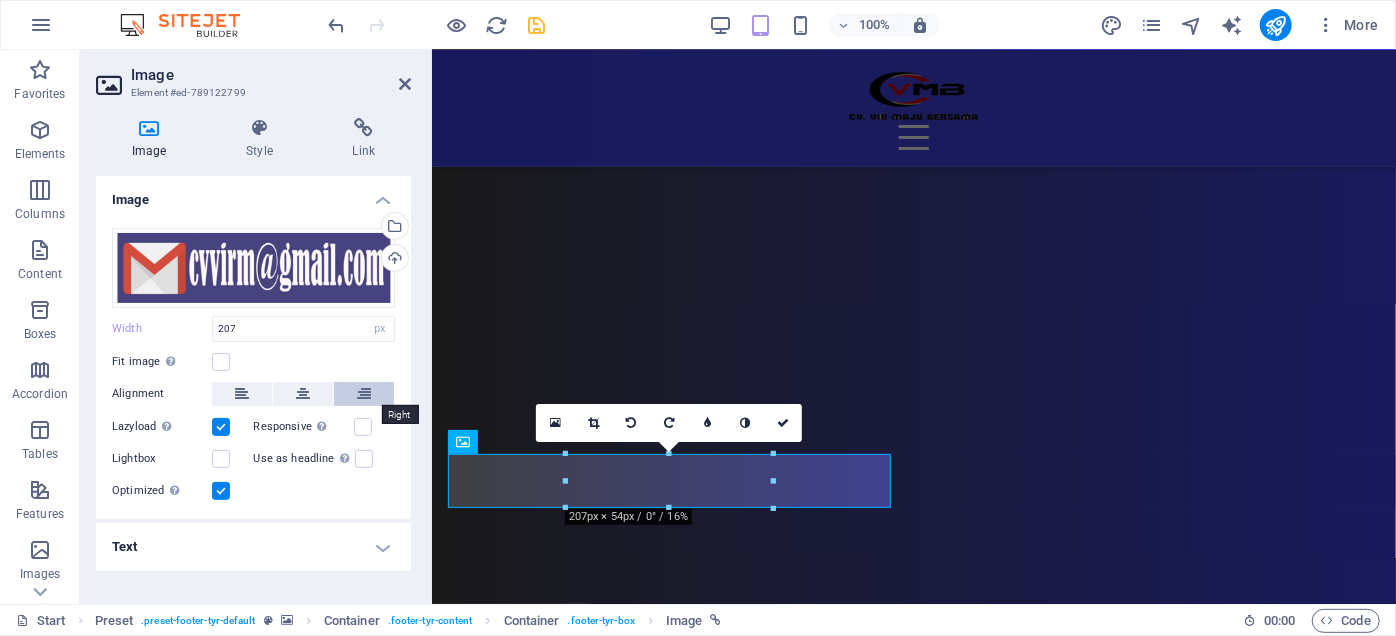 click at bounding box center [364, 394] 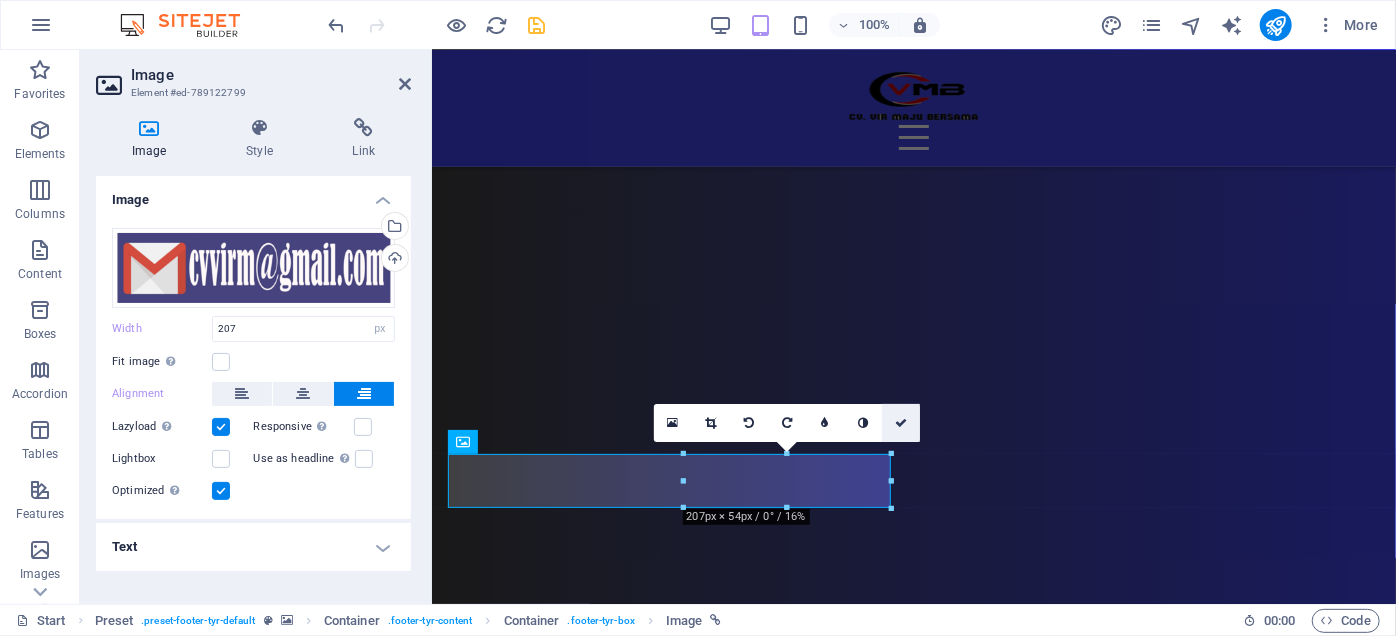 click at bounding box center [901, 423] 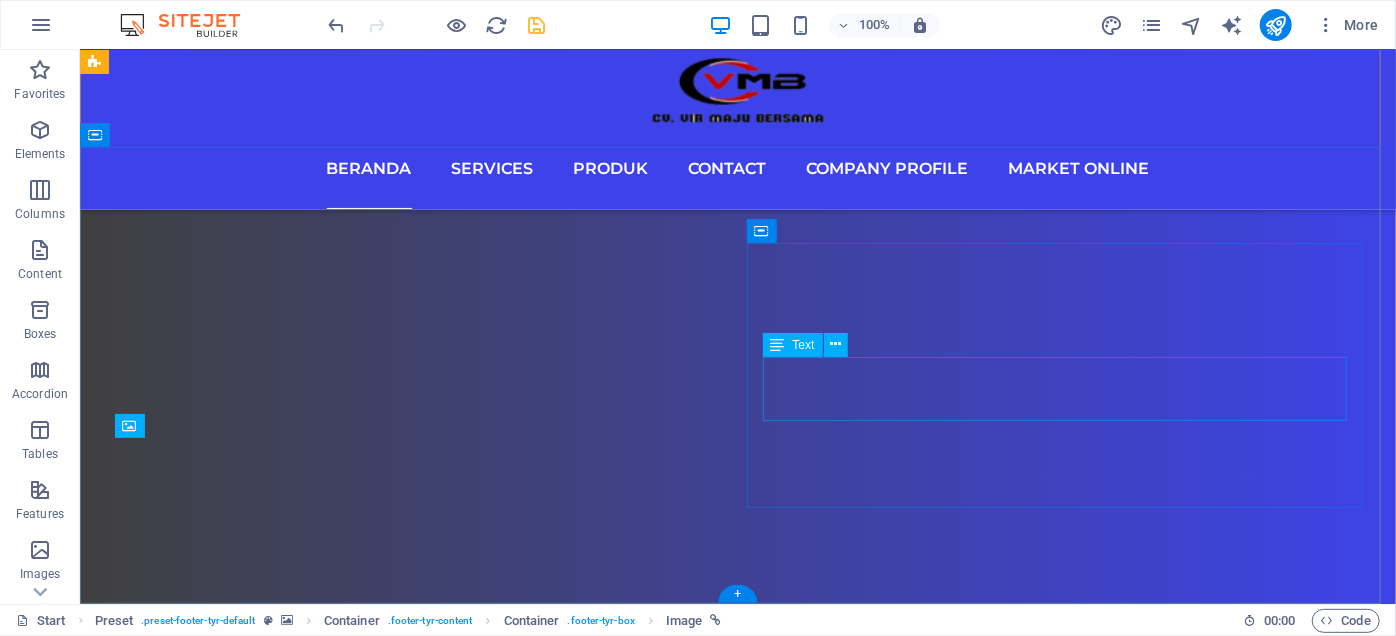 scroll, scrollTop: 14850, scrollLeft: 0, axis: vertical 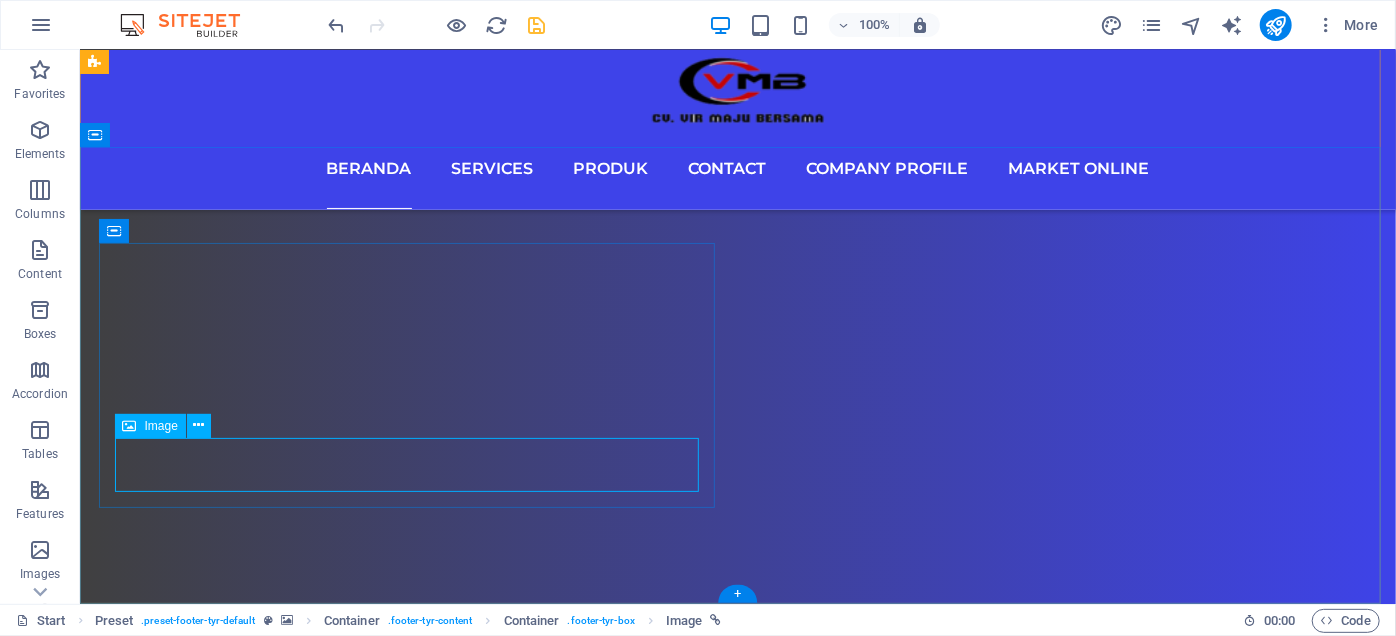 click at bounding box center [737, 28494] 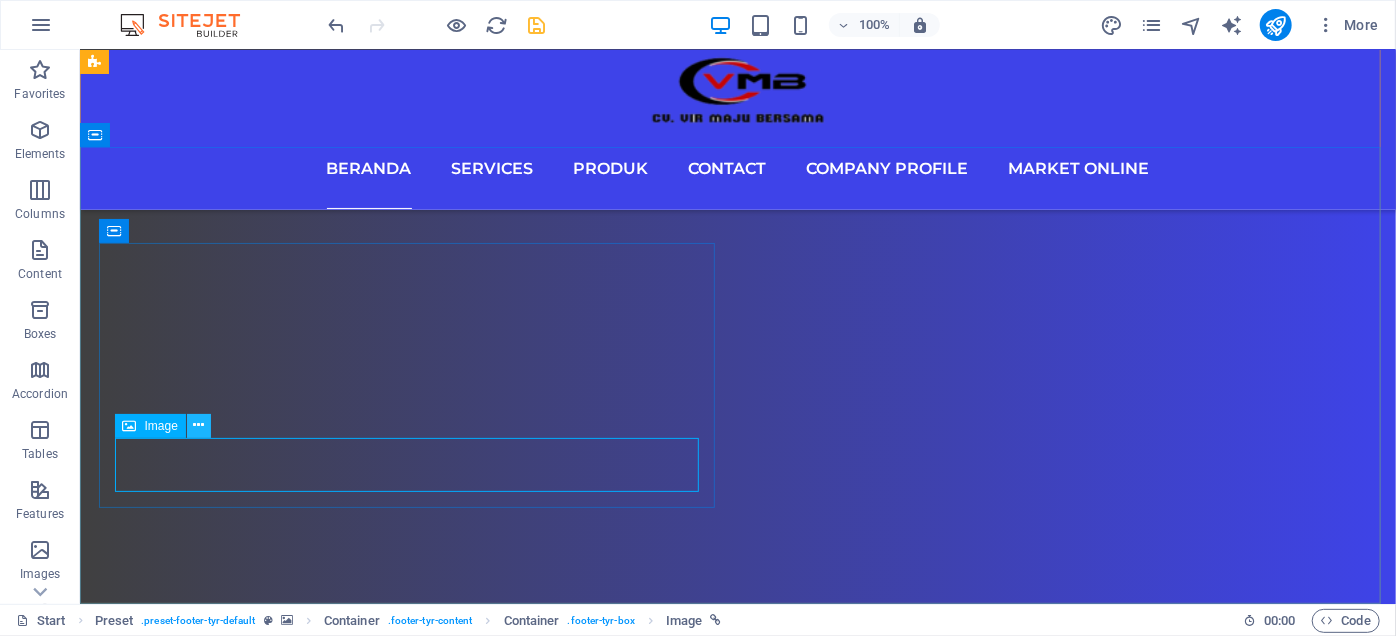 click at bounding box center (198, 425) 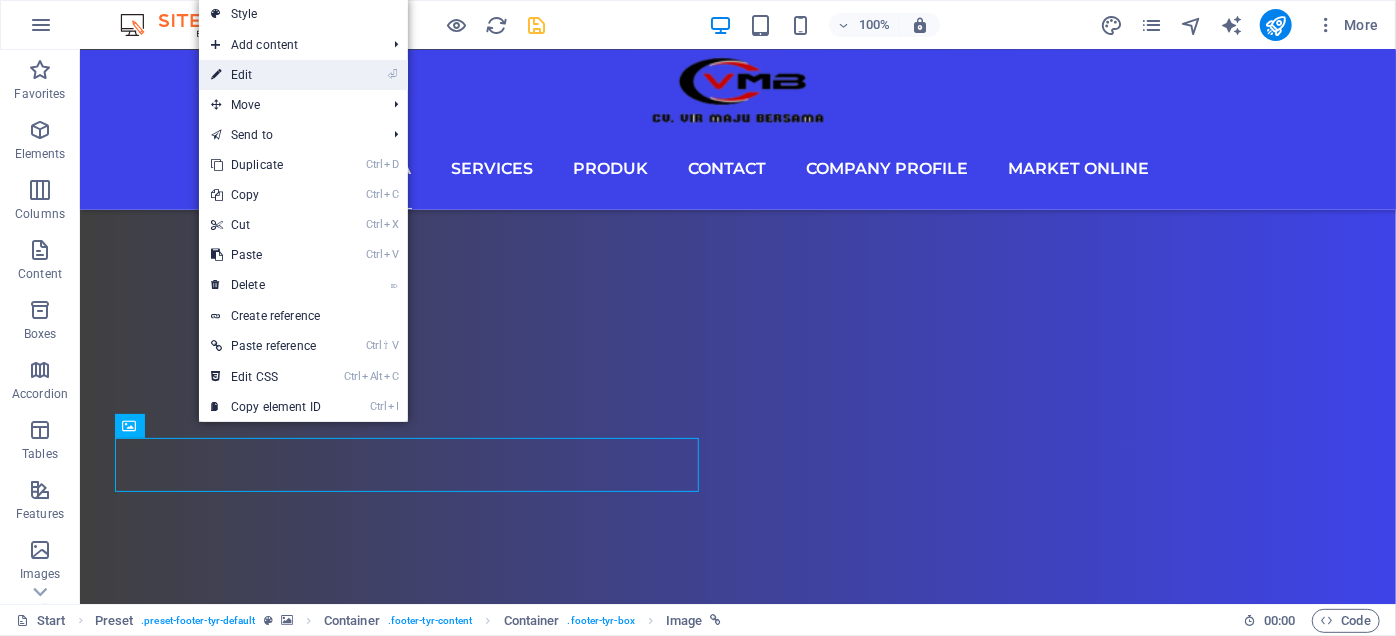 click on "⏎  Edit" at bounding box center [266, 75] 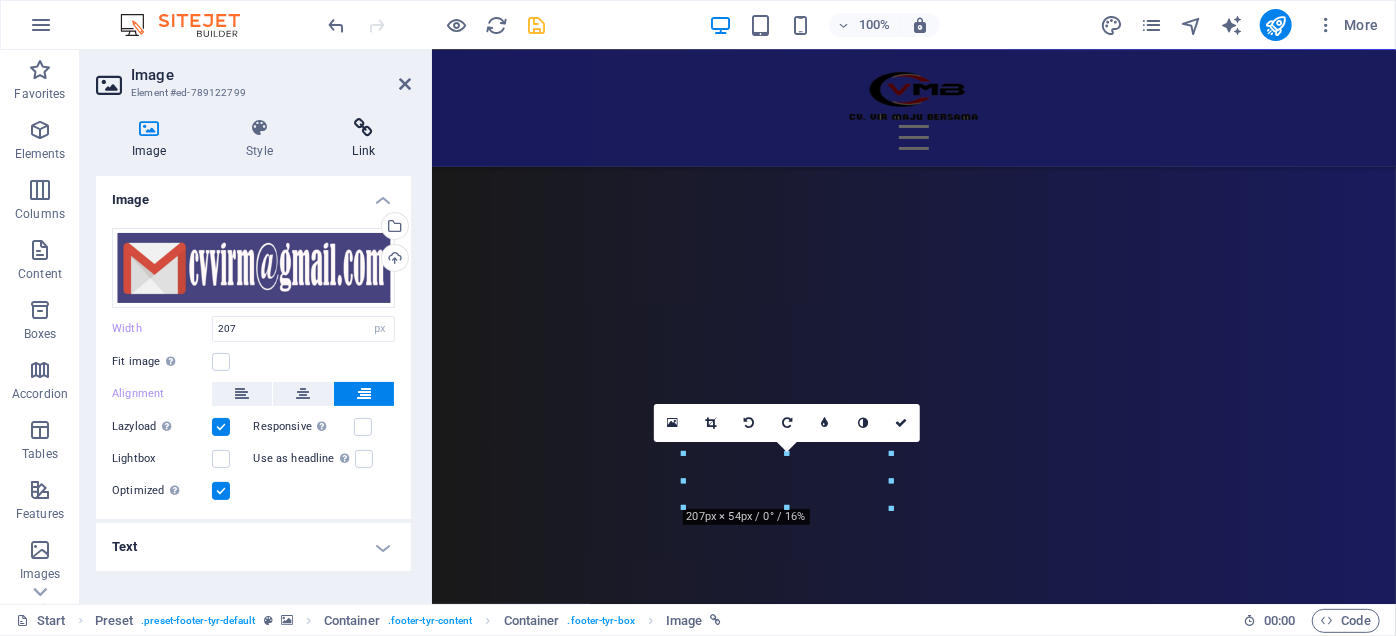 scroll, scrollTop: 11528, scrollLeft: 0, axis: vertical 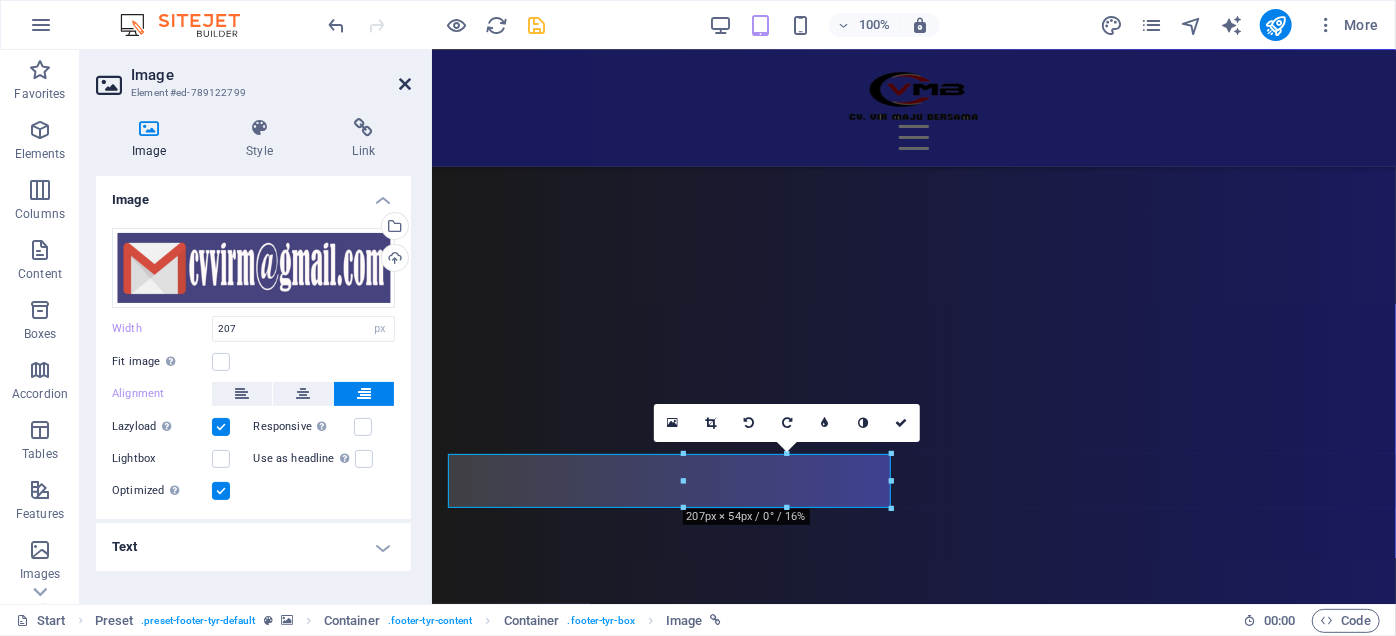 click at bounding box center (405, 84) 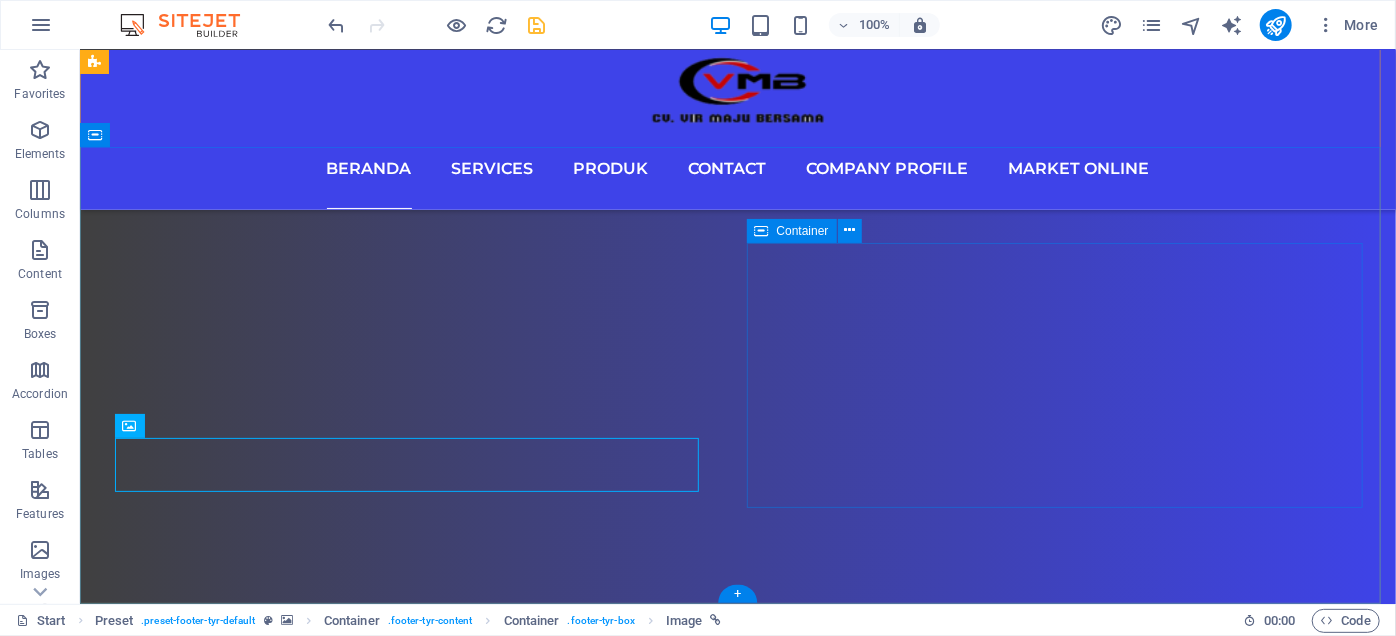 scroll, scrollTop: 14850, scrollLeft: 0, axis: vertical 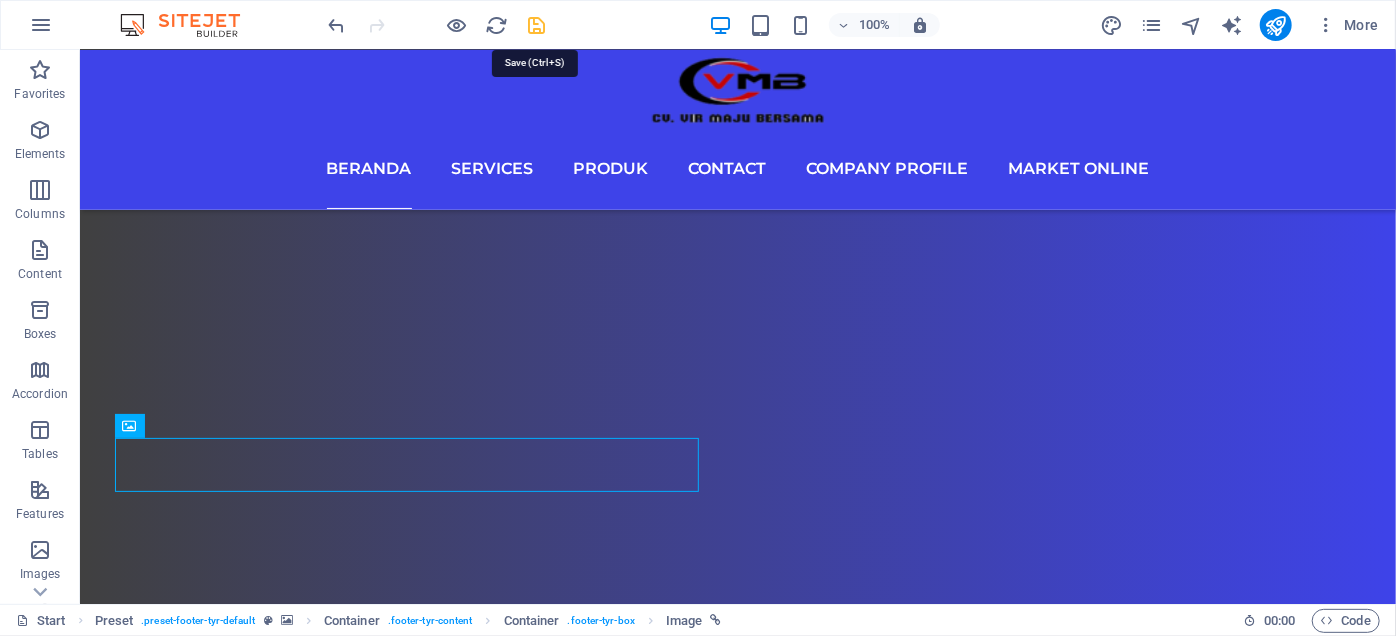 click at bounding box center [537, 25] 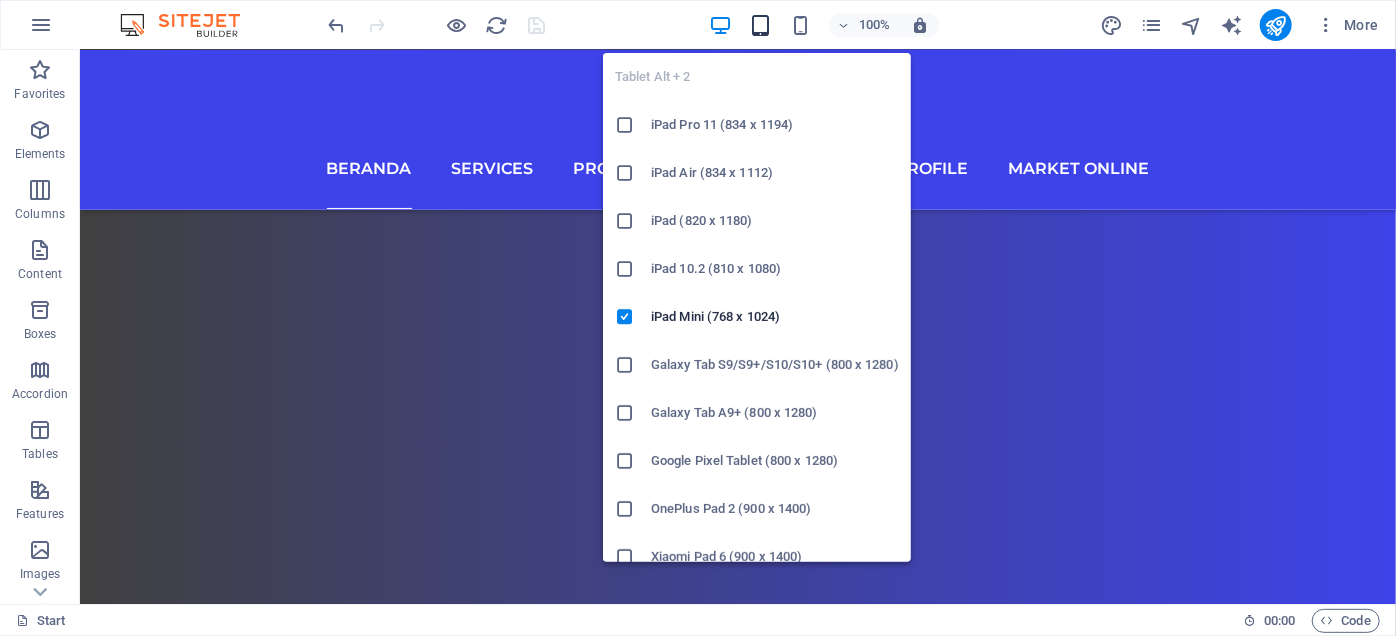 click at bounding box center (760, 25) 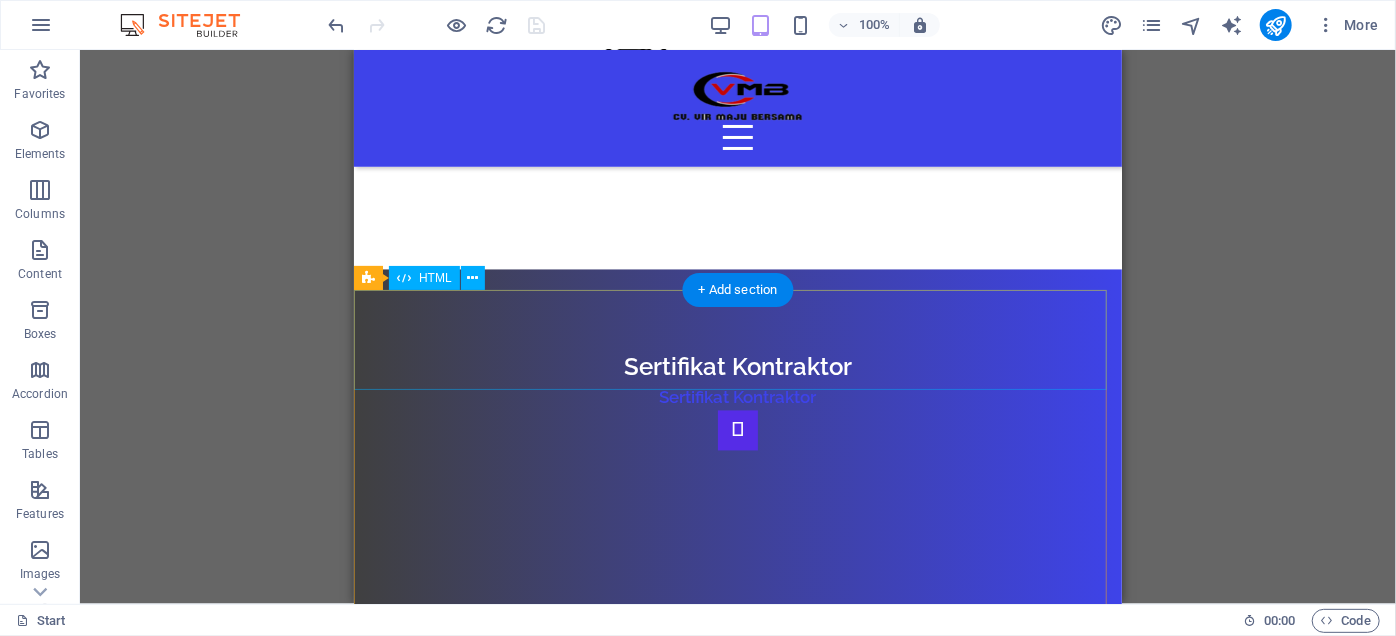scroll, scrollTop: 9717, scrollLeft: 0, axis: vertical 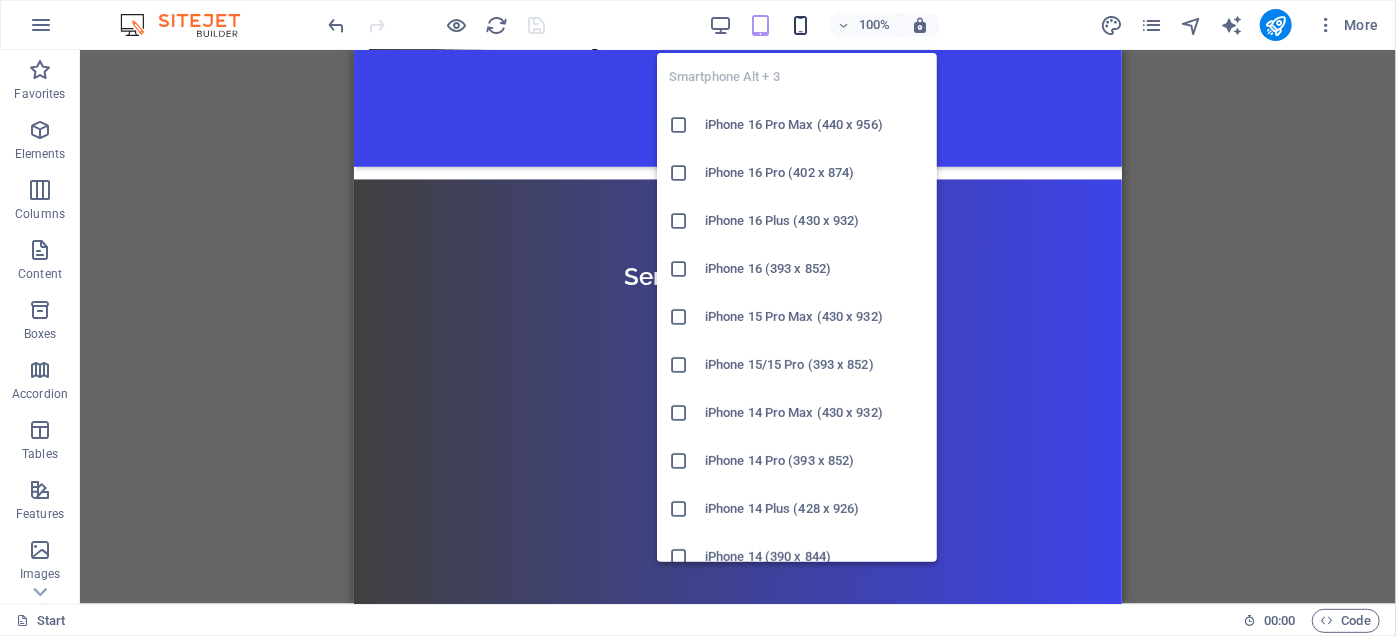 click at bounding box center [800, 25] 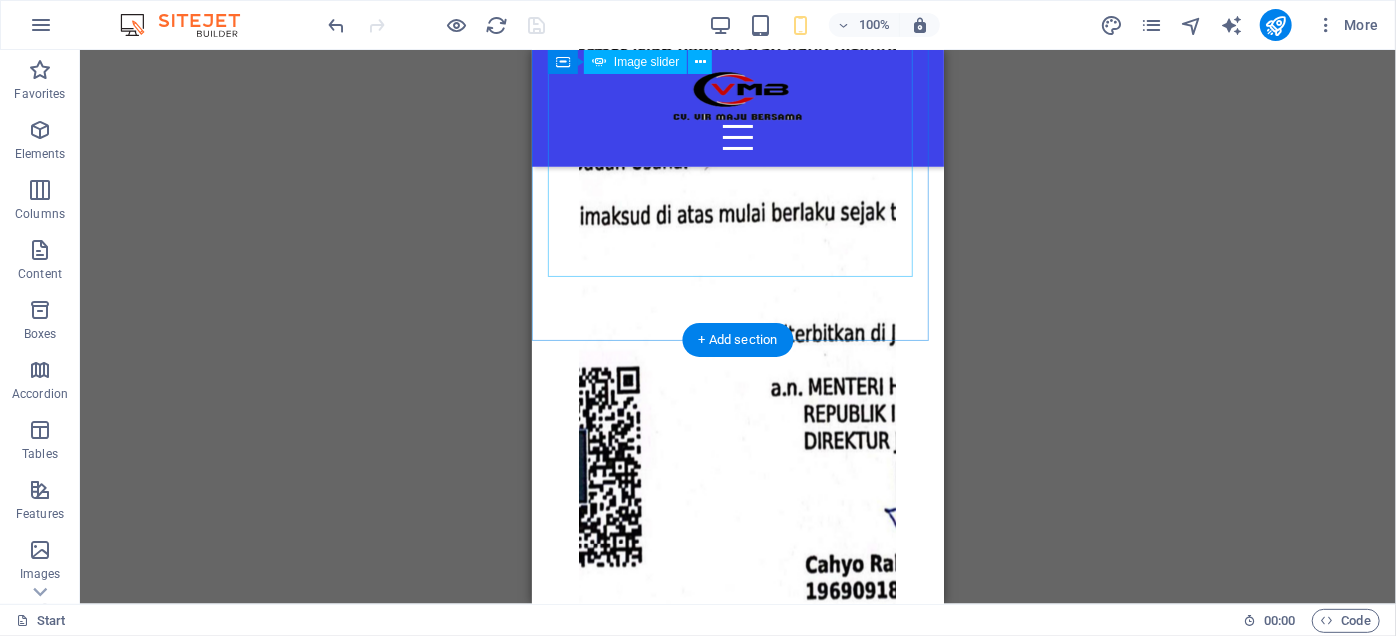 scroll, scrollTop: 6775, scrollLeft: 0, axis: vertical 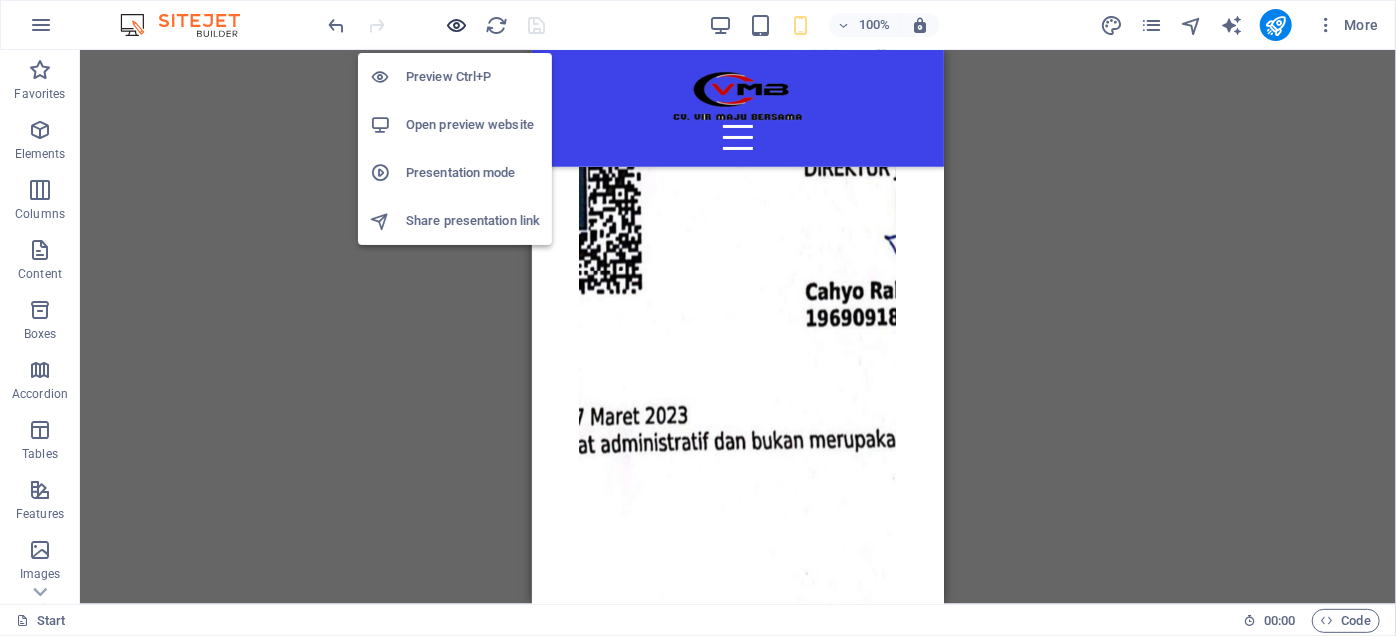 click at bounding box center [457, 25] 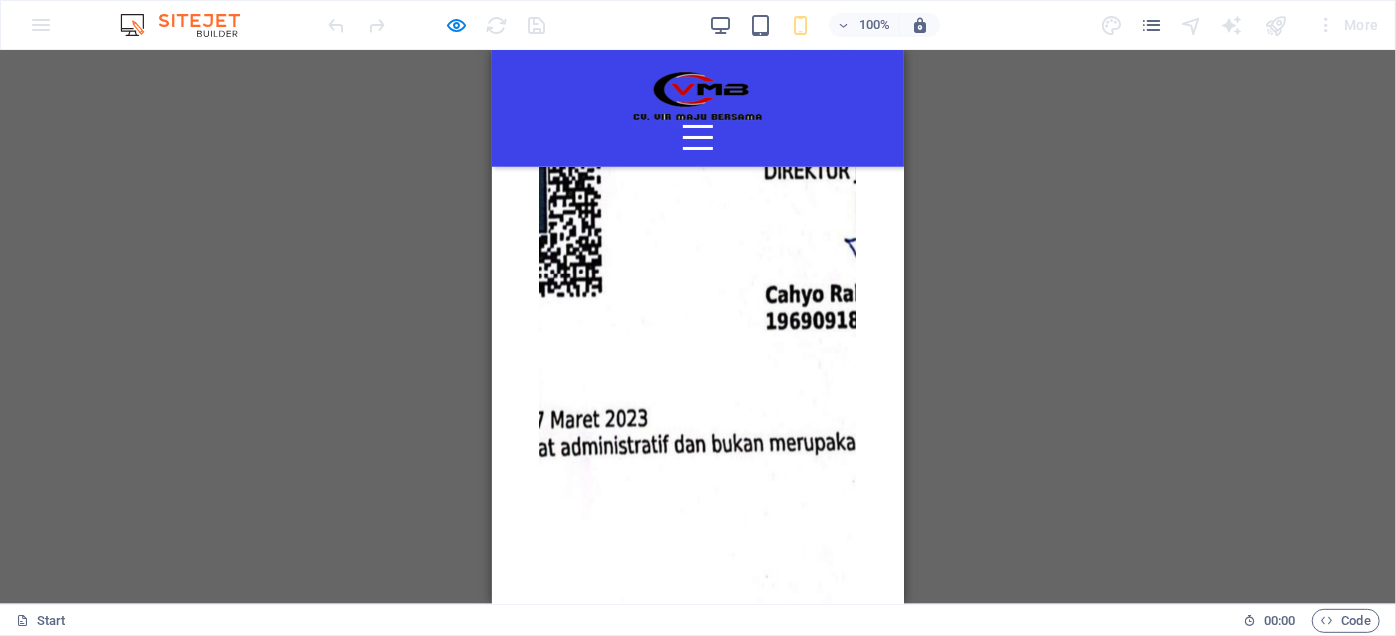 click on "100%" at bounding box center (824, 25) 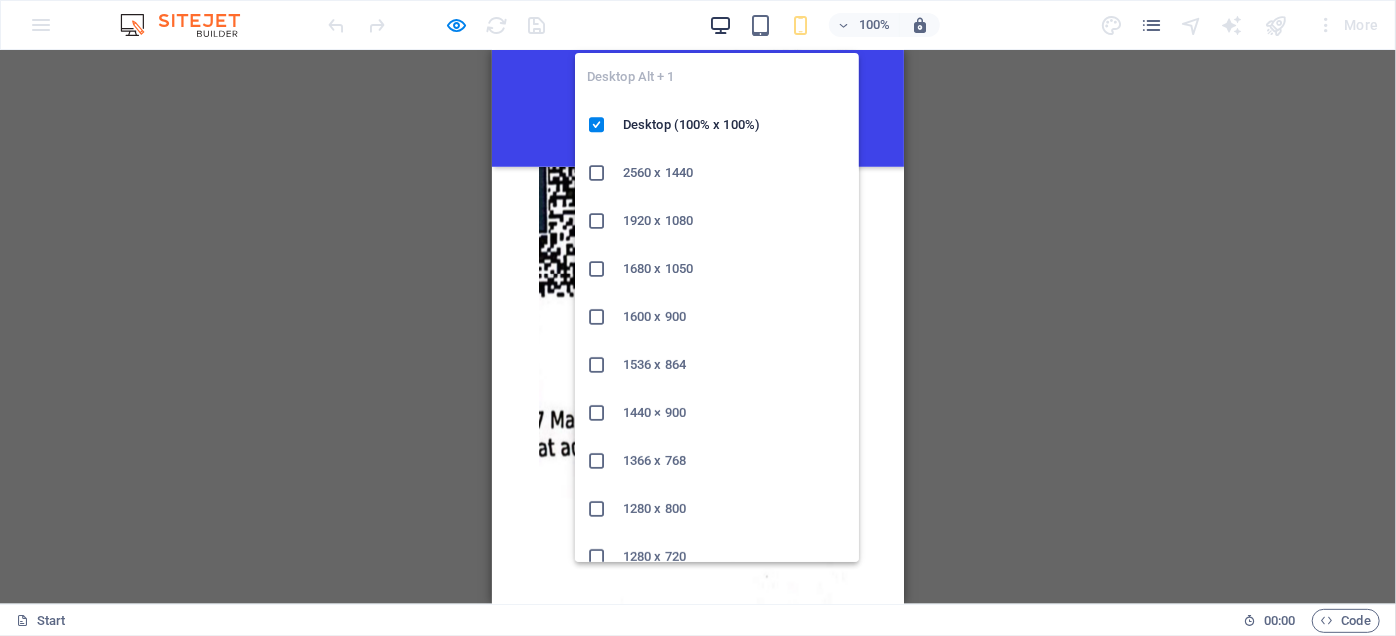 click at bounding box center [720, 25] 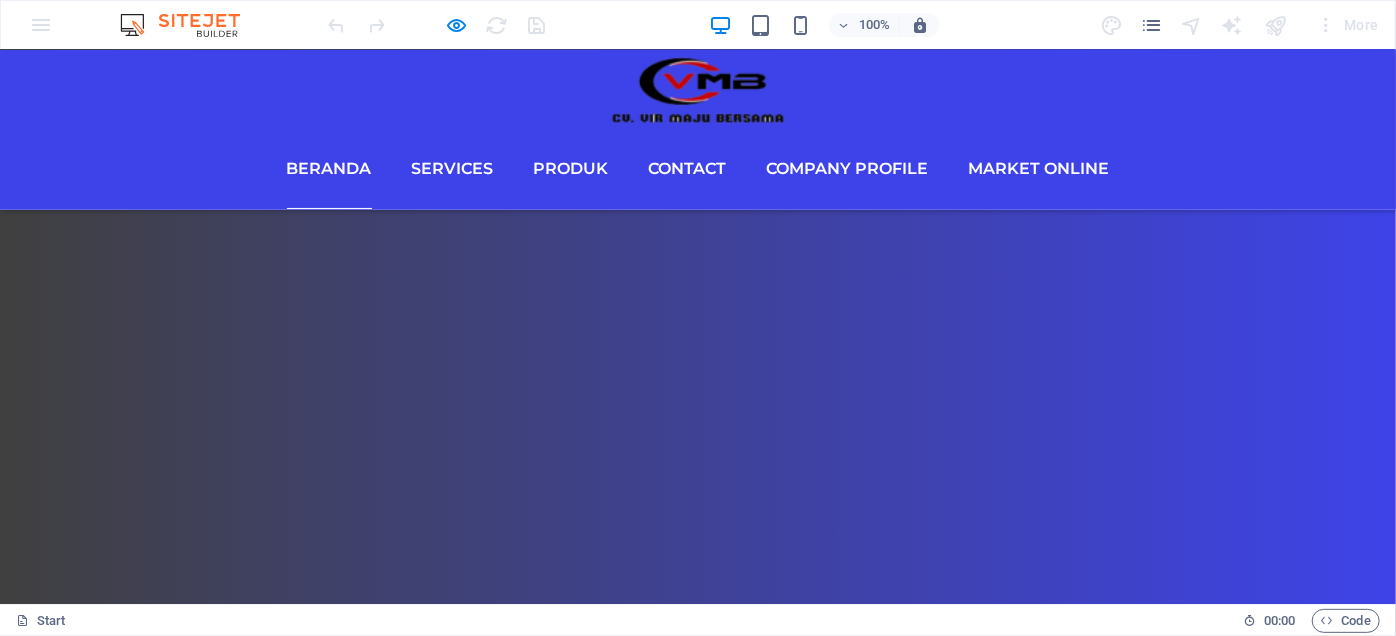 scroll, scrollTop: 13713, scrollLeft: 0, axis: vertical 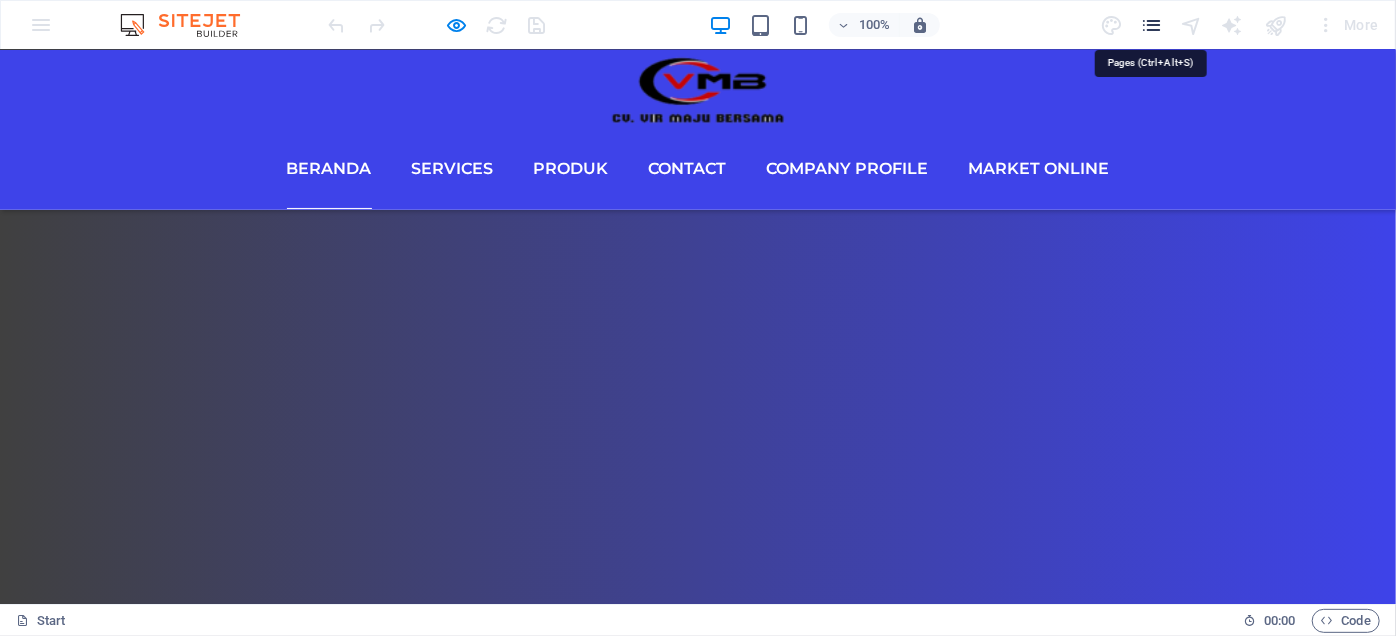 click at bounding box center [1151, 25] 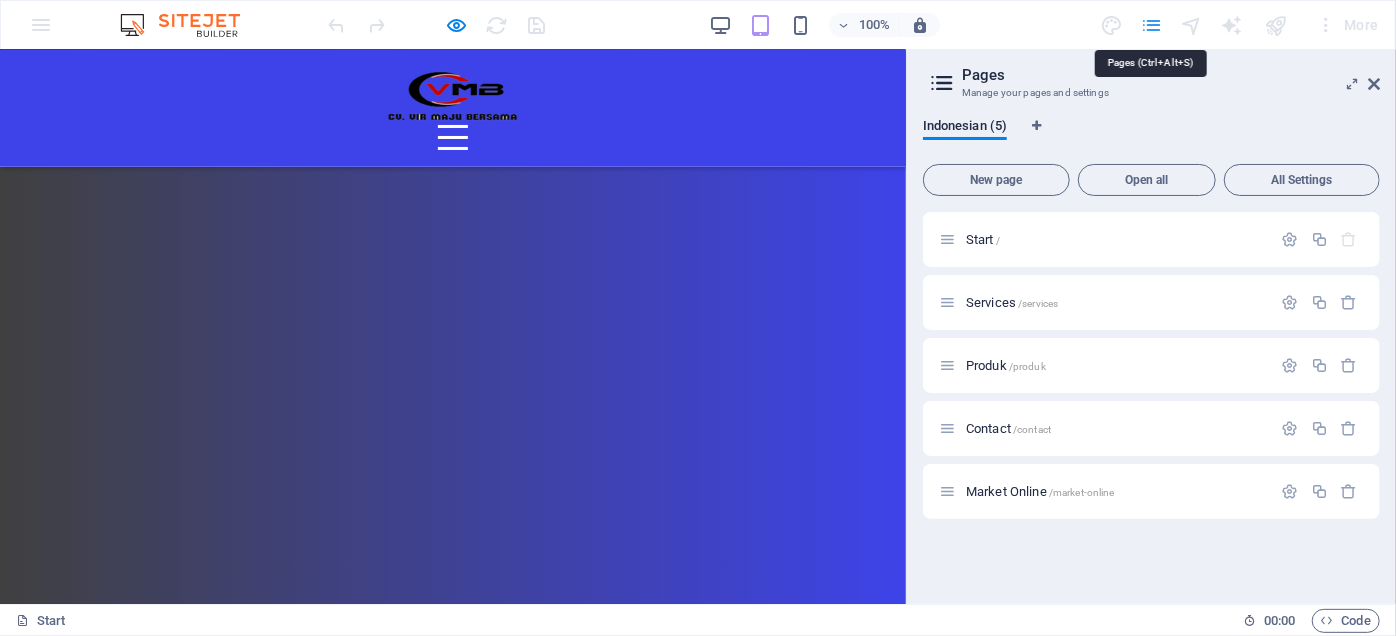 scroll, scrollTop: 10153, scrollLeft: 0, axis: vertical 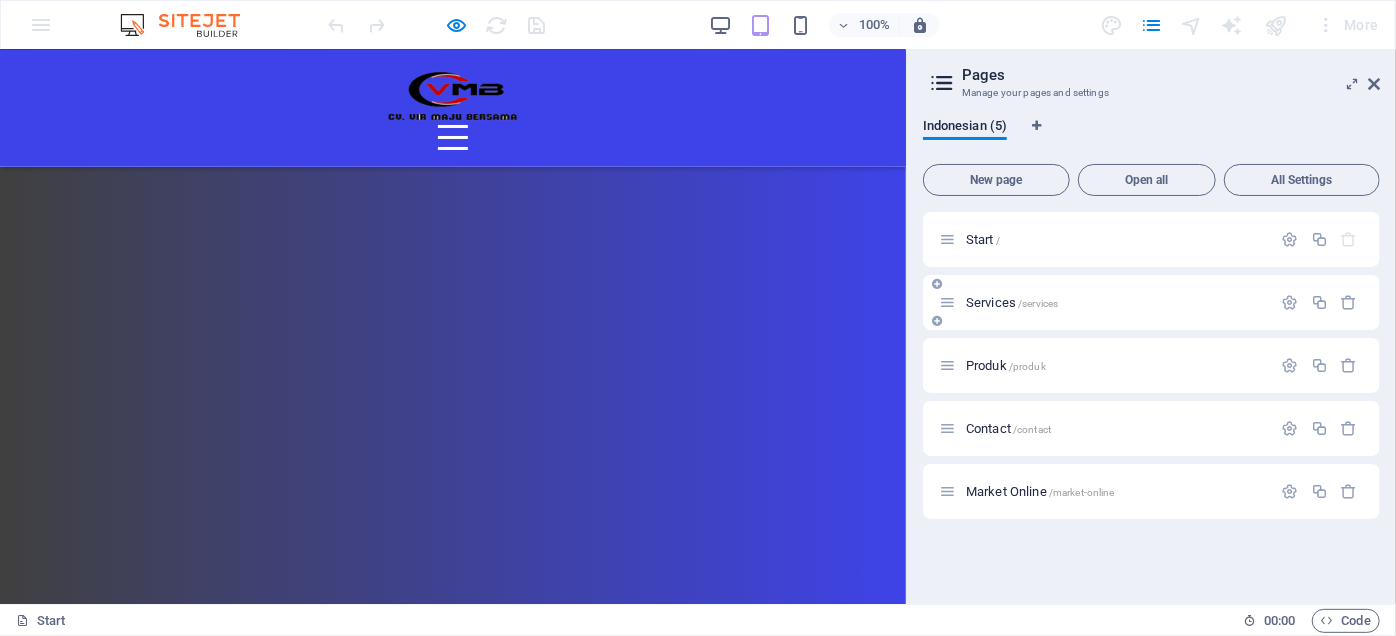 click on "Services /services" at bounding box center (1151, 302) 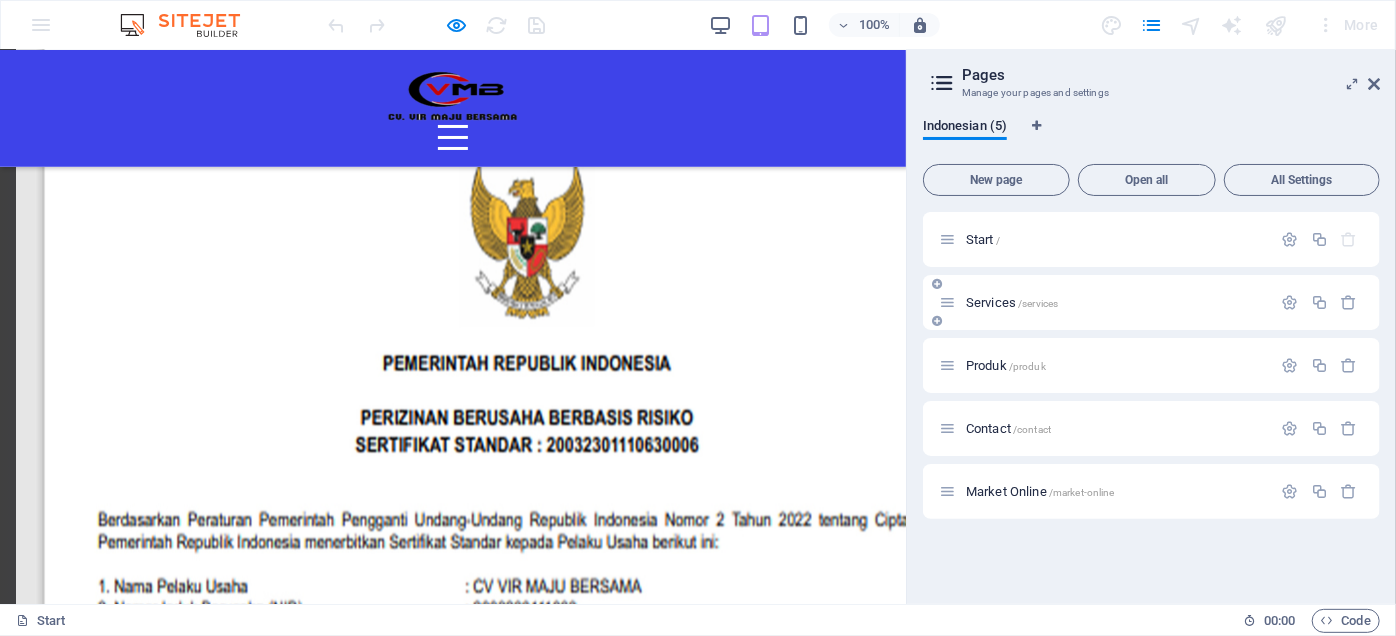 scroll, scrollTop: 0, scrollLeft: 0, axis: both 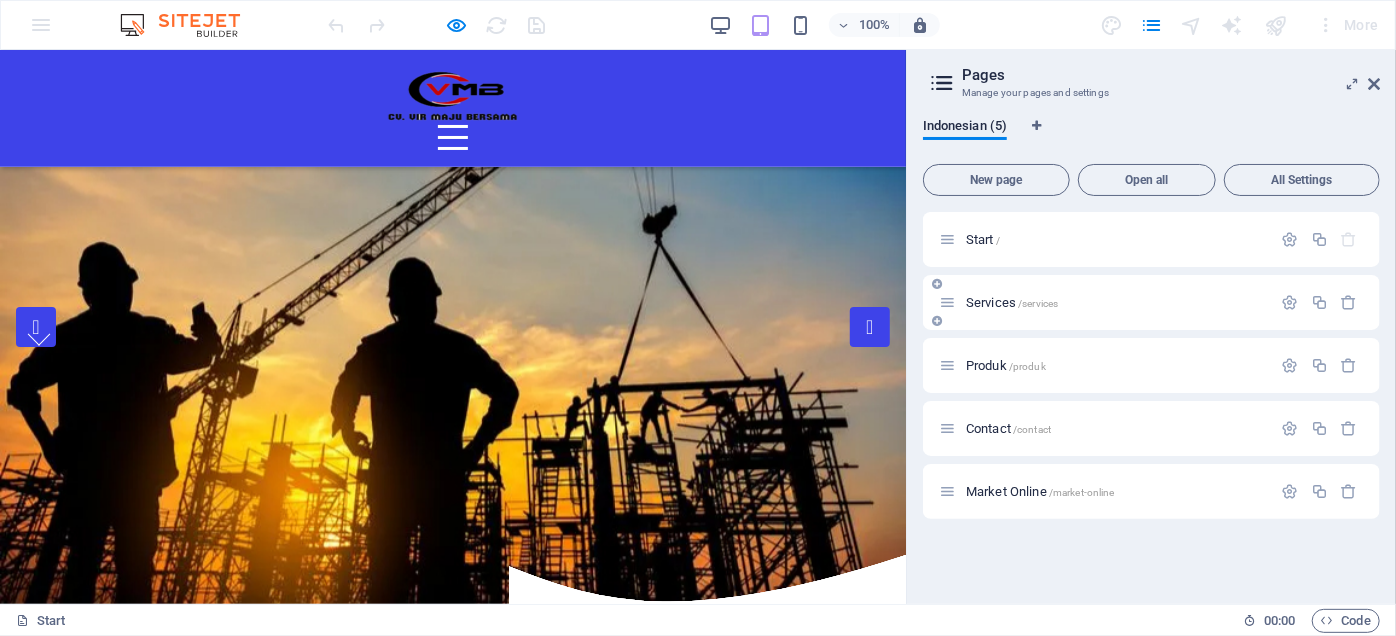 click on "Services /services" at bounding box center (1151, 302) 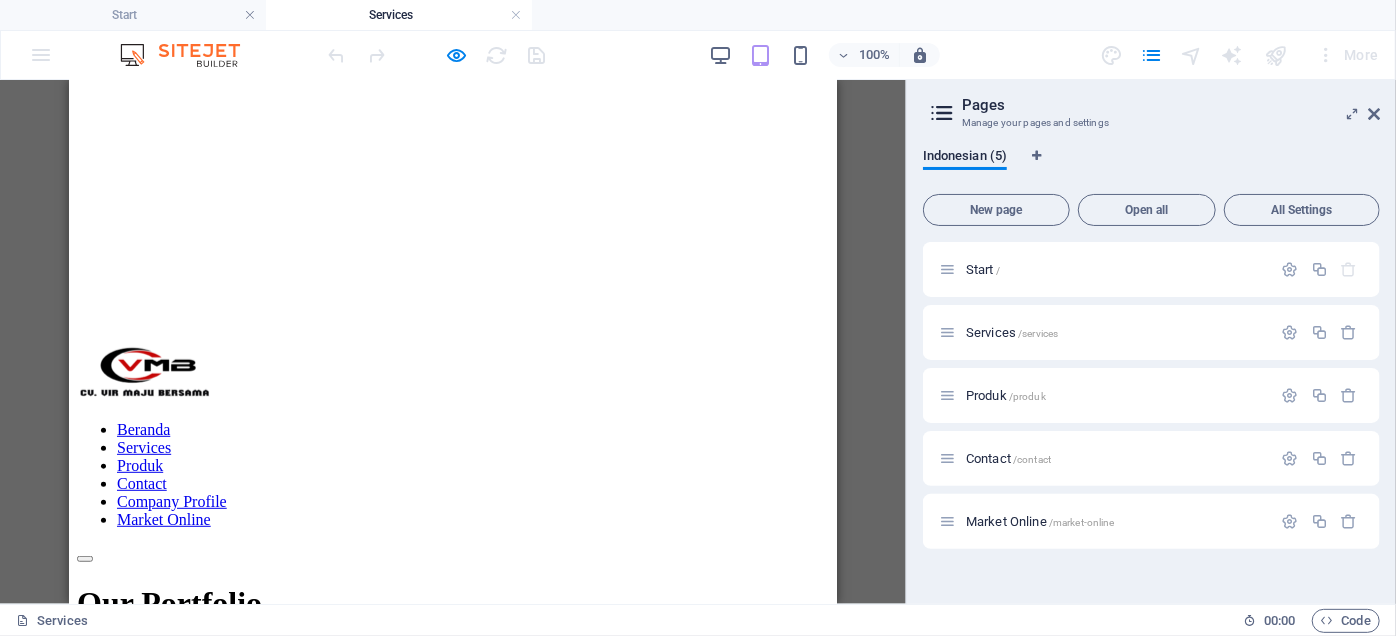 scroll, scrollTop: 545, scrollLeft: 0, axis: vertical 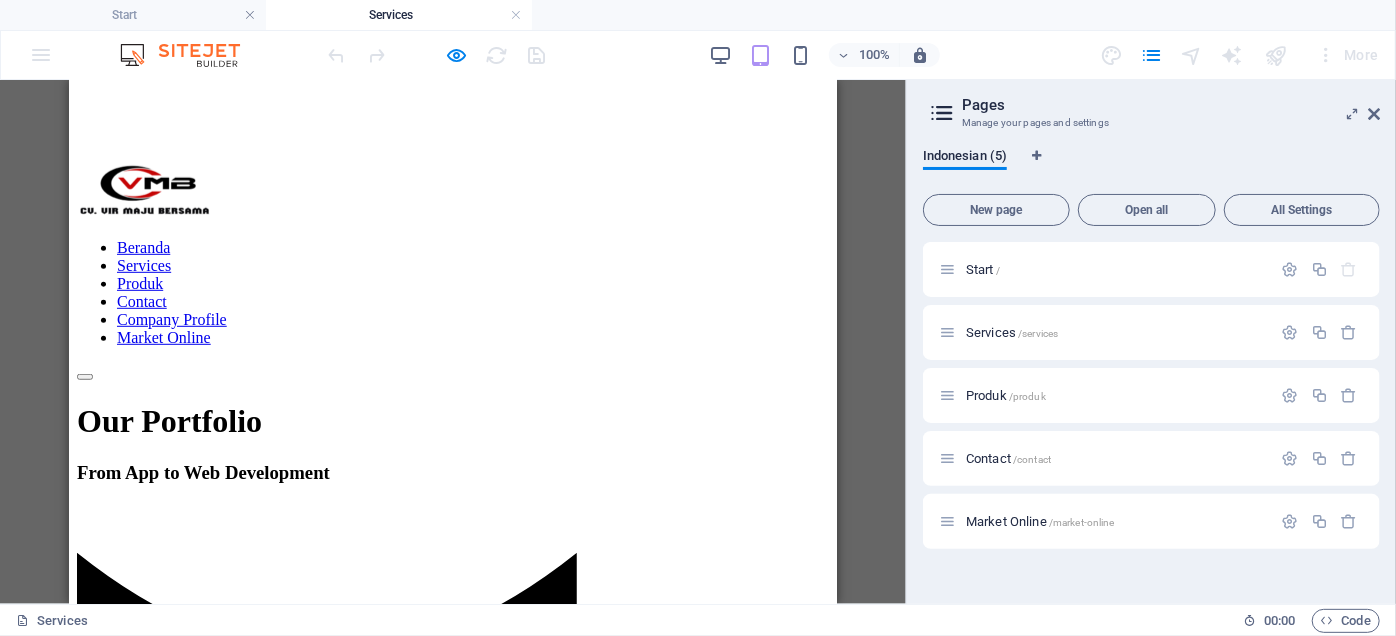 click at bounding box center (452, 1446) 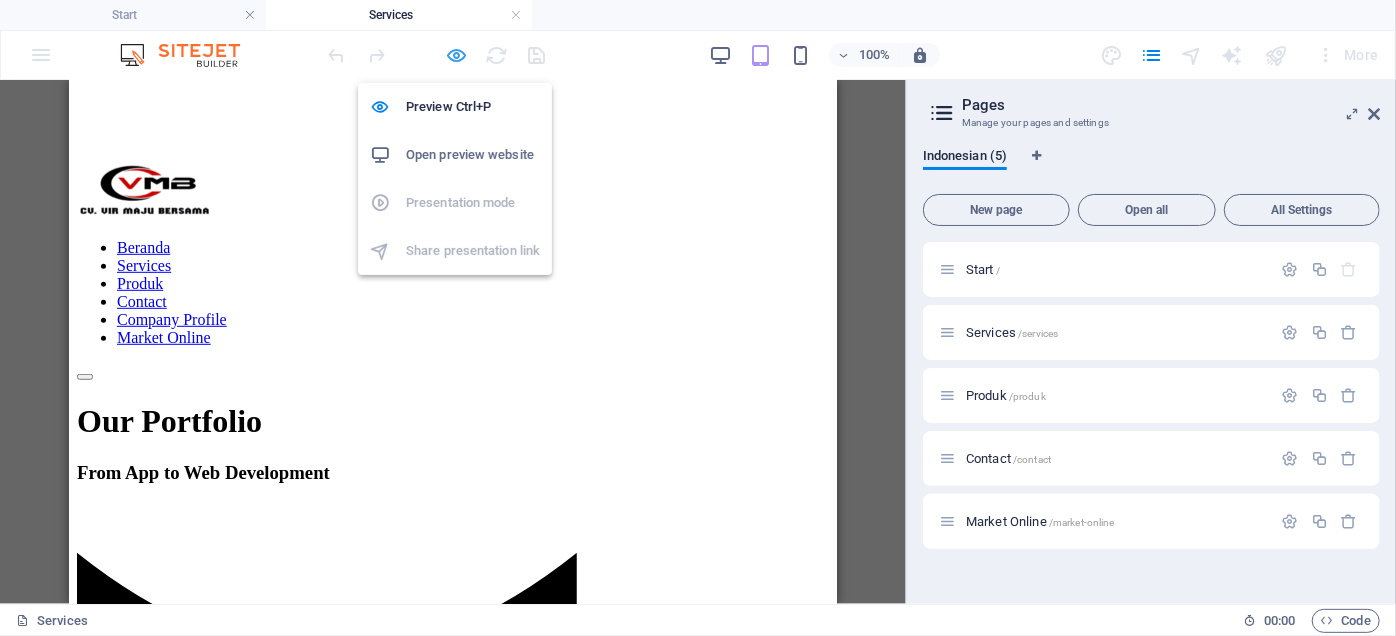 click at bounding box center (457, 55) 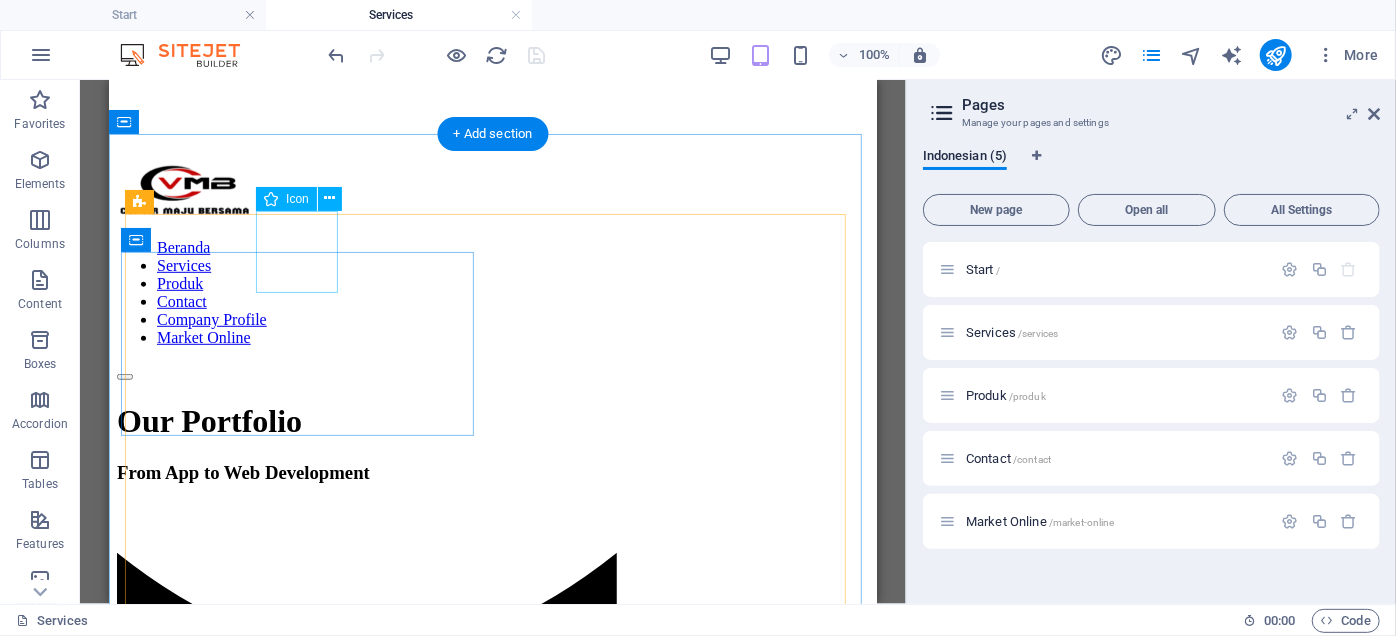 click at bounding box center (492, 1446) 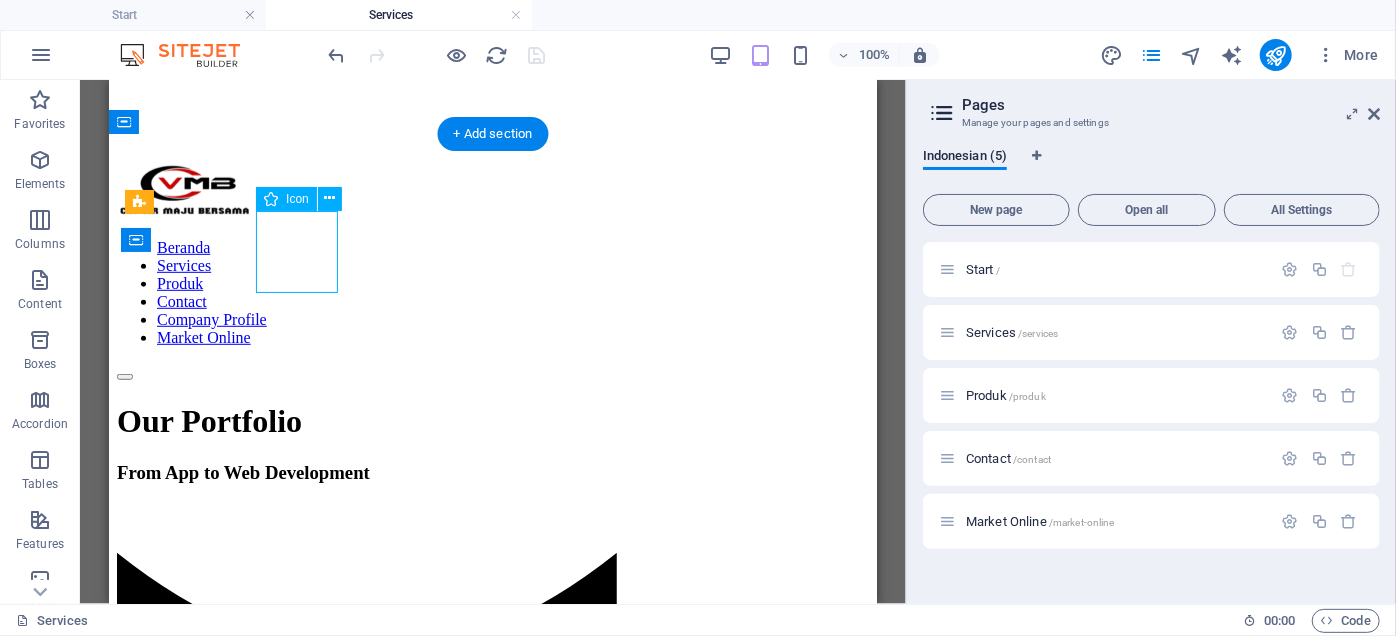 click at bounding box center (492, 1446) 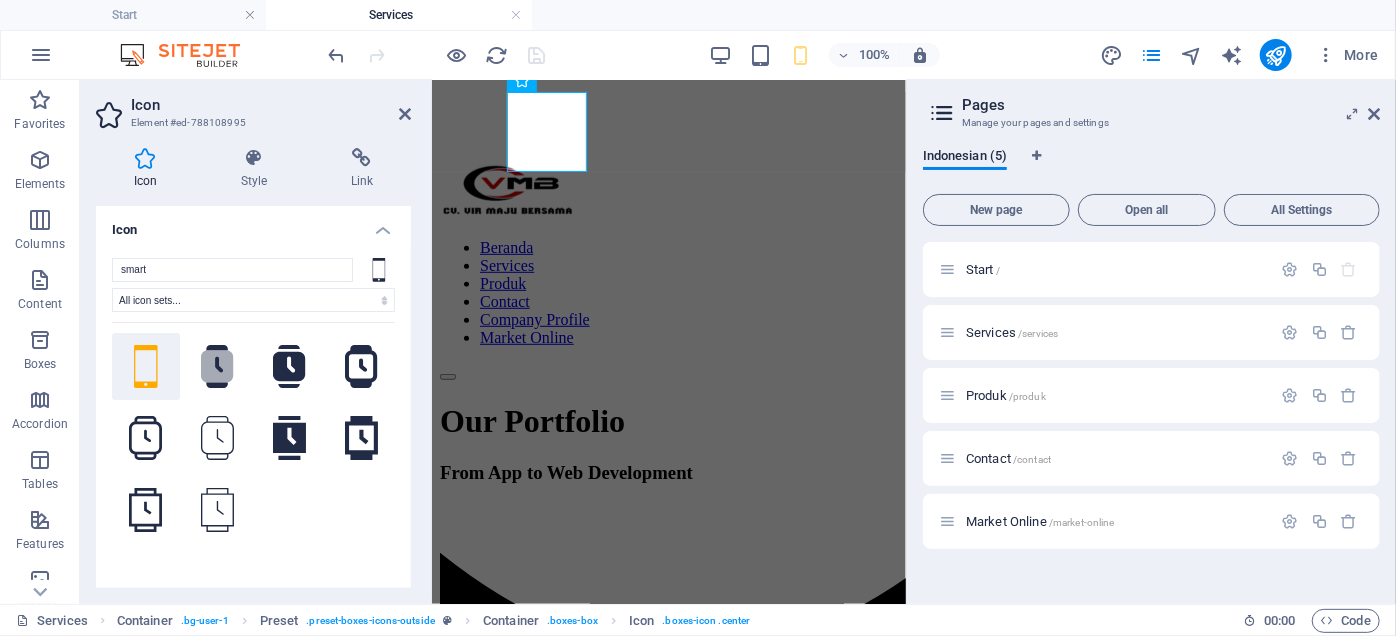 click 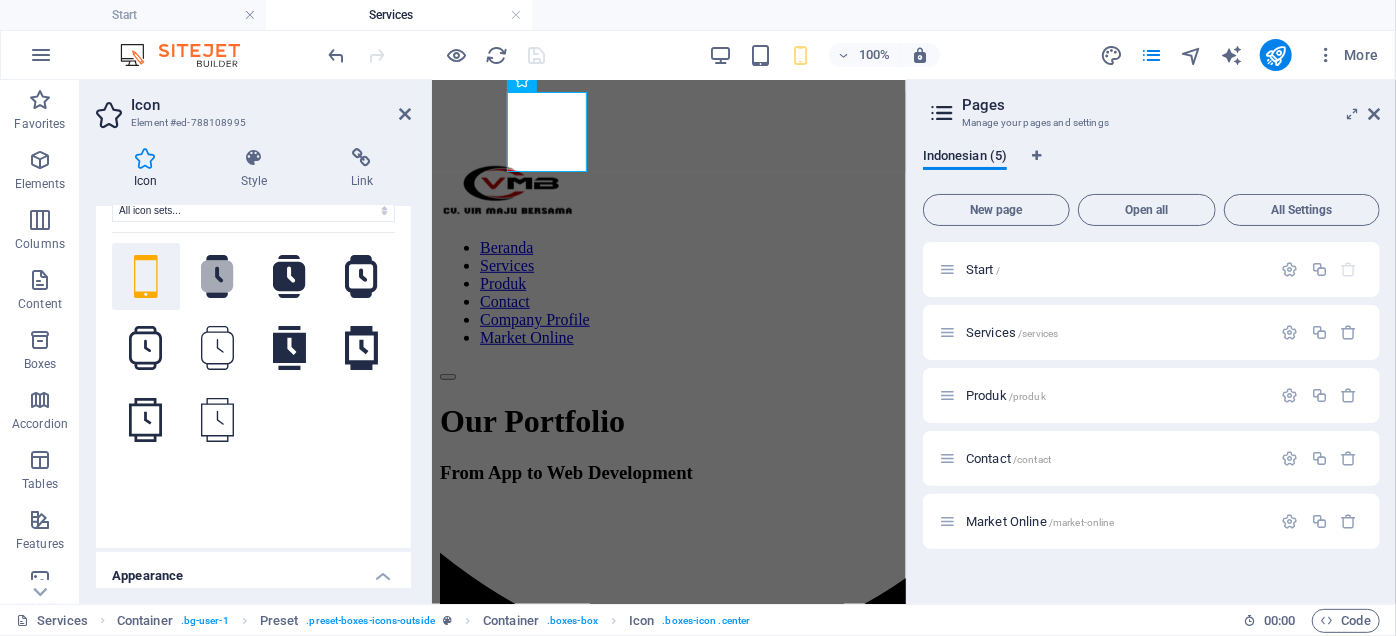scroll, scrollTop: 0, scrollLeft: 0, axis: both 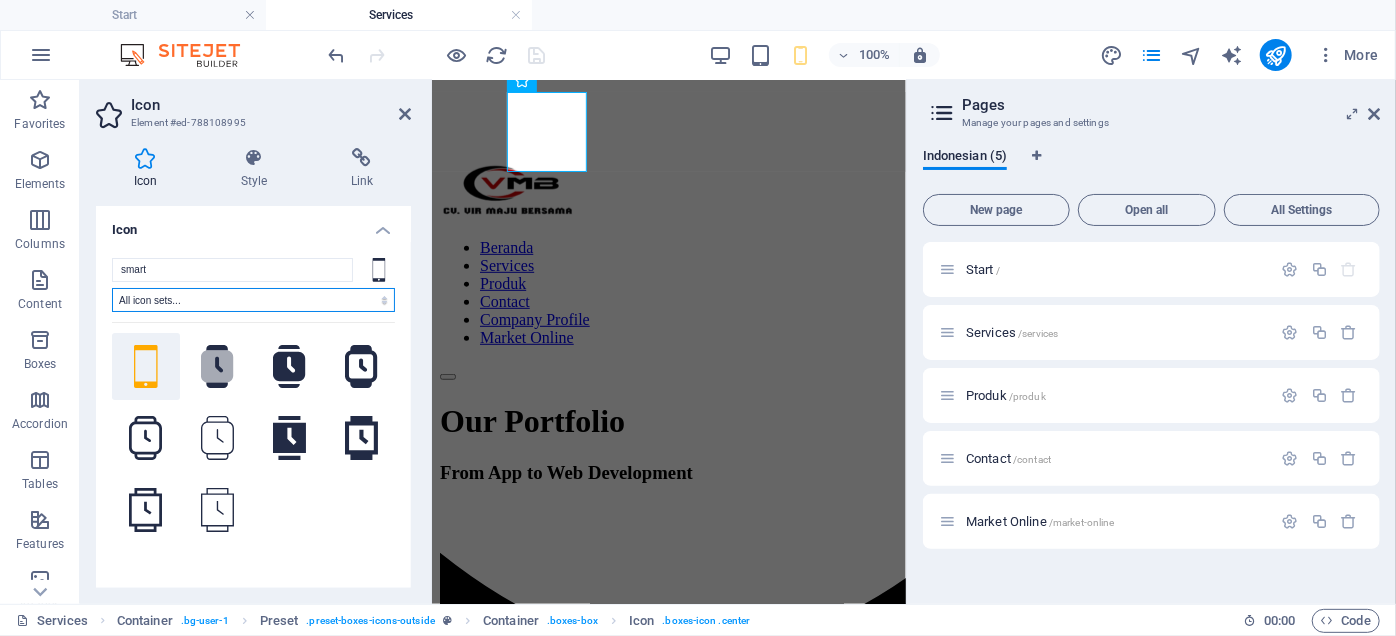 click on "All icon sets... IcoFont Ionicons FontAwesome Brands FontAwesome Duotone FontAwesome Solid FontAwesome Regular FontAwesome Light FontAwesome Thin FontAwesome Sharp Solid FontAwesome Sharp Regular FontAwesome Sharp Light FontAwesome Sharp Thin" at bounding box center (253, 300) 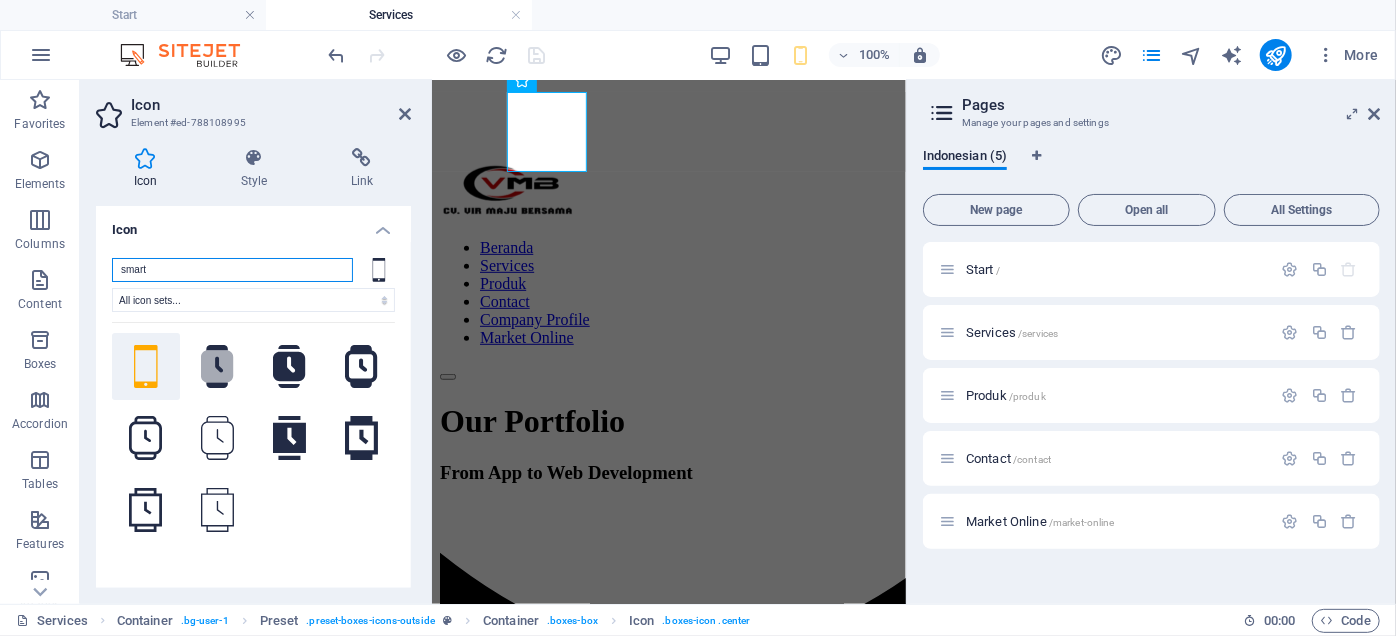 click on "smart" at bounding box center (232, 270) 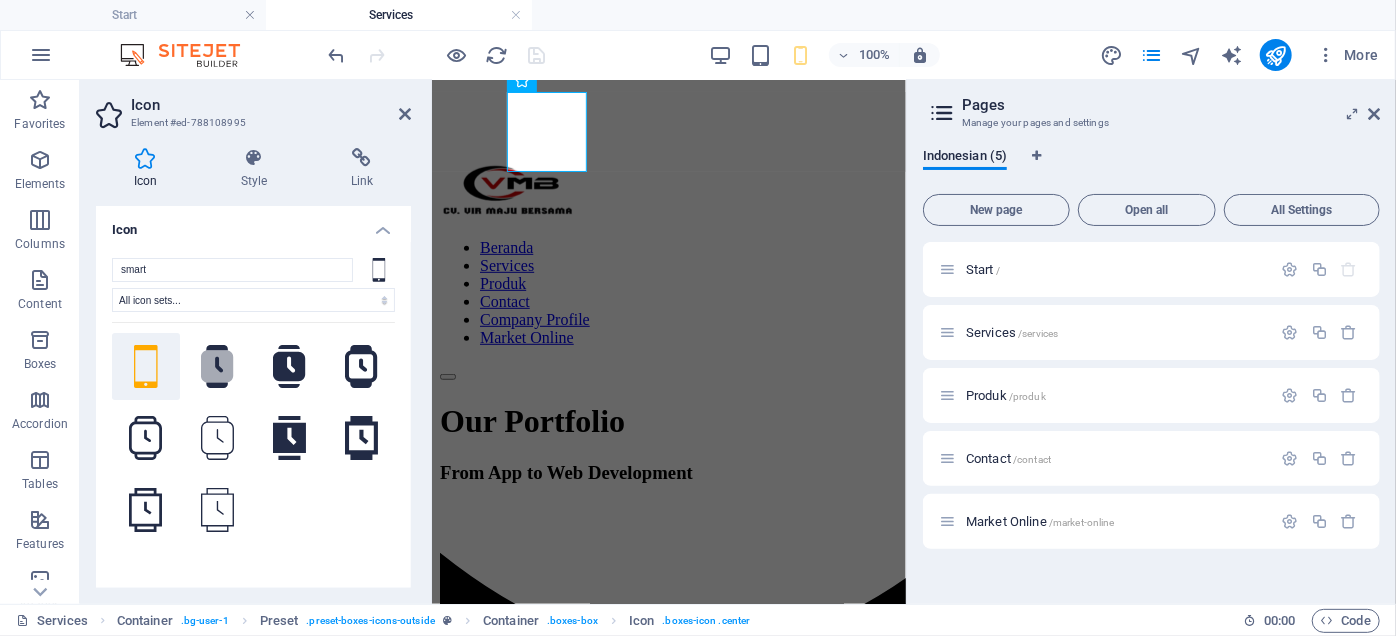 click 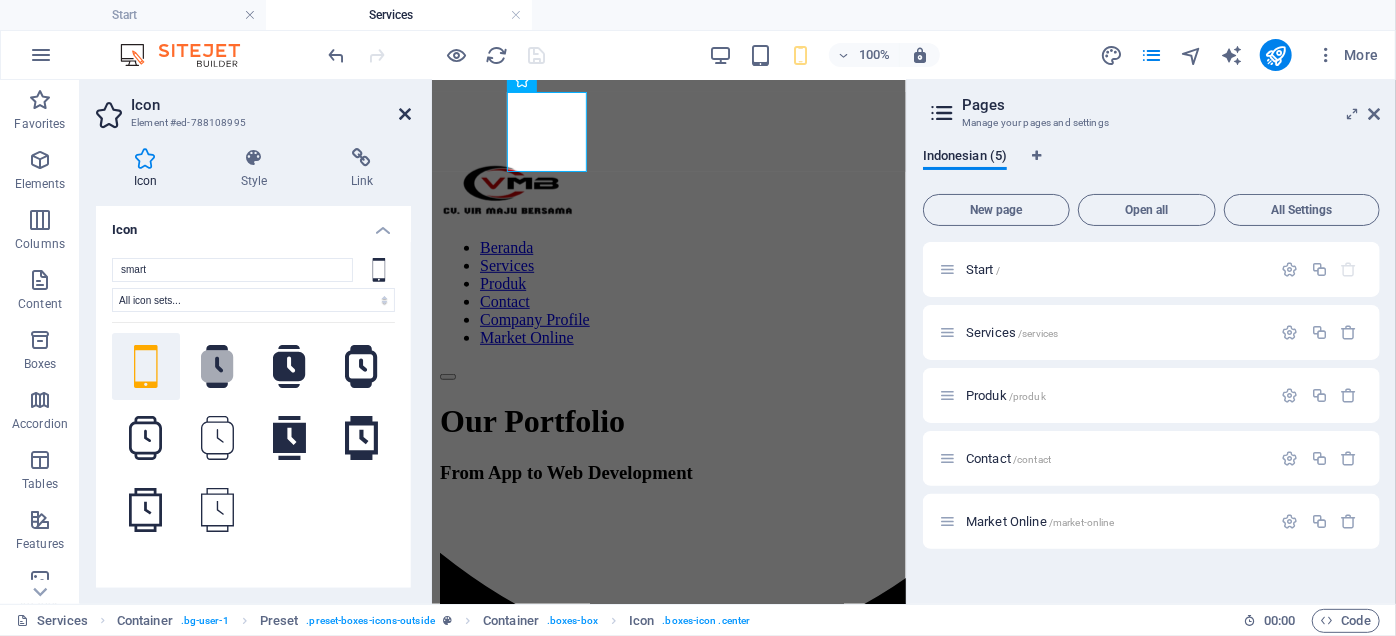 click at bounding box center [405, 114] 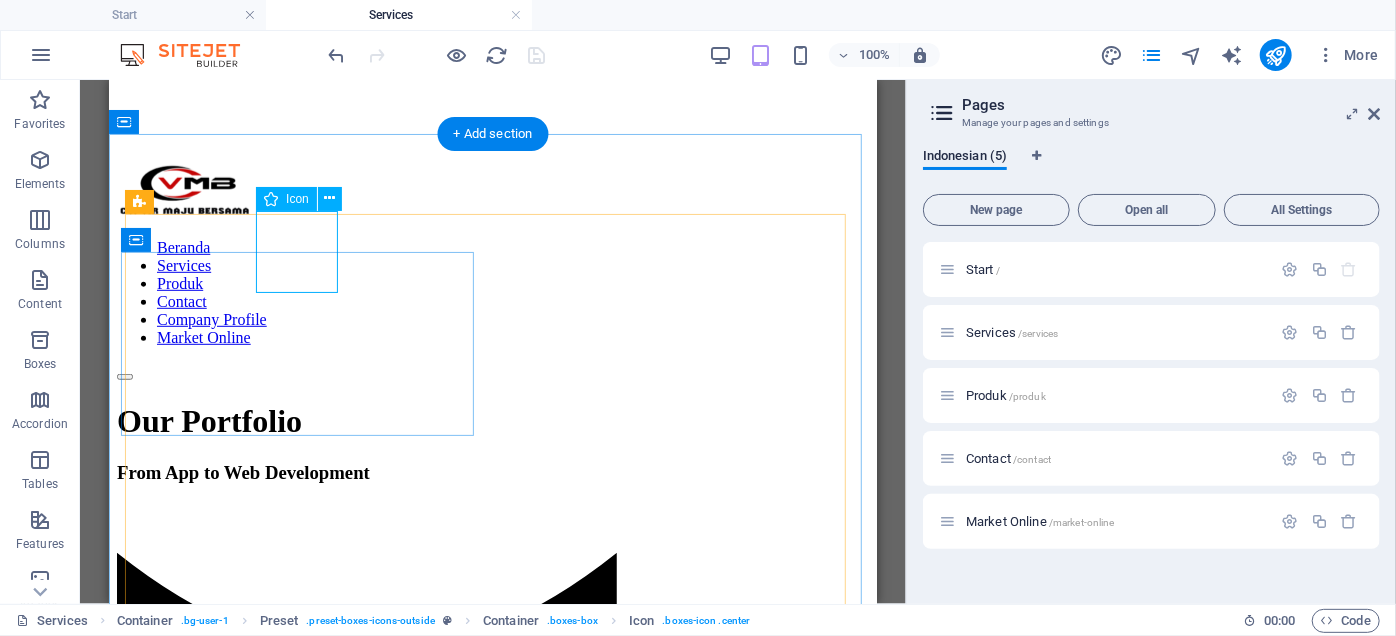 click at bounding box center [492, 1446] 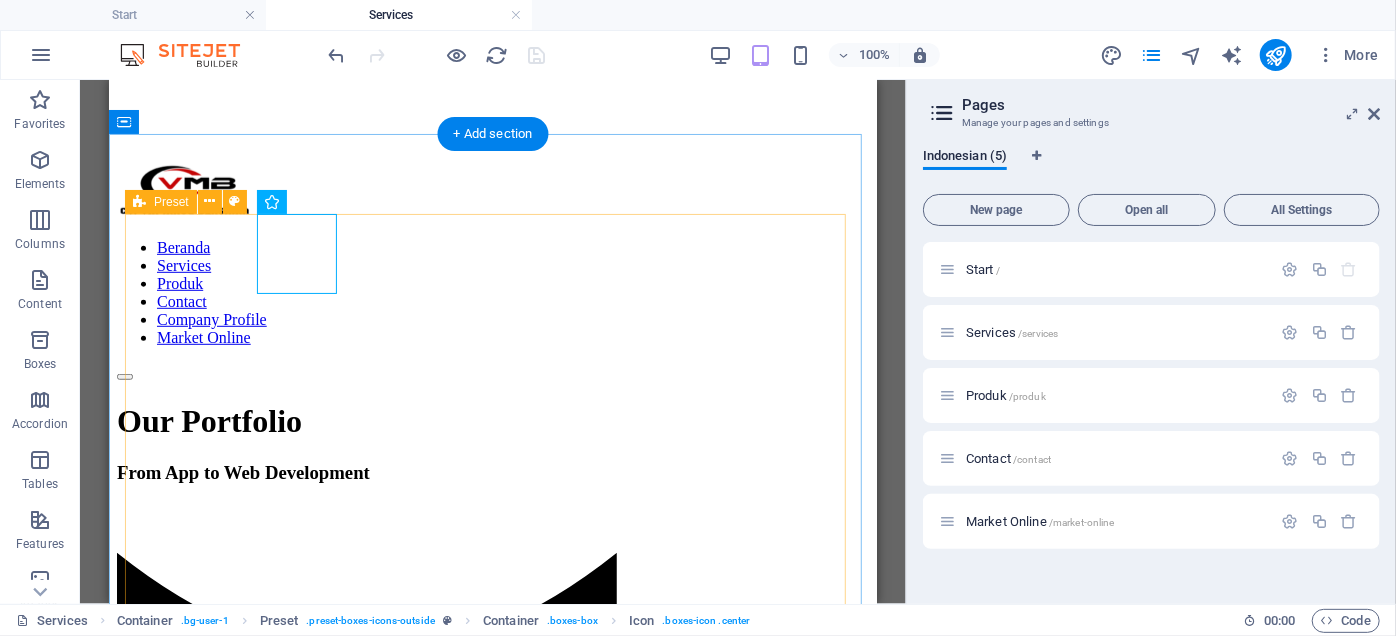 click on "App Development Lorem ipsum dolor sit amet, consectetur adipisicing elit. Veritatis, dolorem! Cloud Development Lorem ipsum dolor sit amet, consectetur adipisicing elit. Veritatis, dolorem! Database Engineering Lorem ipsum dolor sit amet, consectetur adipisicing elit. Veritatis, dolorem! Dev Ops Lorem ipsum dolor sit amet, consectetur adipisicing elit. Veritatis, dolorem! Software Development Lorem ipsum dolor sit amet, consectetur adipisicing elit. Veritatis, dolorem! Web Development Lorem ipsum dolor sit amet, consectetur adipisicing elit. Veritatis, dolorem!" at bounding box center (492, 3541) 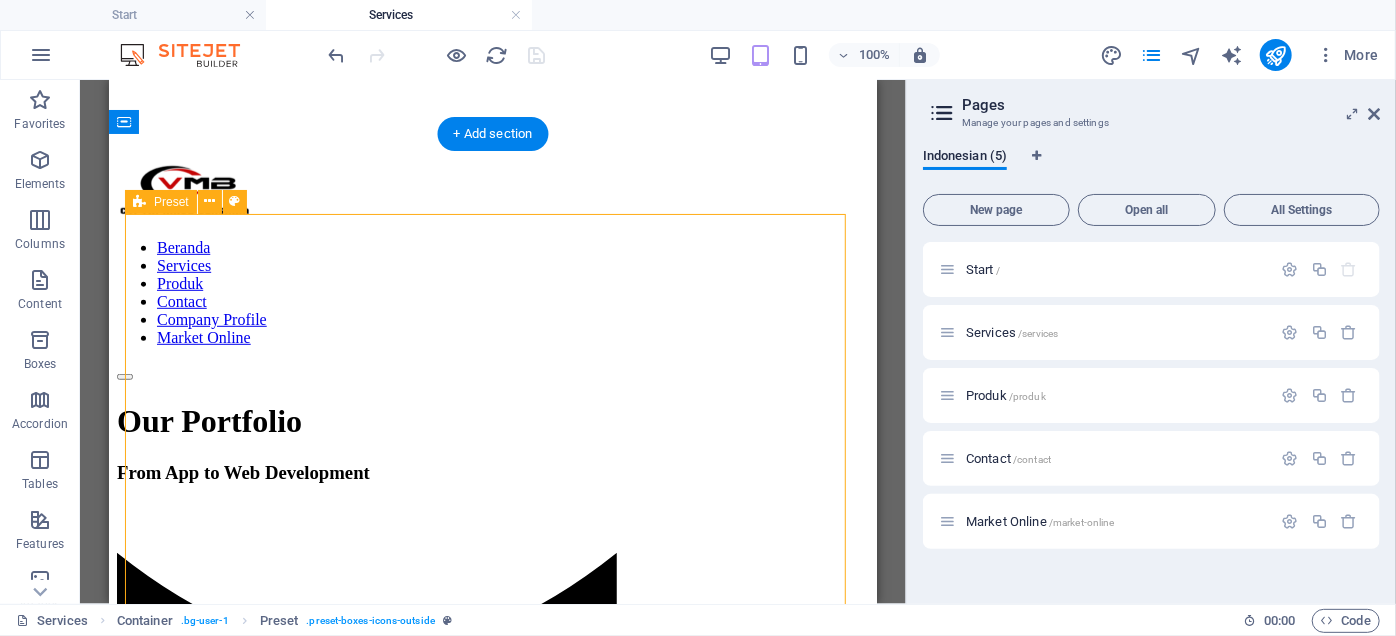 click on "App Development Lorem ipsum dolor sit amet, consectetur adipisicing elit. Veritatis, dolorem! Cloud Development Lorem ipsum dolor sit amet, consectetur adipisicing elit. Veritatis, dolorem! Database Engineering Lorem ipsum dolor sit amet, consectetur adipisicing elit. Veritatis, dolorem! Dev Ops Lorem ipsum dolor sit amet, consectetur adipisicing elit. Veritatis, dolorem! Software Development Lorem ipsum dolor sit amet, consectetur adipisicing elit. Veritatis, dolorem! Web Development Lorem ipsum dolor sit amet, consectetur adipisicing elit. Veritatis, dolorem!" at bounding box center (492, 3541) 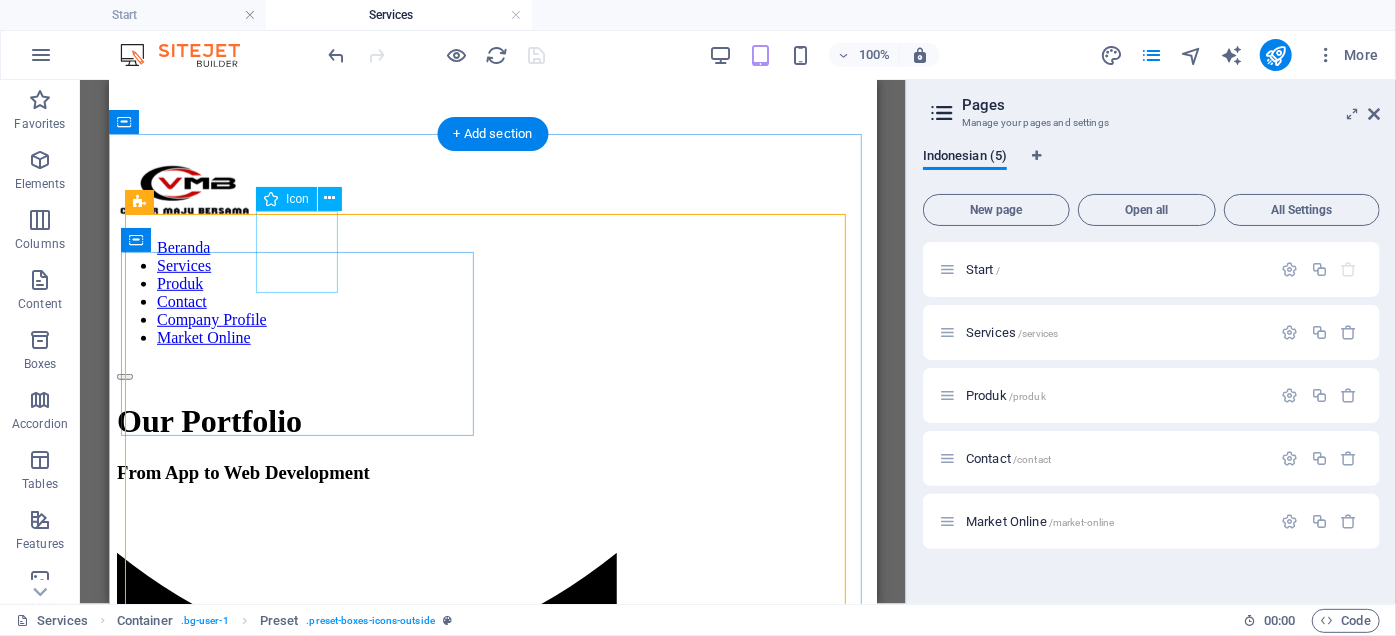 click at bounding box center [492, 1446] 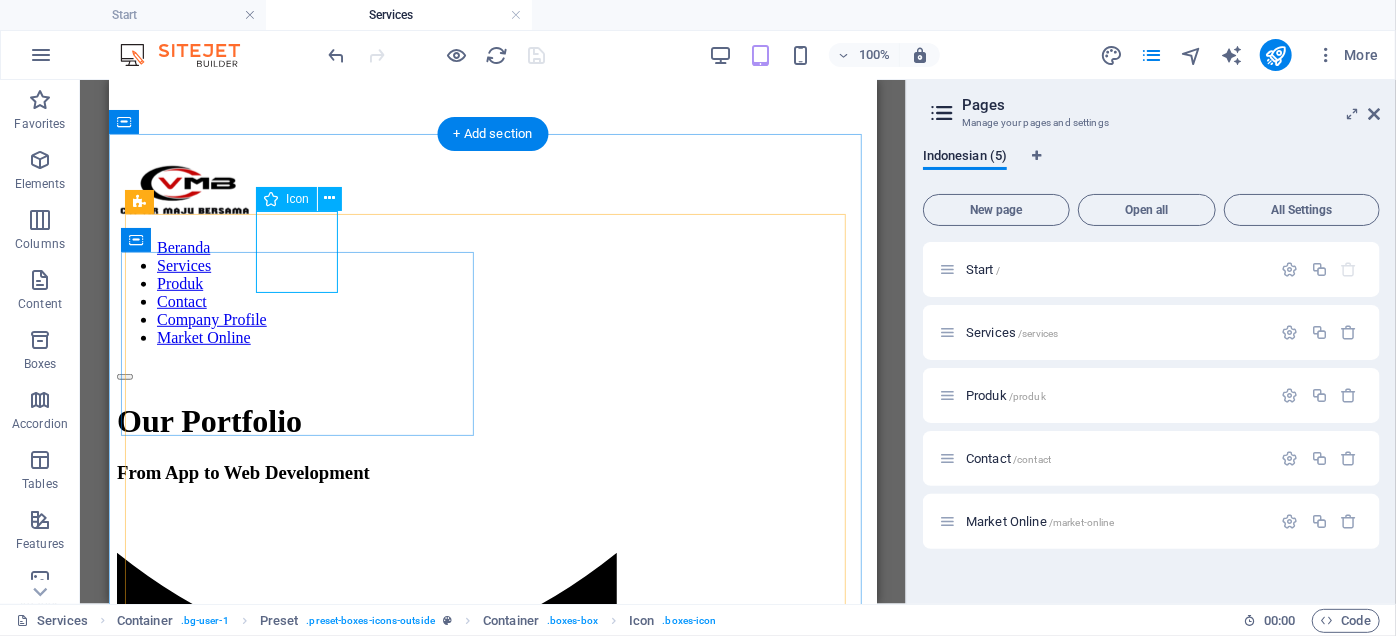 click at bounding box center [492, 1446] 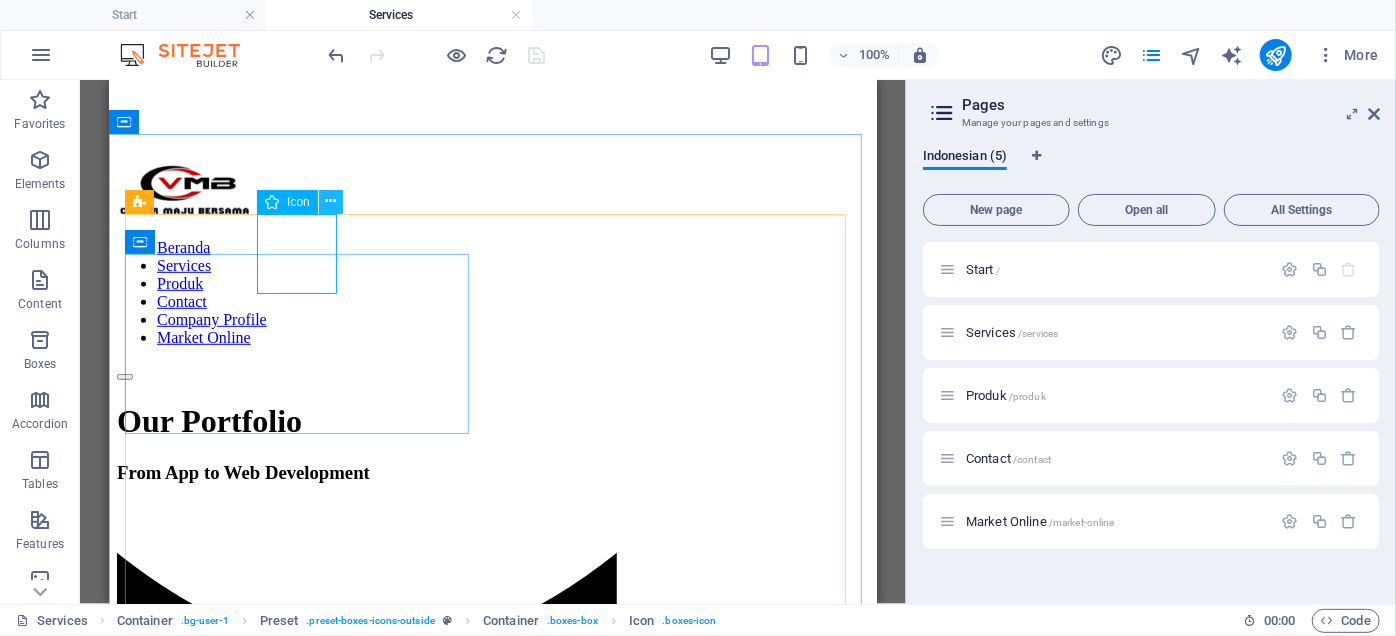 click at bounding box center (330, 201) 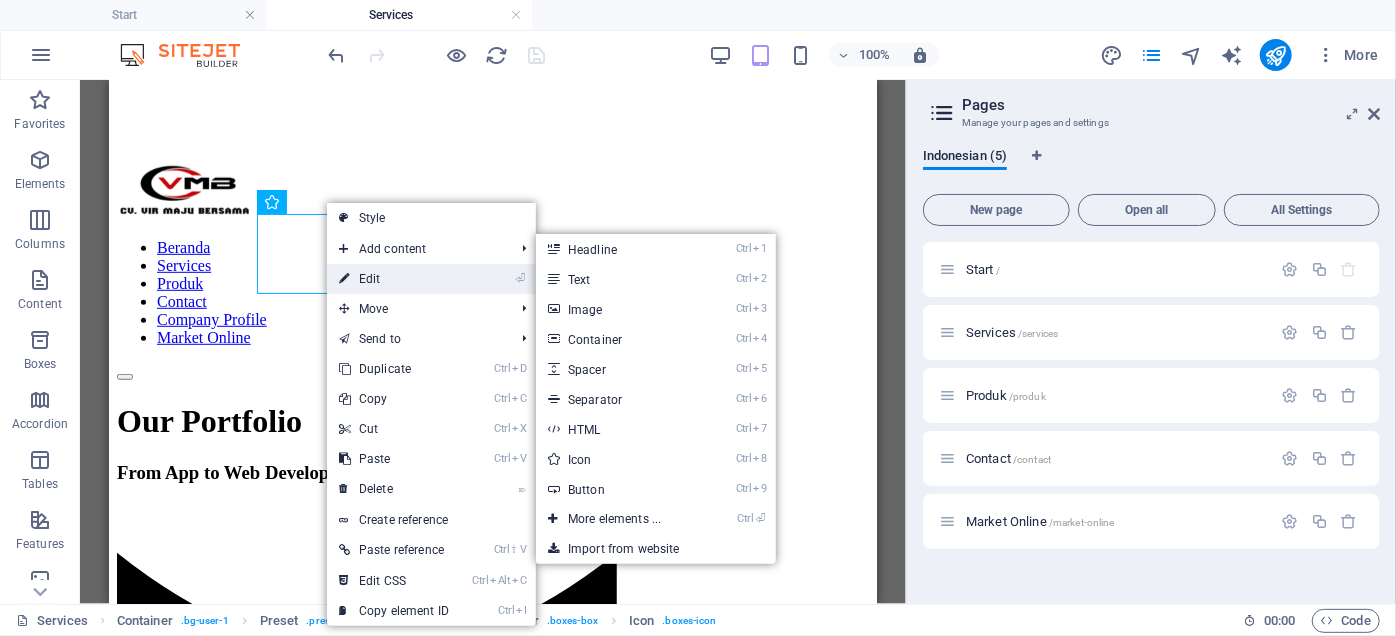 click on "⏎  Edit" at bounding box center (394, 279) 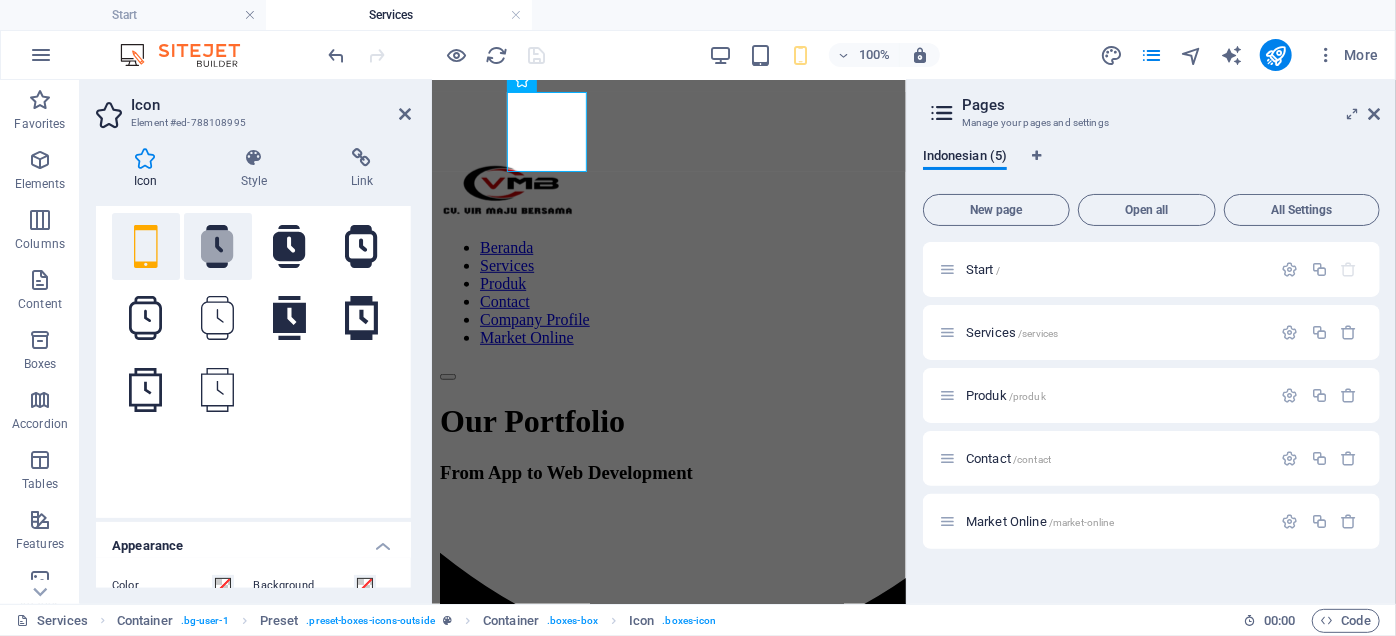 scroll, scrollTop: 0, scrollLeft: 0, axis: both 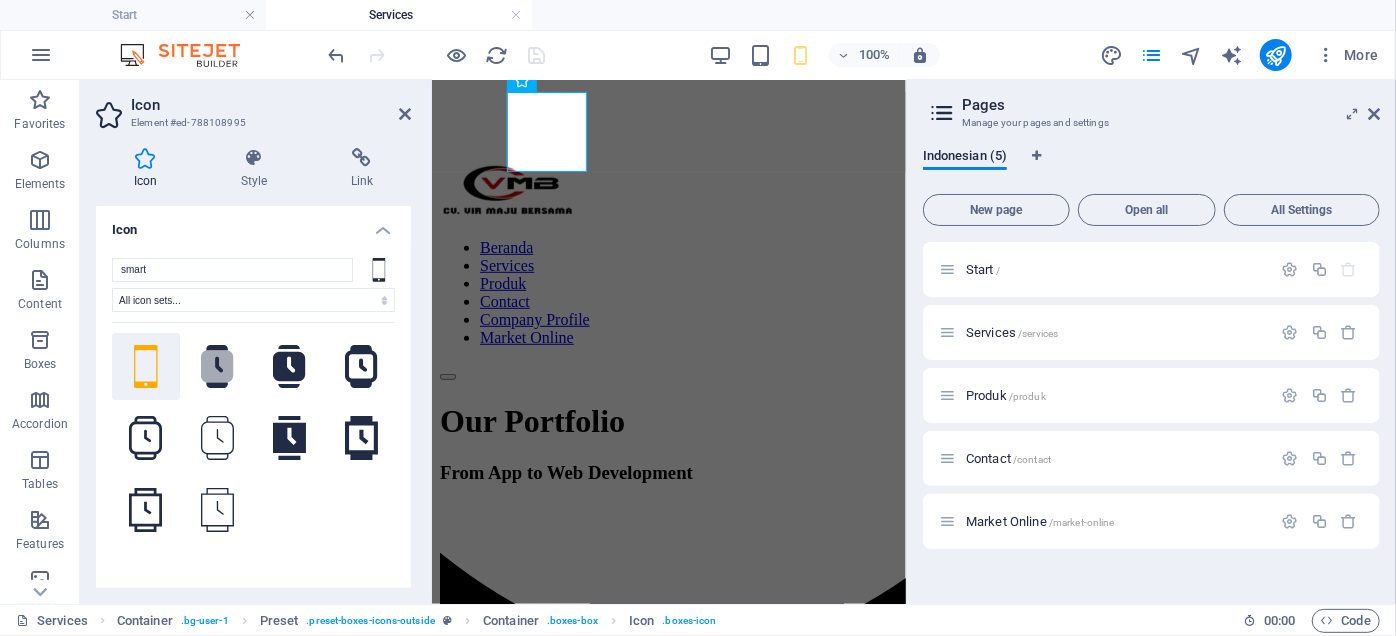 click at bounding box center [145, 158] 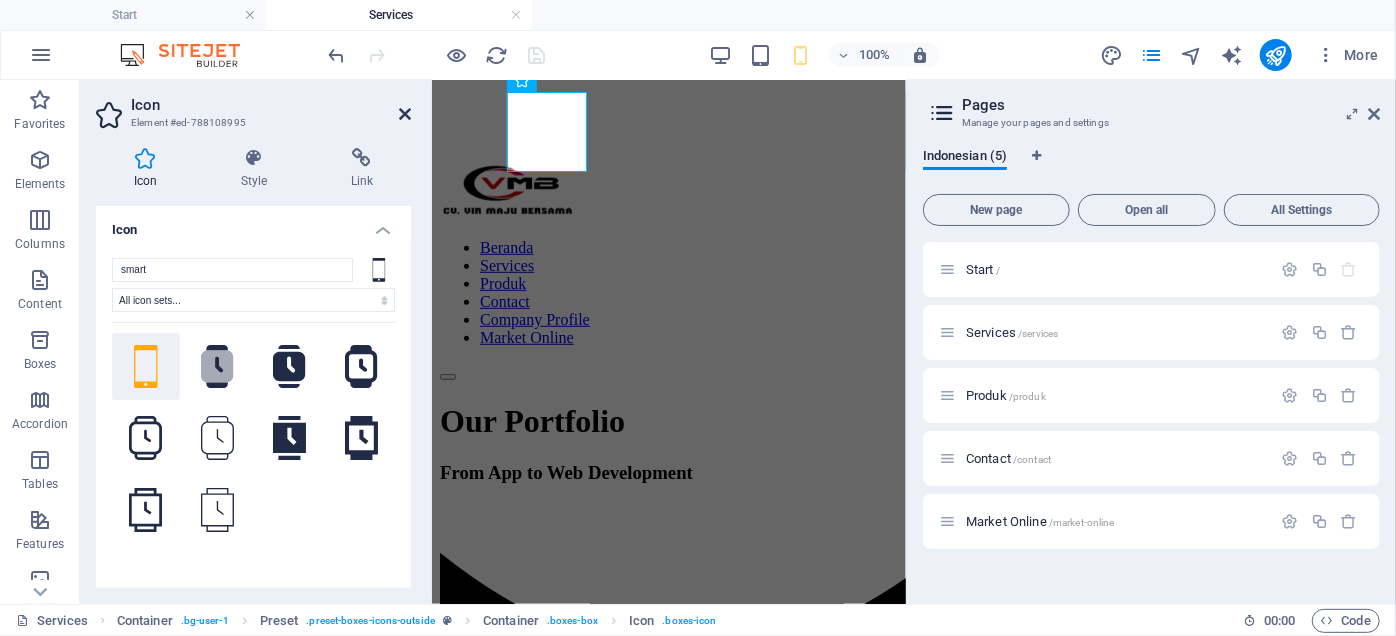 click at bounding box center [405, 114] 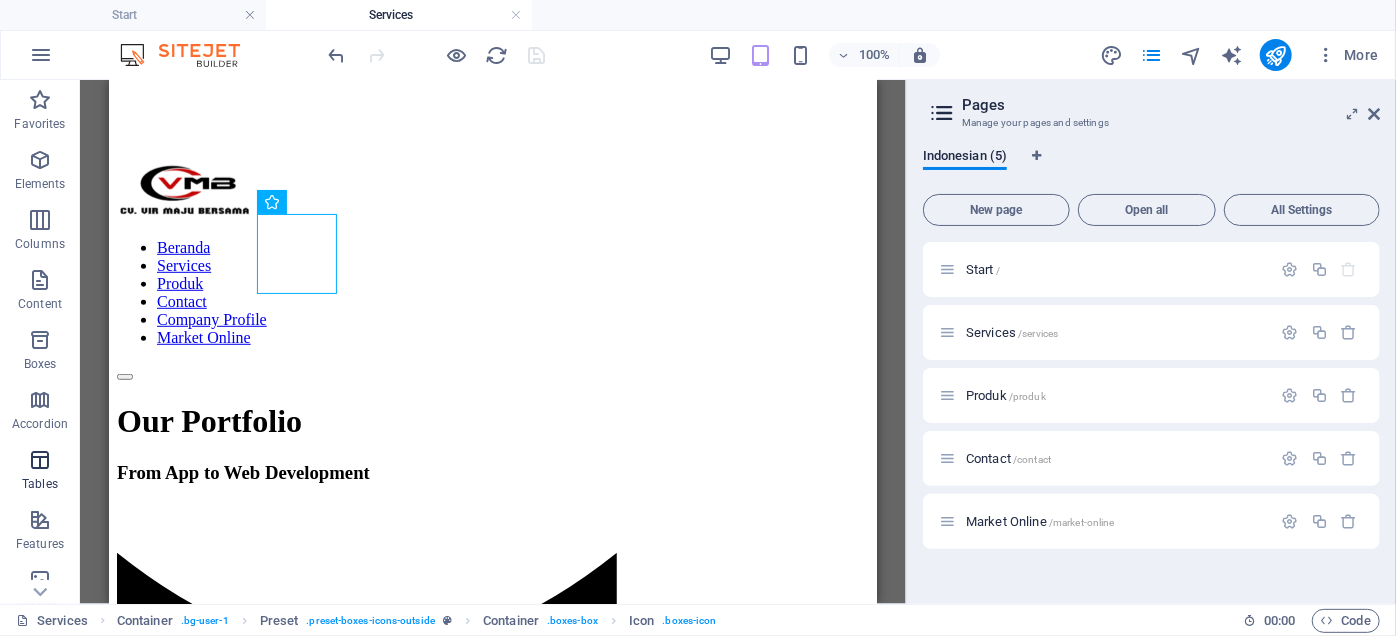 scroll, scrollTop: 376, scrollLeft: 0, axis: vertical 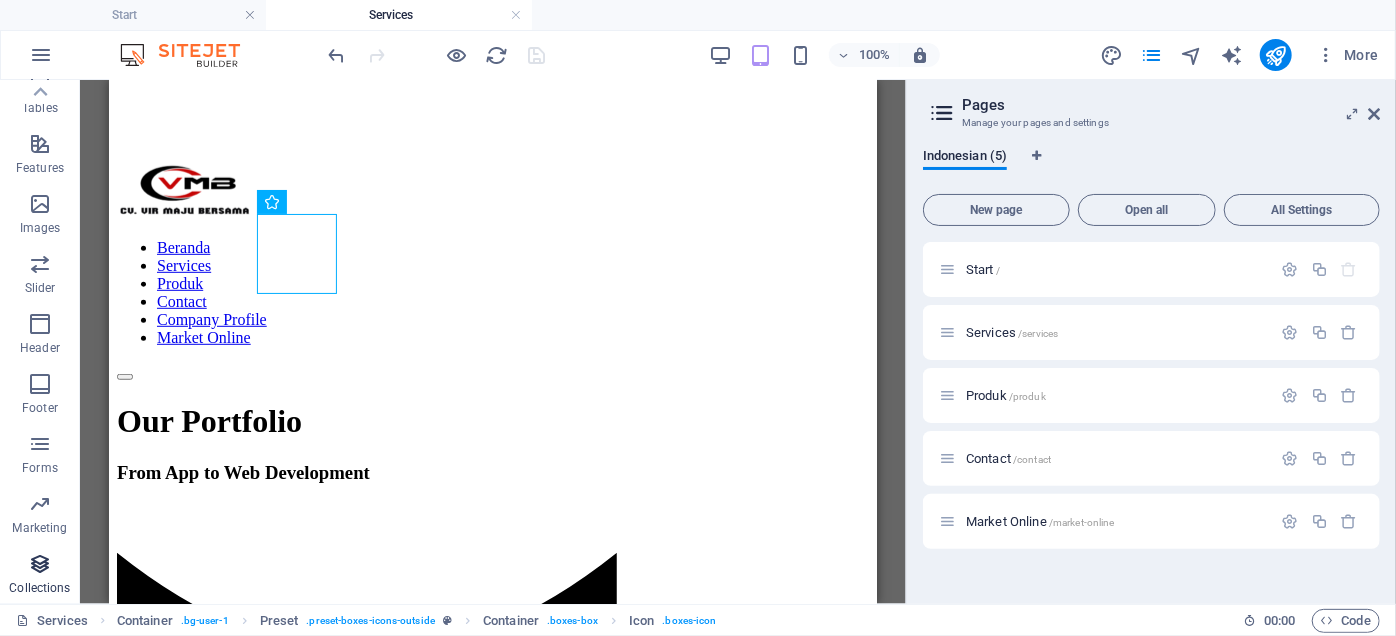 click at bounding box center (40, 564) 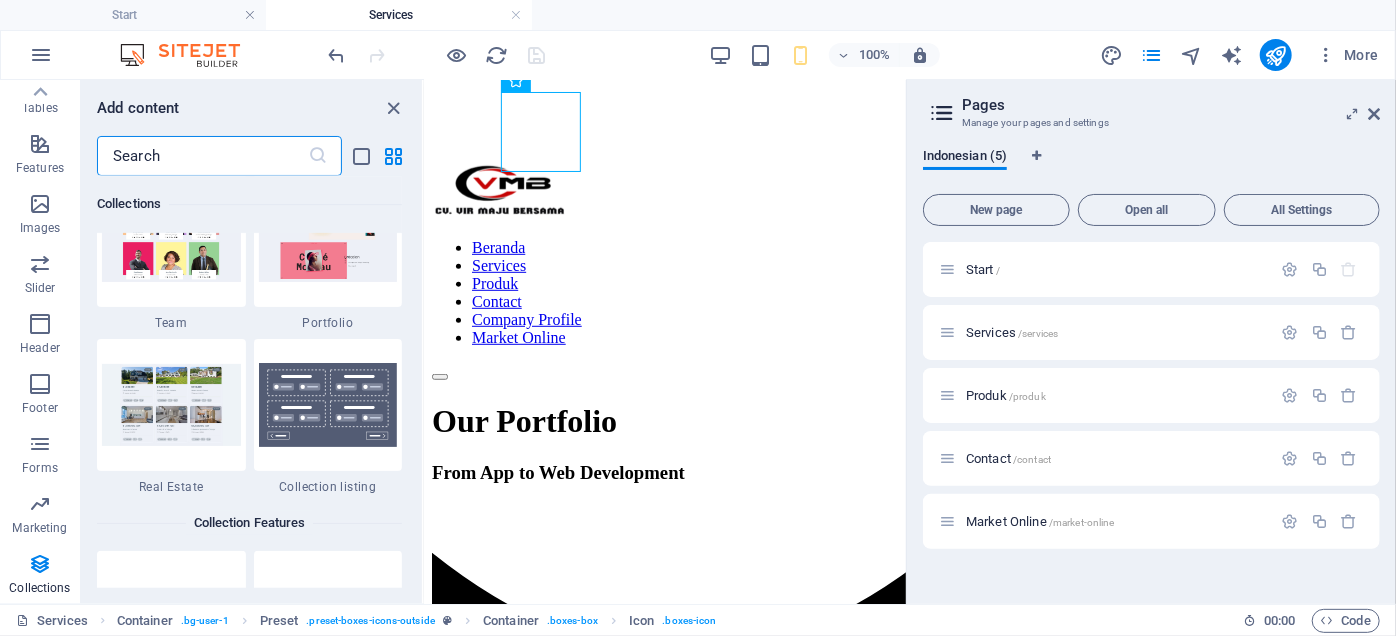 scroll, scrollTop: 18304, scrollLeft: 0, axis: vertical 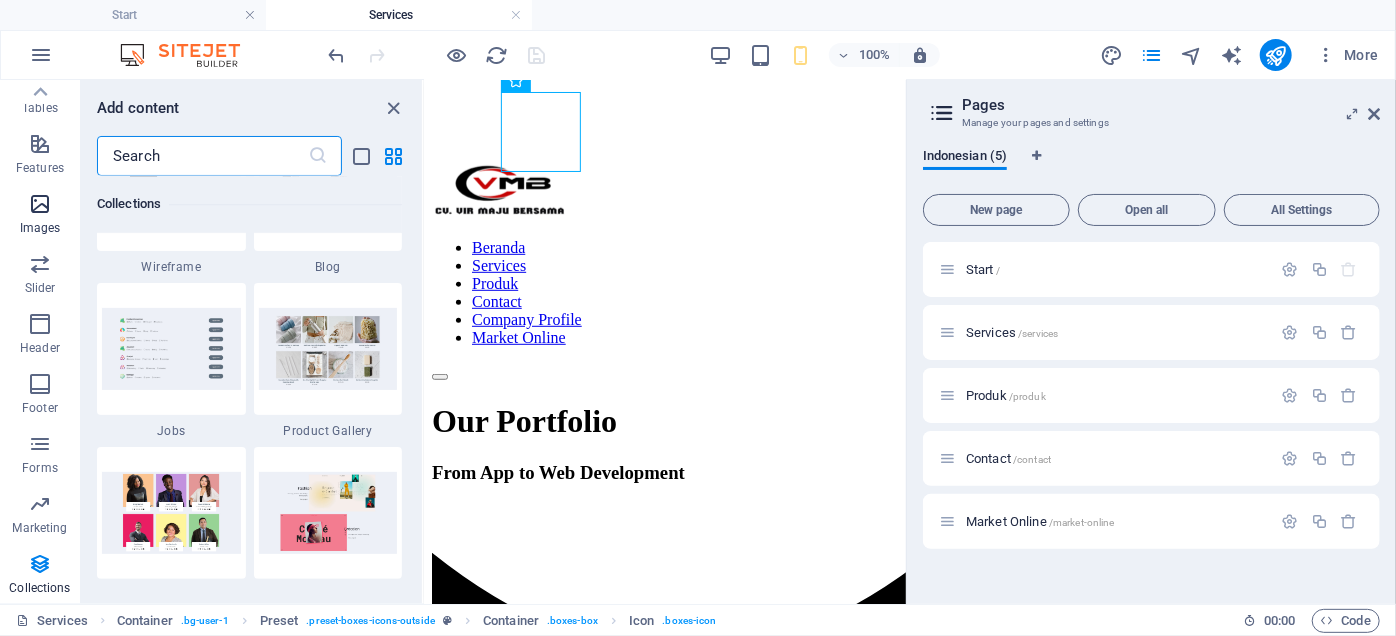 click at bounding box center [40, 204] 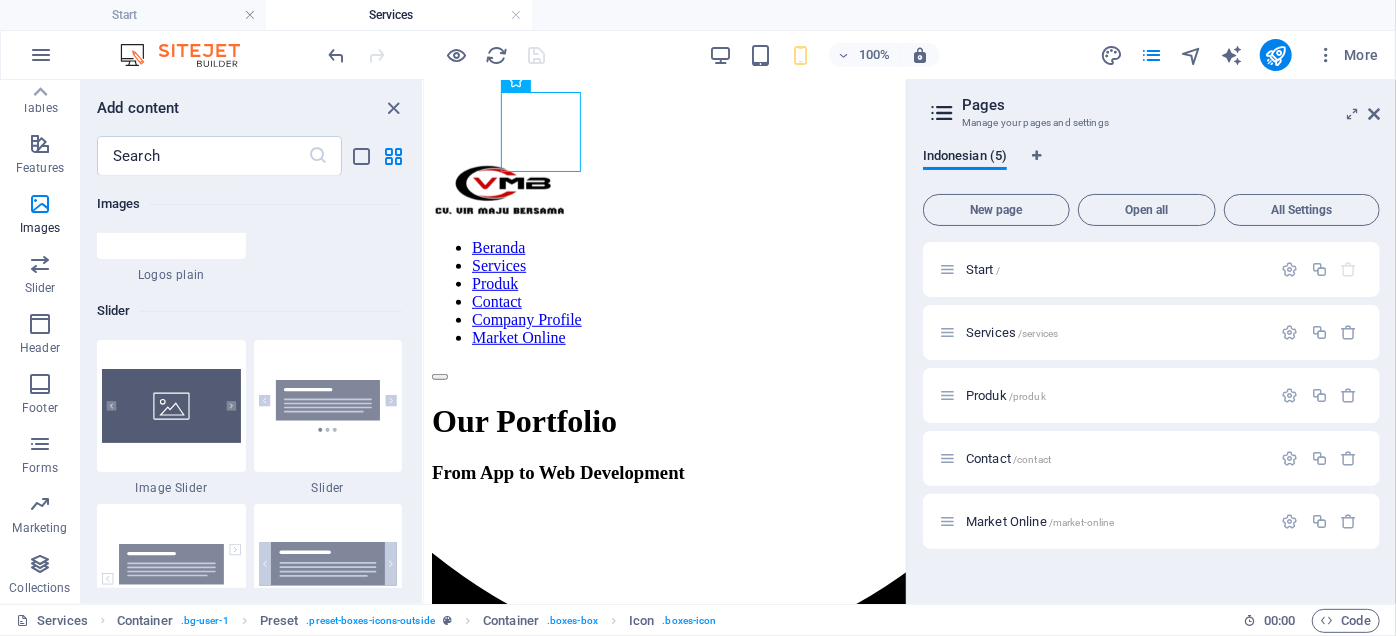 scroll, scrollTop: 10794, scrollLeft: 0, axis: vertical 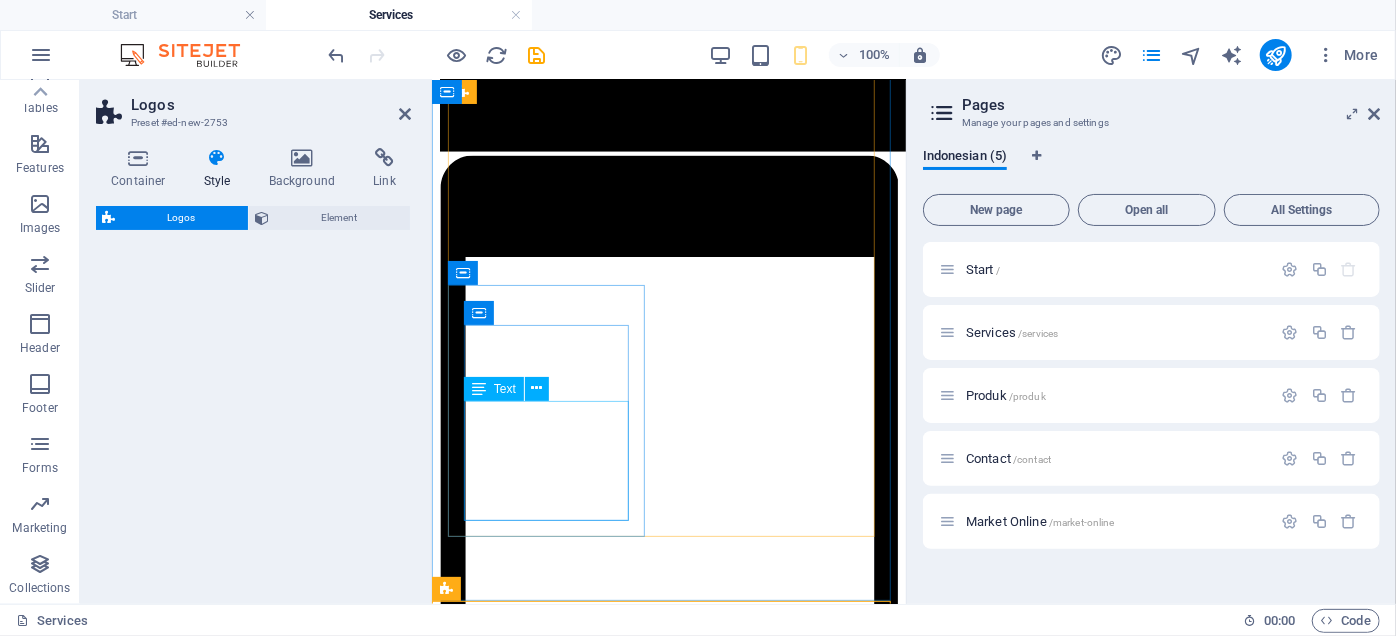 select on "rem" 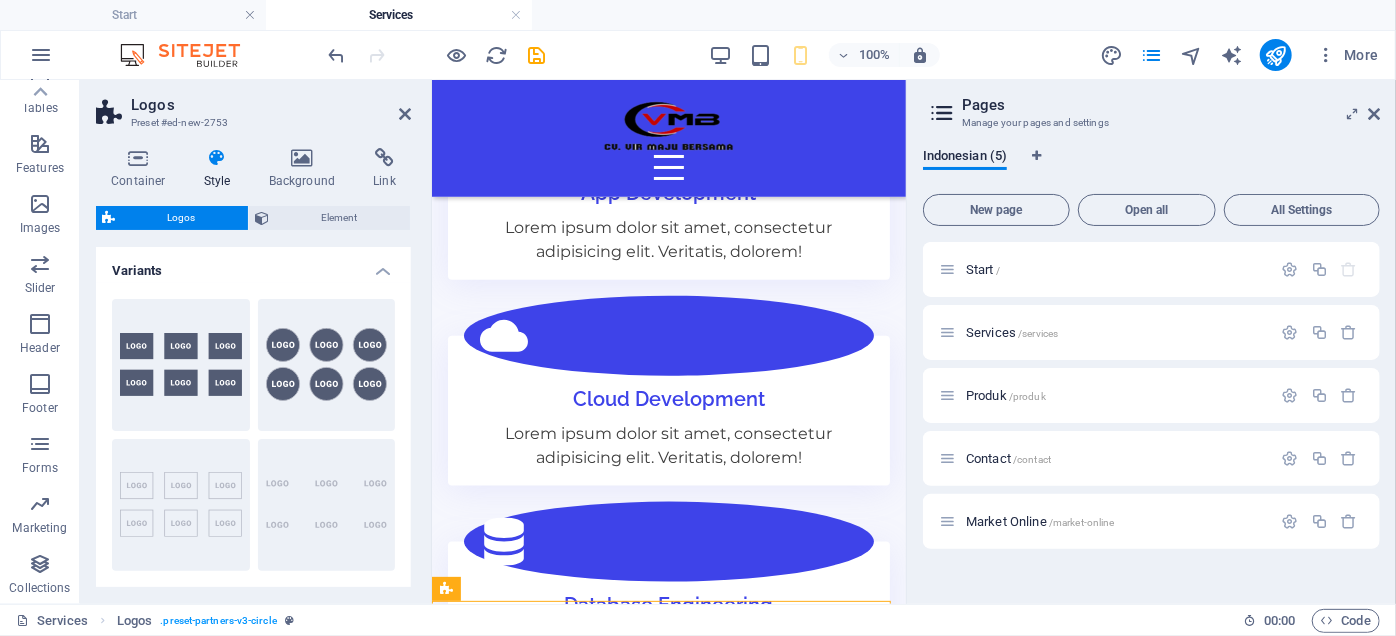 click on "Logos" at bounding box center [271, 105] 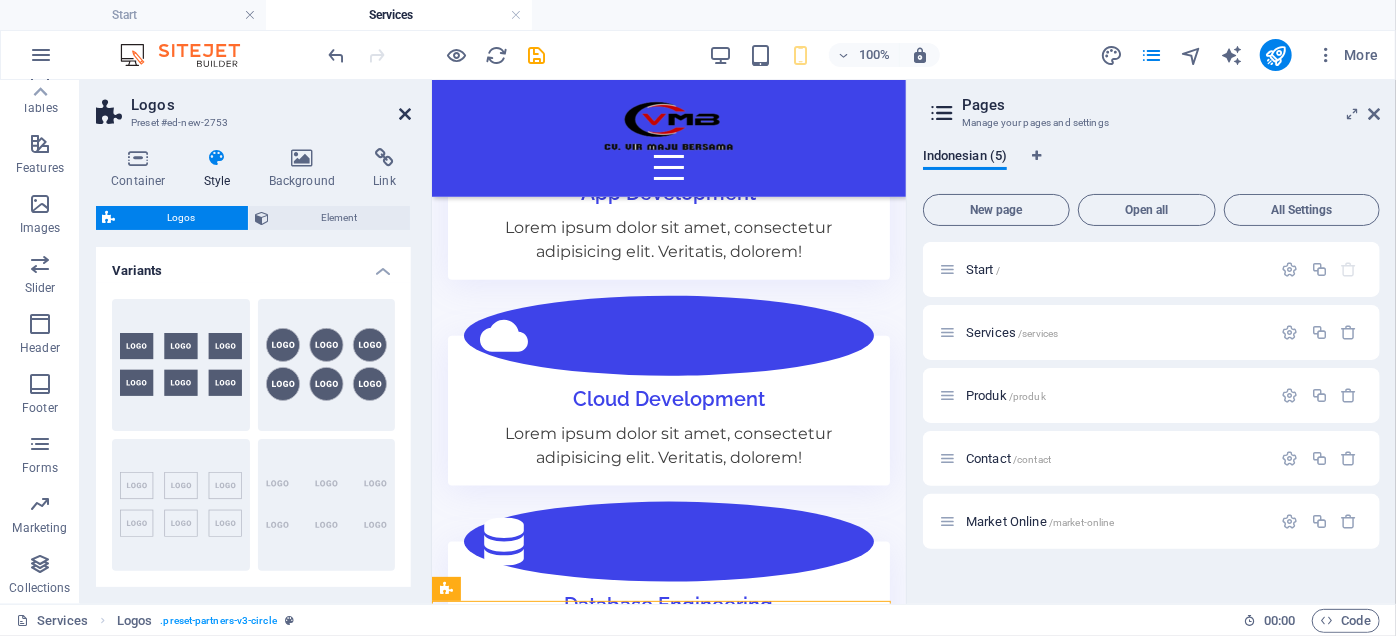 click at bounding box center [405, 114] 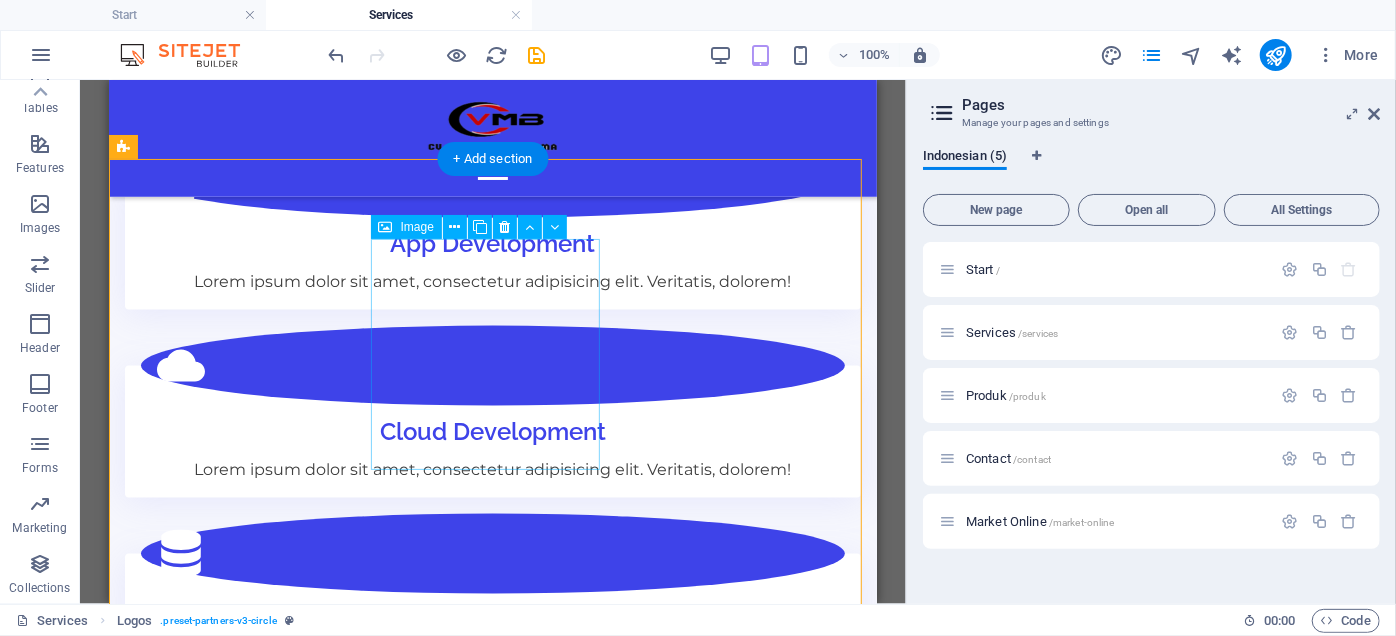 scroll, scrollTop: 1404, scrollLeft: 0, axis: vertical 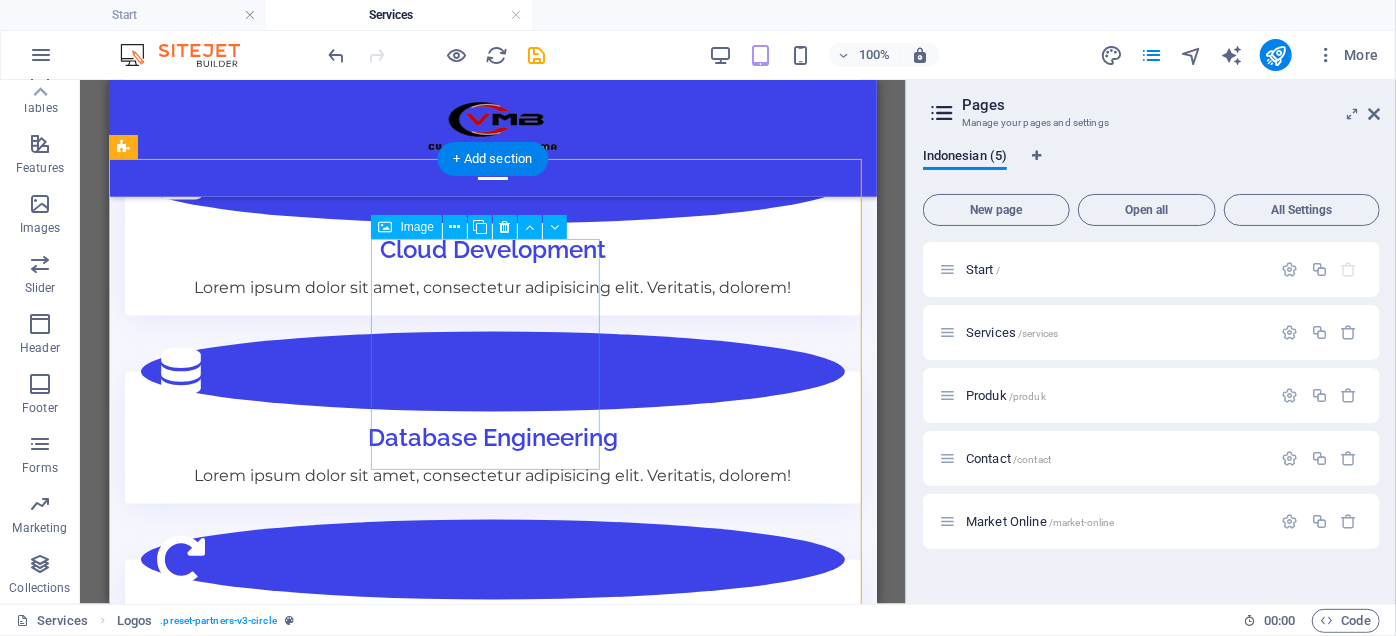 click at bounding box center [241, 1589] 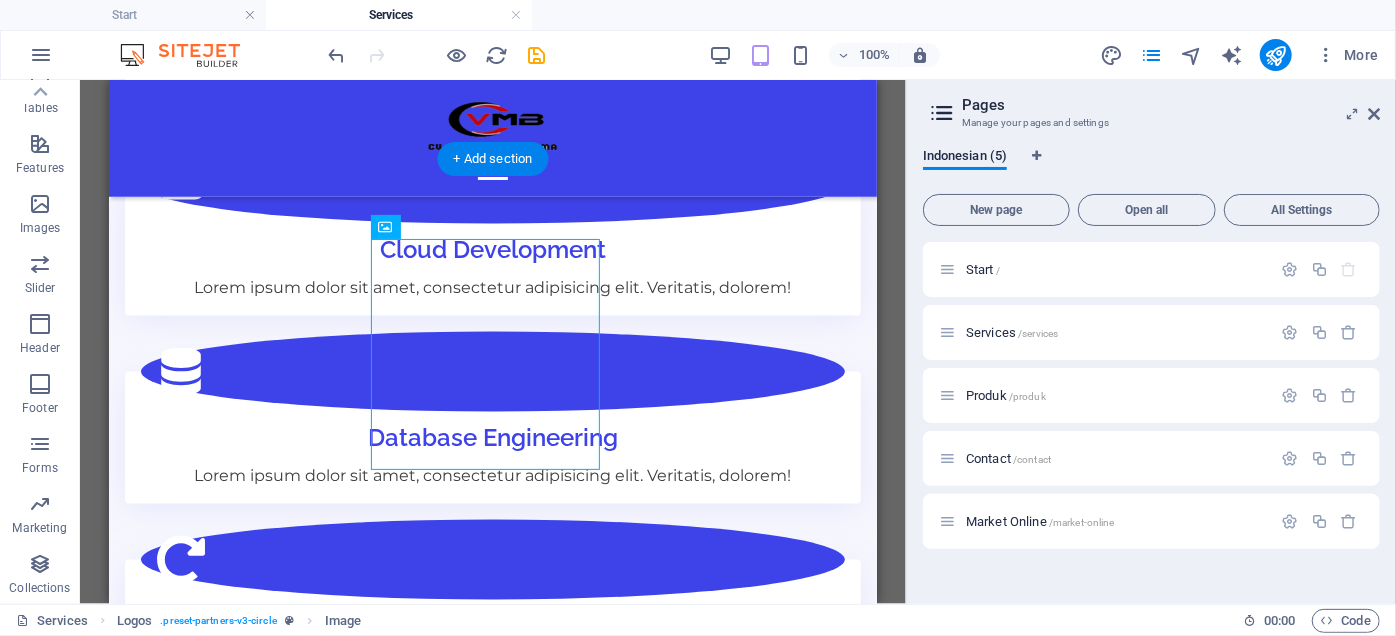 drag, startPoint x: 502, startPoint y: 330, endPoint x: 567, endPoint y: 174, distance: 169 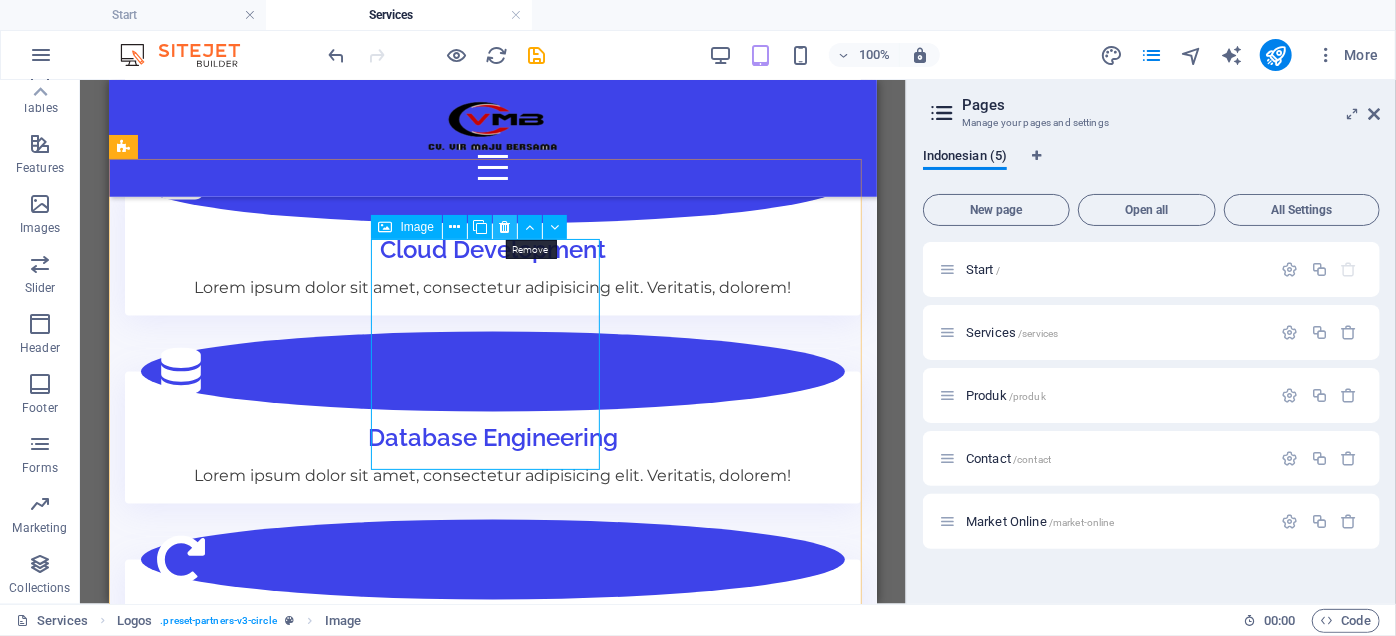 click at bounding box center (504, 227) 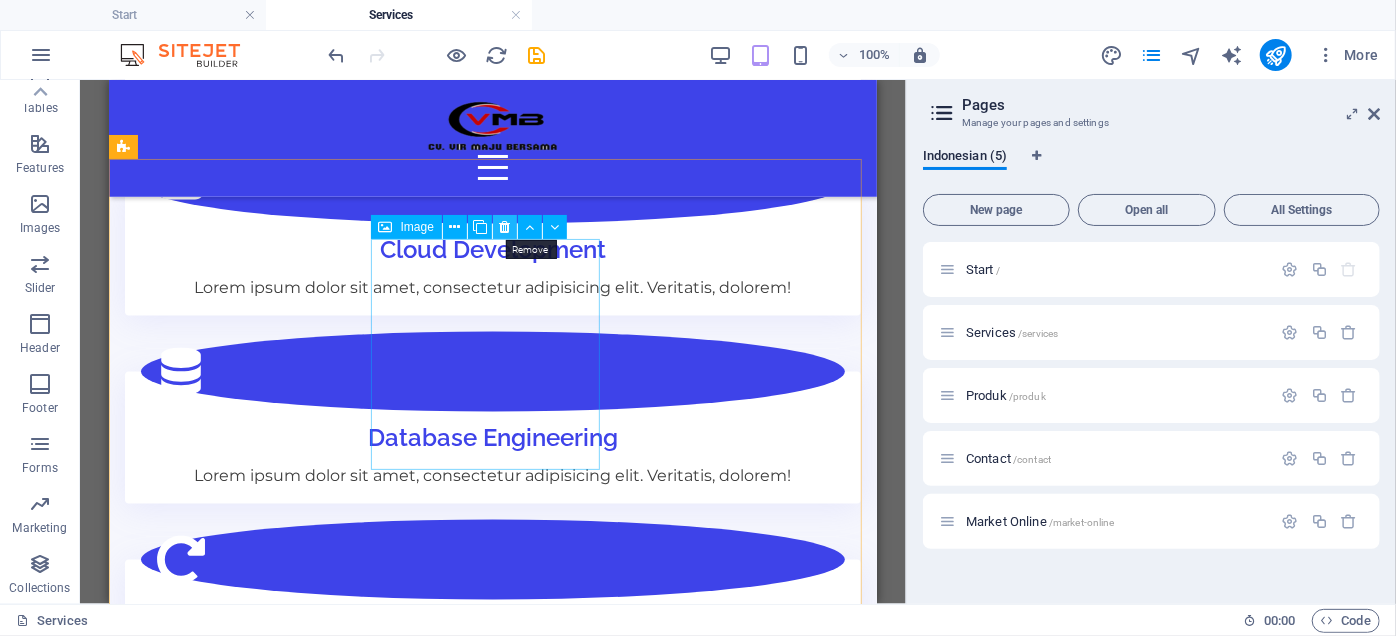 click at bounding box center (504, 227) 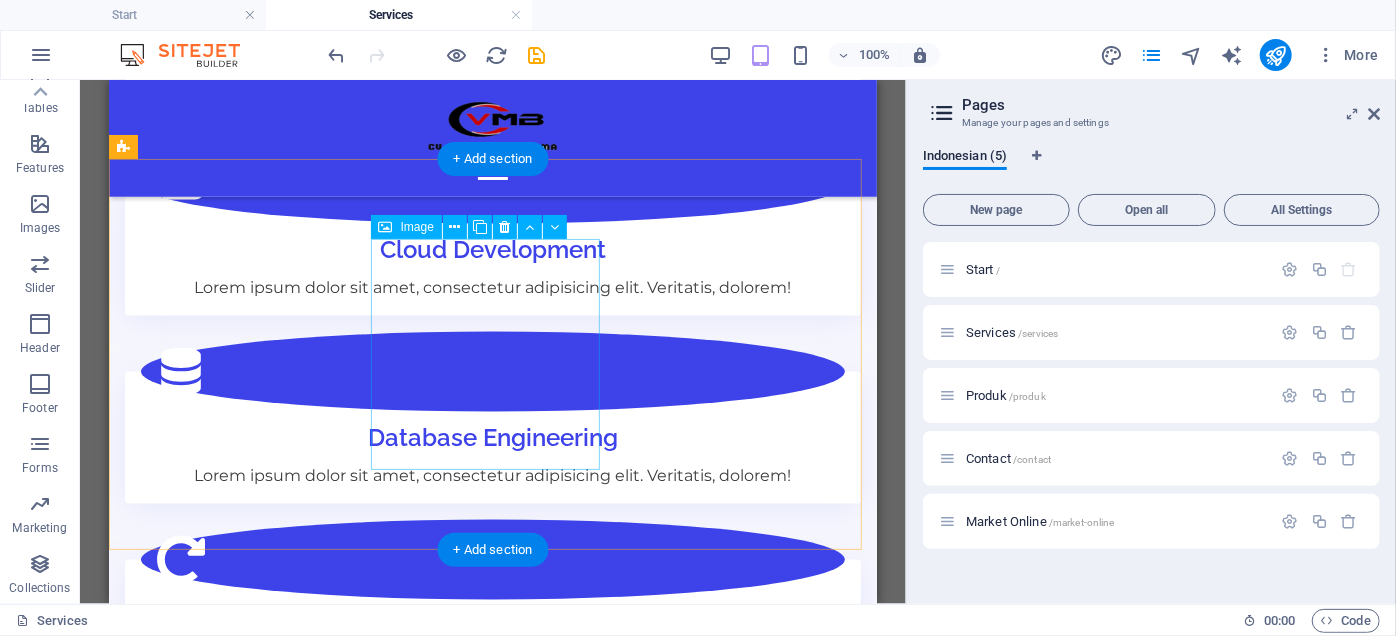 click at bounding box center [241, 1589] 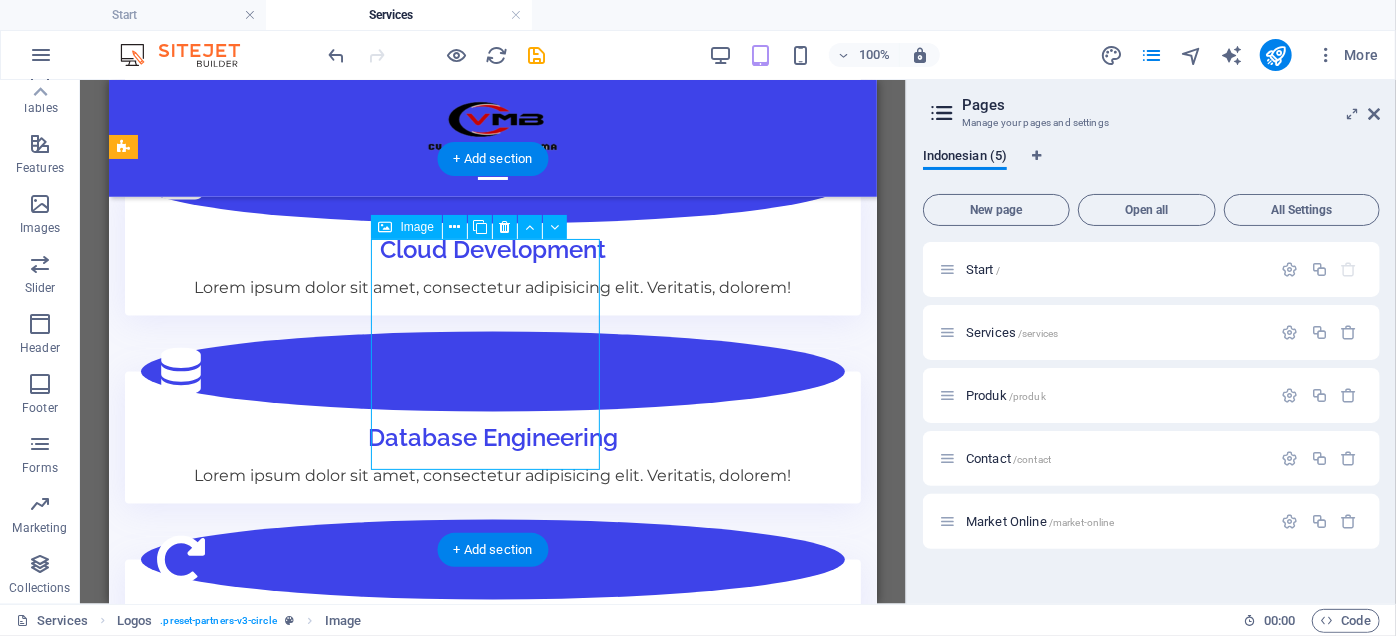 click at bounding box center [241, 1589] 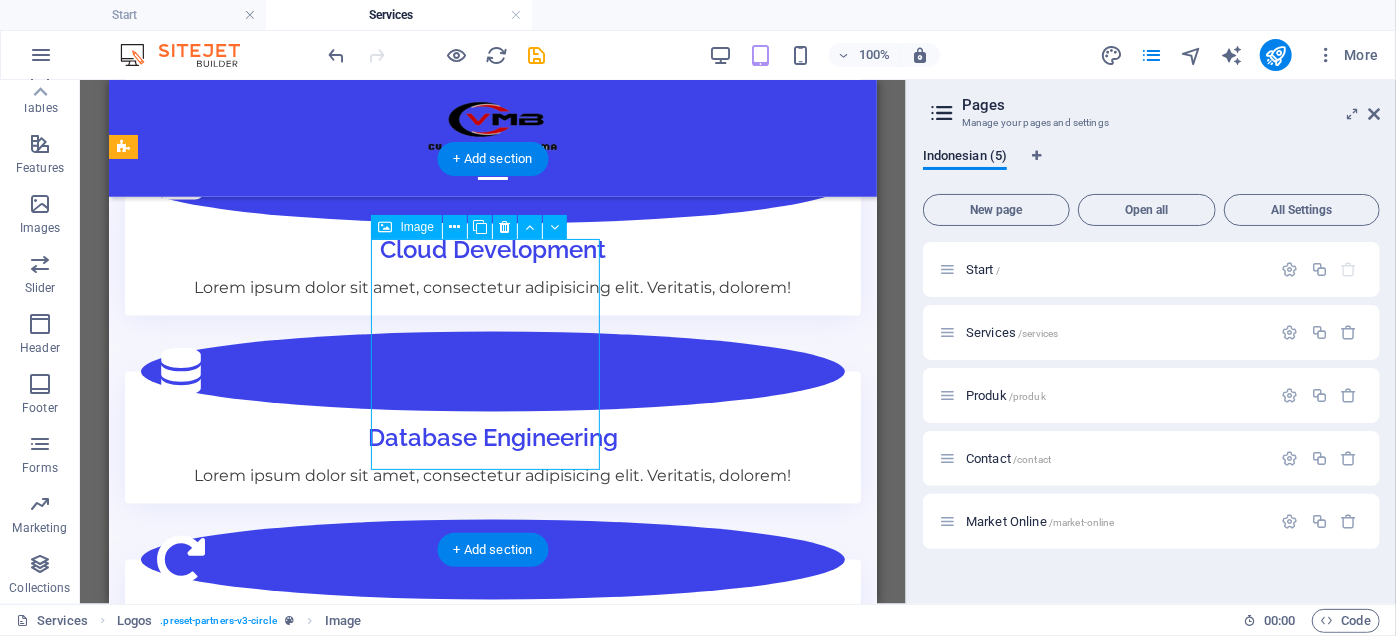 click at bounding box center [241, 1589] 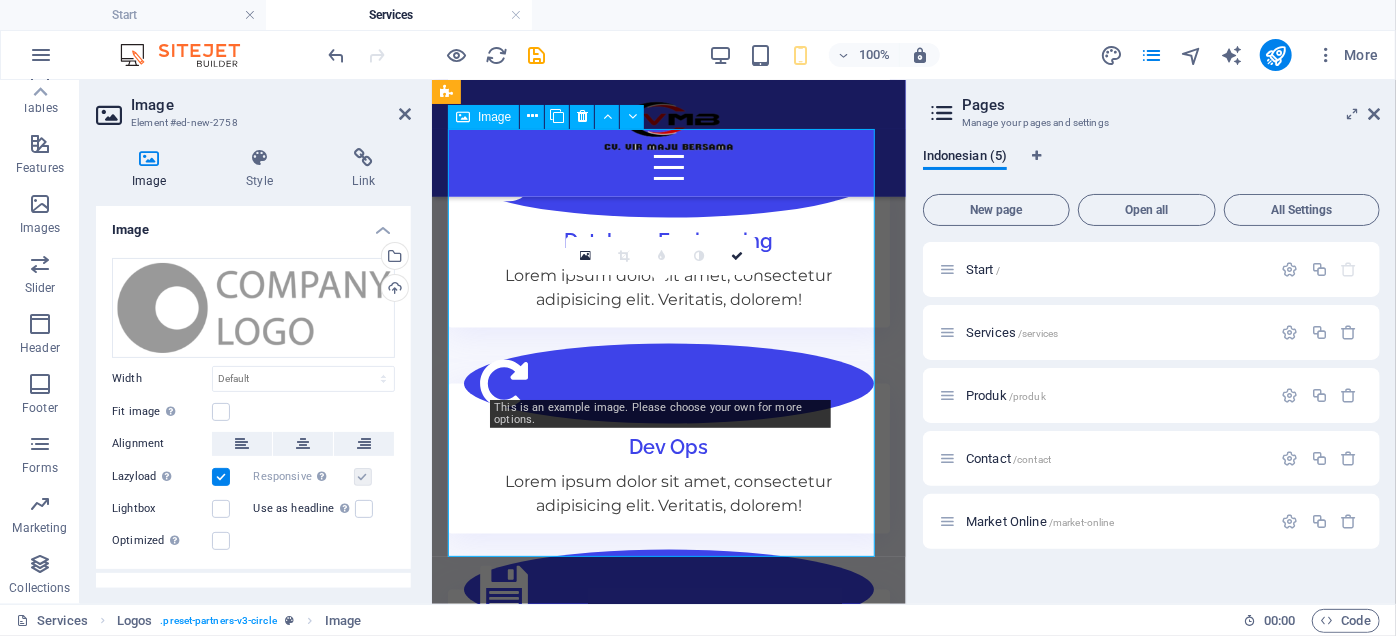 scroll, scrollTop: 2021, scrollLeft: 0, axis: vertical 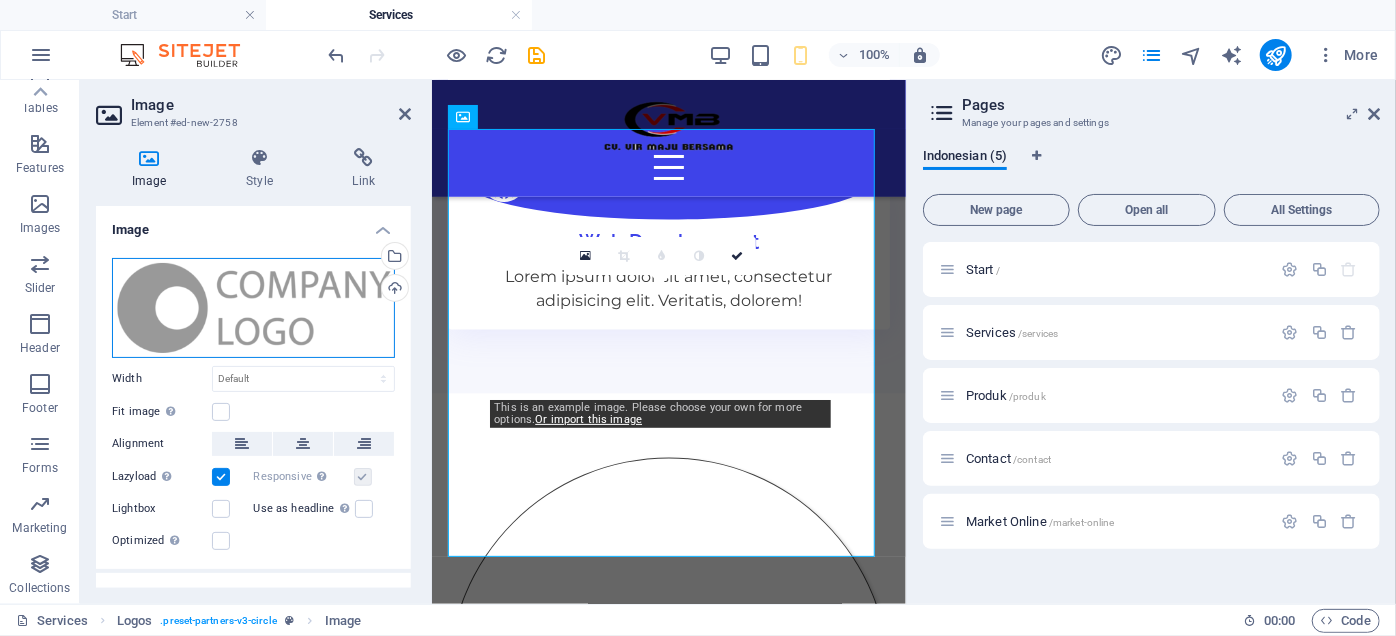 click on "Drag files here, click to choose files or select files from Files or our free stock photos & videos" at bounding box center (253, 308) 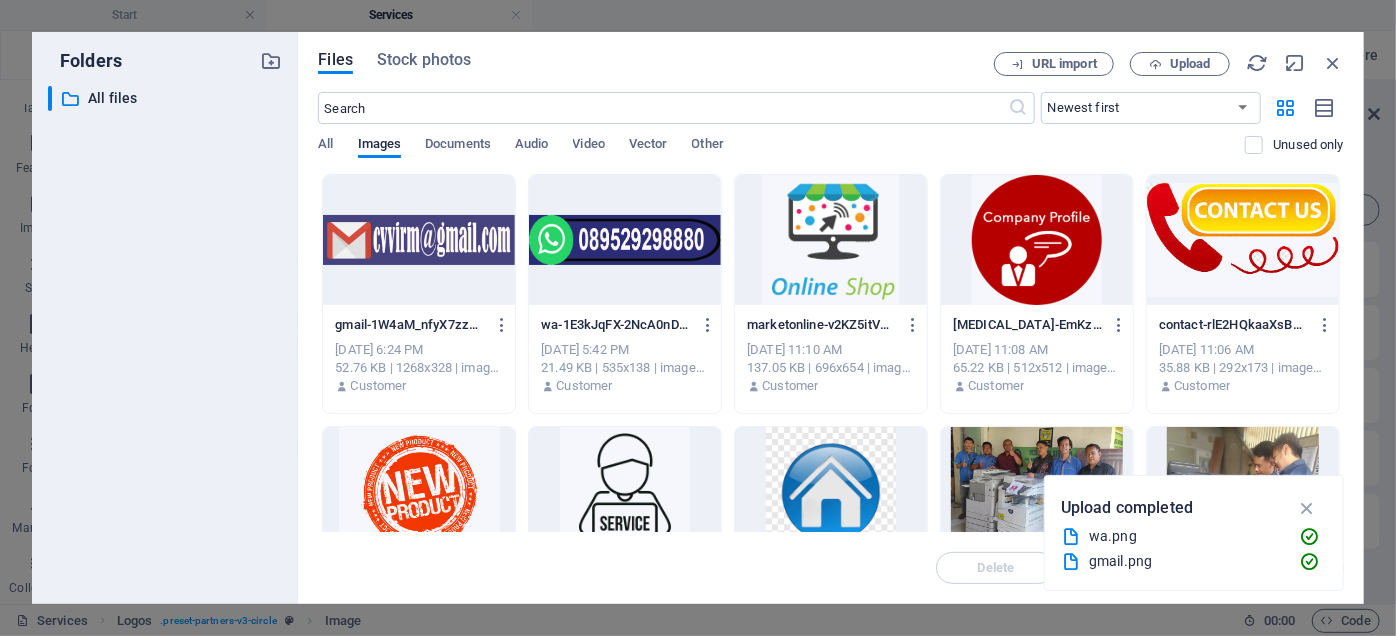 scroll, scrollTop: 3174, scrollLeft: 0, axis: vertical 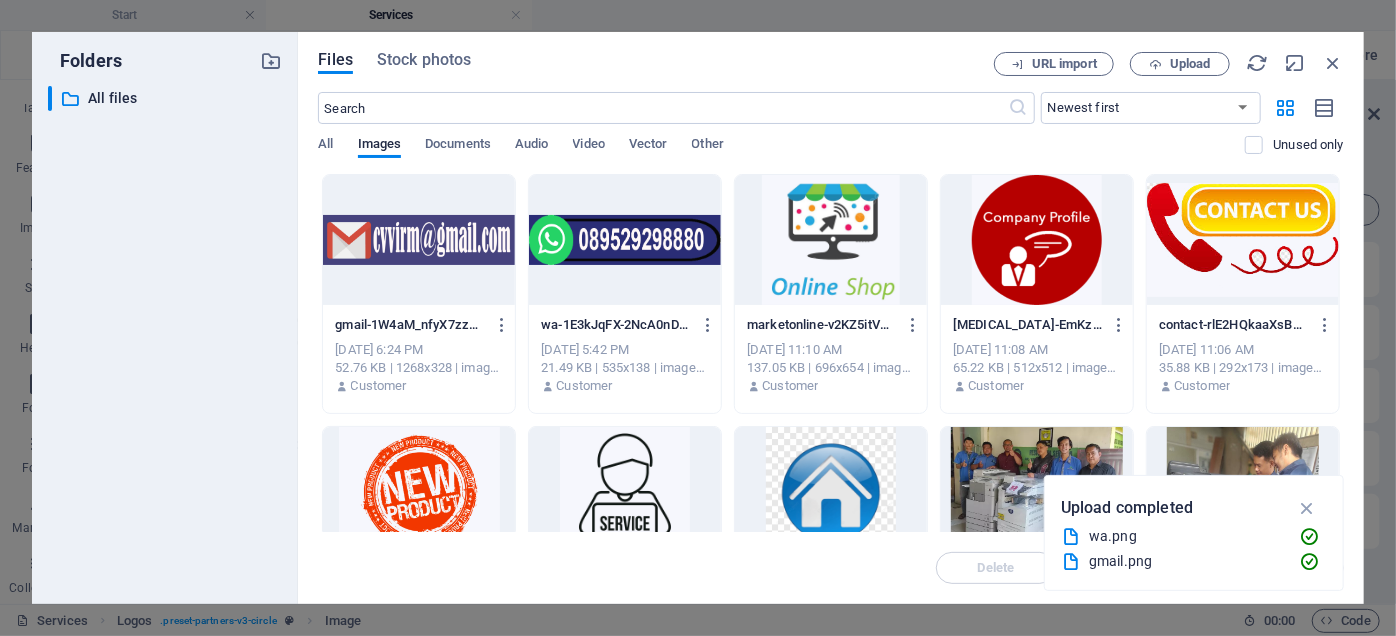 click at bounding box center (1037, 240) 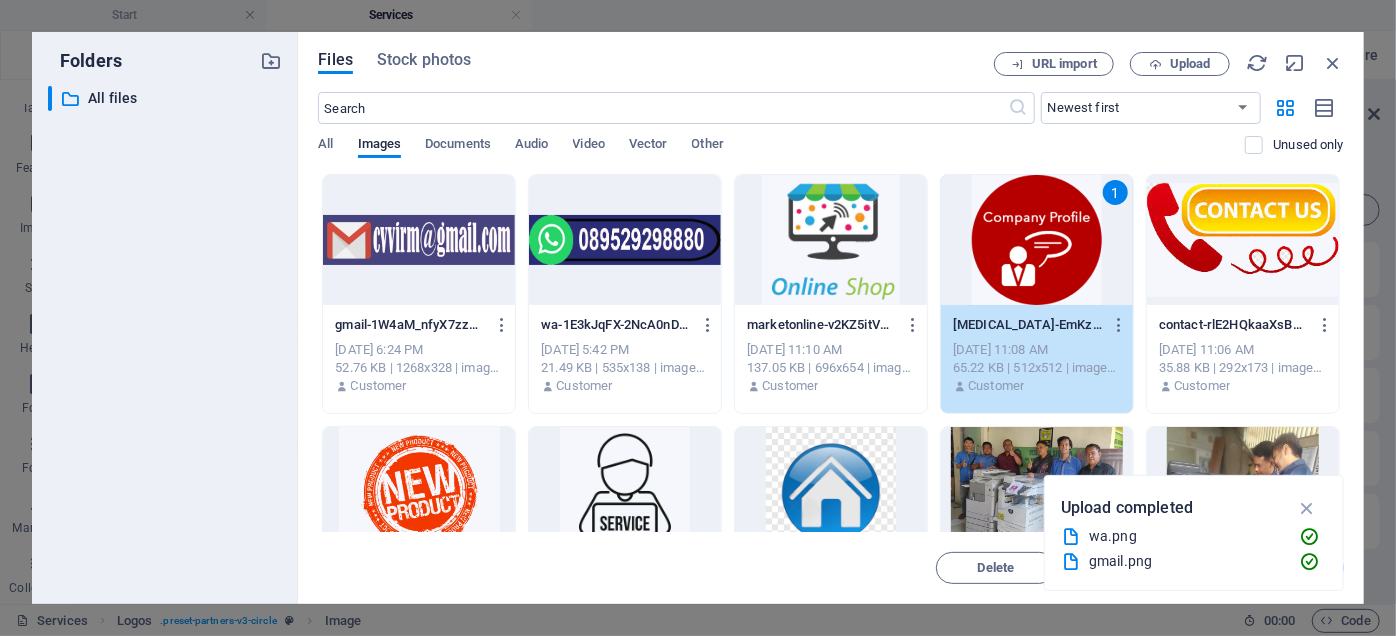 click on "1" at bounding box center (1037, 240) 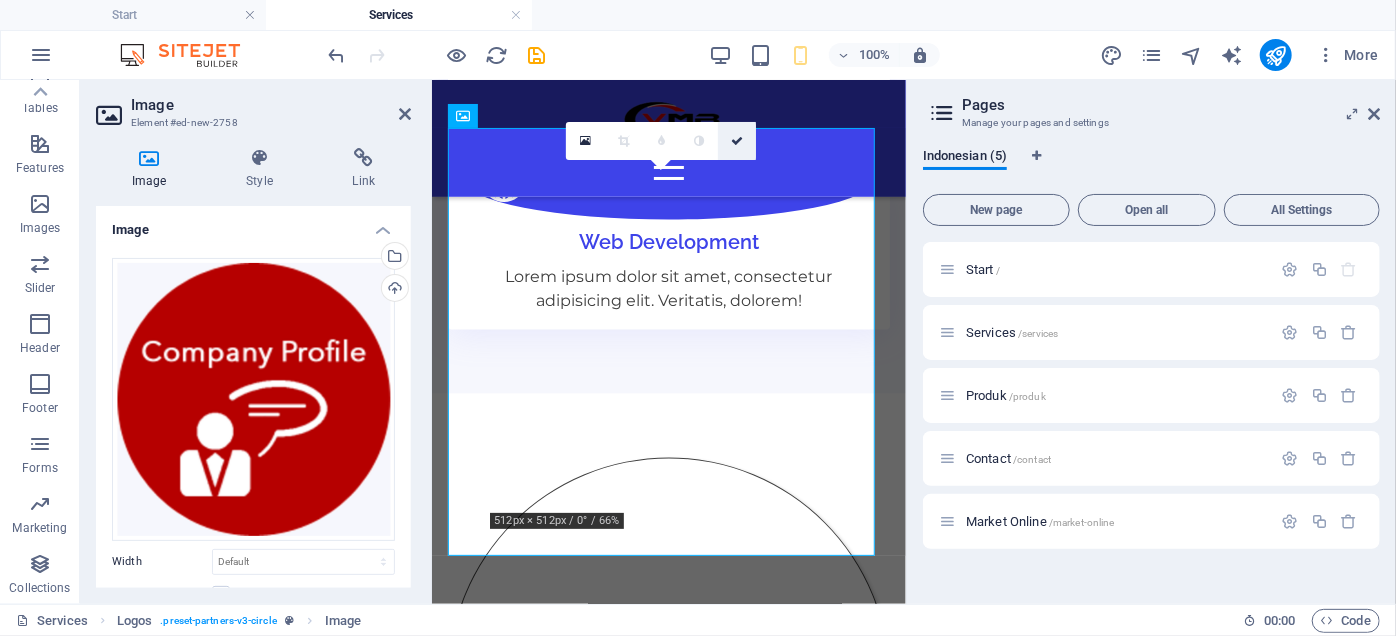 click at bounding box center [737, 141] 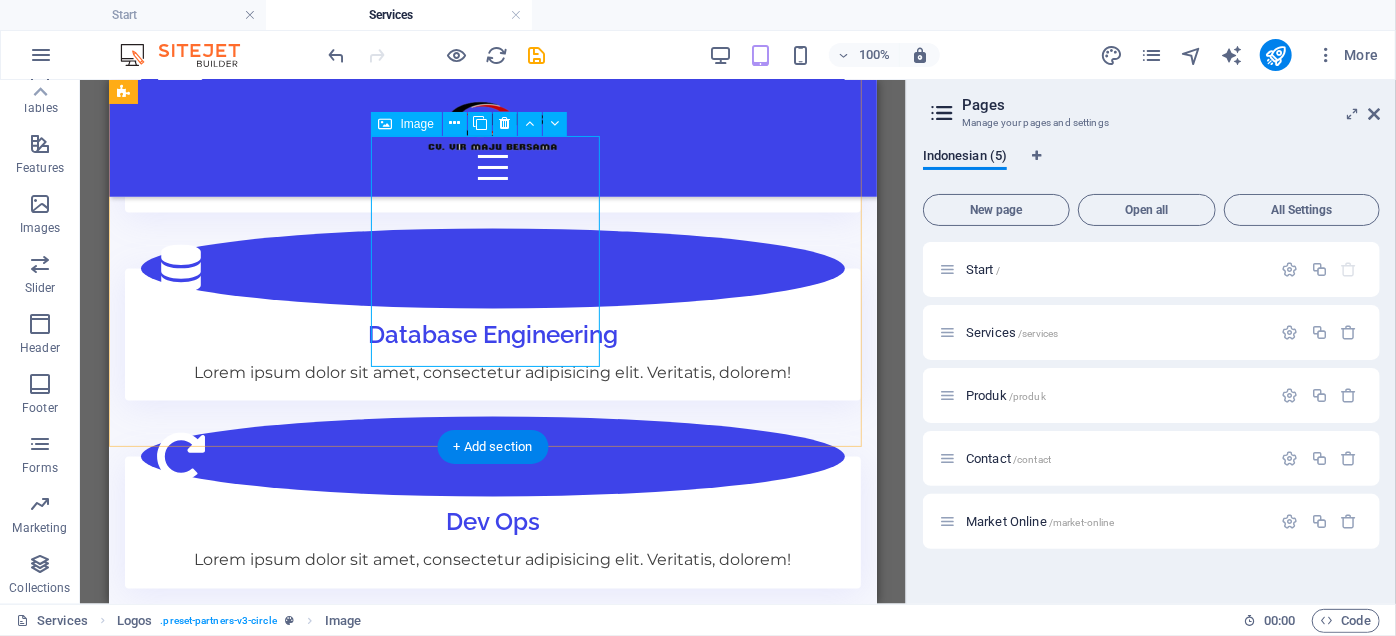 scroll, scrollTop: 1416, scrollLeft: 0, axis: vertical 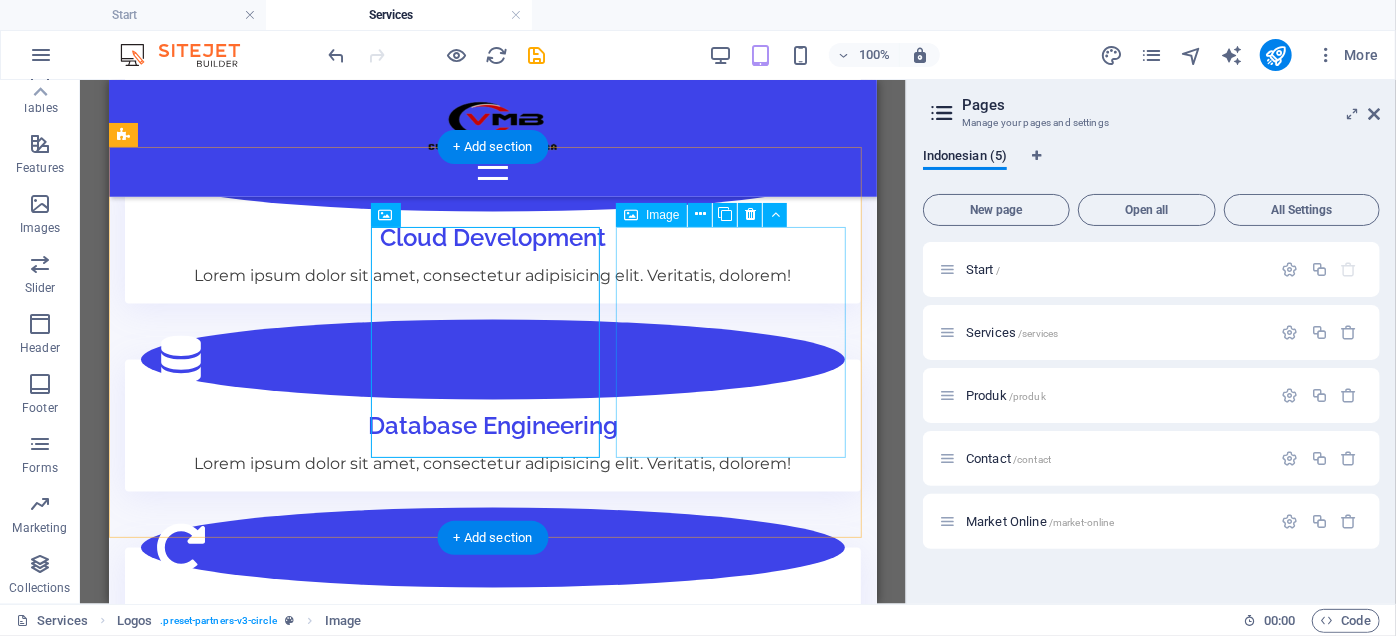 click at bounding box center [241, 1822] 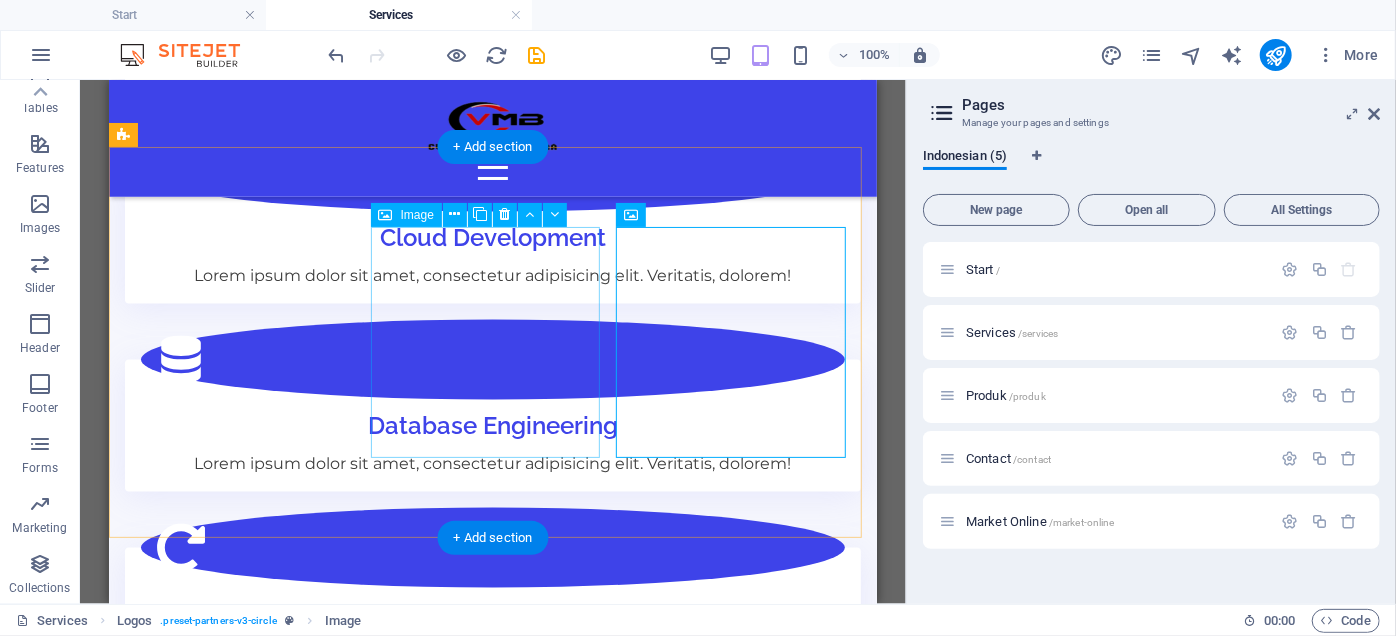 click at bounding box center (241, 1577) 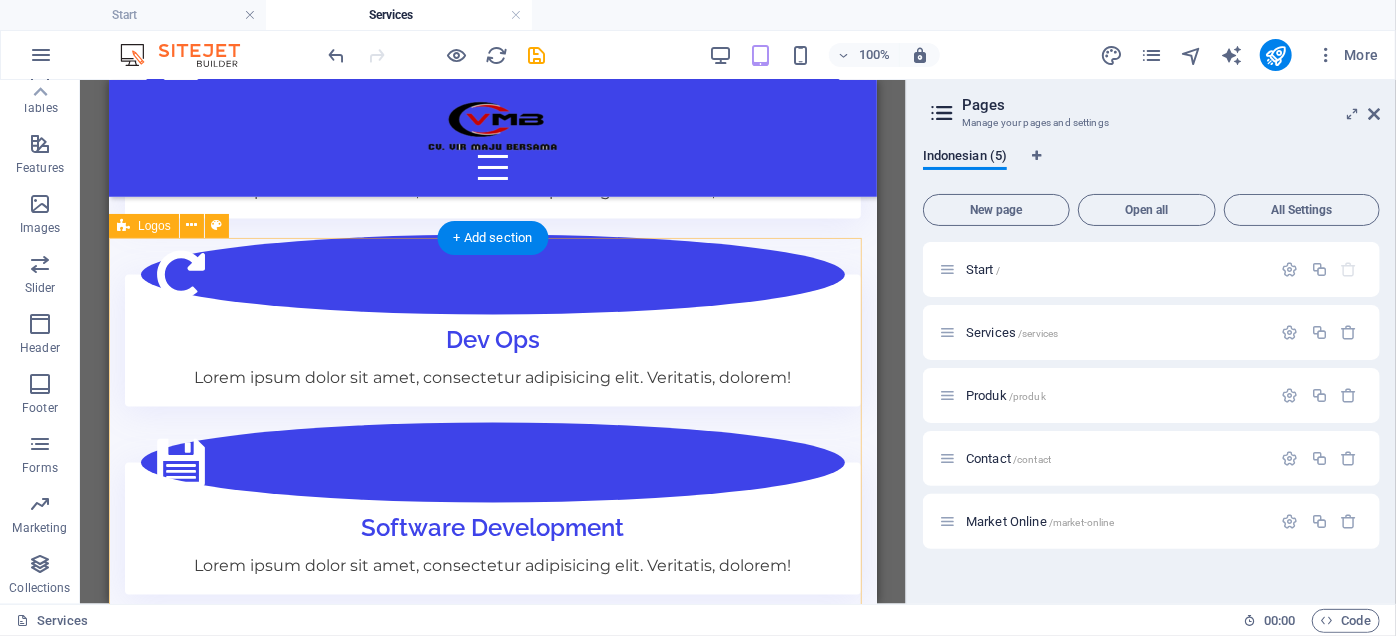 scroll, scrollTop: 1325, scrollLeft: 0, axis: vertical 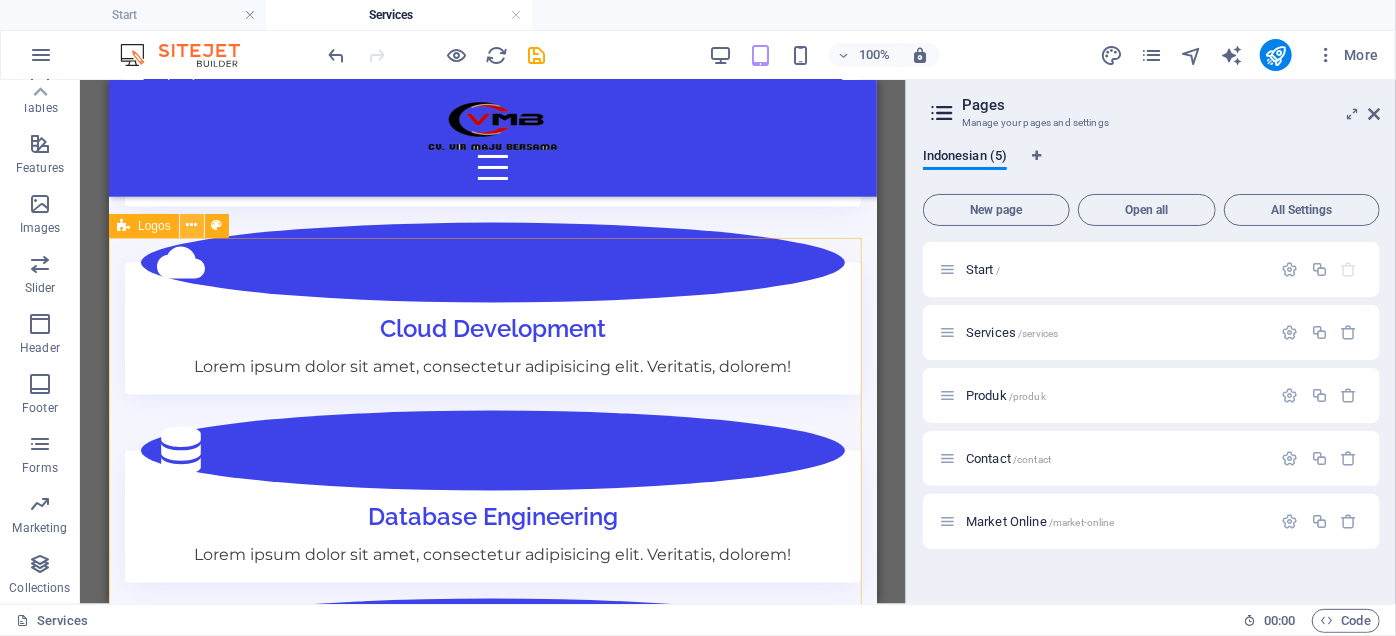click at bounding box center [192, 226] 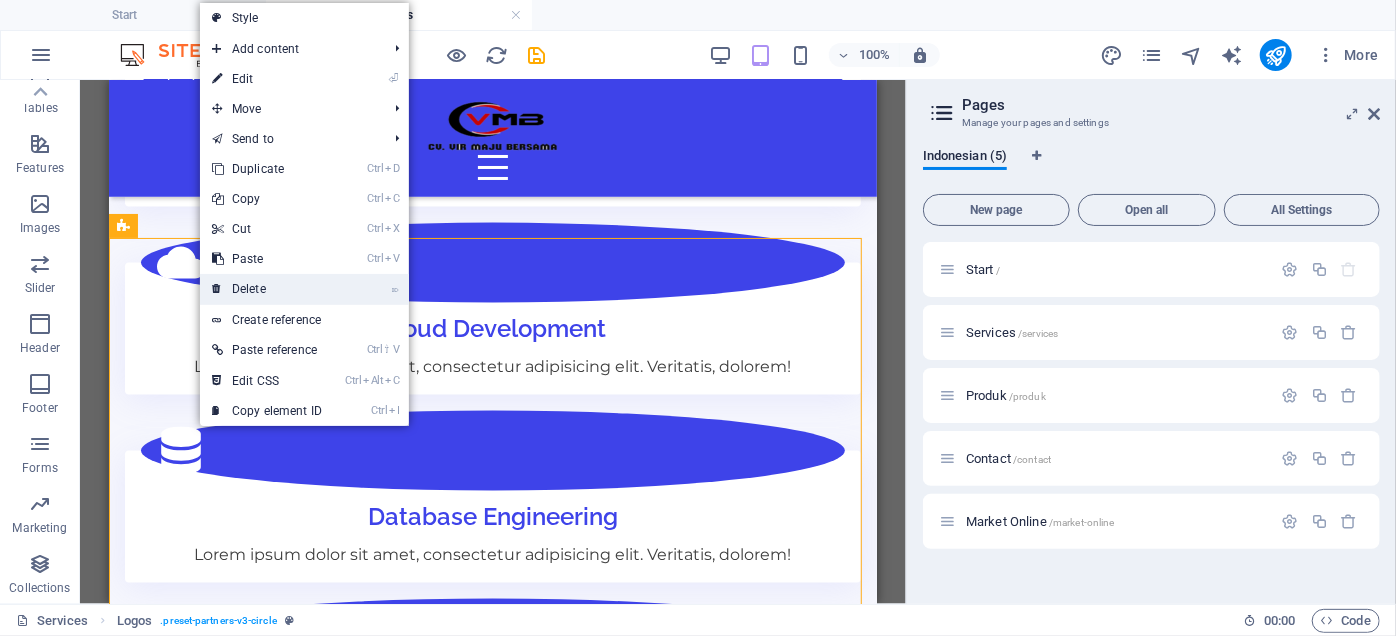 click on "⌦  Delete" at bounding box center [267, 289] 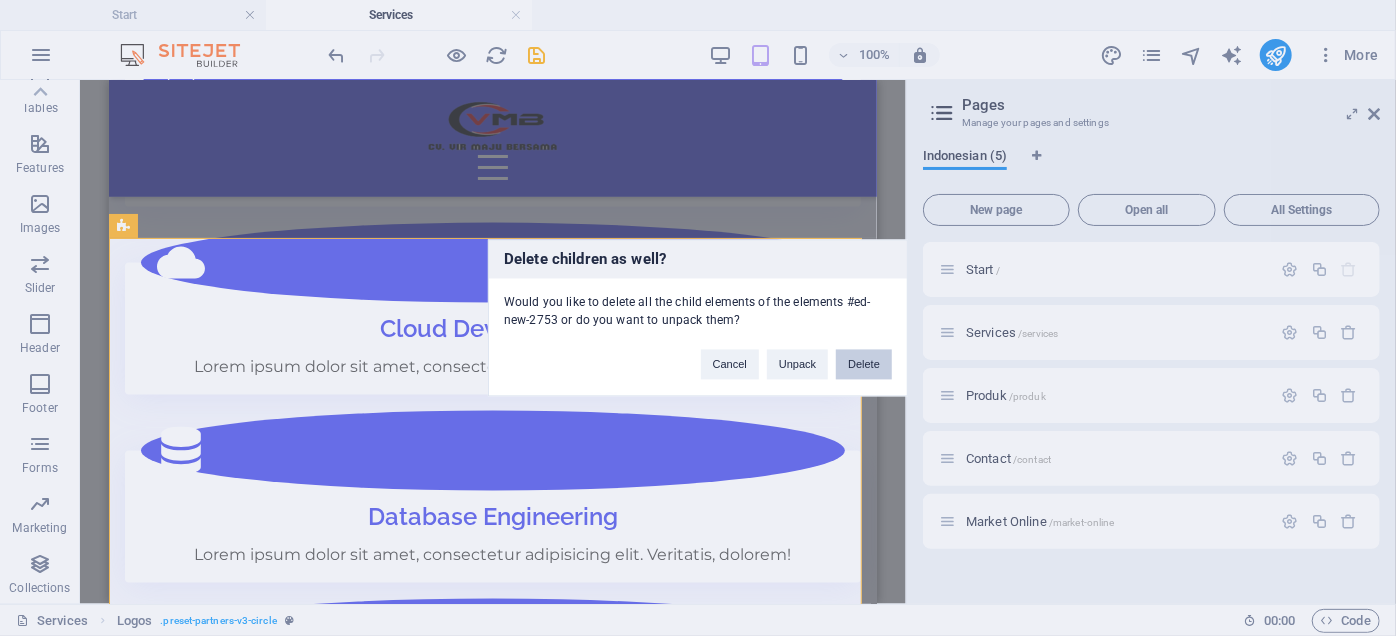click on "Delete" at bounding box center [864, 365] 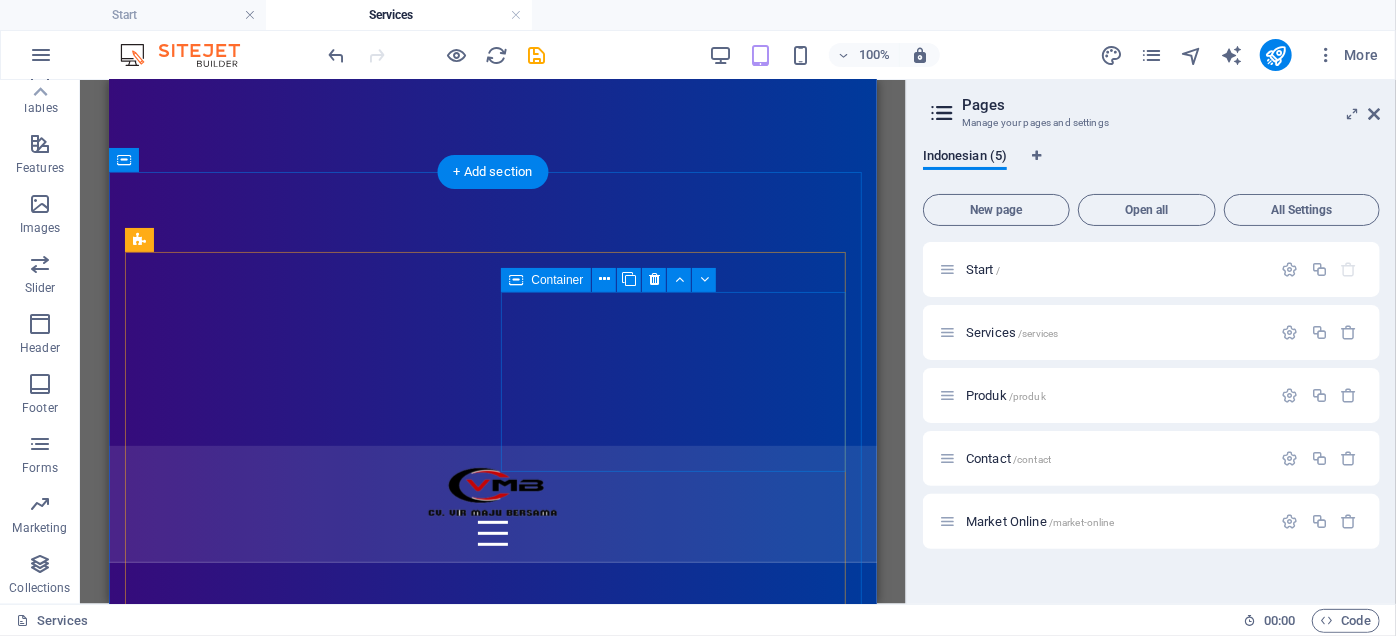 scroll, scrollTop: 507, scrollLeft: 0, axis: vertical 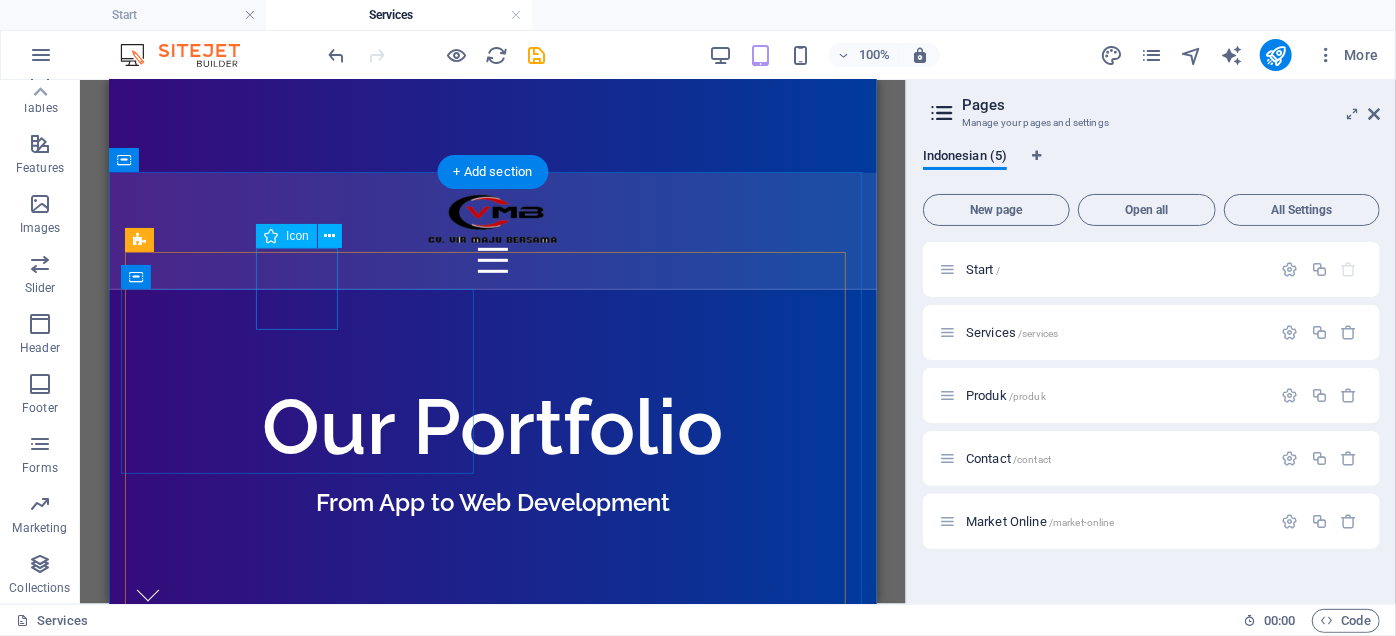 click at bounding box center [492, 915] 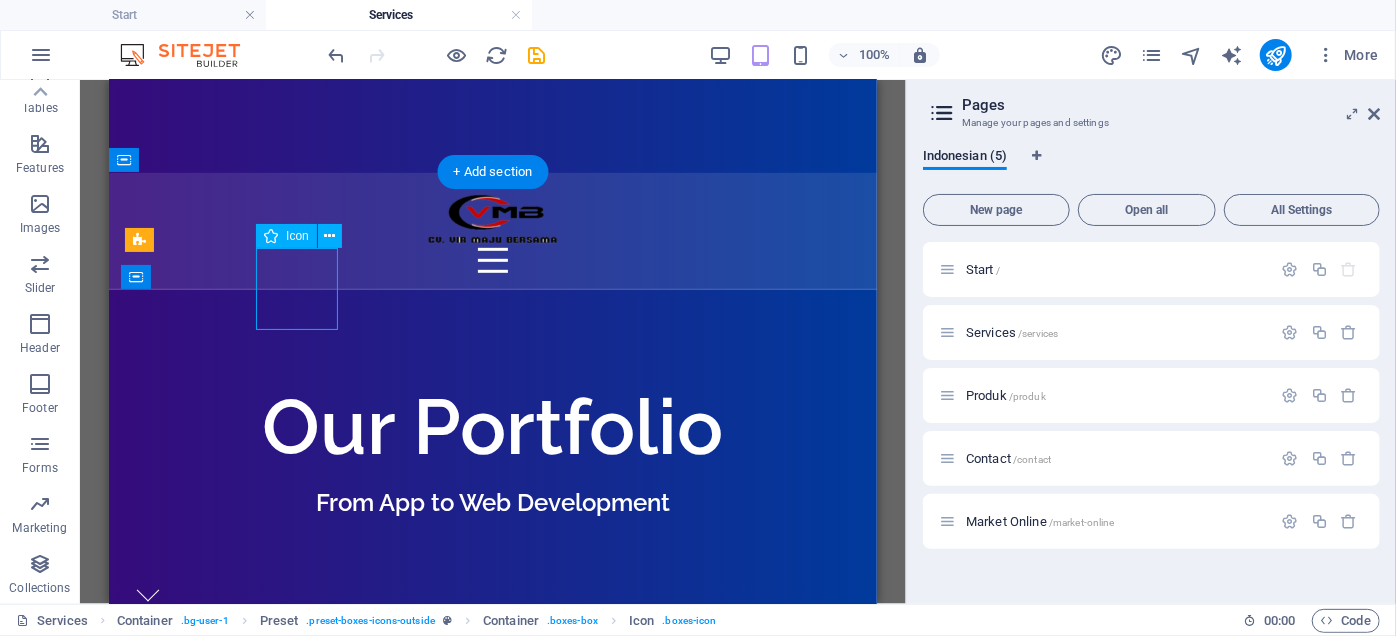 click at bounding box center [492, 915] 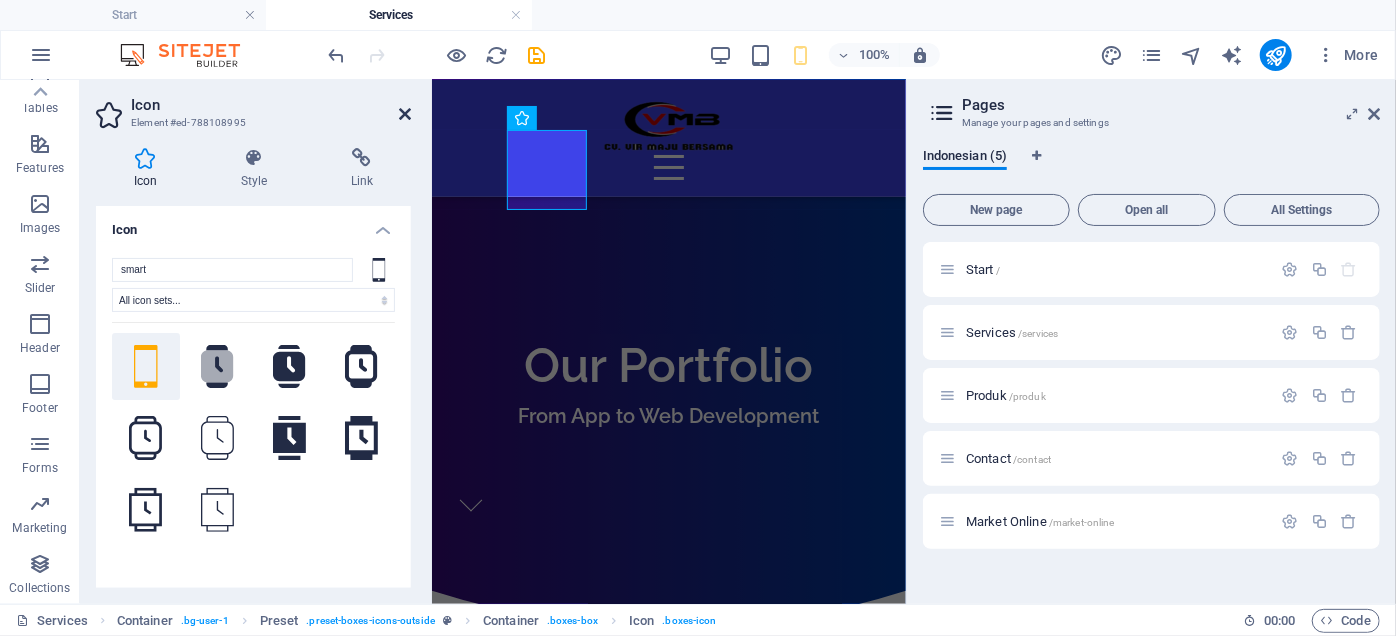 click at bounding box center [405, 114] 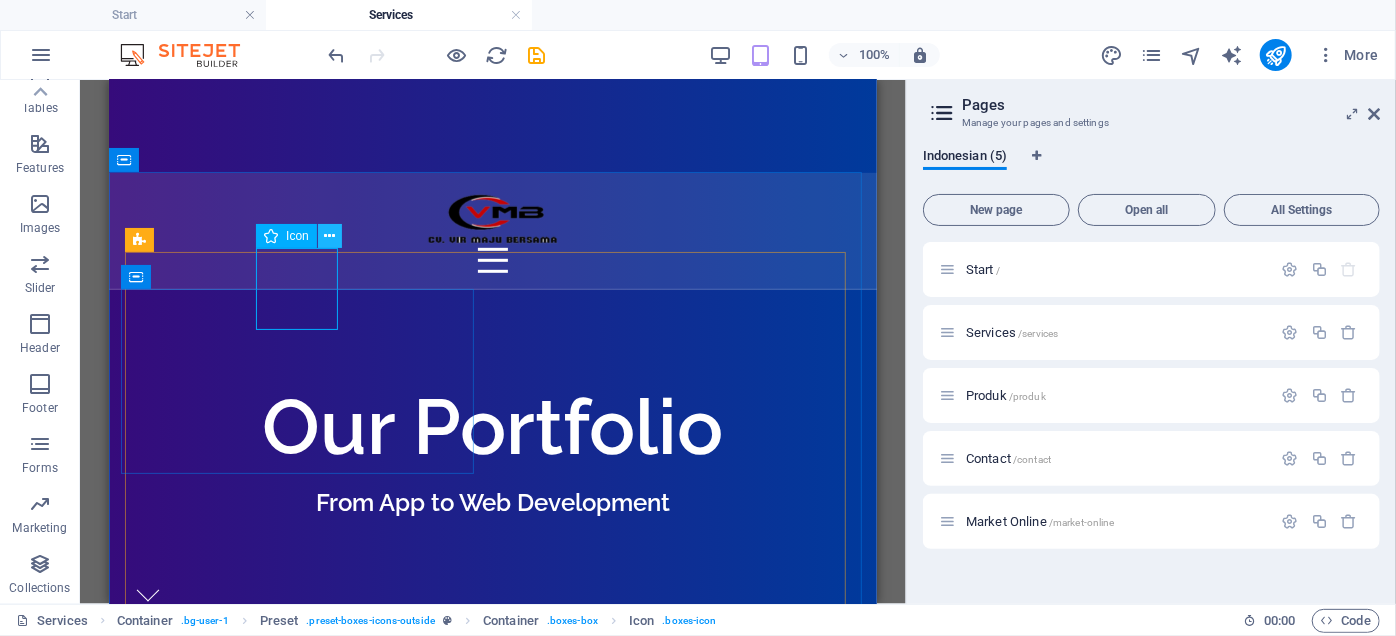 click at bounding box center [329, 236] 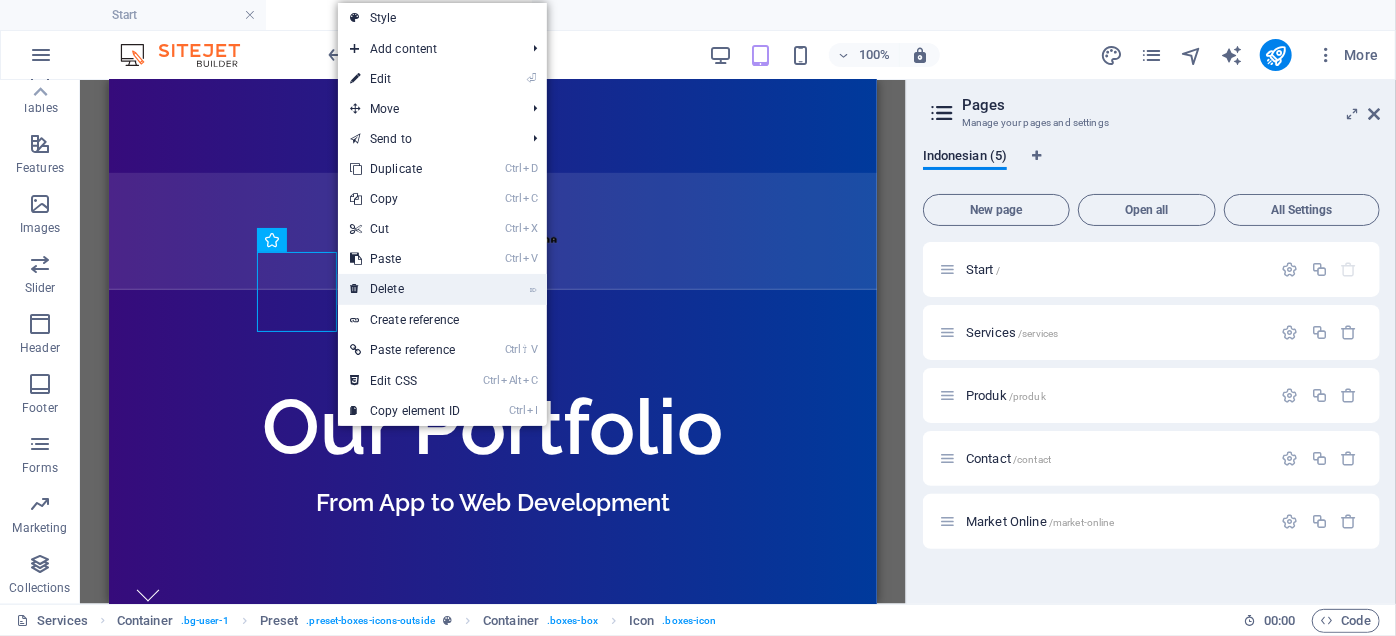 click on "⌦  Delete" at bounding box center [405, 289] 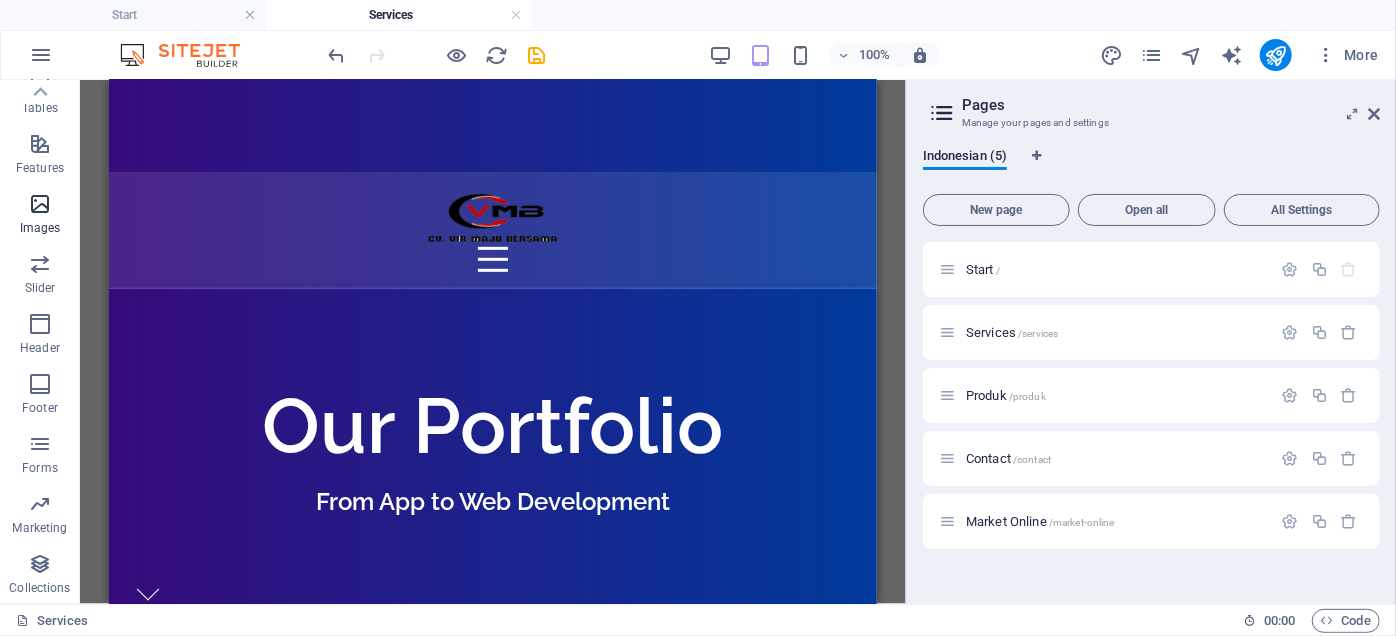click at bounding box center (40, 204) 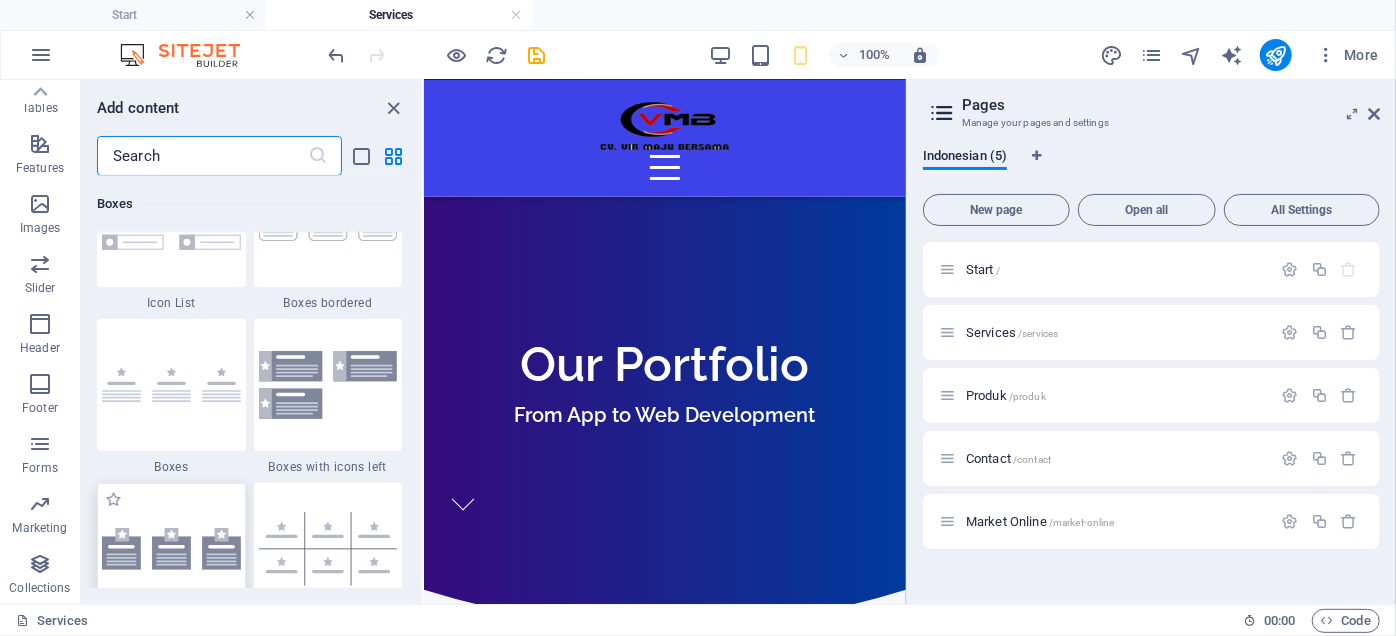 scroll, scrollTop: 5612, scrollLeft: 0, axis: vertical 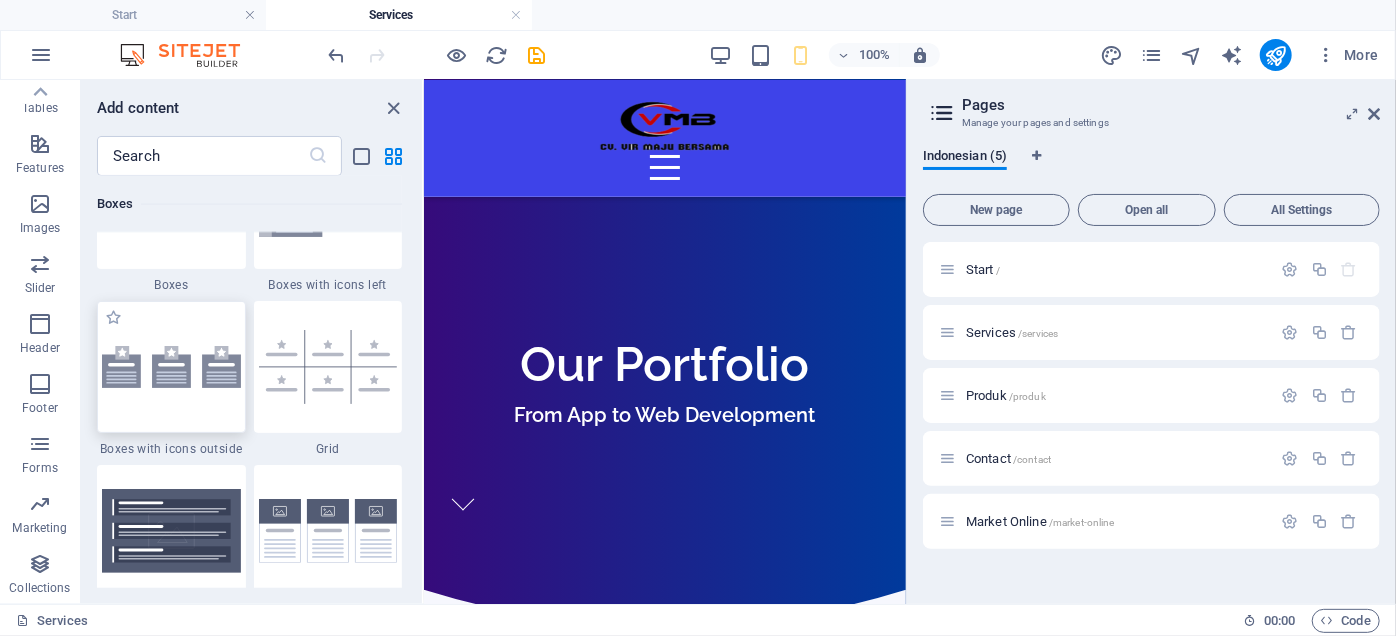 click at bounding box center (171, 367) 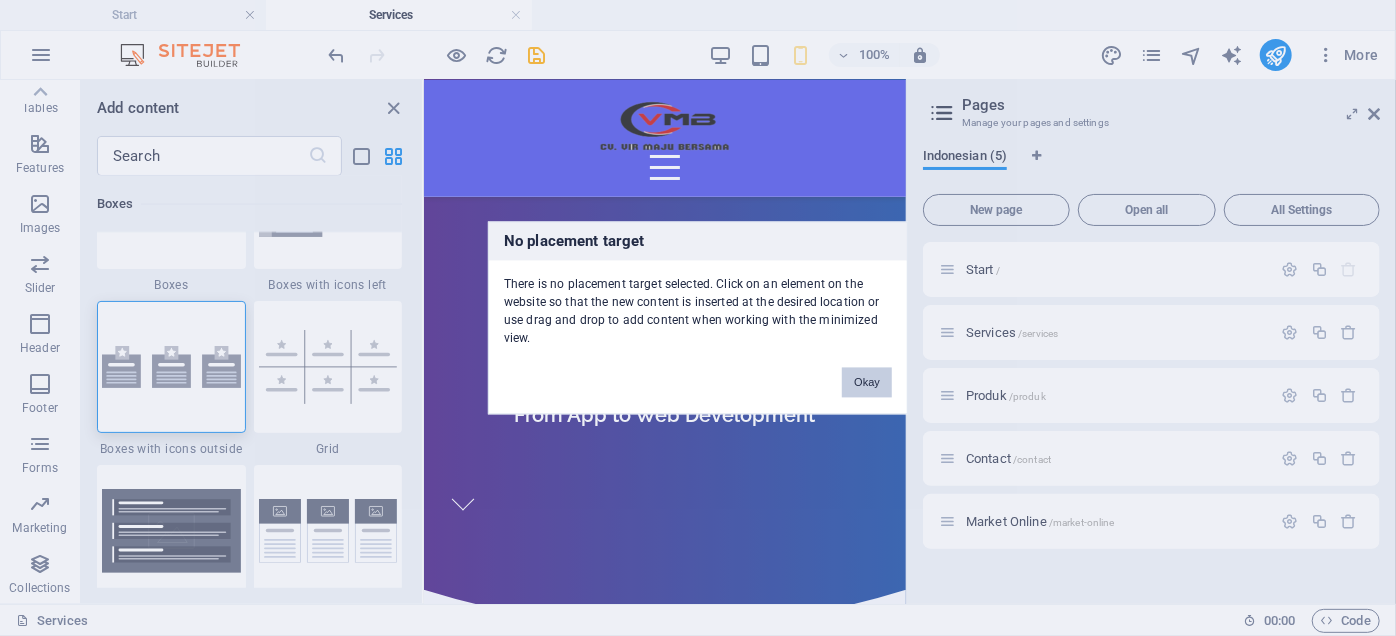 click on "No placement target There is no placement target selected. Click on an element on the website so that the new content is inserted at the desired location or use drag and drop to add content when working with the minimized view. Okay" at bounding box center (698, 318) 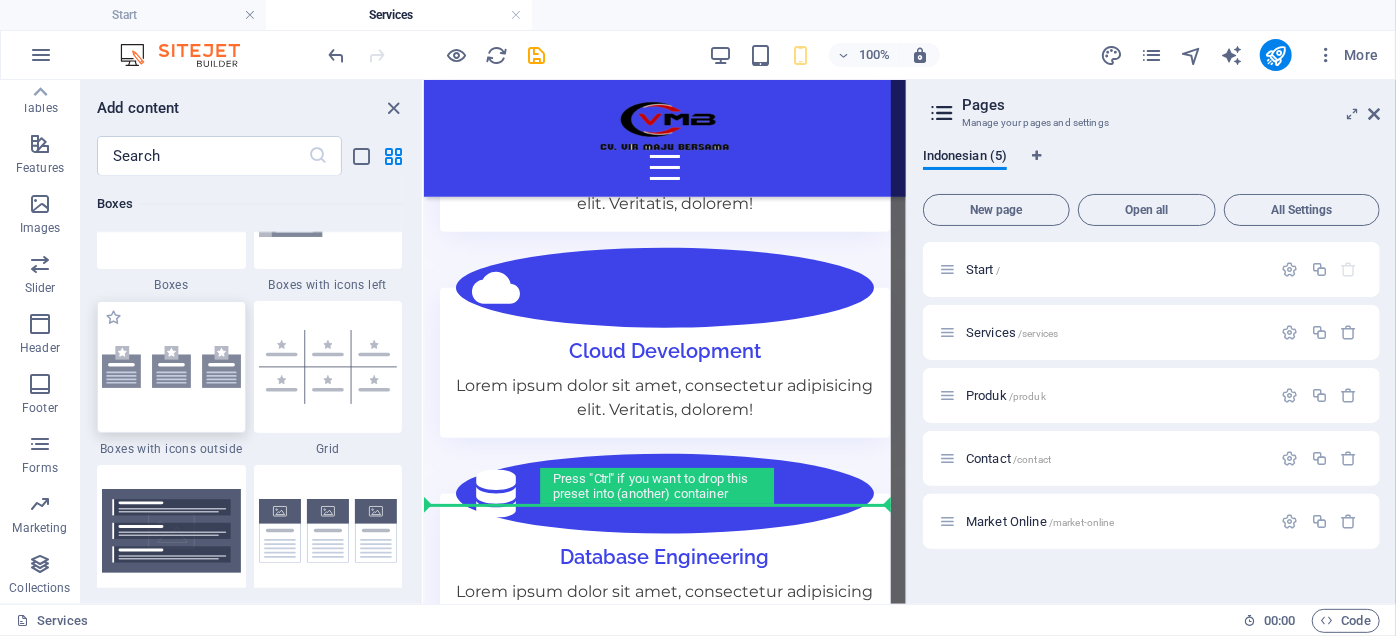 scroll, scrollTop: 1096, scrollLeft: 0, axis: vertical 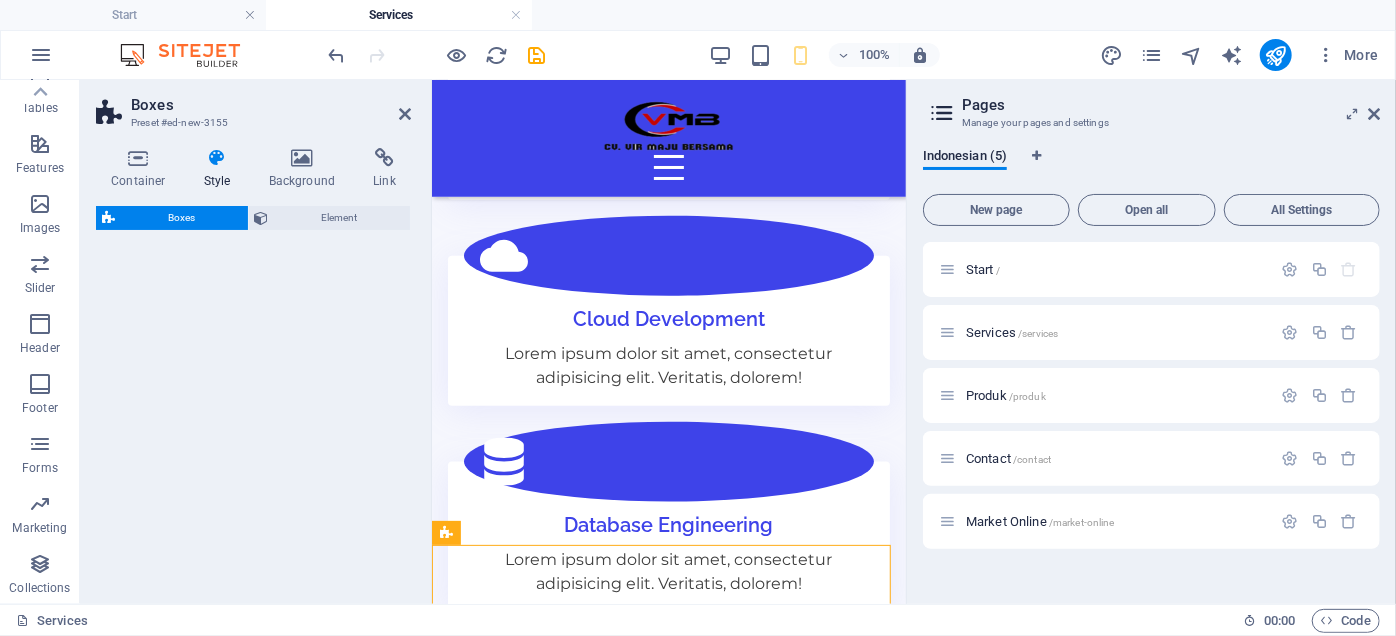 select on "rem" 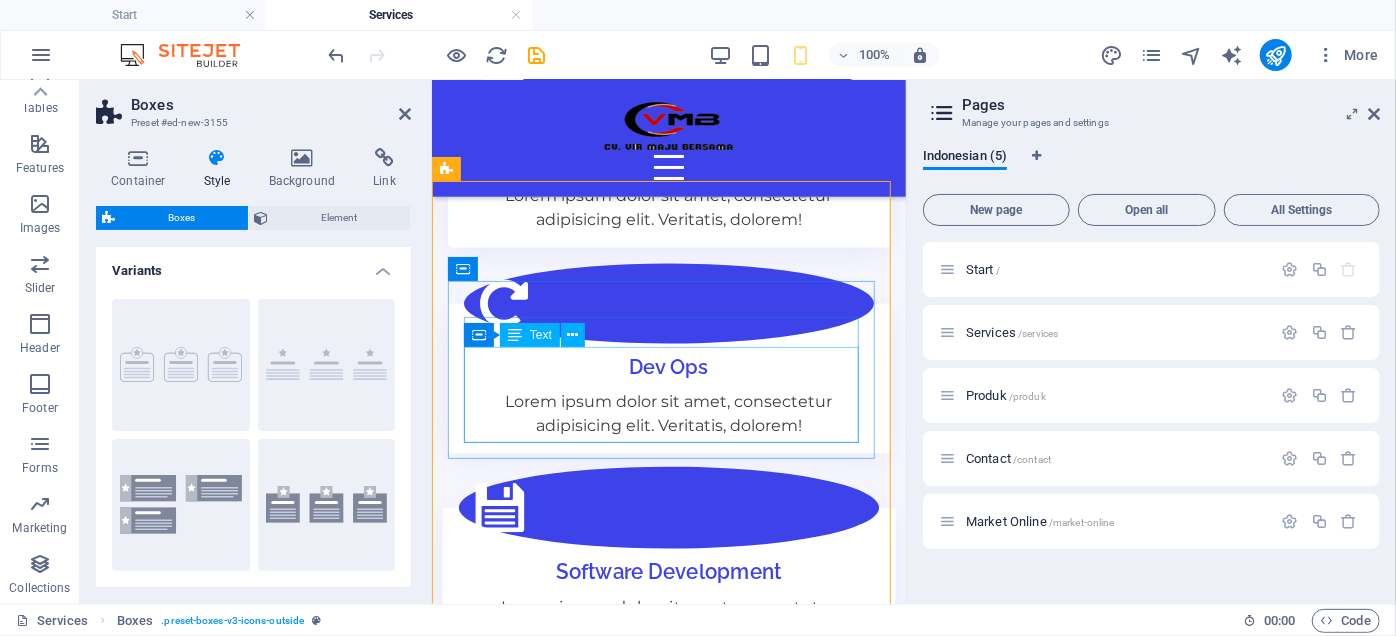 scroll, scrollTop: 1278, scrollLeft: 0, axis: vertical 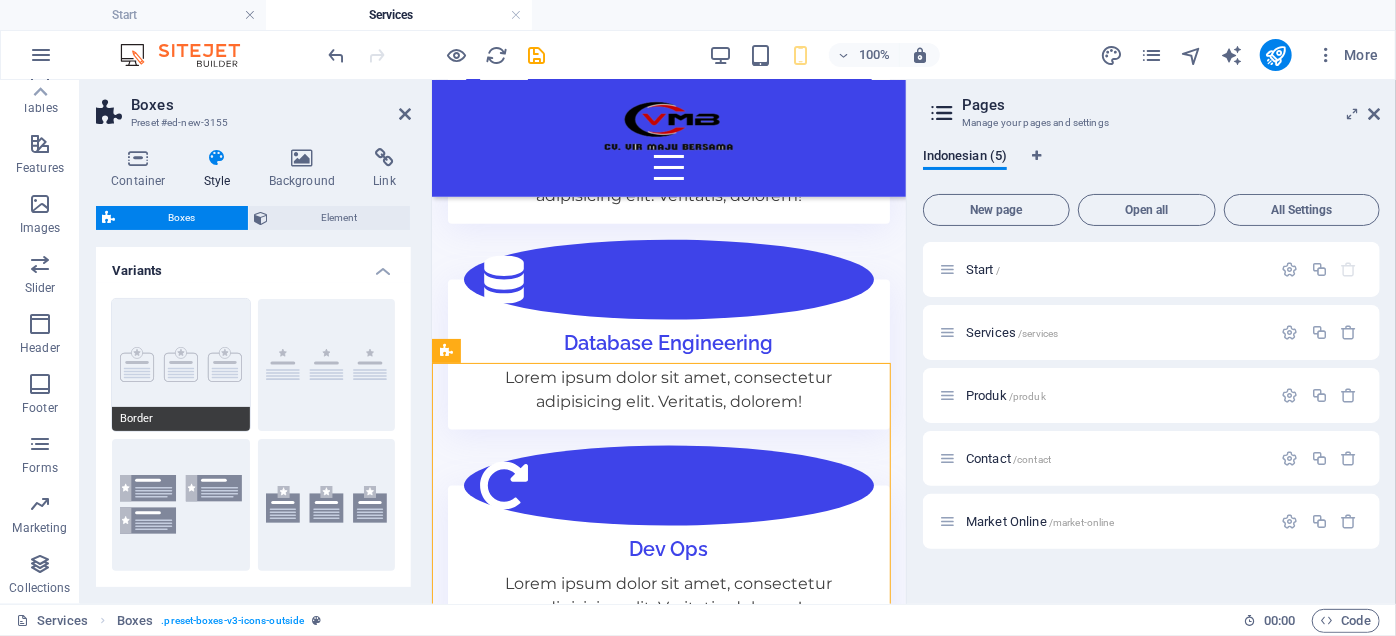 click on "Border" at bounding box center [181, 365] 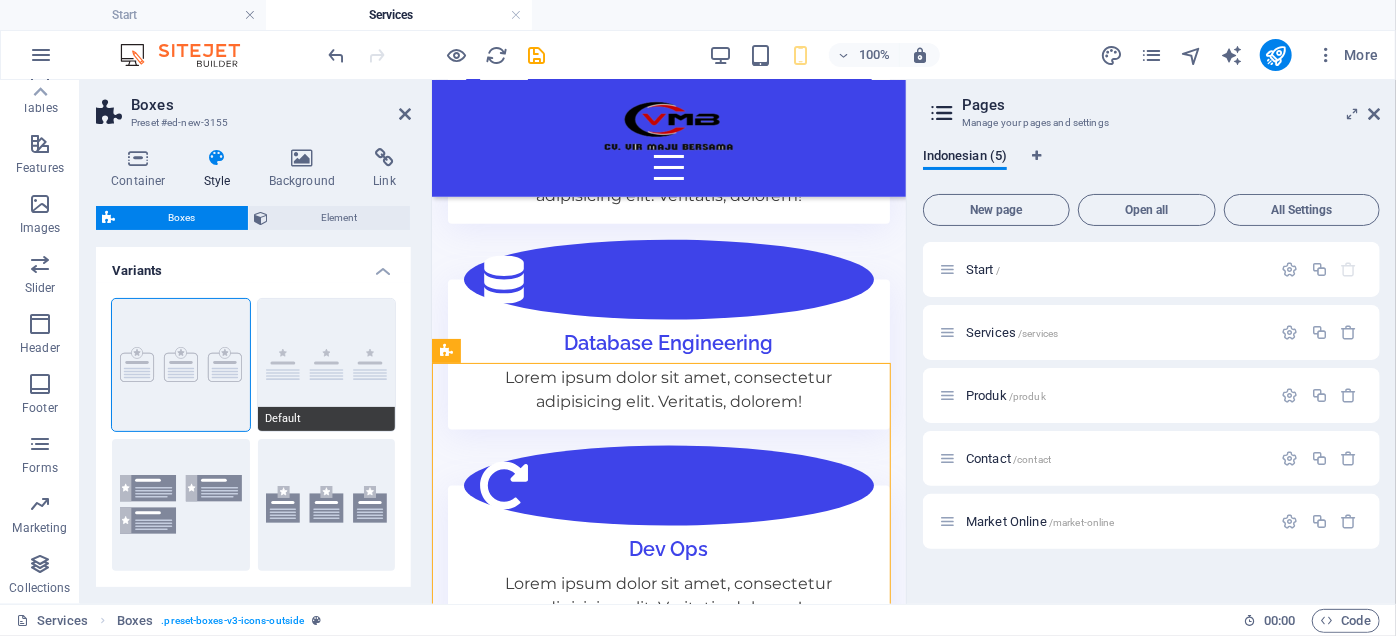 click on "Default" at bounding box center (327, 365) 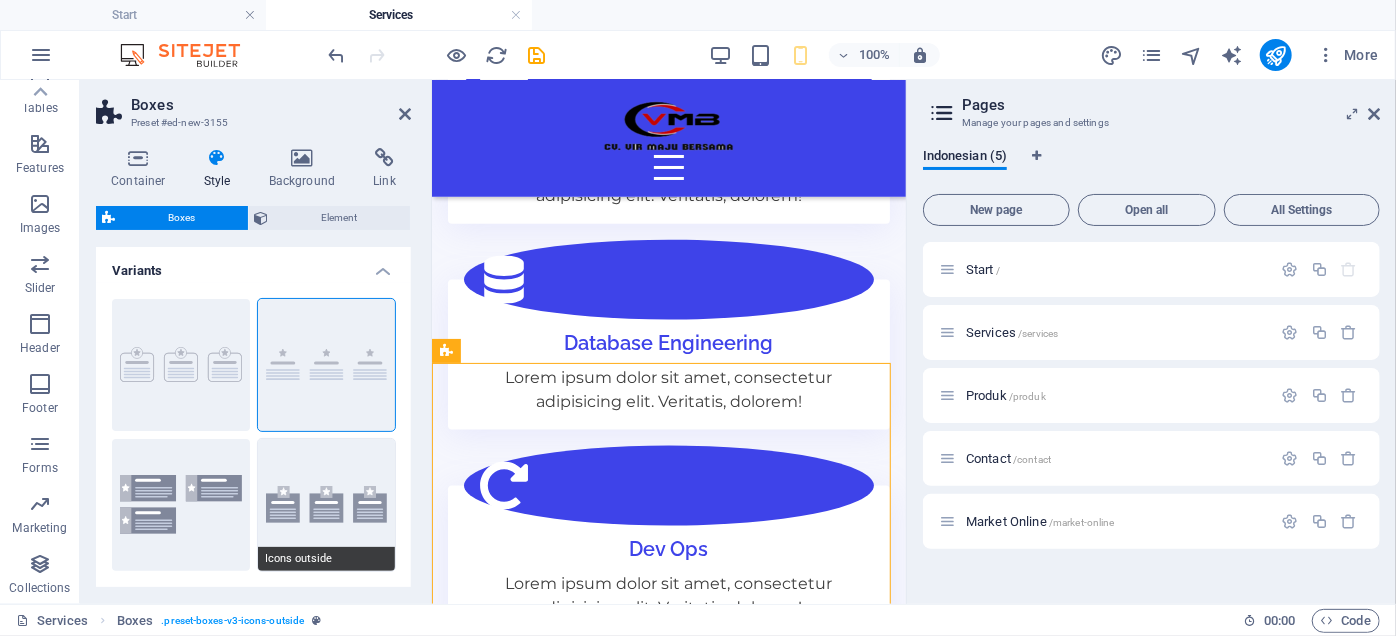 click on "Icons outside" at bounding box center (327, 505) 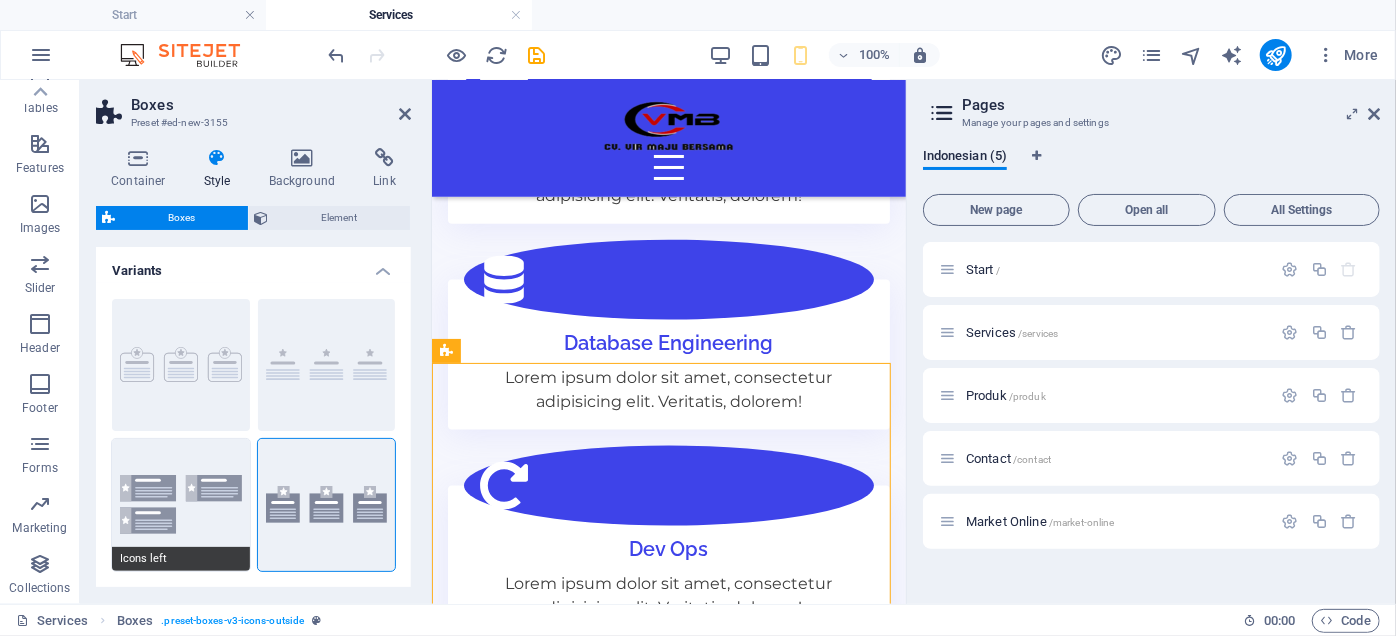 click on "Icons left" at bounding box center (181, 505) 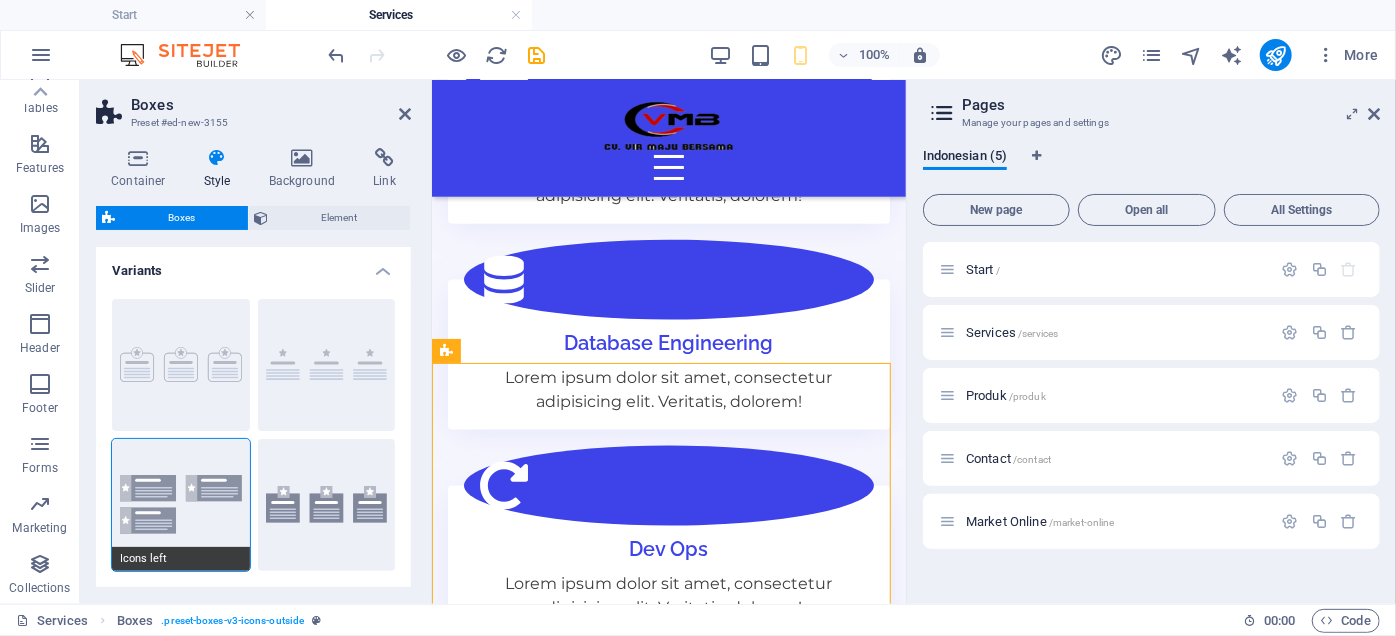 scroll, scrollTop: 272, scrollLeft: 0, axis: vertical 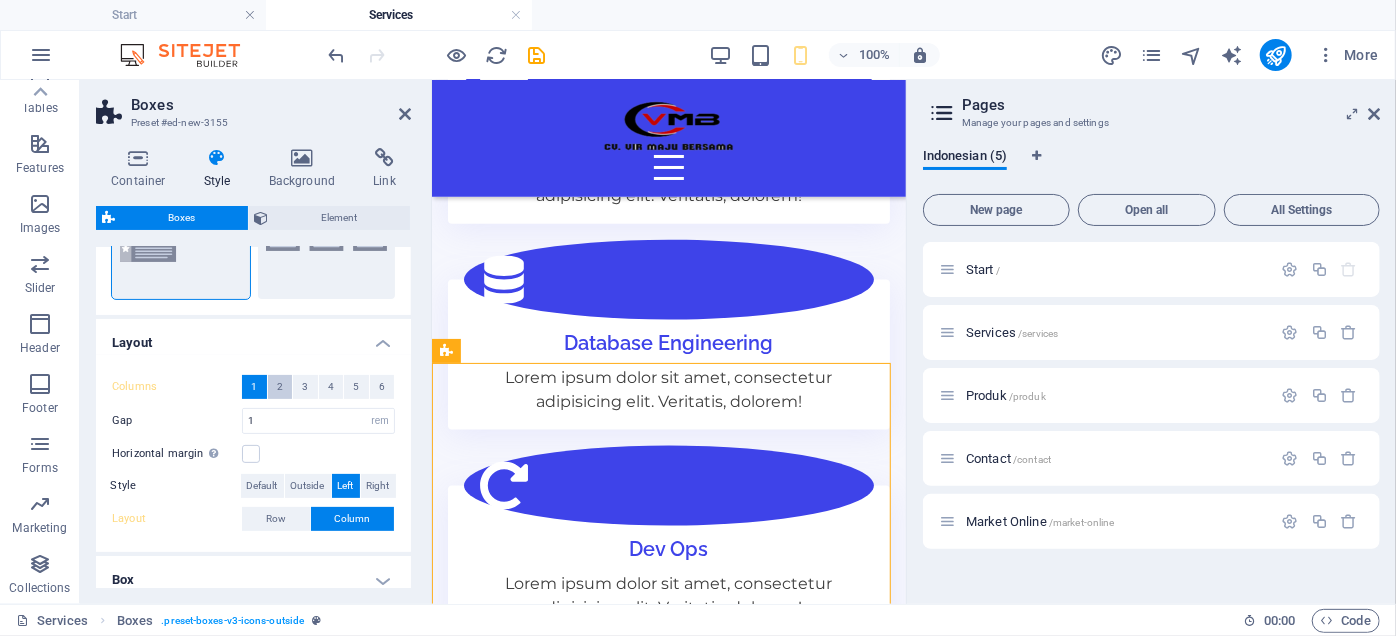 click on "2" at bounding box center [280, 387] 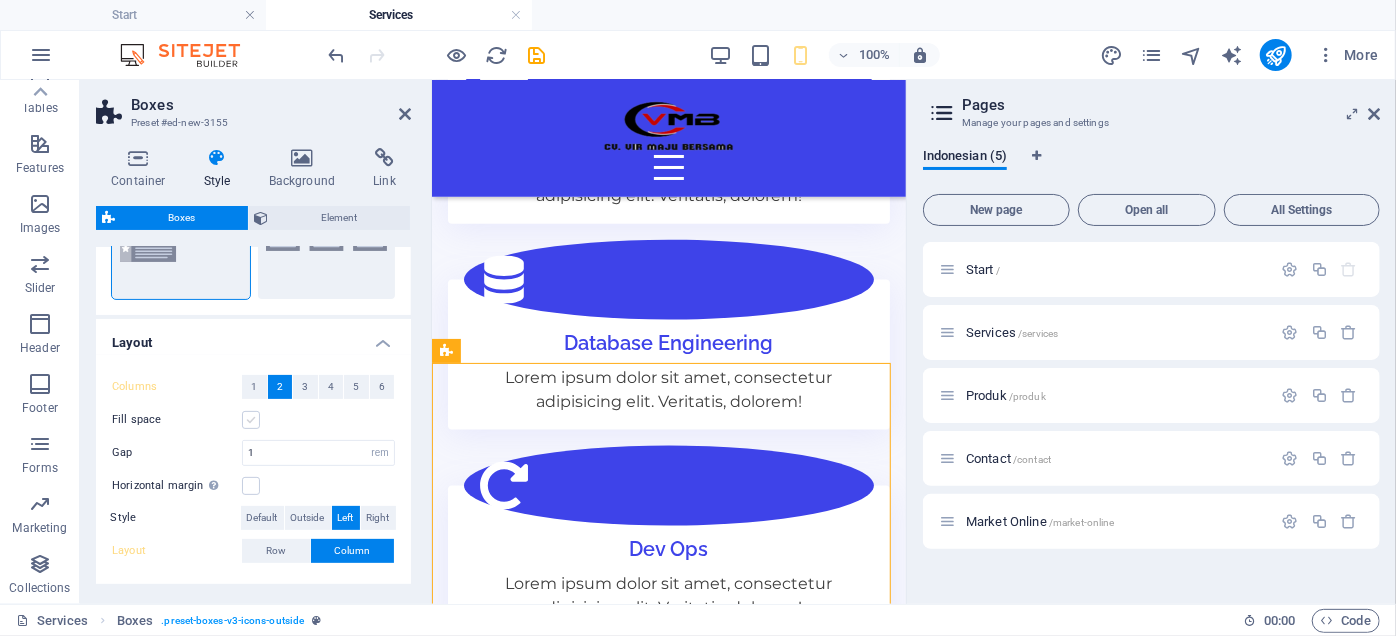 click at bounding box center (251, 420) 